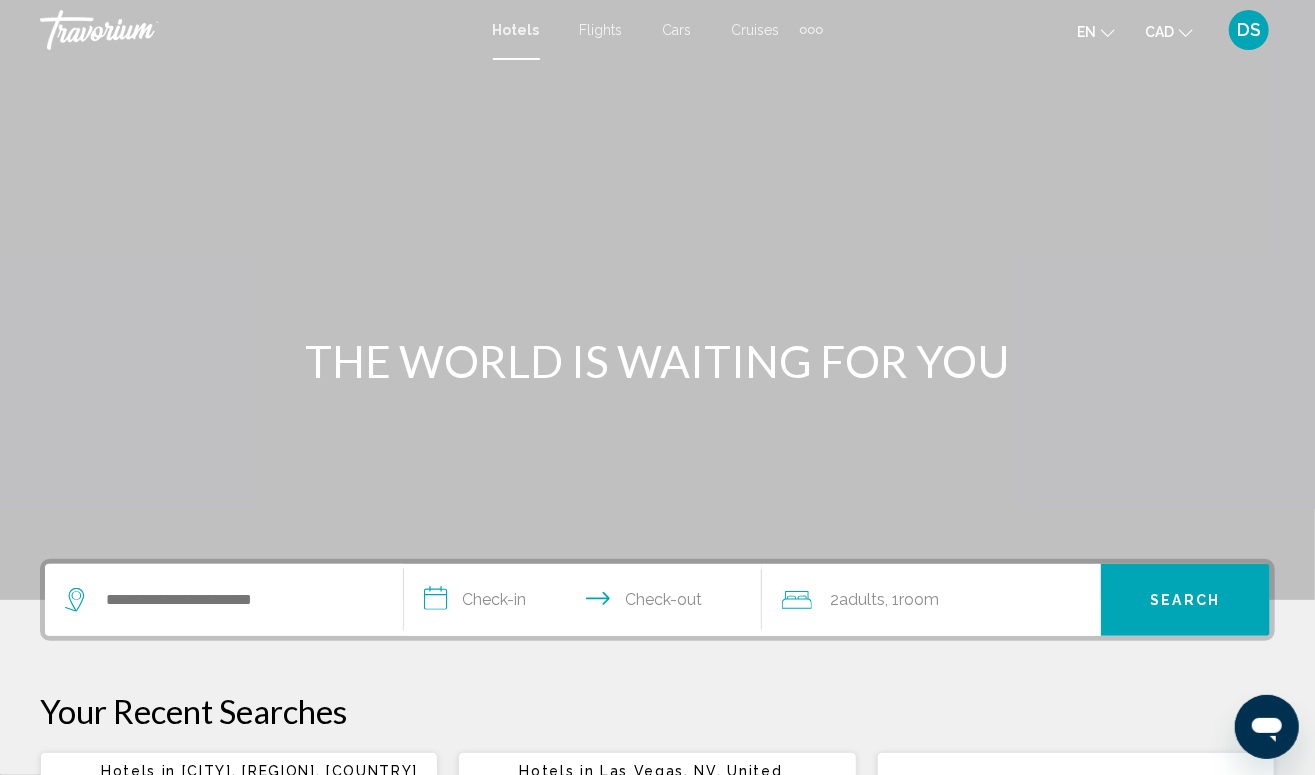 scroll, scrollTop: 0, scrollLeft: 0, axis: both 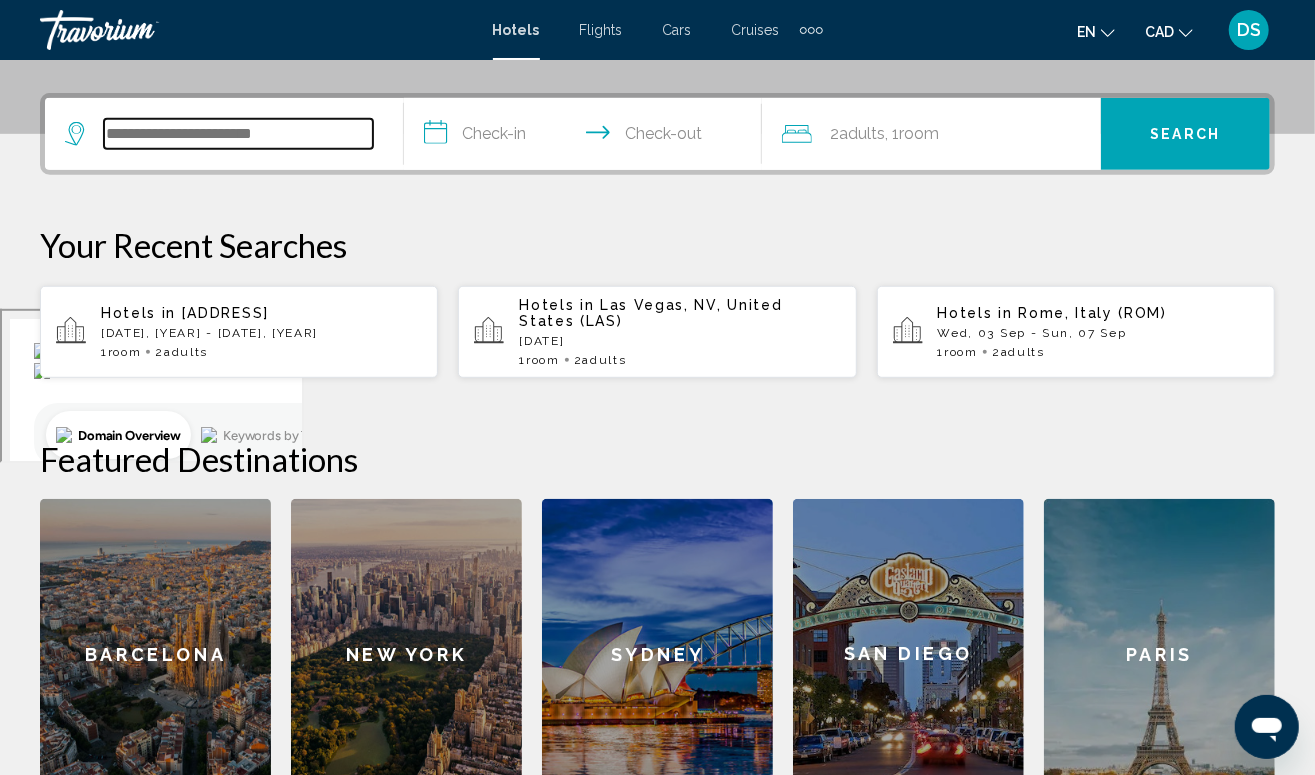 click at bounding box center (238, 134) 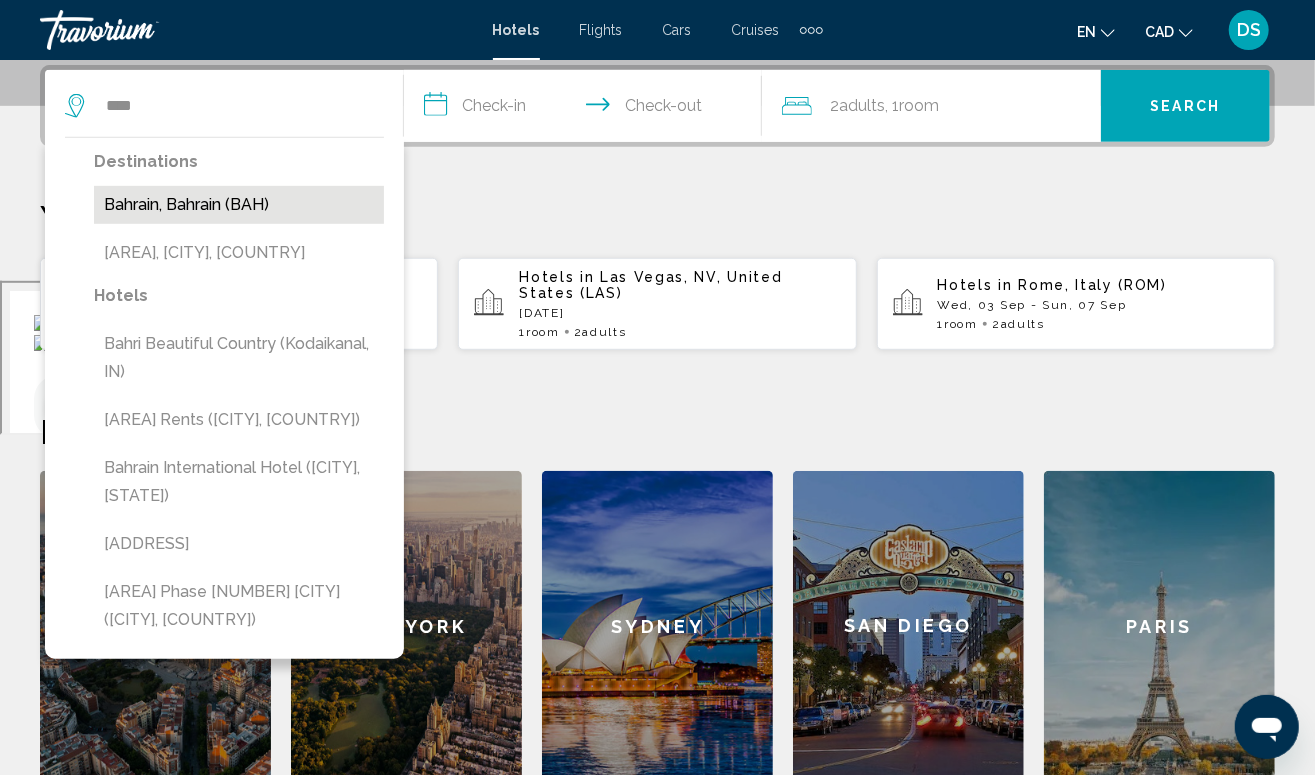 click on "Bahrain, Bahrain (BAH)" at bounding box center (239, 205) 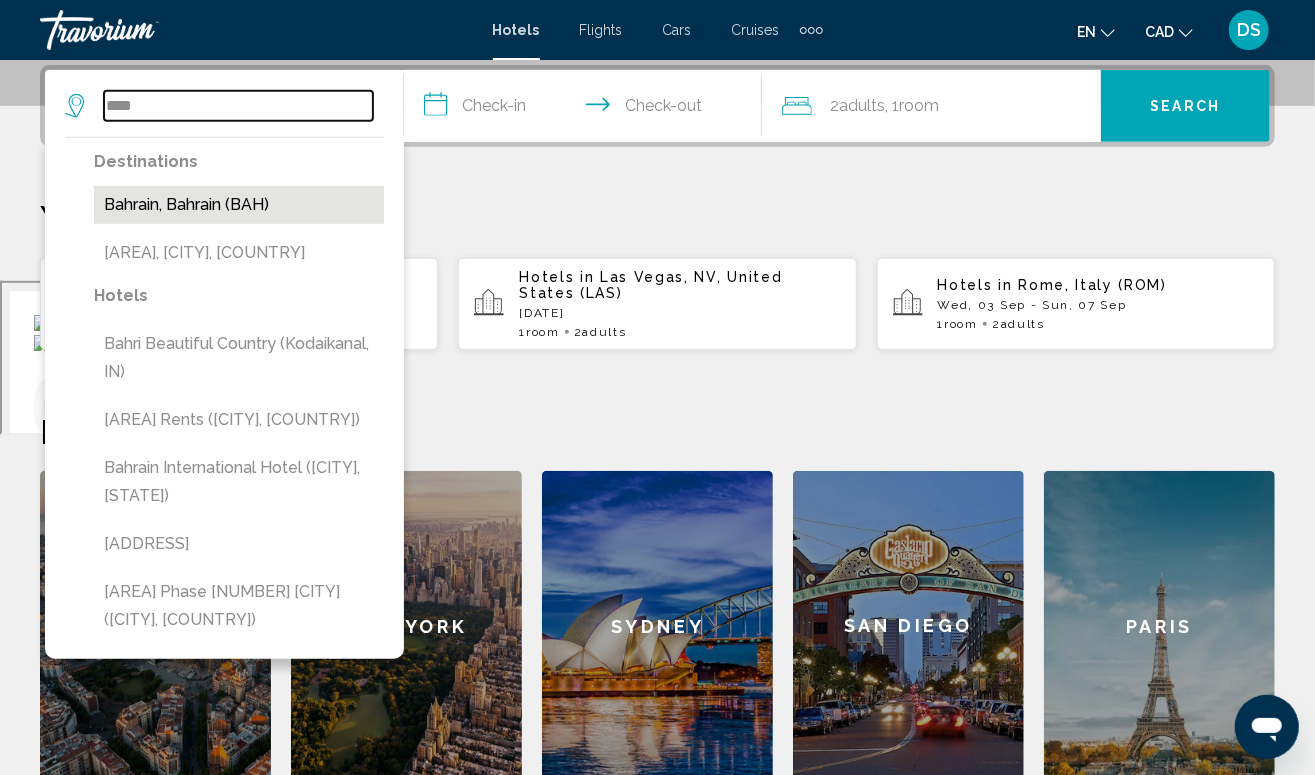 type on "**********" 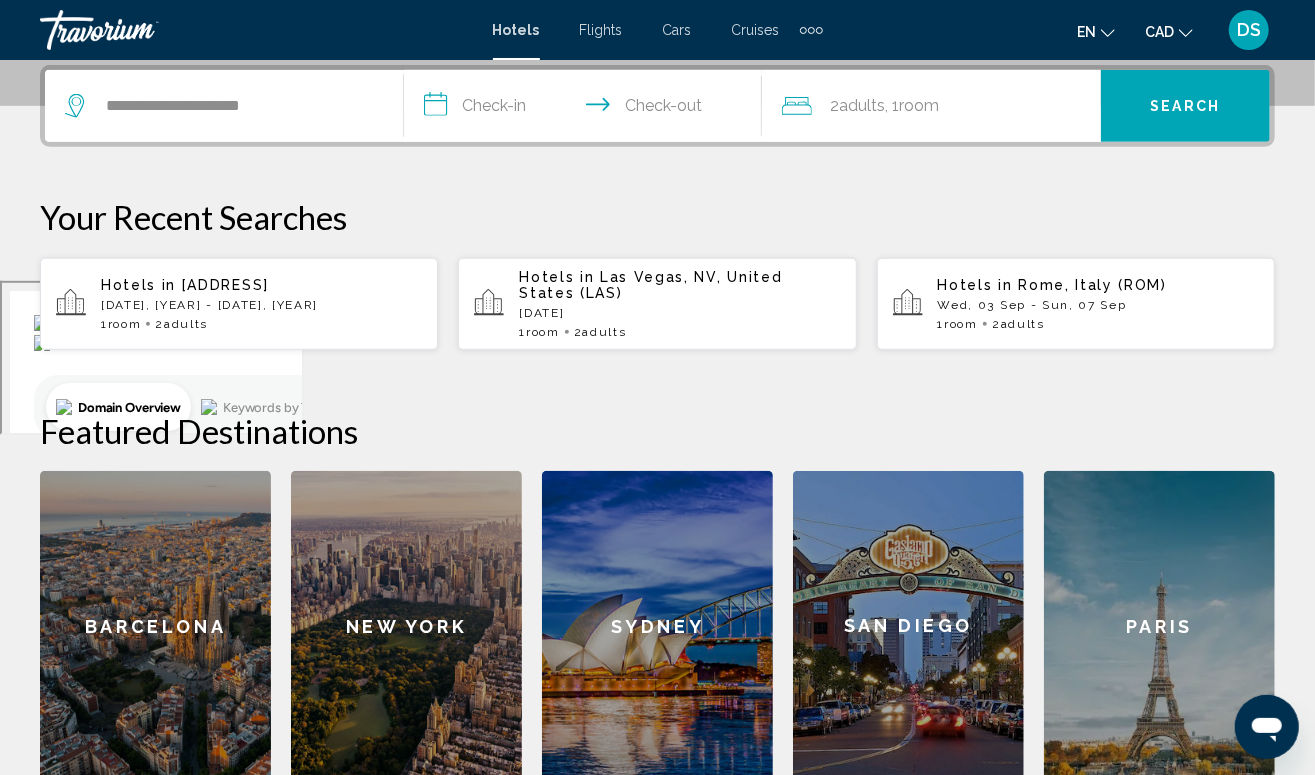 click on "**********" at bounding box center (587, 109) 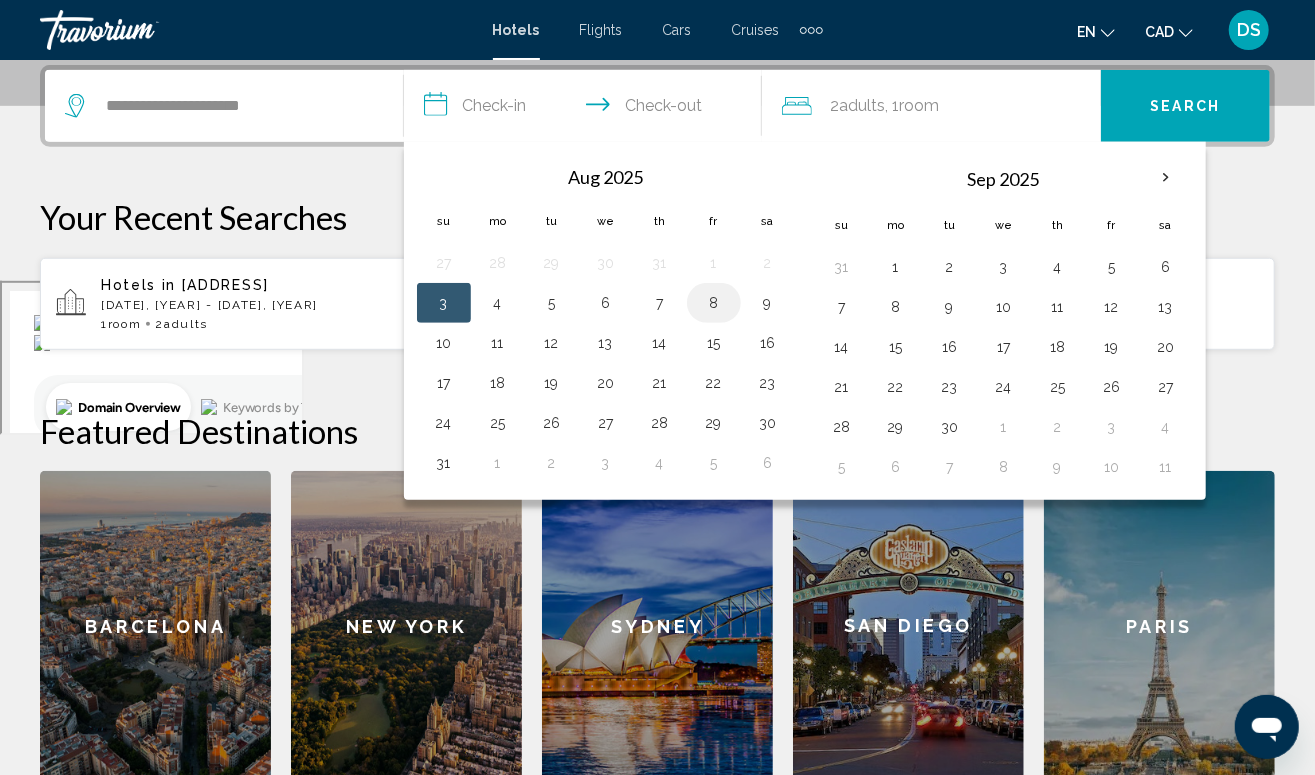 drag, startPoint x: 704, startPoint y: 289, endPoint x: 727, endPoint y: 297, distance: 24.351591 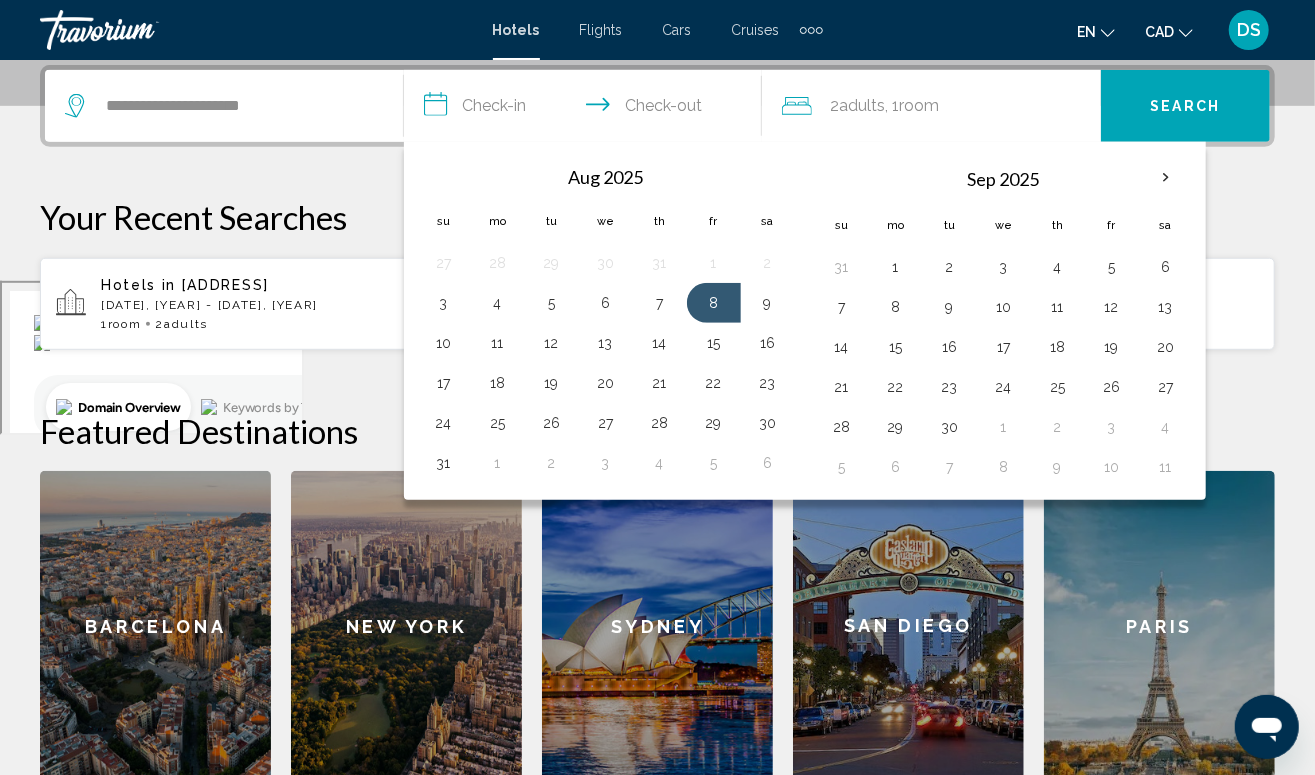 click on "9" at bounding box center (768, 303) 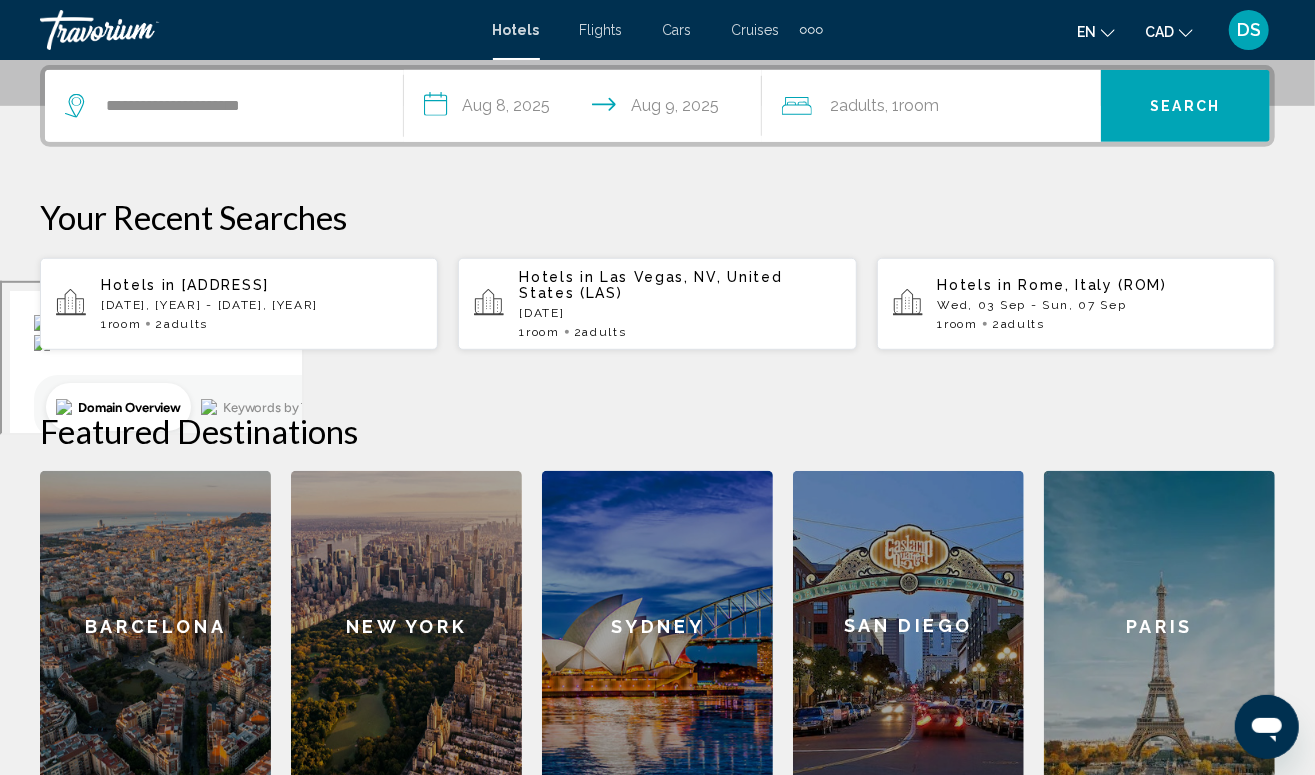 click on "Search" at bounding box center [1186, 107] 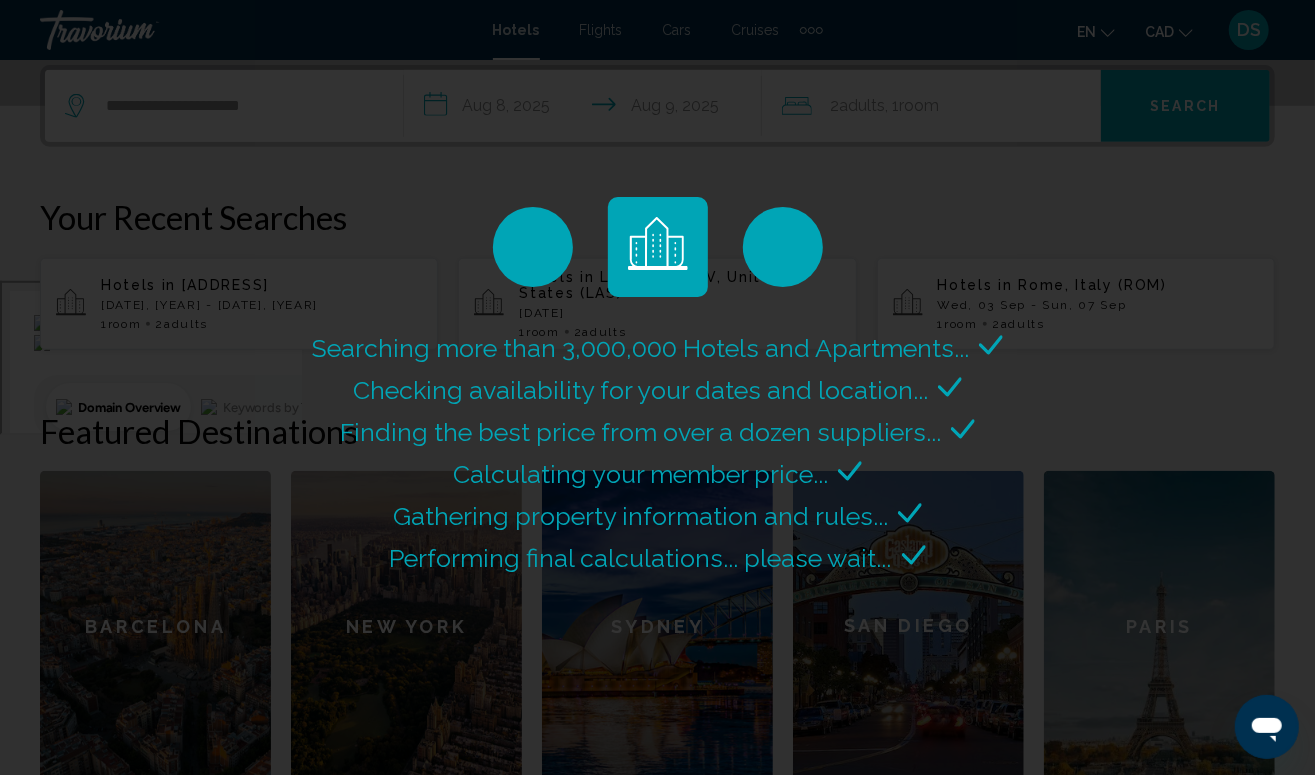 scroll, scrollTop: 0, scrollLeft: 0, axis: both 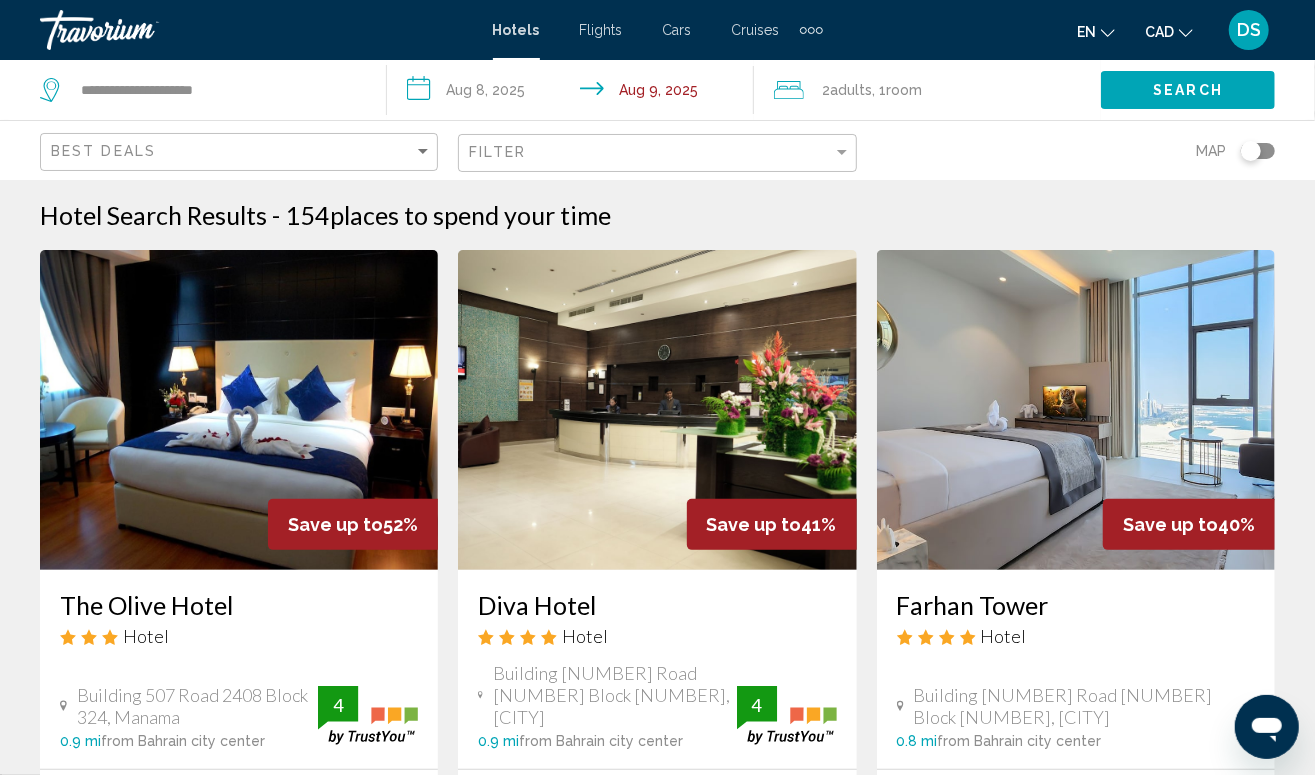 click on "Filter" 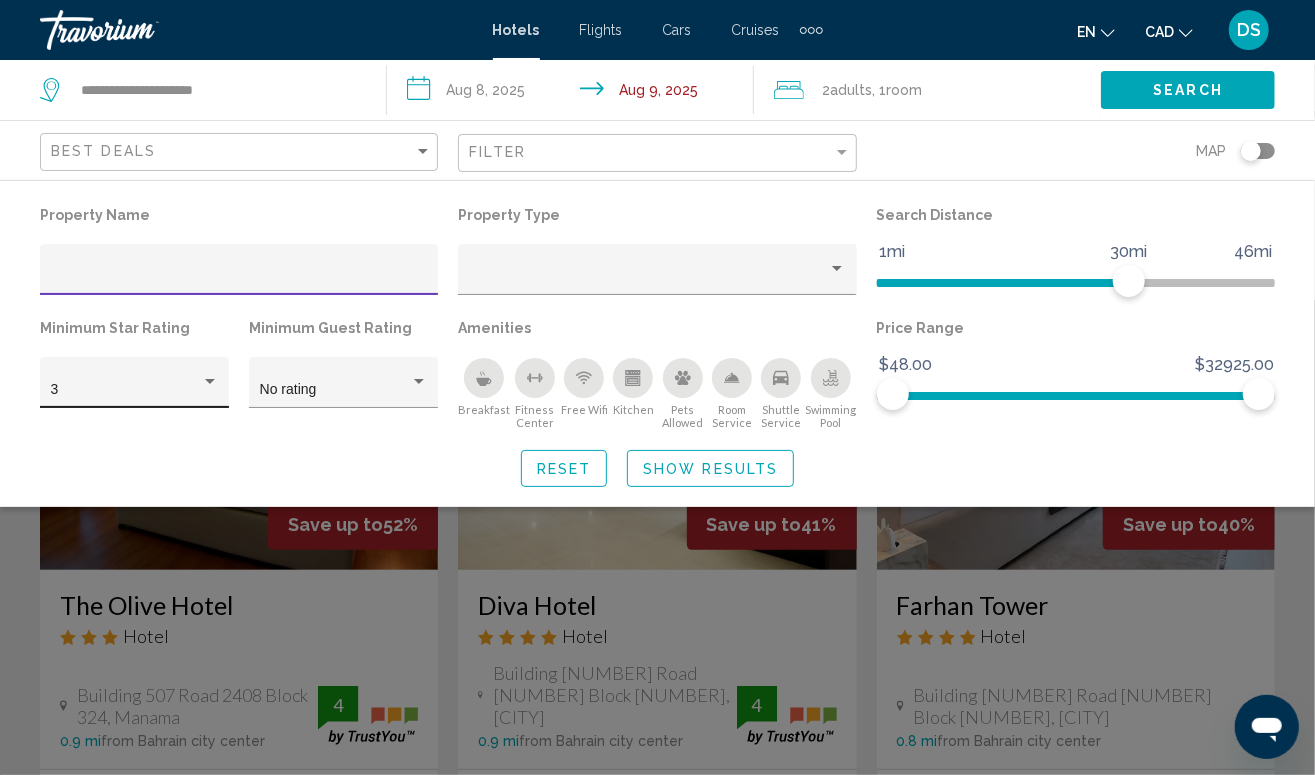 click at bounding box center [210, 381] 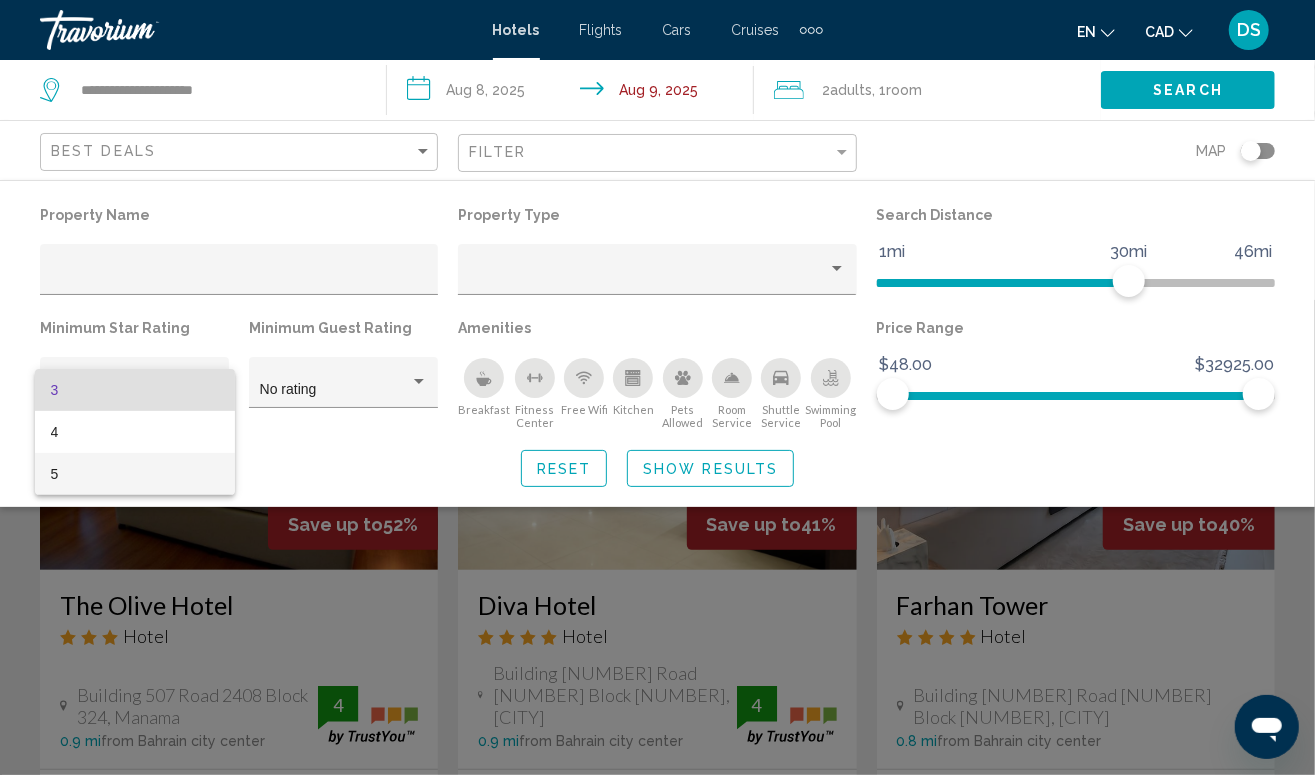 click on "5" at bounding box center [135, 474] 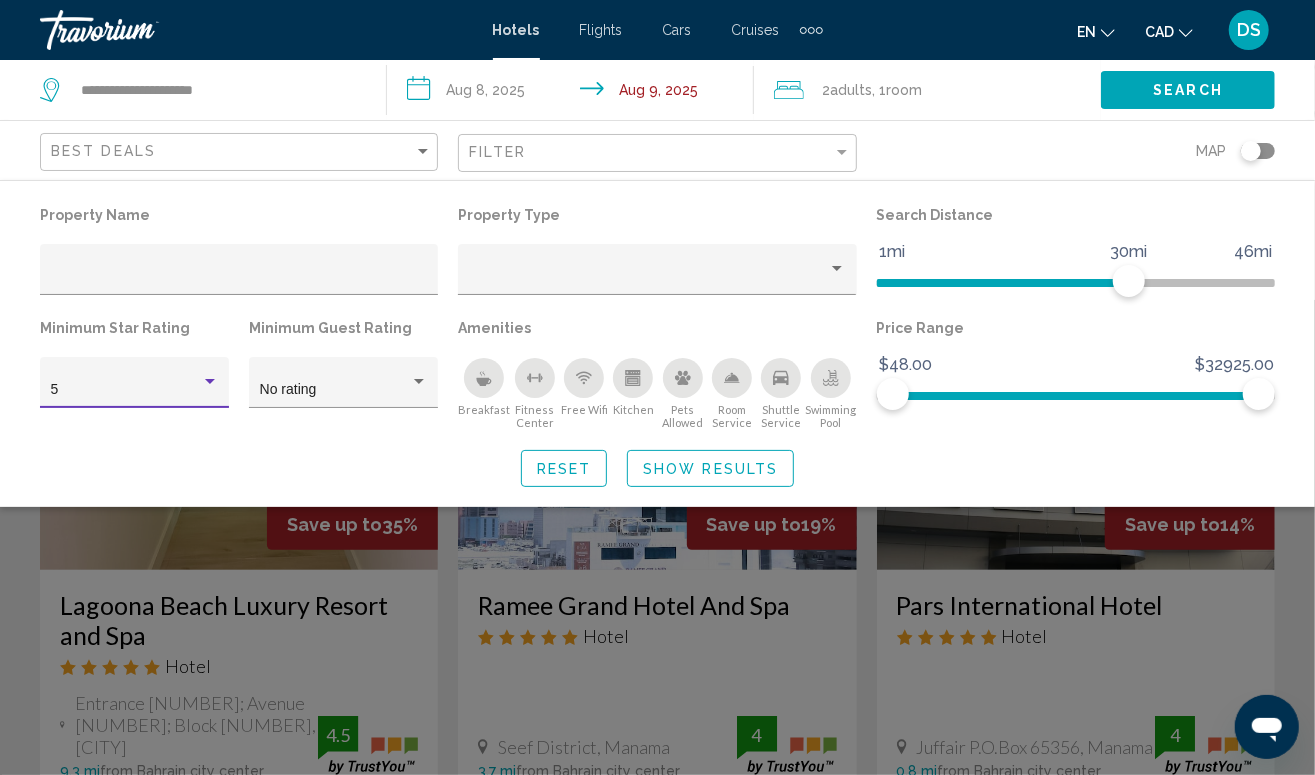 click on "Show Results" 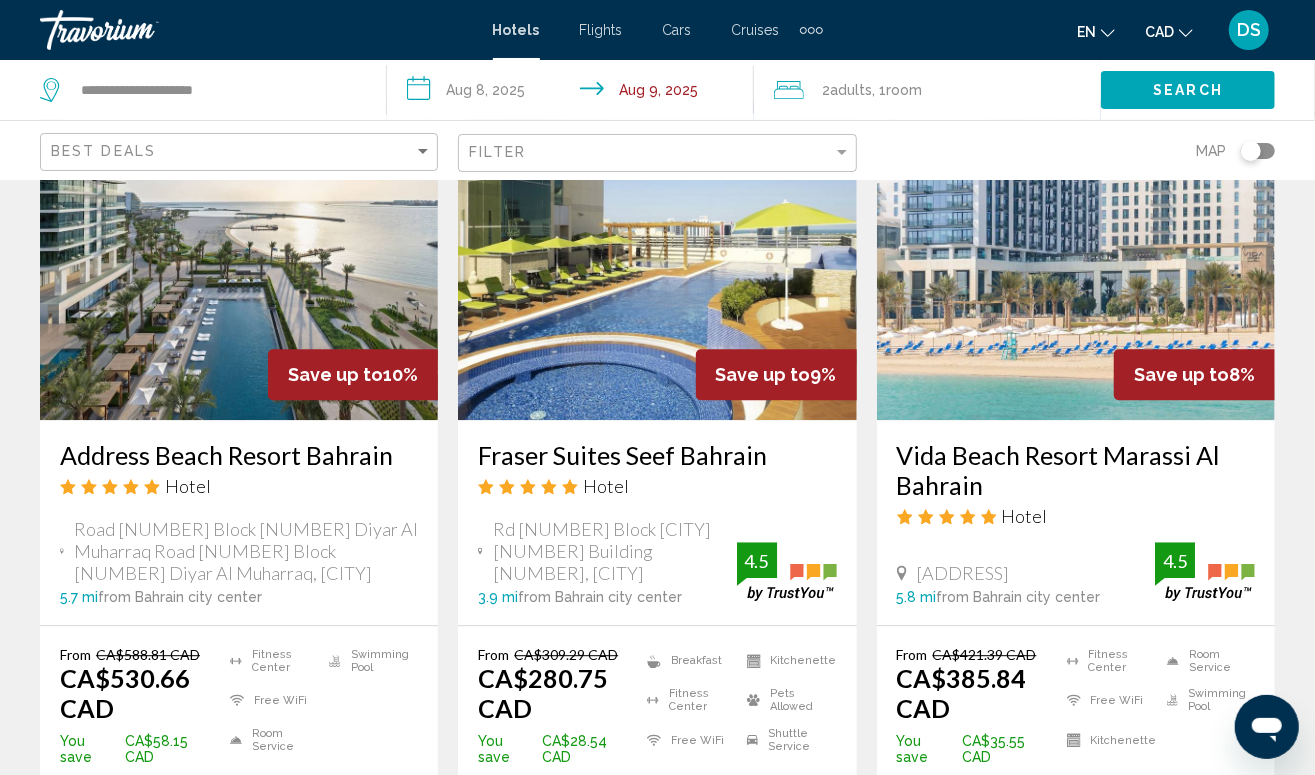 scroll, scrollTop: 2533, scrollLeft: 0, axis: vertical 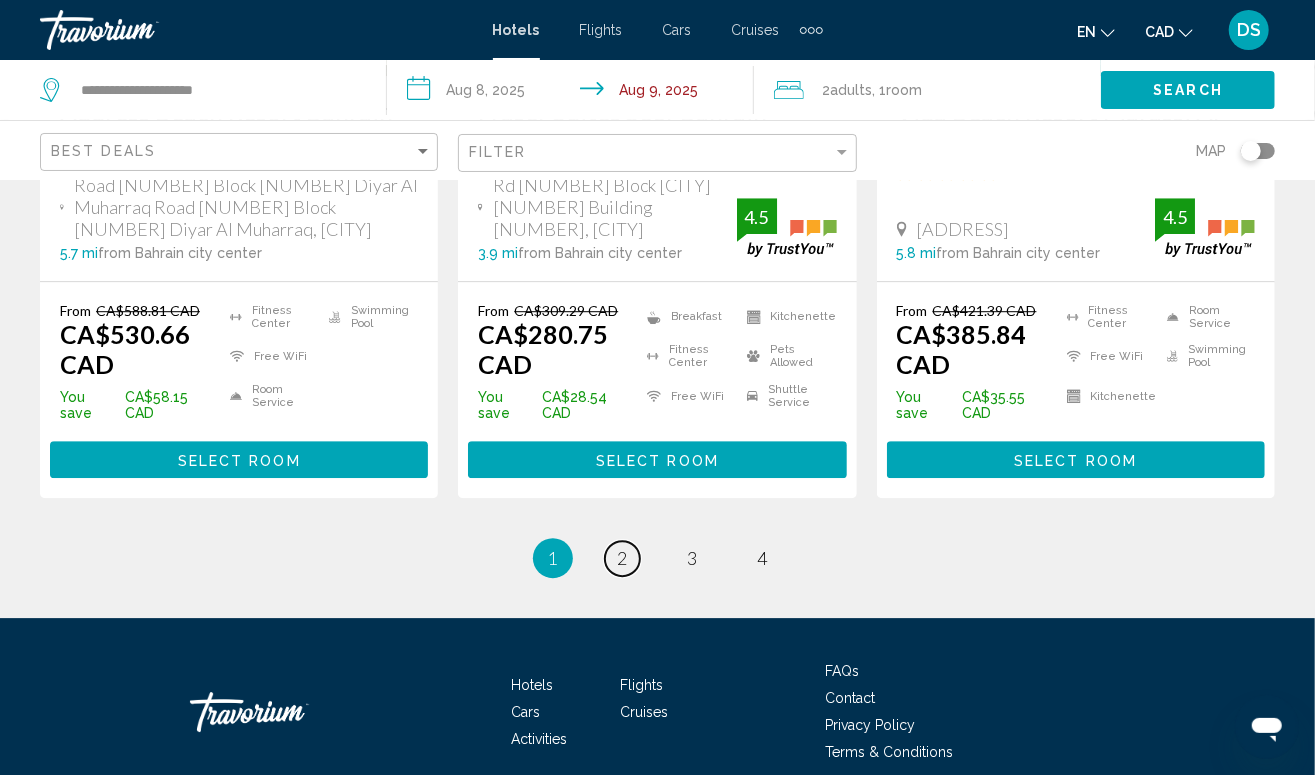 click on "page  2" at bounding box center [622, 558] 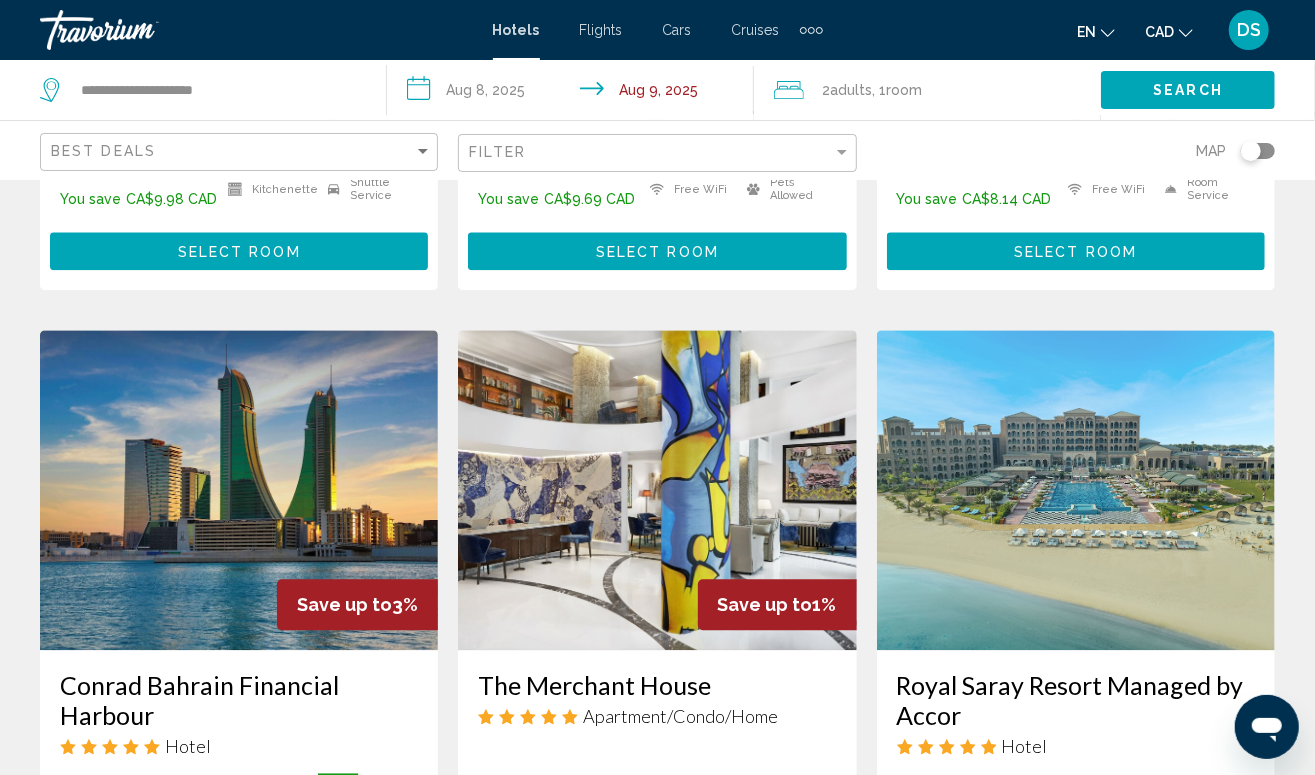 scroll, scrollTop: 2333, scrollLeft: 0, axis: vertical 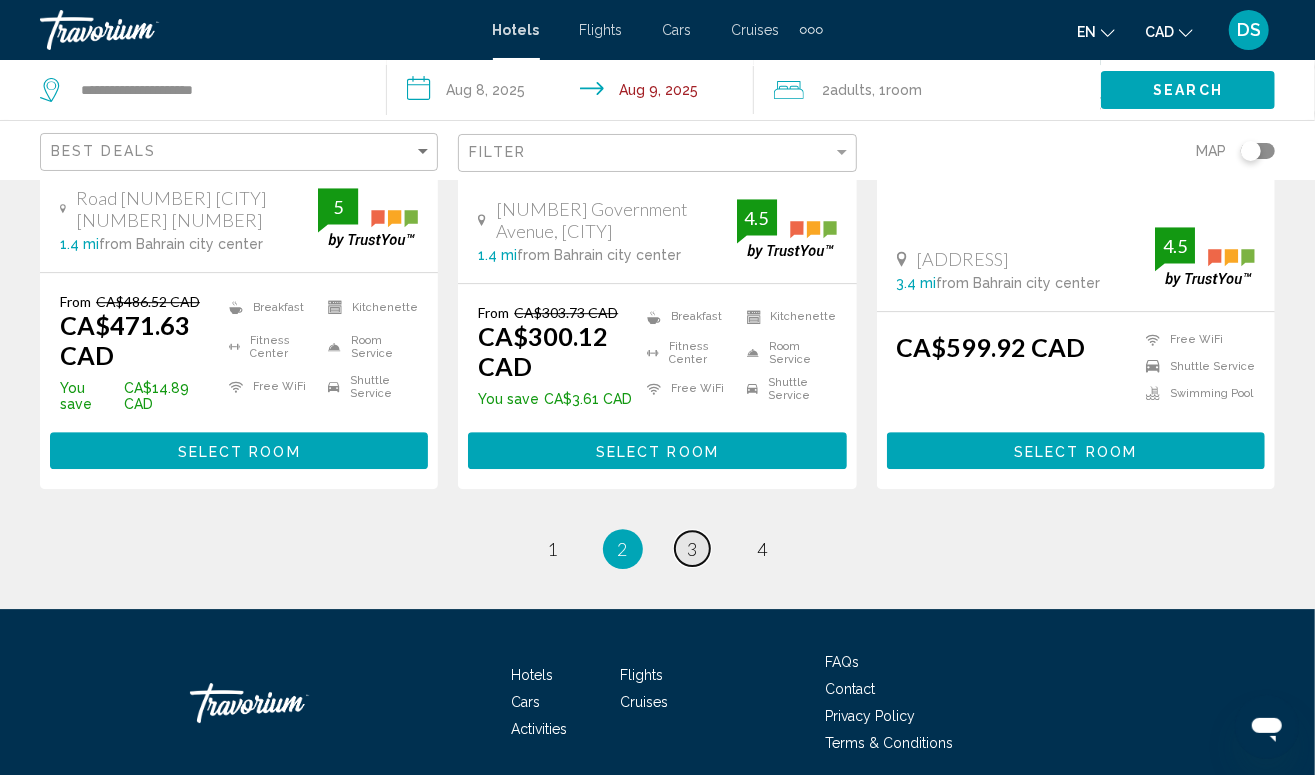 click on "3" at bounding box center [693, 549] 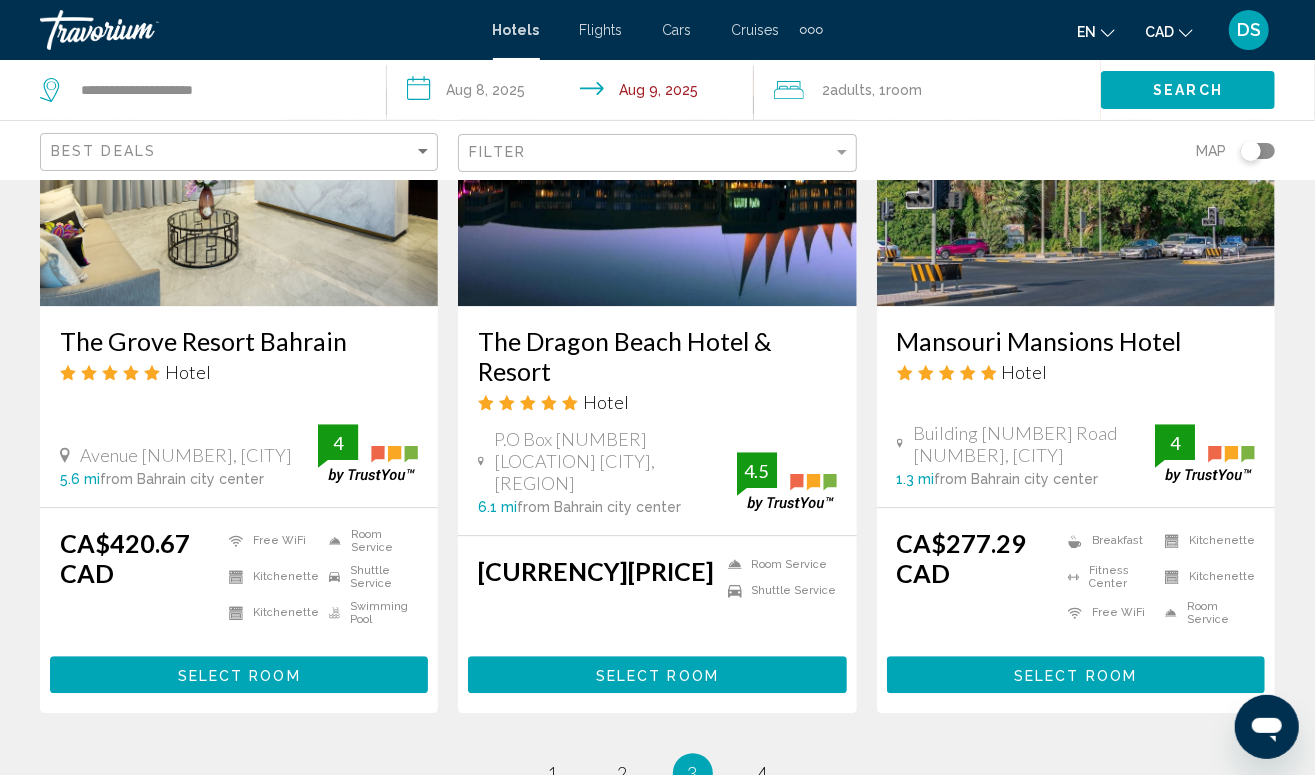 scroll, scrollTop: 2733, scrollLeft: 0, axis: vertical 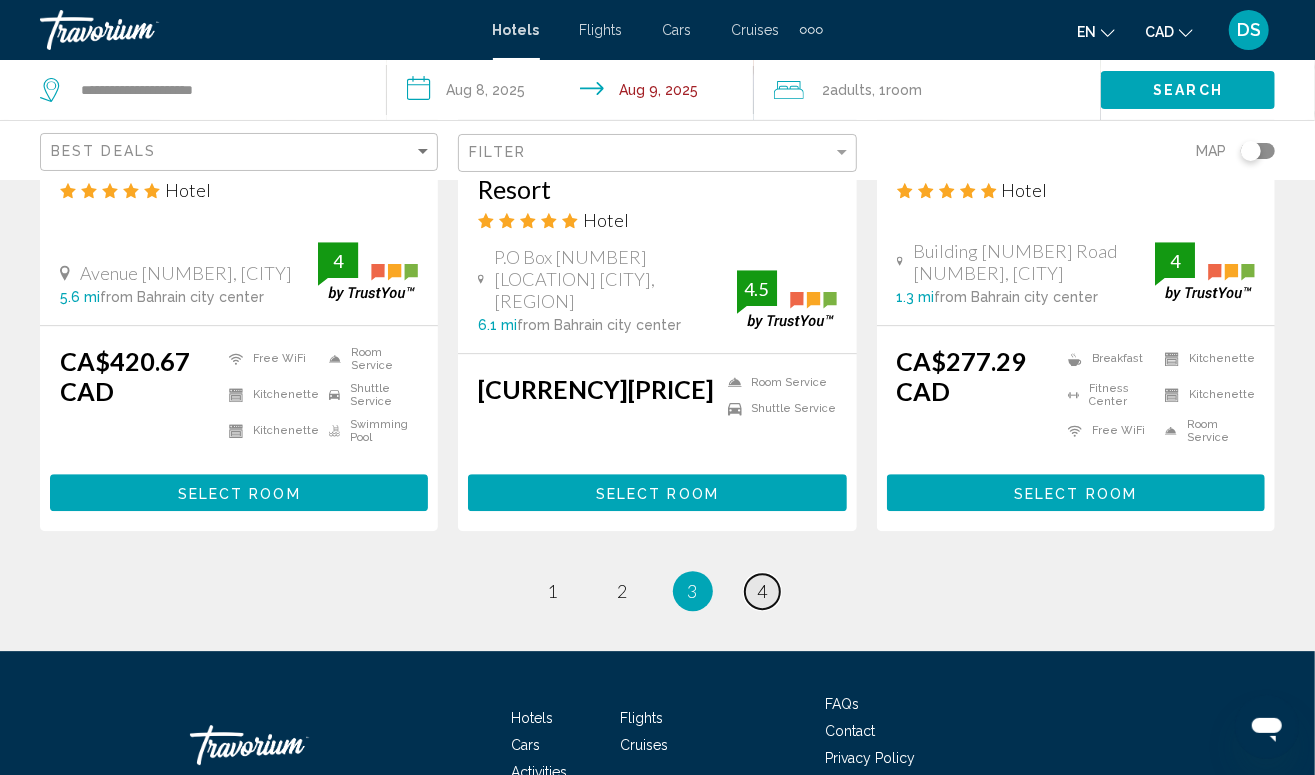 click on "4" at bounding box center [763, 591] 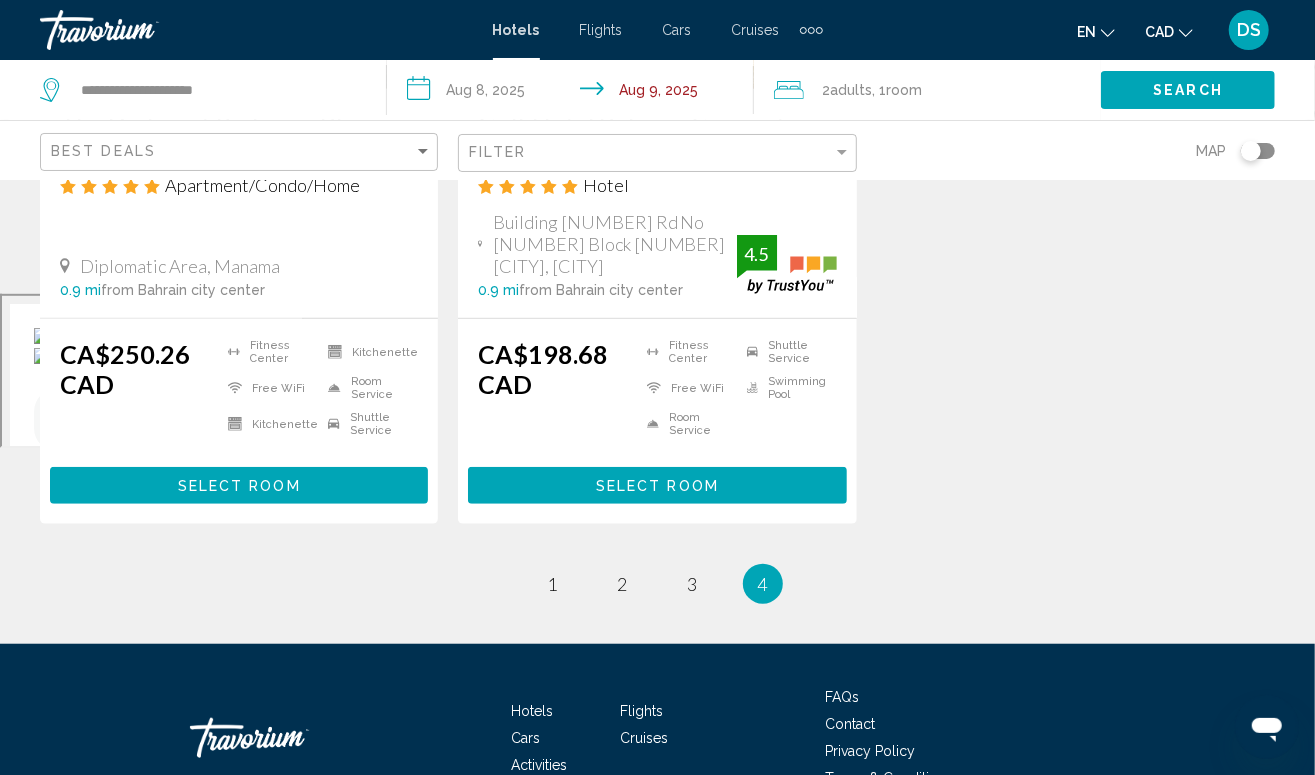 scroll, scrollTop: 572, scrollLeft: 0, axis: vertical 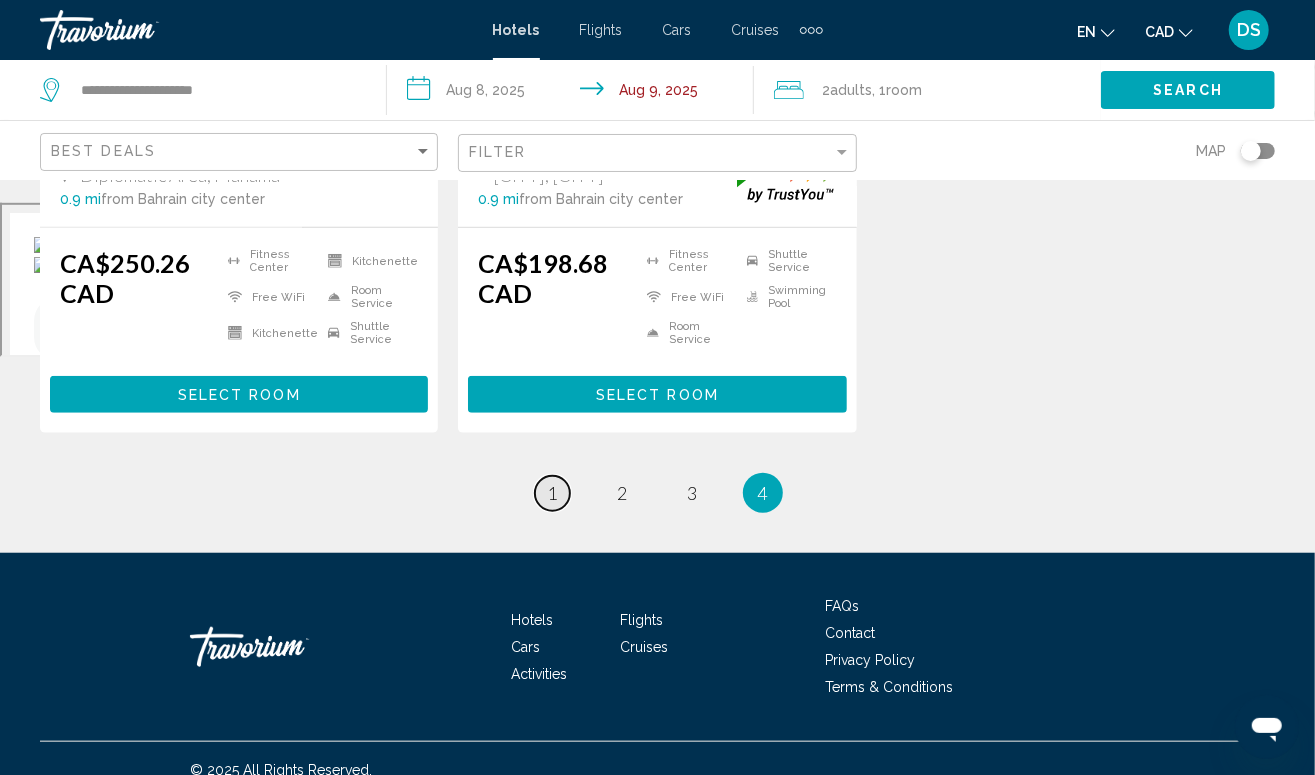 click on "1" at bounding box center (553, 493) 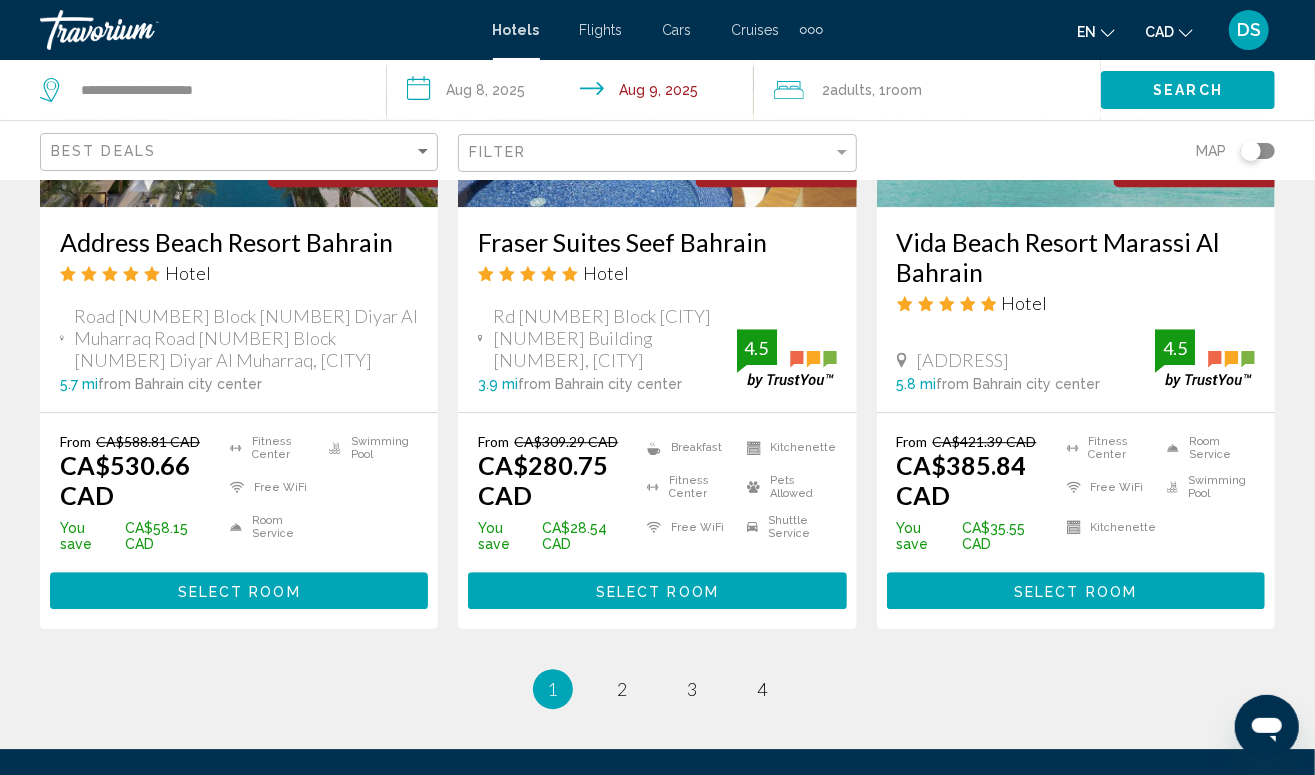 scroll, scrollTop: 2733, scrollLeft: 0, axis: vertical 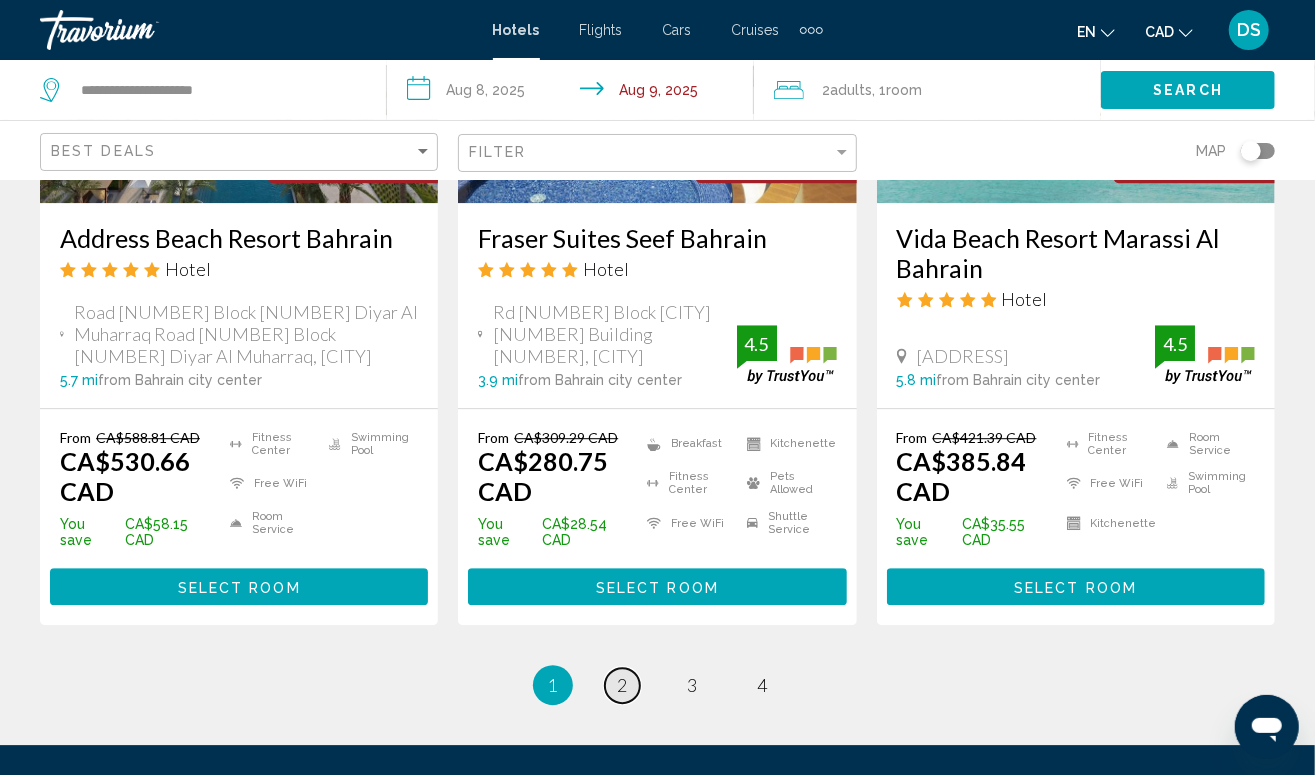 click on "page  2" at bounding box center (622, 685) 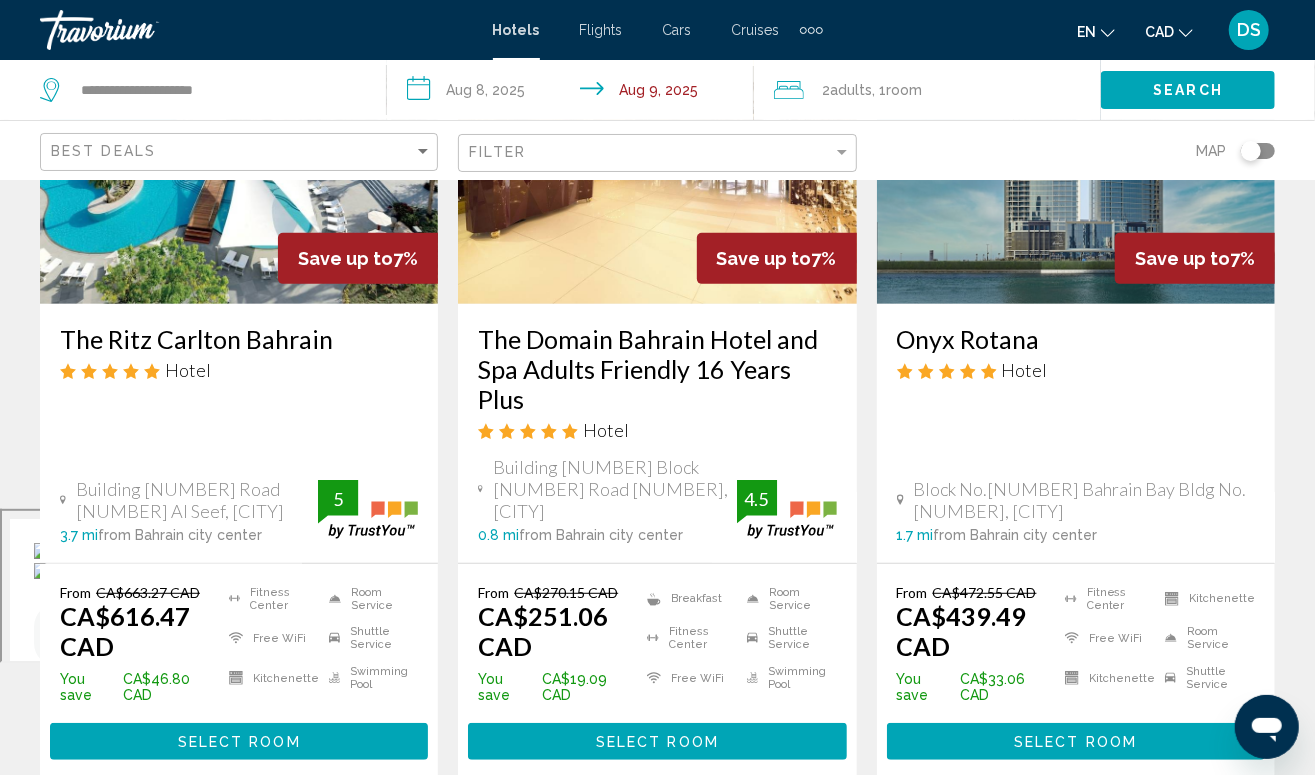 scroll, scrollTop: 266, scrollLeft: 0, axis: vertical 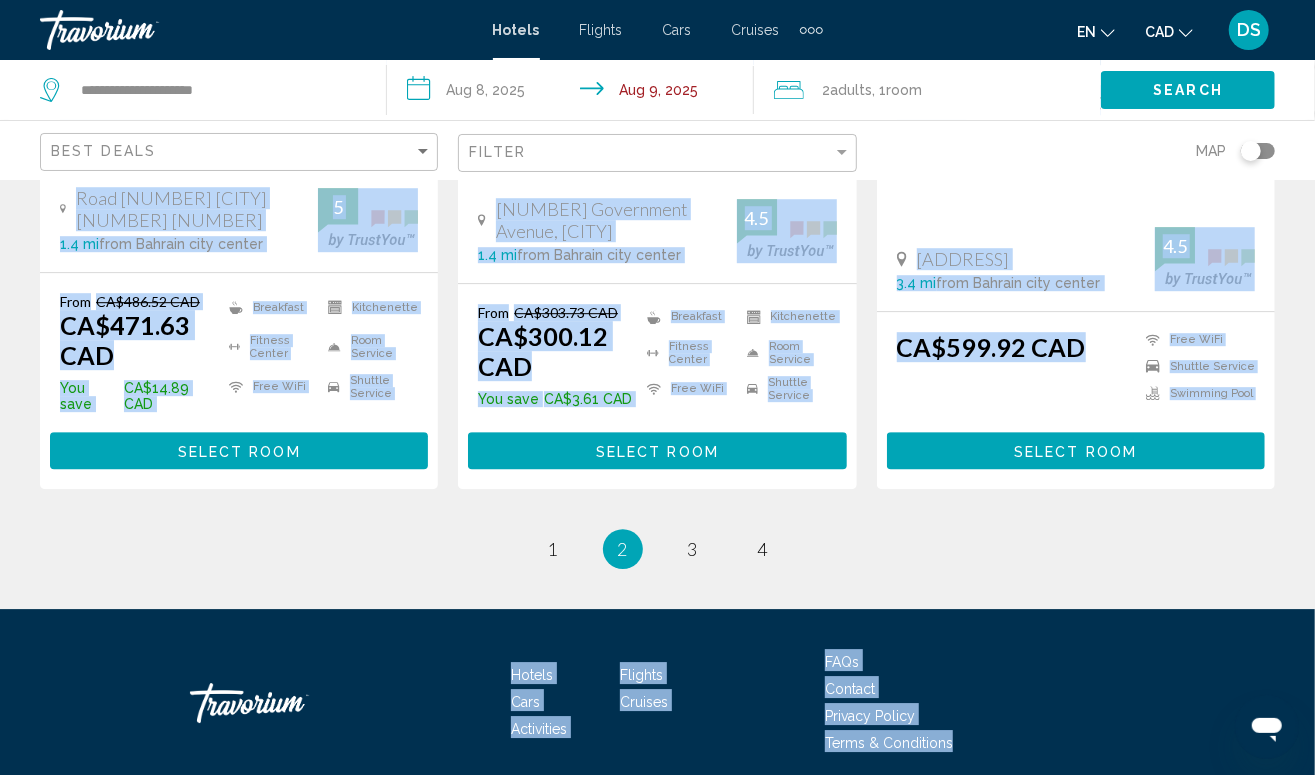 drag, startPoint x: 60, startPoint y: 310, endPoint x: 1230, endPoint y: 703, distance: 1234.2402 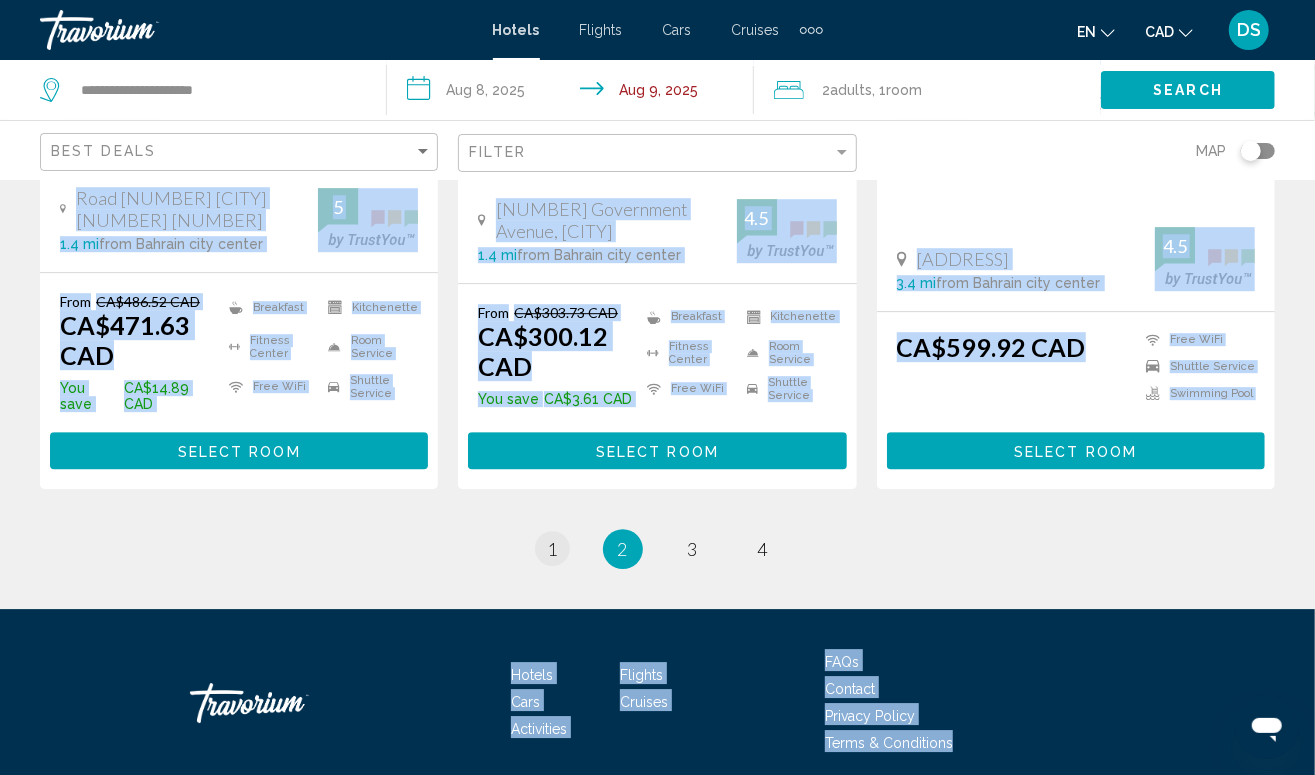 click on "1" at bounding box center [553, 549] 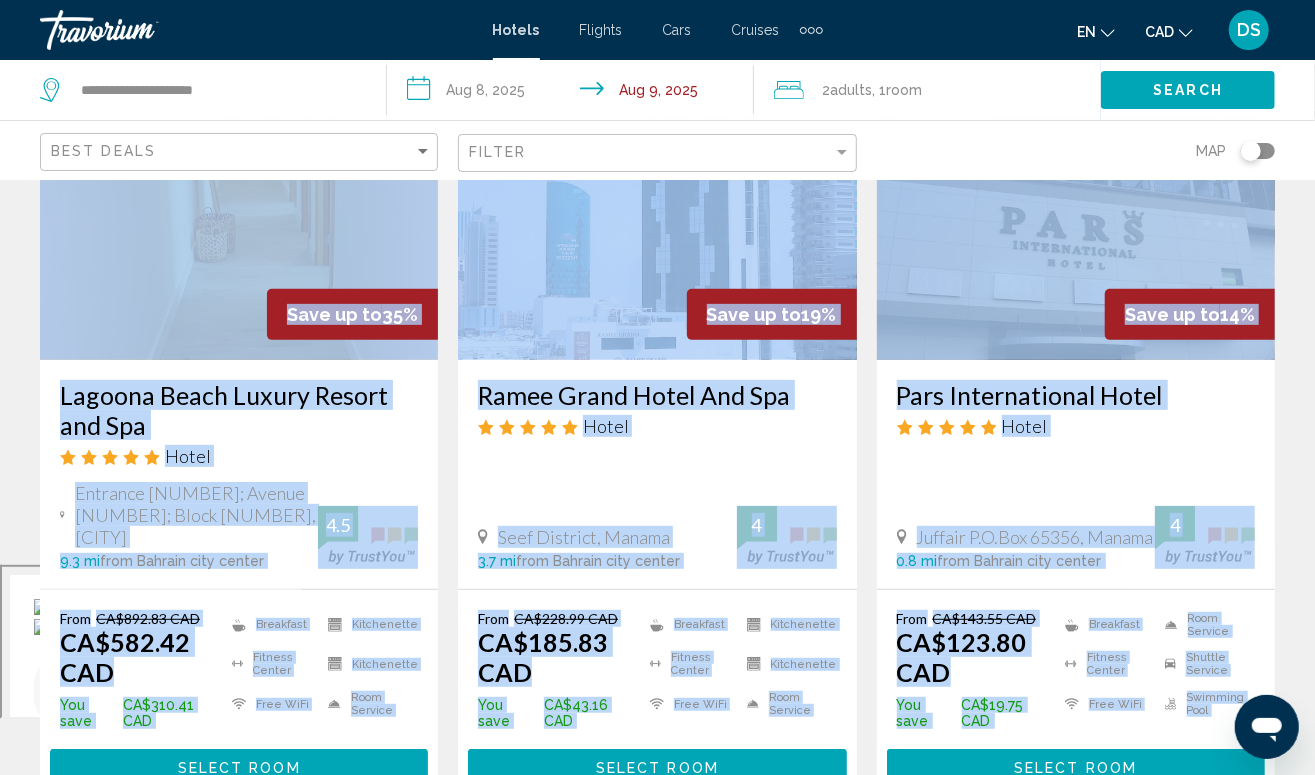 scroll, scrollTop: 0, scrollLeft: 0, axis: both 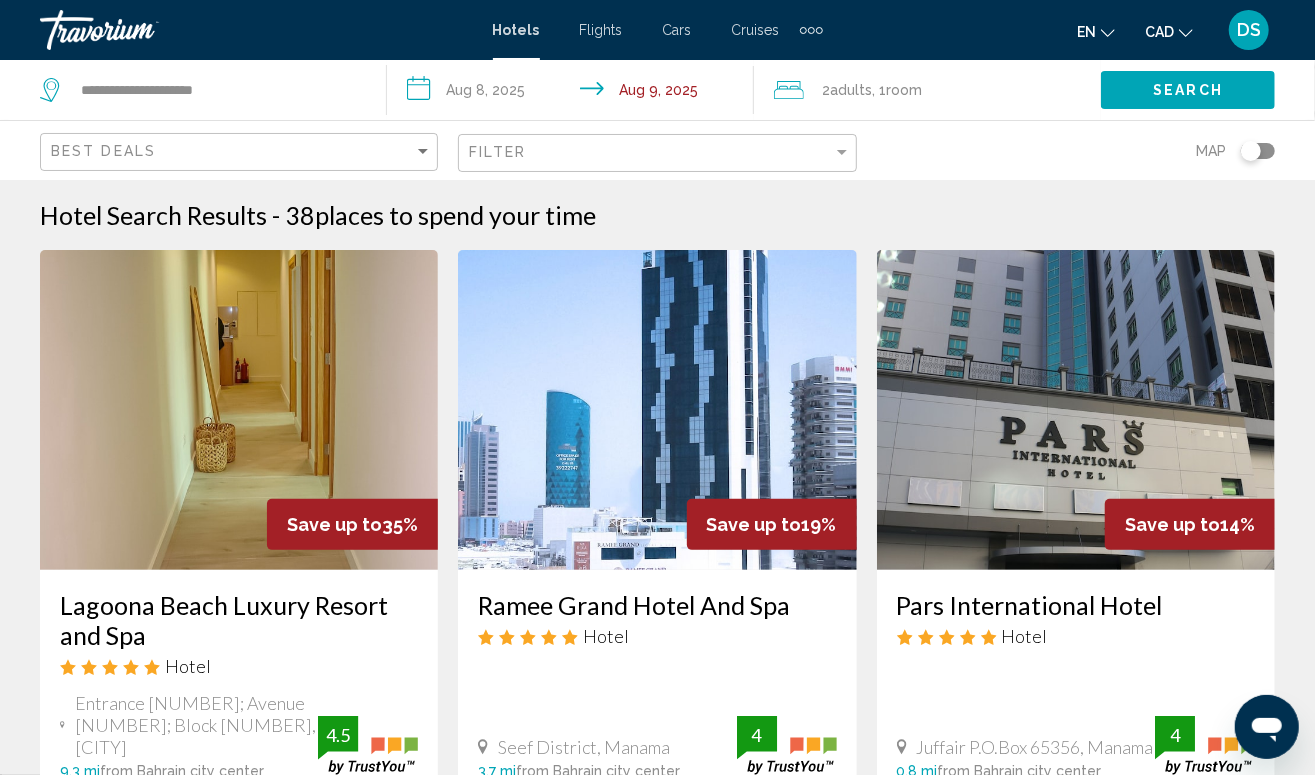 click on "**********" at bounding box center (657, 1739) 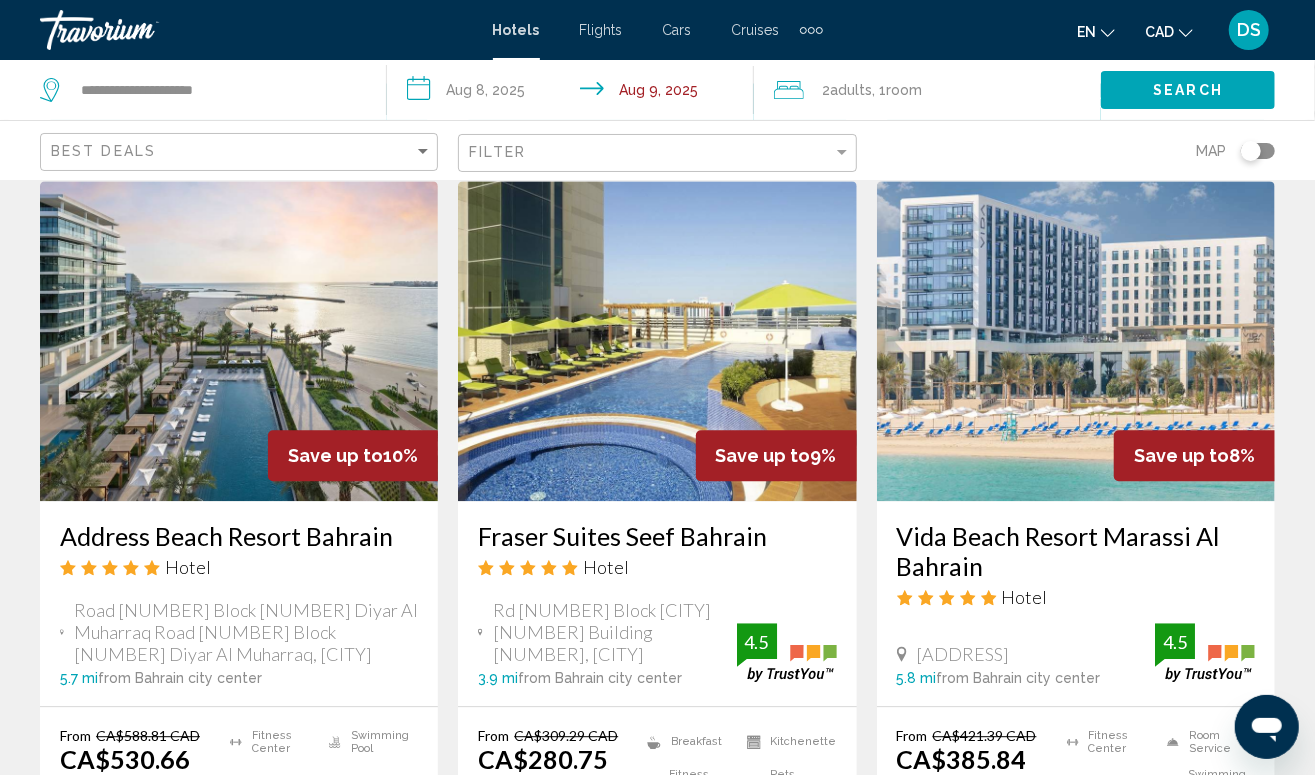 scroll, scrollTop: 2400, scrollLeft: 0, axis: vertical 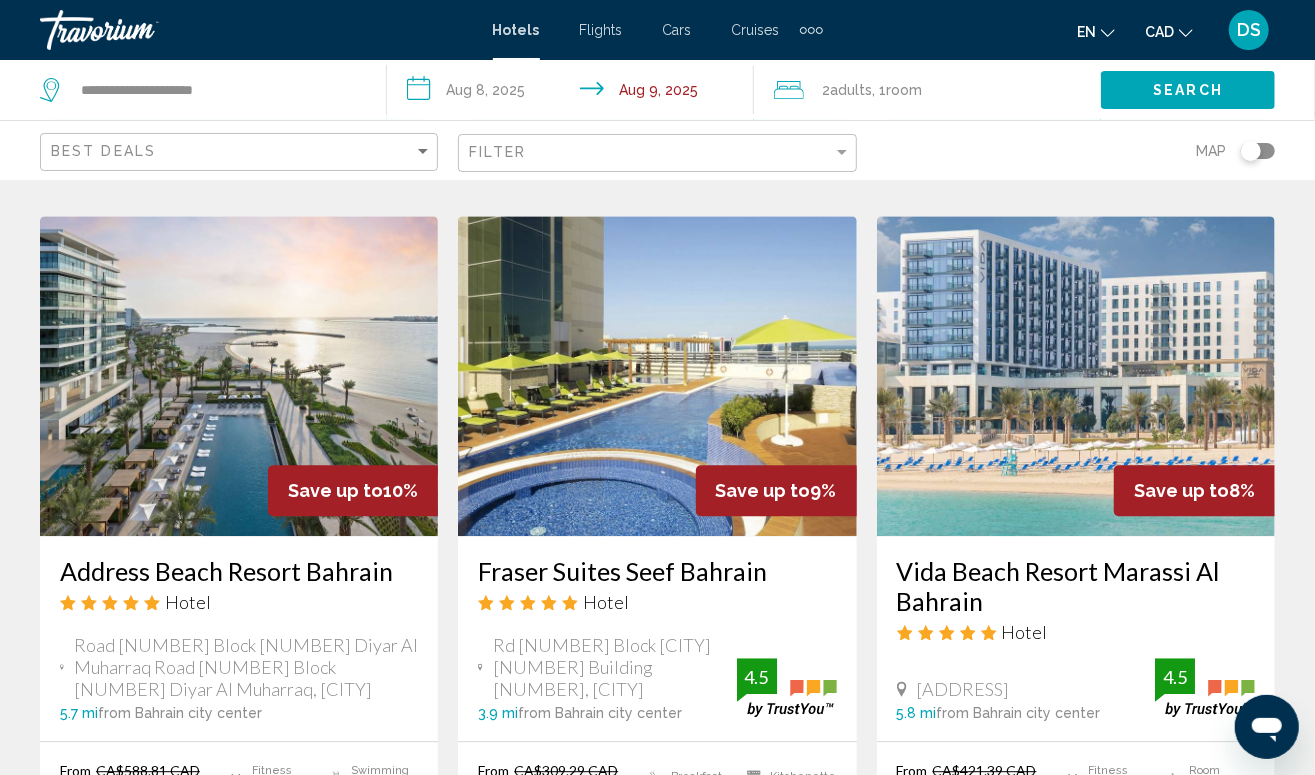 drag, startPoint x: 899, startPoint y: 471, endPoint x: 1038, endPoint y: 526, distance: 149.48578 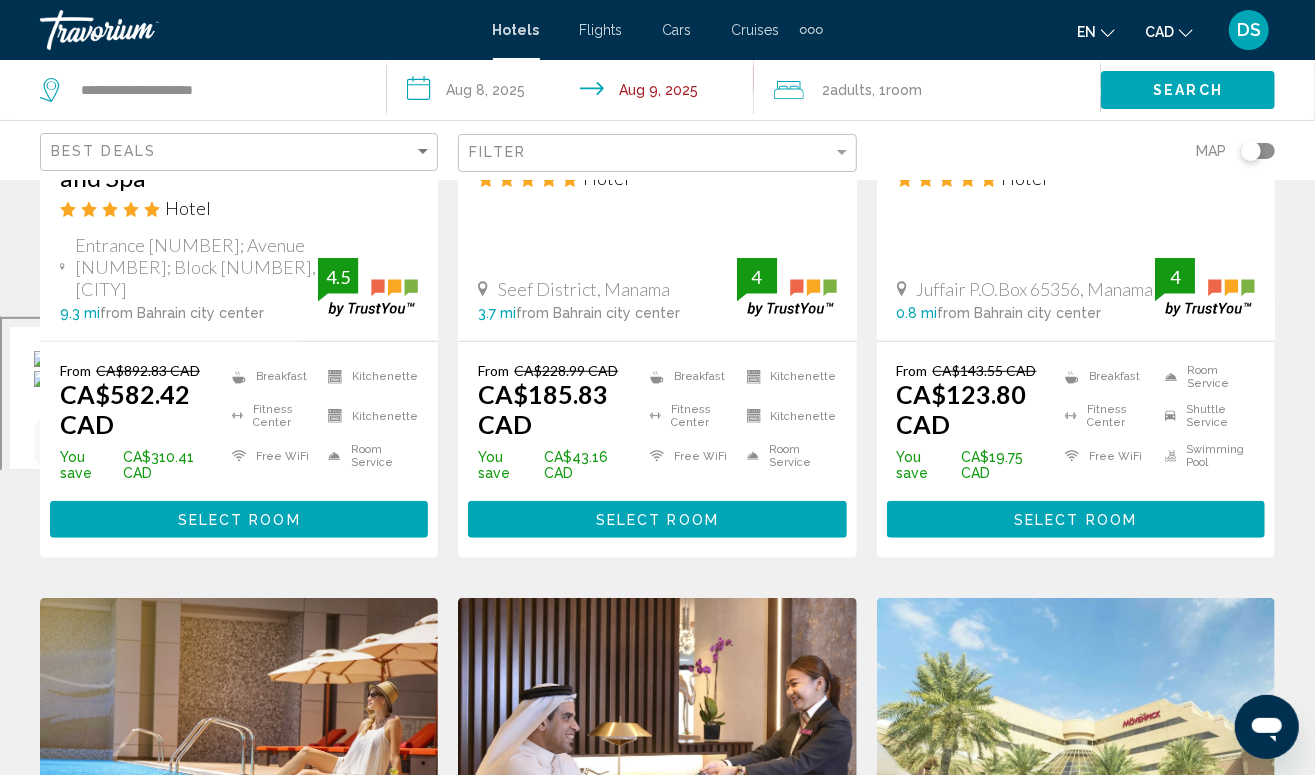 scroll, scrollTop: 0, scrollLeft: 0, axis: both 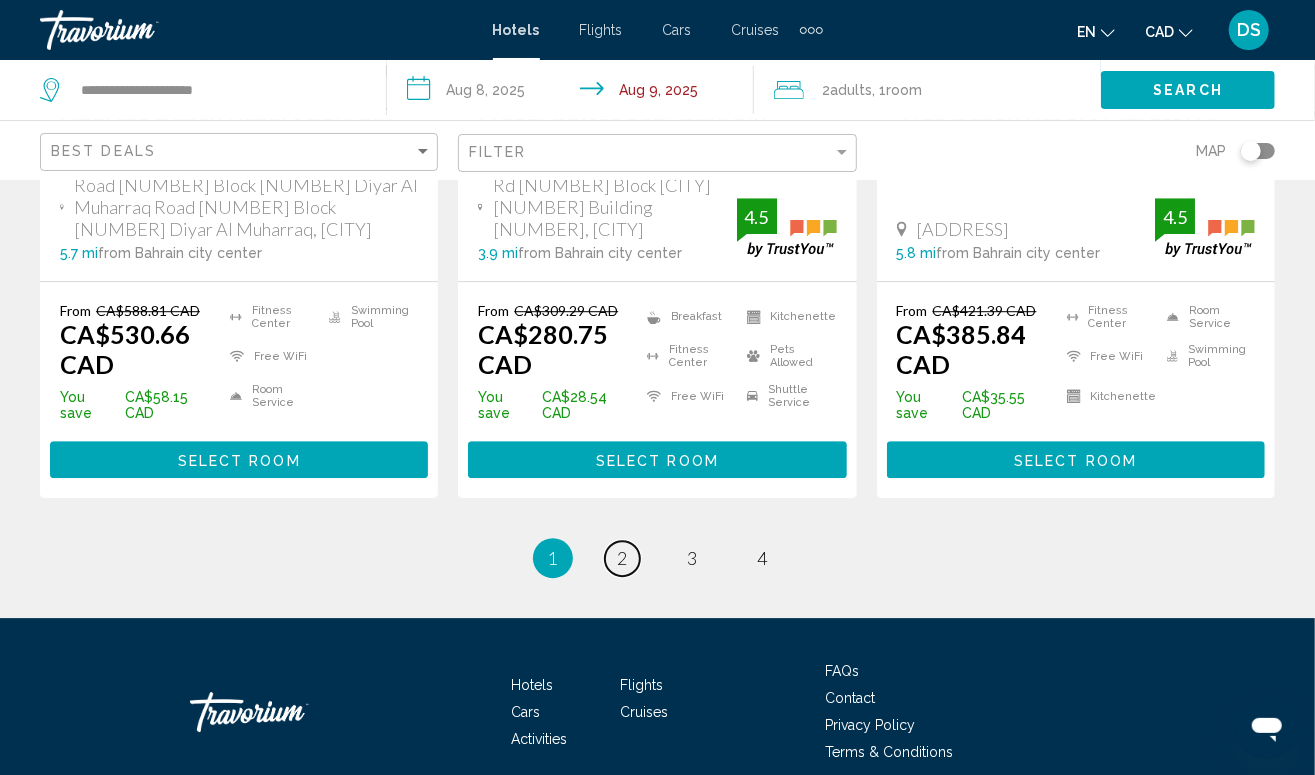 click on "page  2" at bounding box center [622, 558] 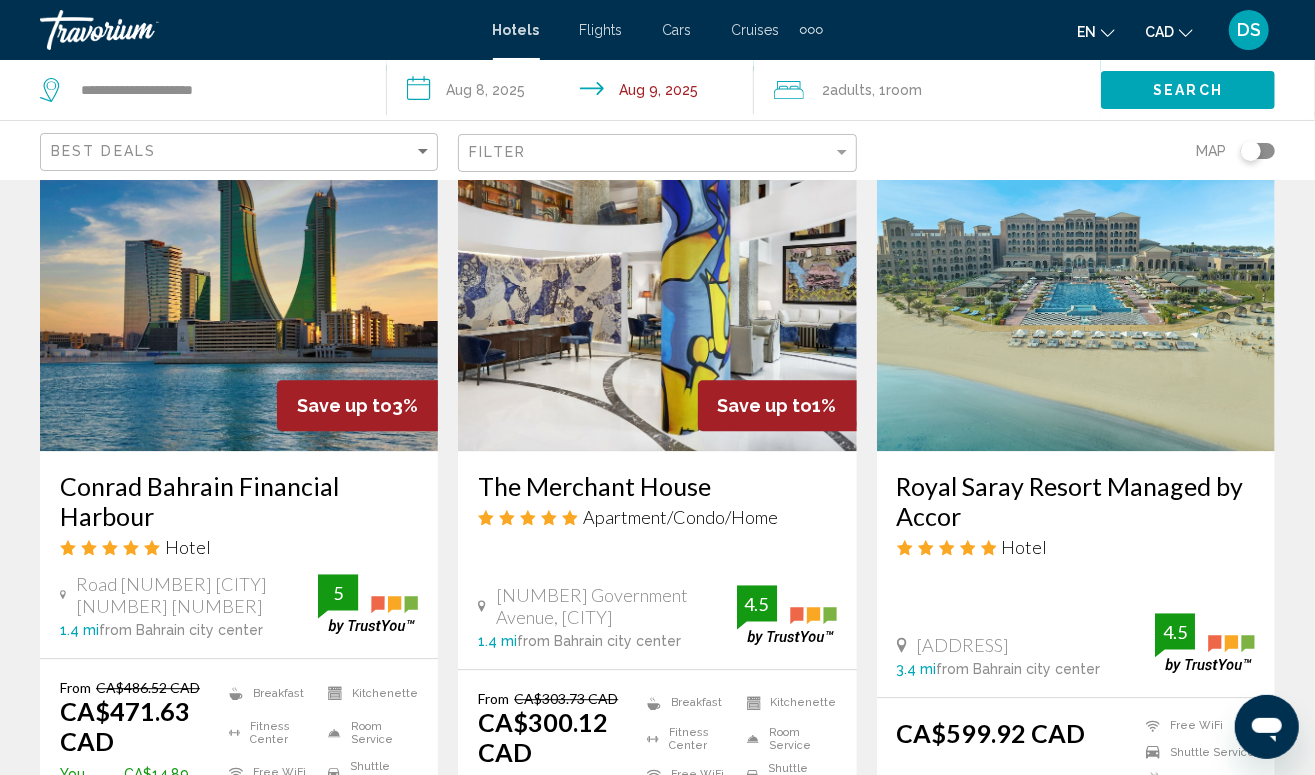 scroll, scrollTop: 2600, scrollLeft: 0, axis: vertical 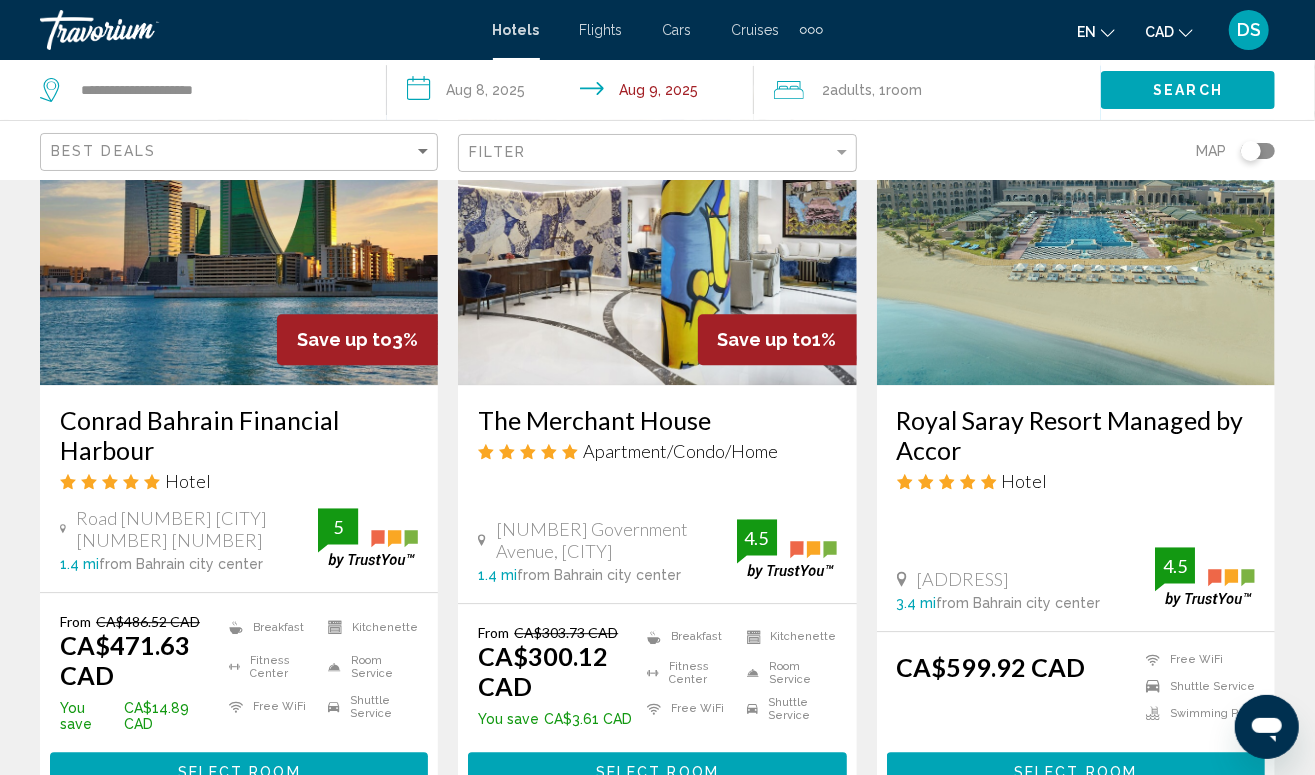 click on "Select Room" at bounding box center (239, 771) 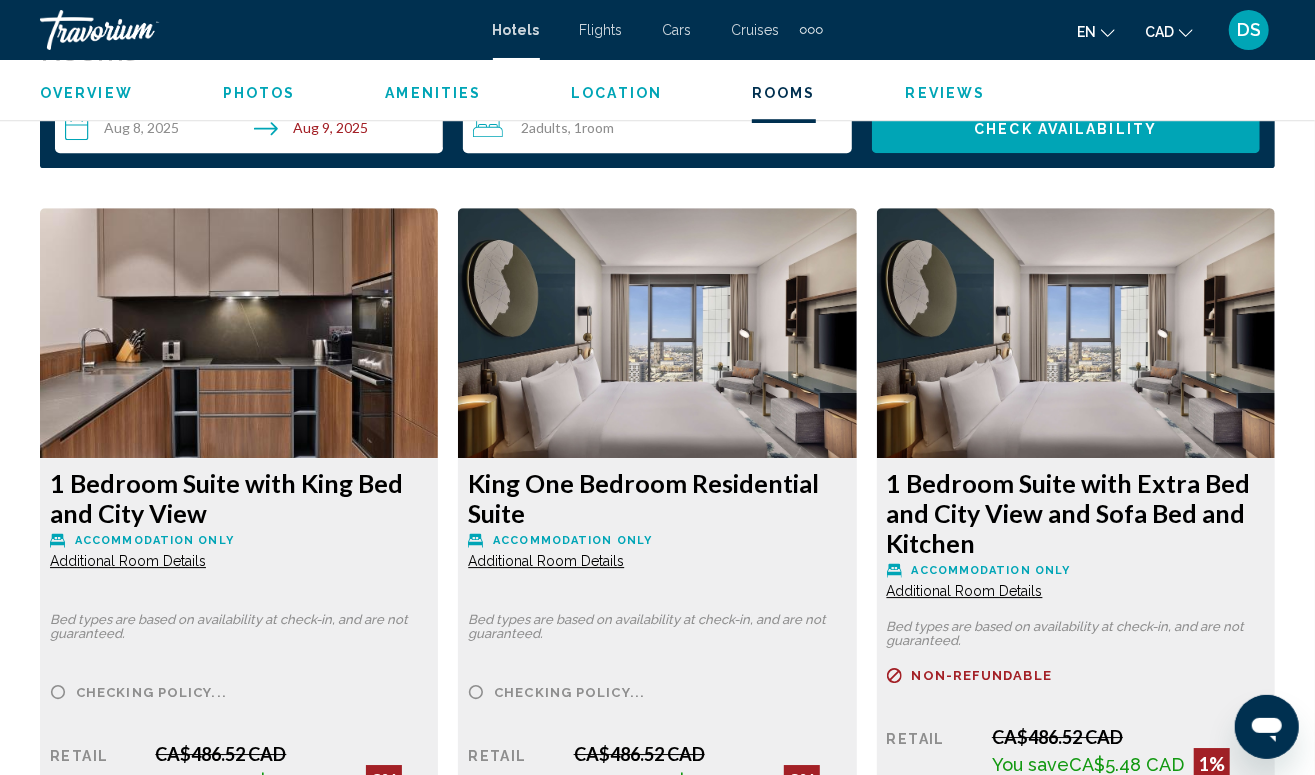 scroll, scrollTop: 3147, scrollLeft: 0, axis: vertical 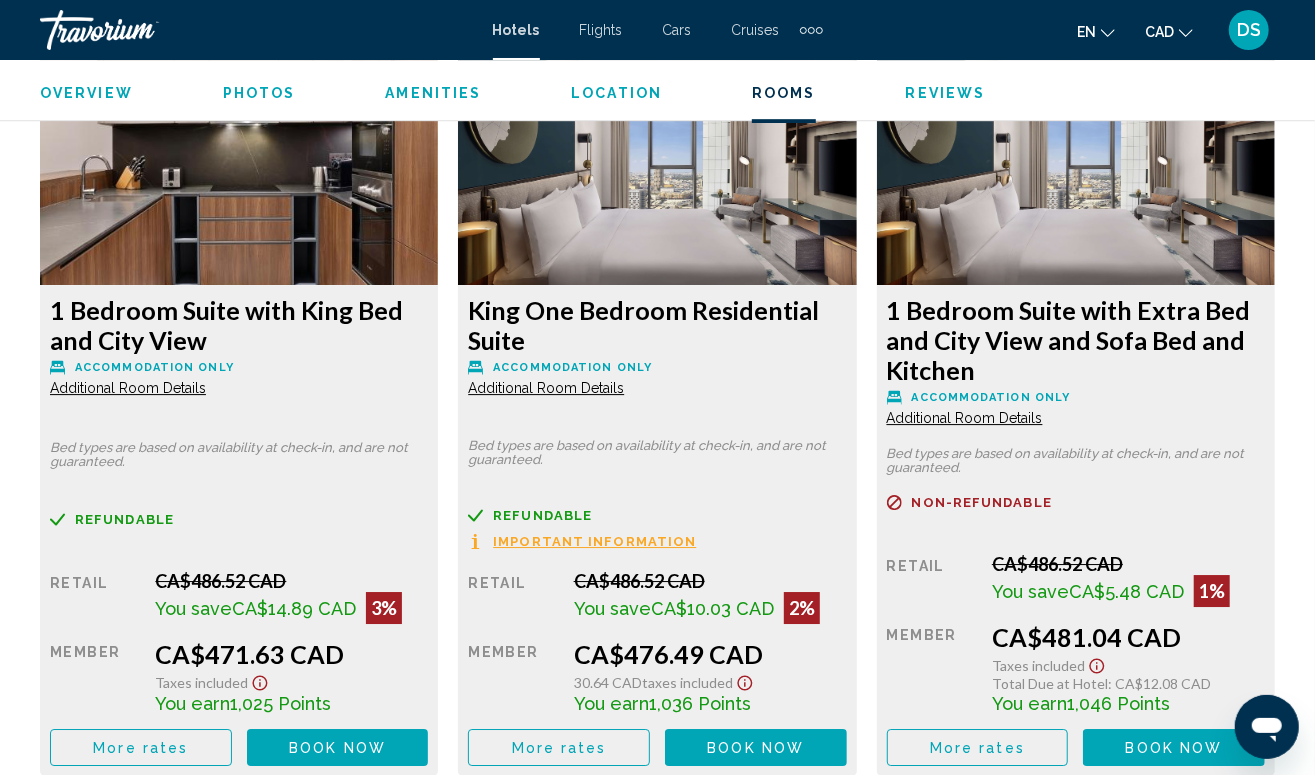 click on "Refundable" at bounding box center (124, 519) 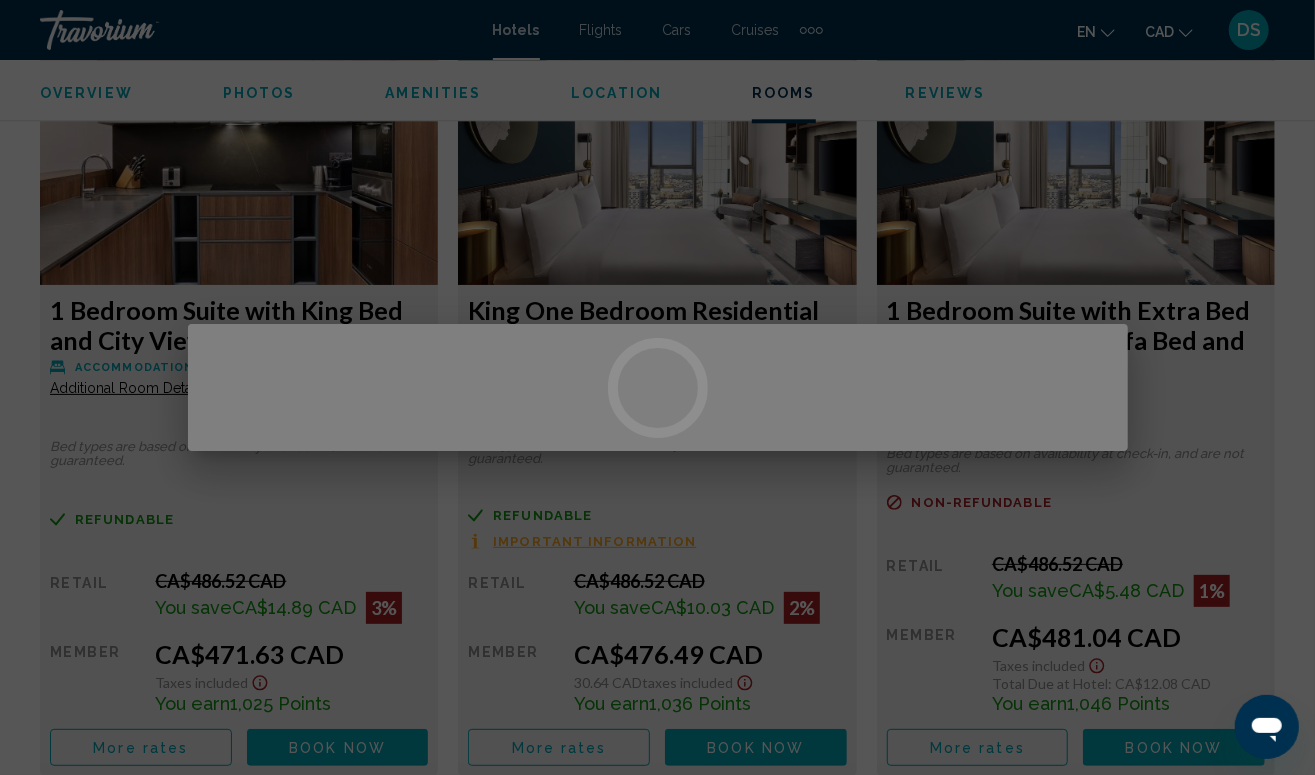 scroll, scrollTop: 0, scrollLeft: 0, axis: both 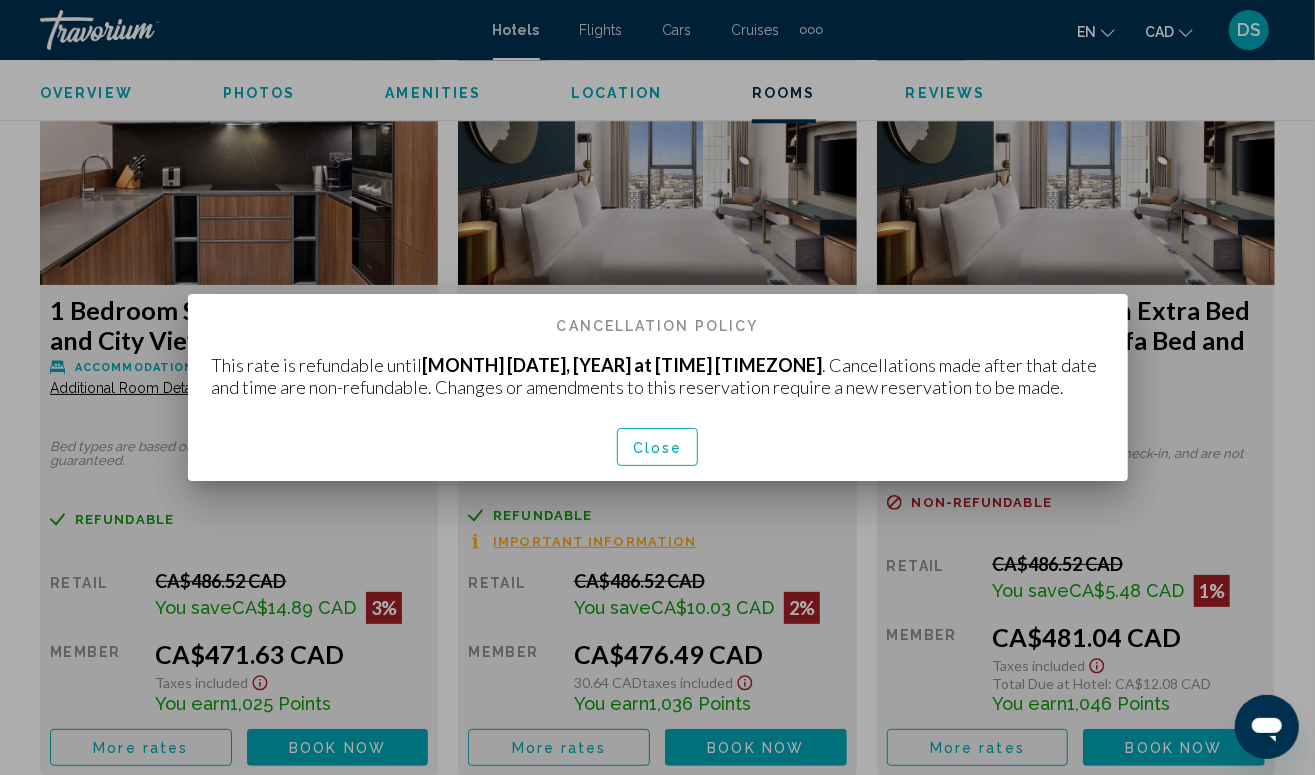 click on "Close" at bounding box center (658, 448) 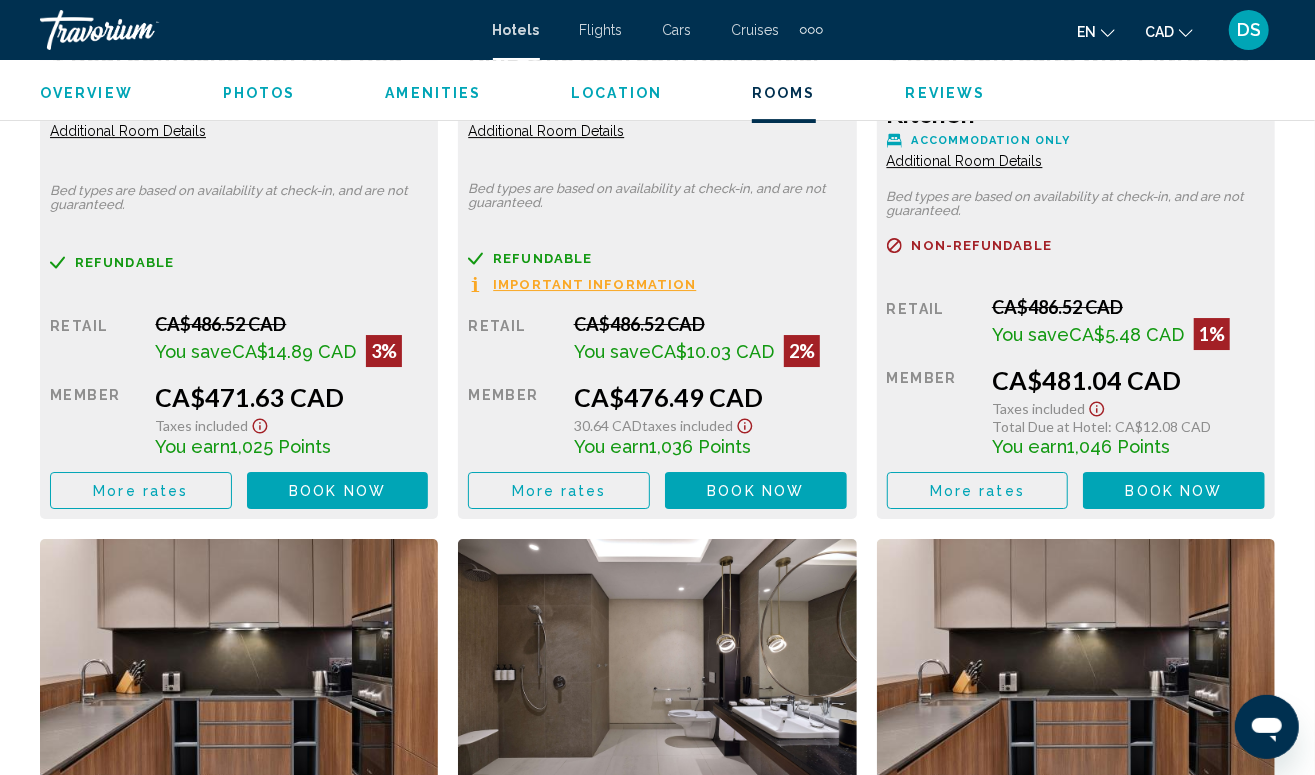 scroll, scrollTop: 3414, scrollLeft: 0, axis: vertical 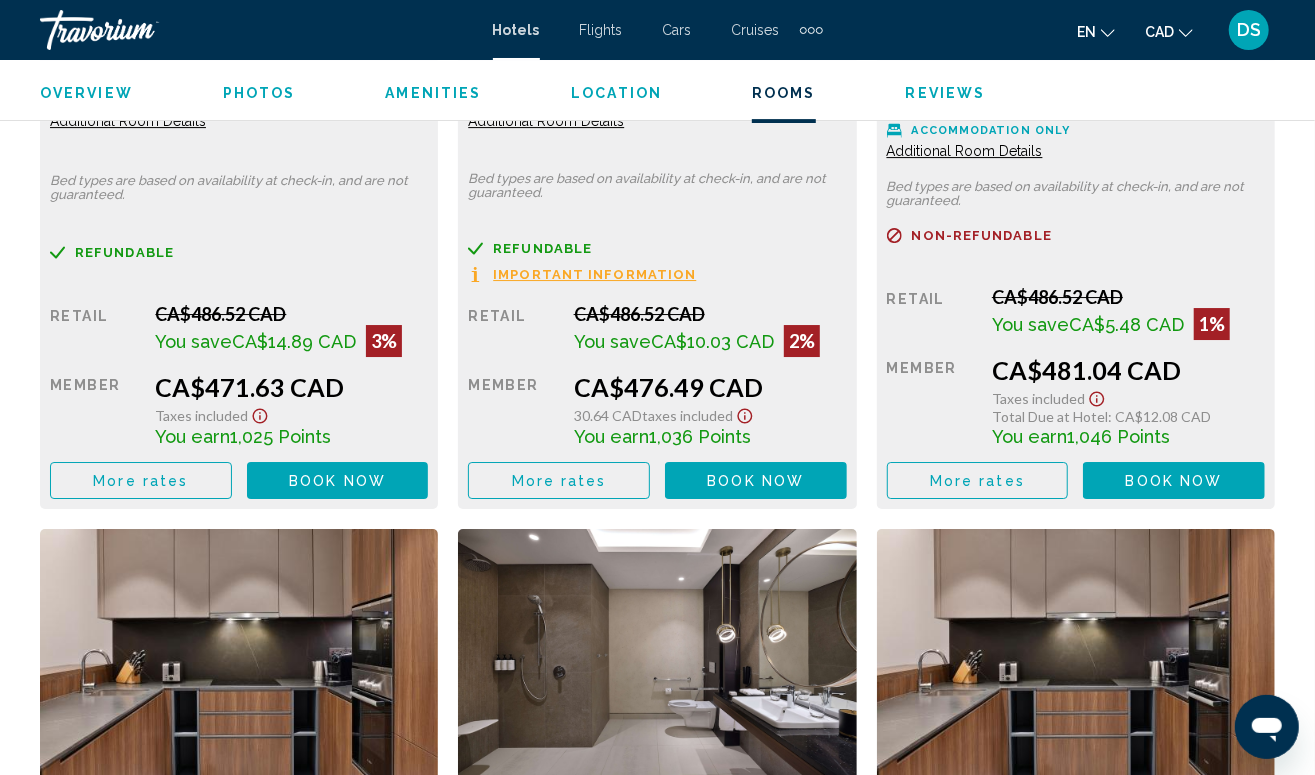 click on "Book now" at bounding box center [337, 481] 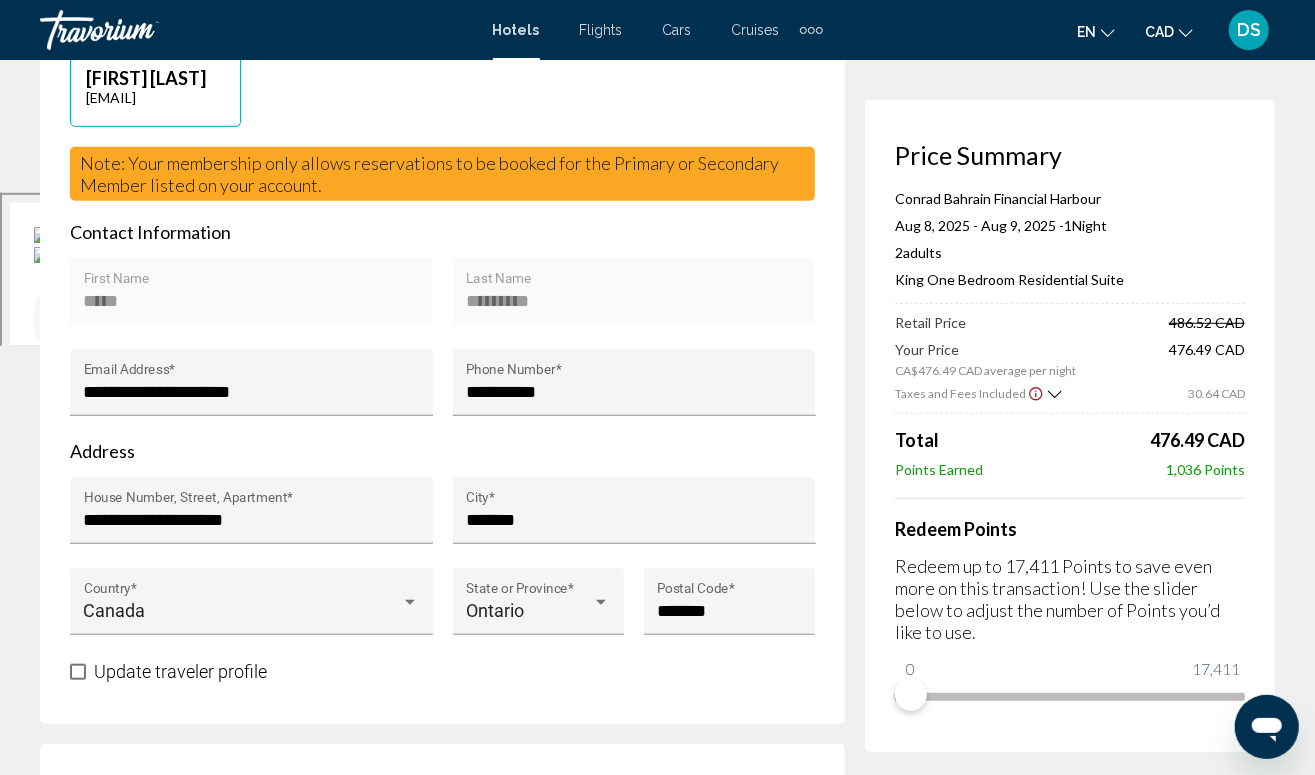 scroll, scrollTop: 466, scrollLeft: 0, axis: vertical 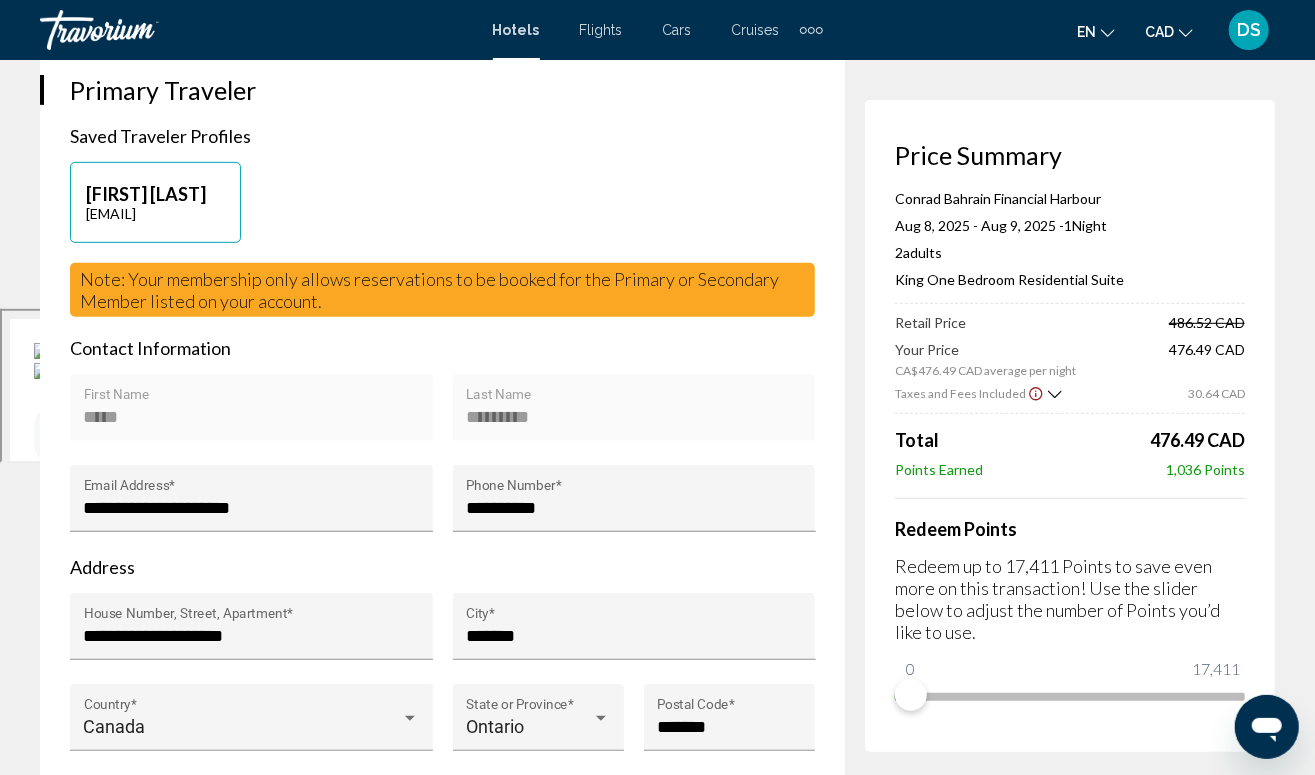 click on "[FIRST] [LAST]  [EMAIL]" at bounding box center (155, 202) 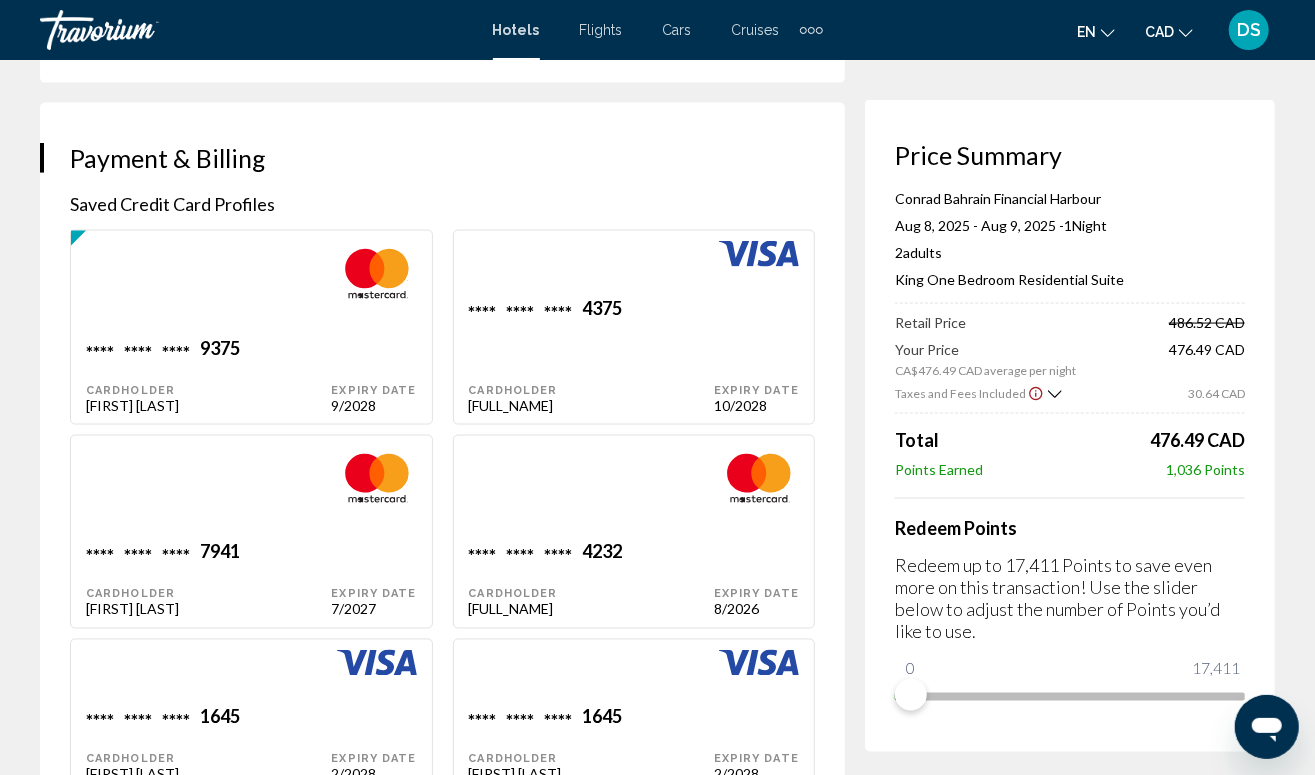scroll, scrollTop: 1466, scrollLeft: 0, axis: vertical 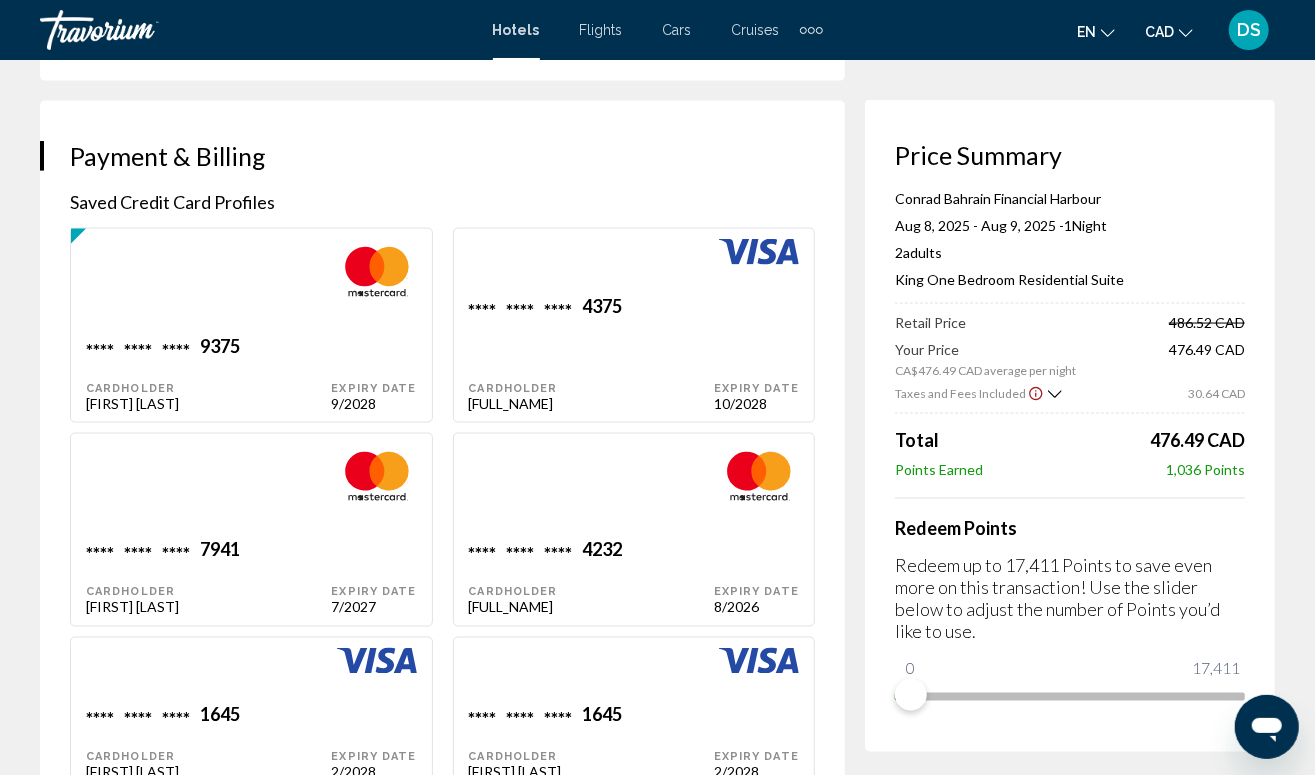 click on "**** **** **** [NUMBER] Cardholder [FIRST] [LAST]" at bounding box center [208, 373] 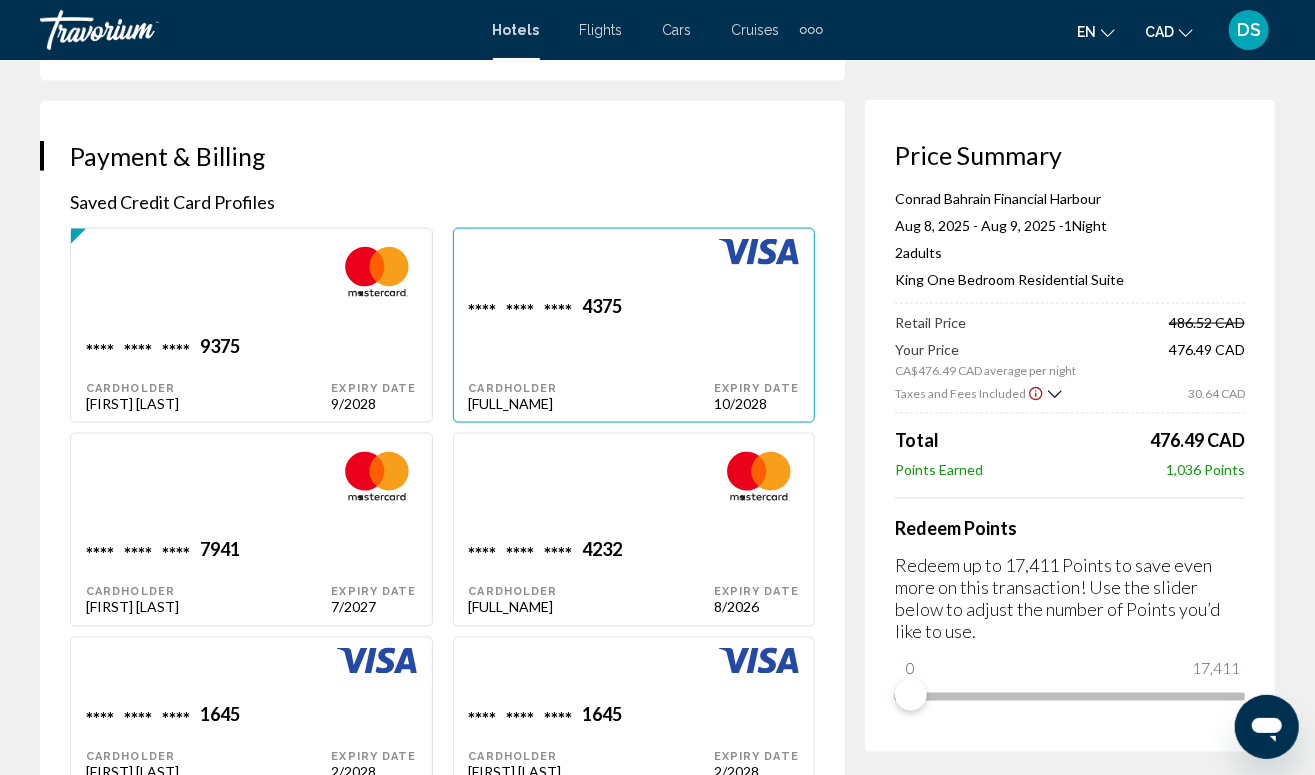 click on "**** **** **** [NUMBER] Cardholder [FIRST] [LAST]" at bounding box center [591, 353] 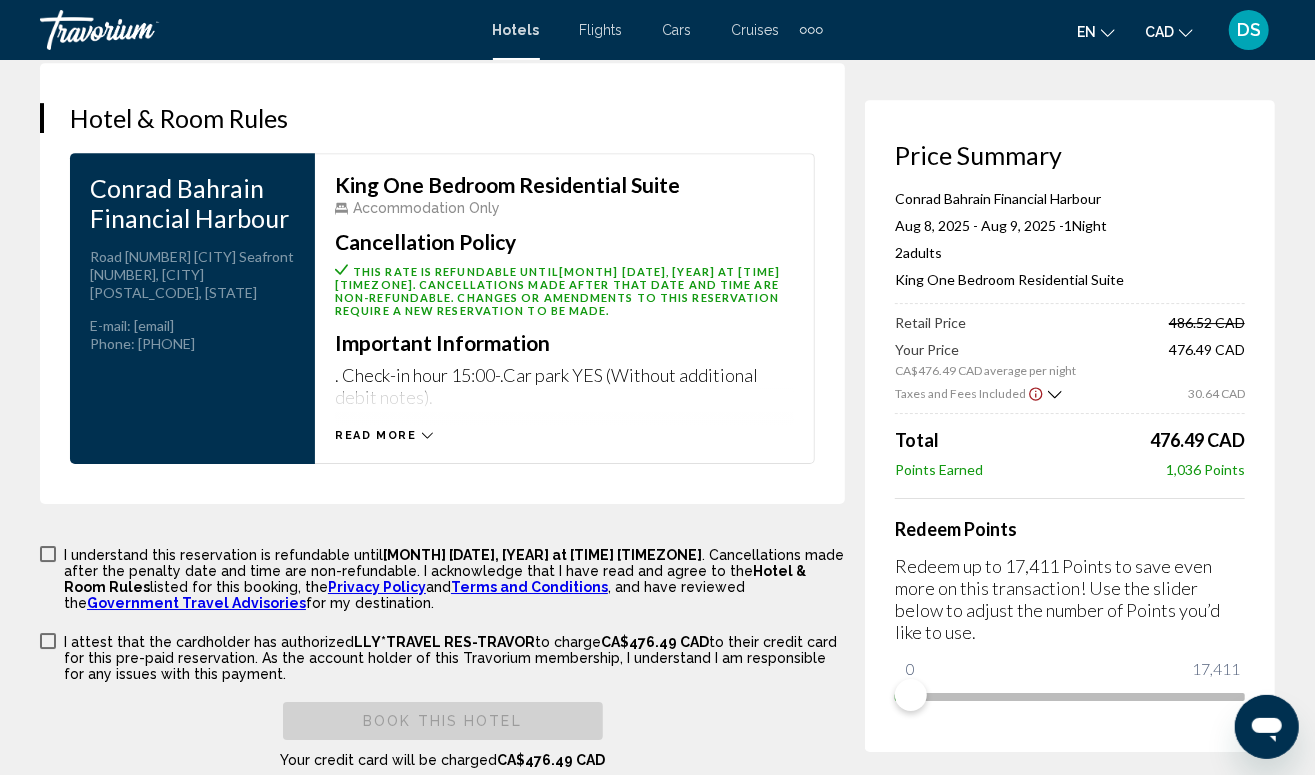 scroll, scrollTop: 3266, scrollLeft: 0, axis: vertical 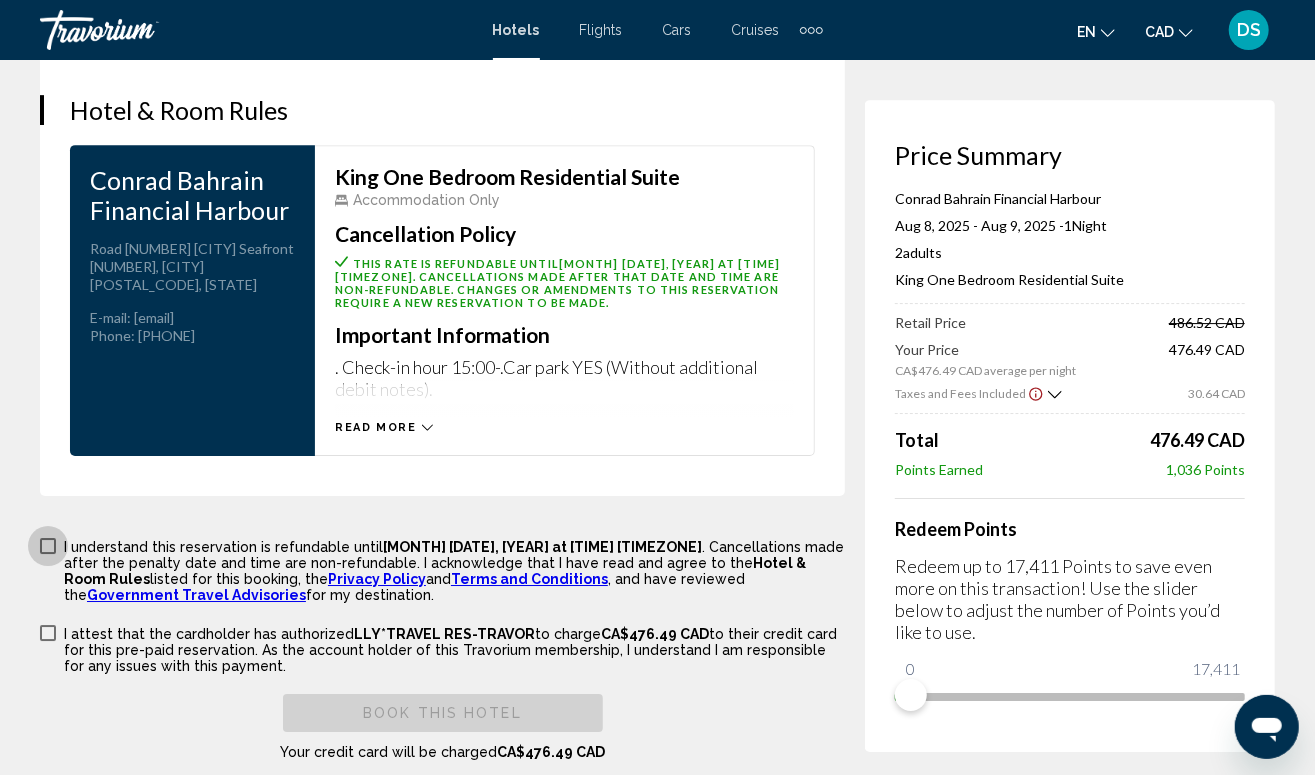 click at bounding box center (48, 546) 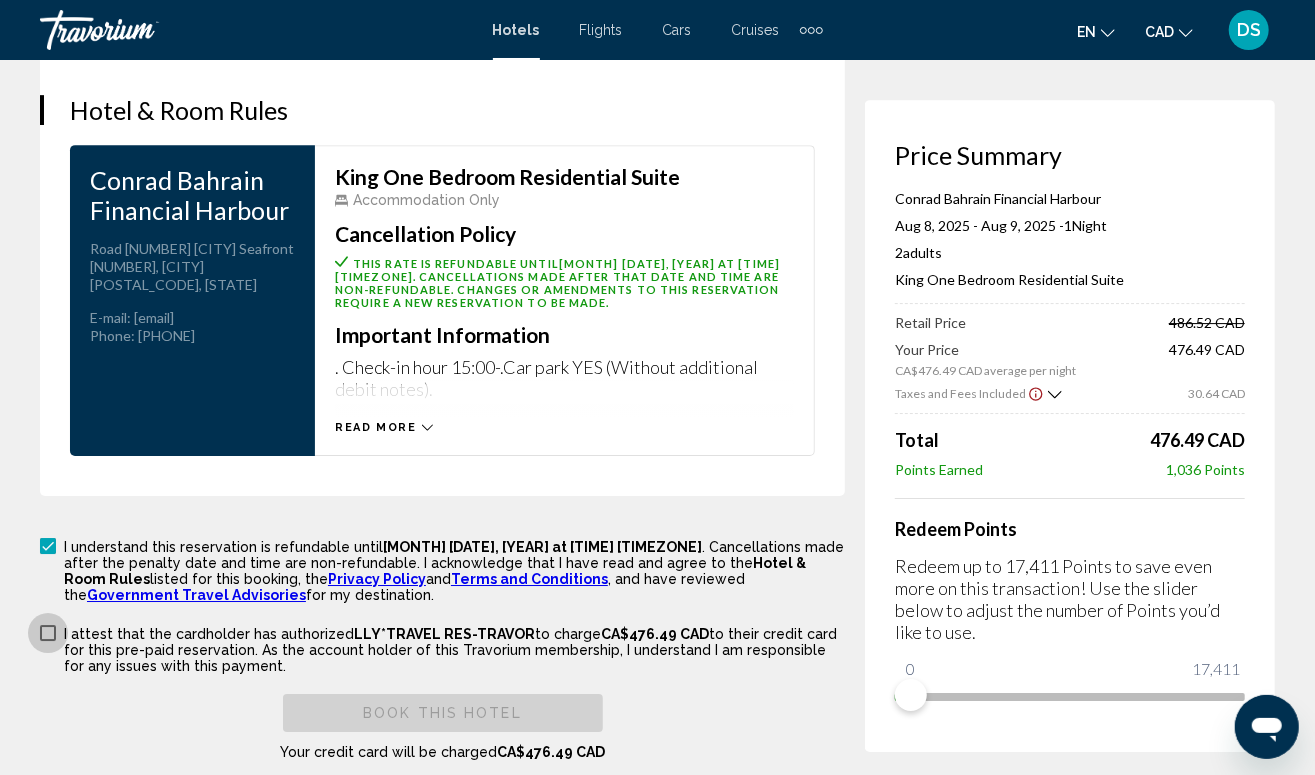 click at bounding box center (48, 633) 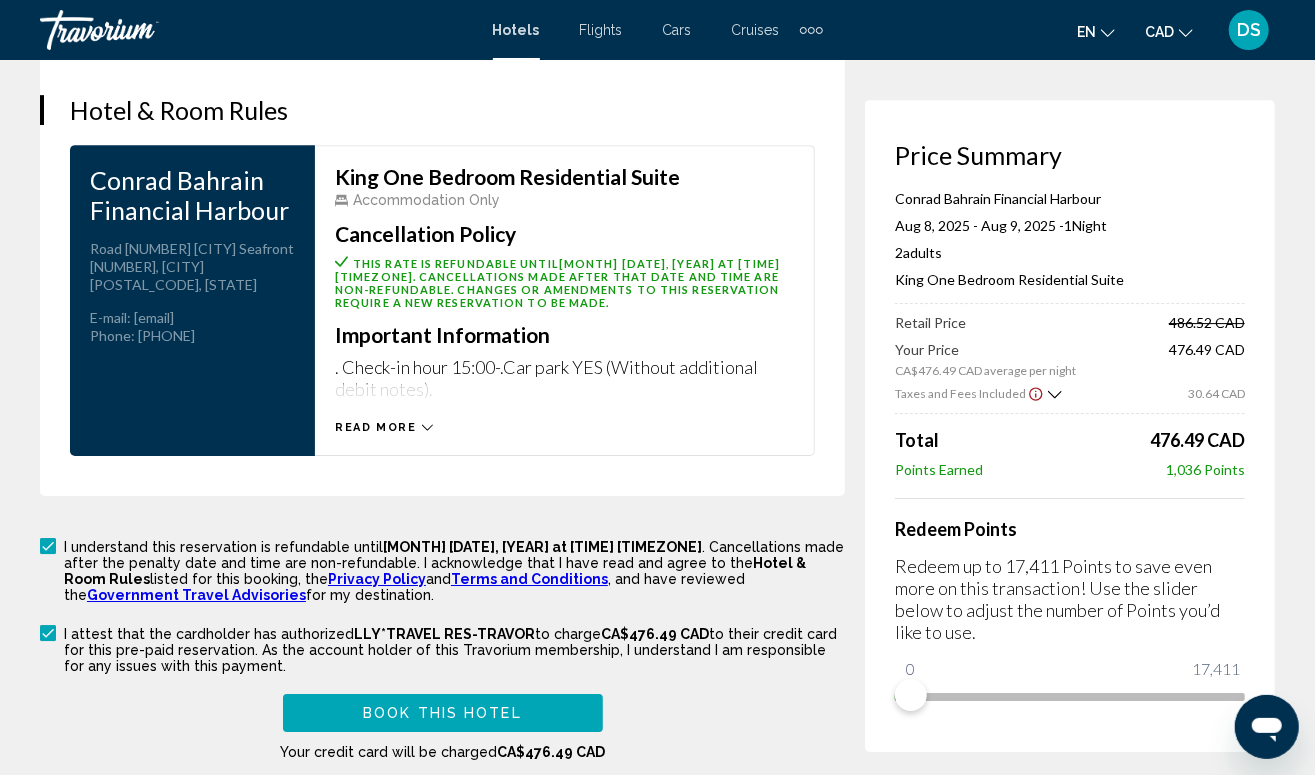 drag, startPoint x: 90, startPoint y: 169, endPoint x: 685, endPoint y: 174, distance: 595.021 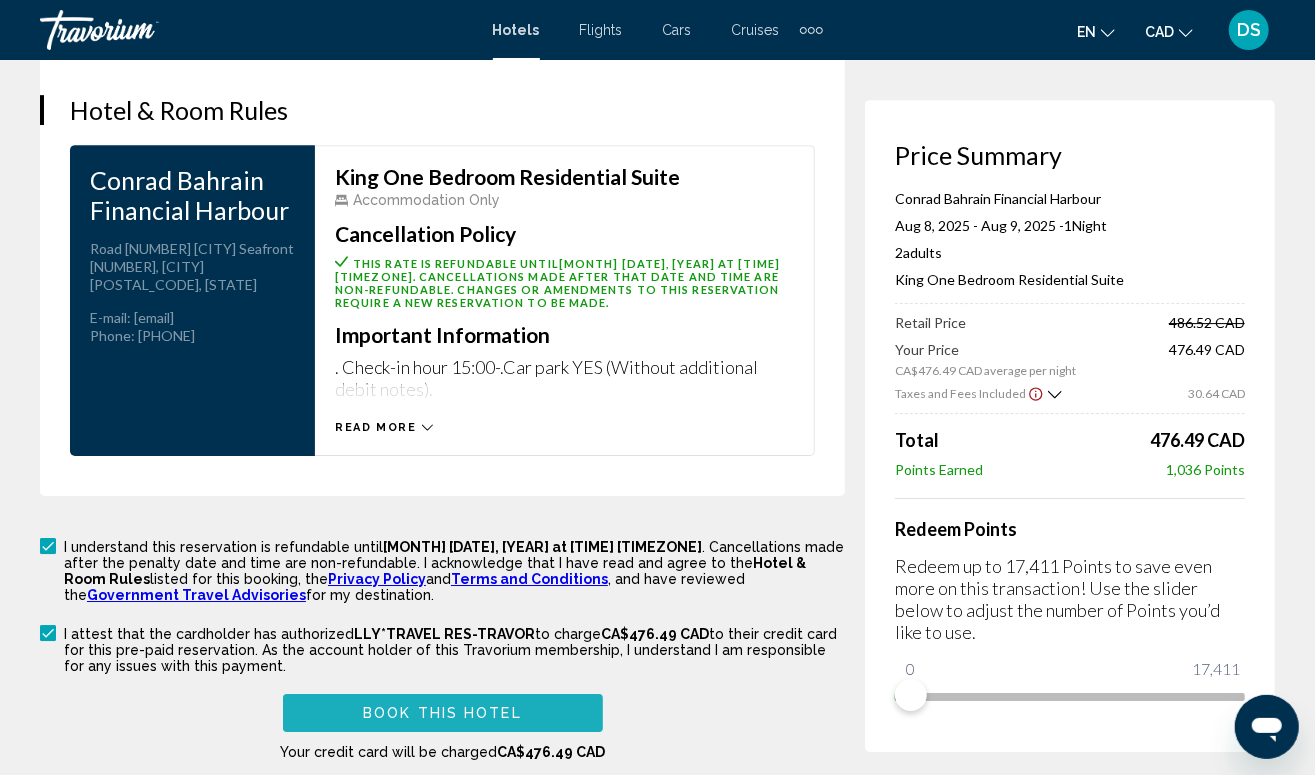 click on "Book this hotel" at bounding box center [443, 712] 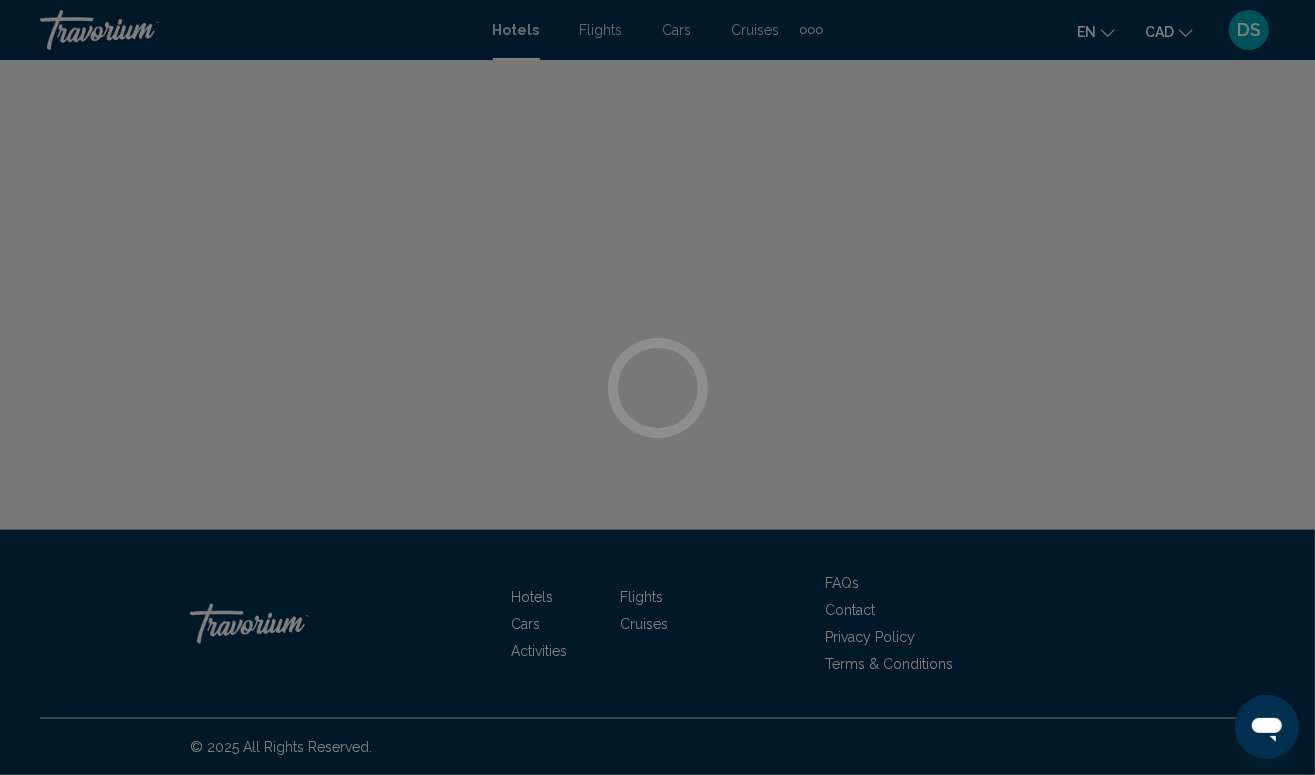 scroll, scrollTop: 0, scrollLeft: 0, axis: both 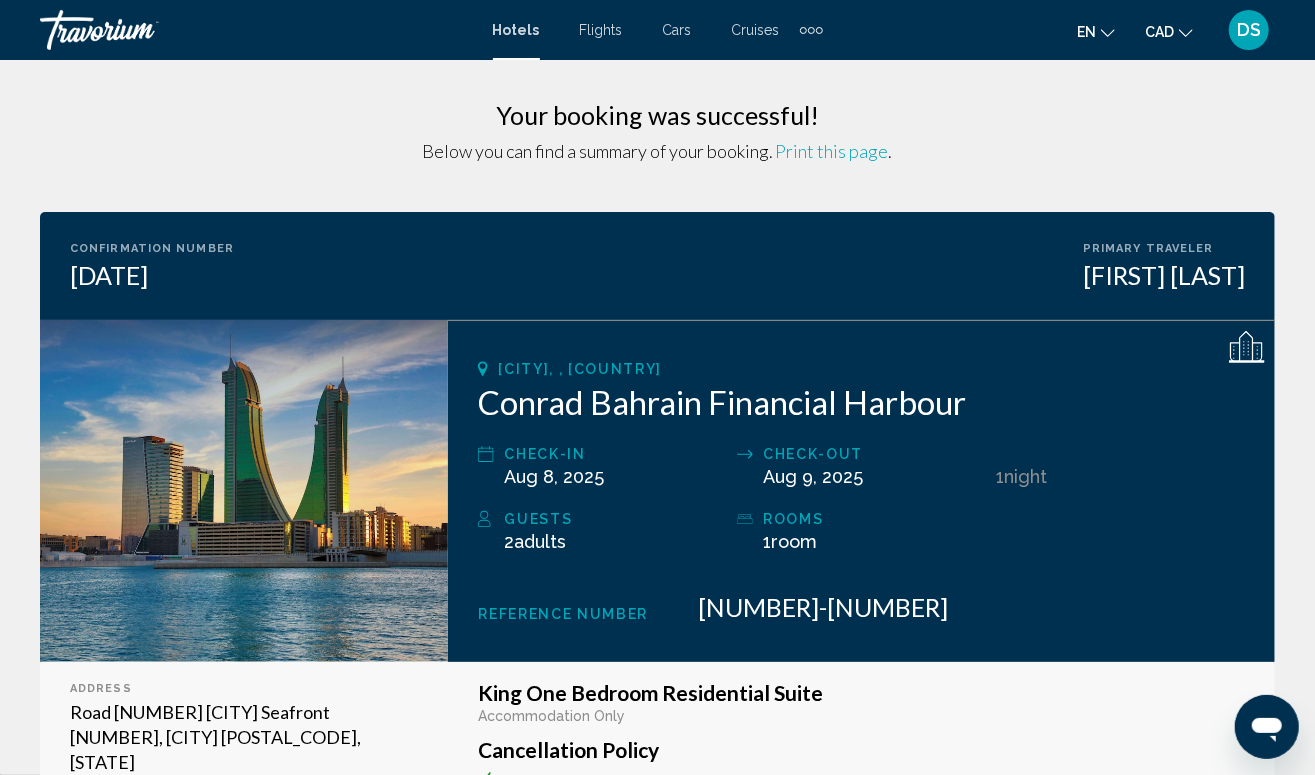 drag, startPoint x: 478, startPoint y: 394, endPoint x: 934, endPoint y: 689, distance: 543.10315 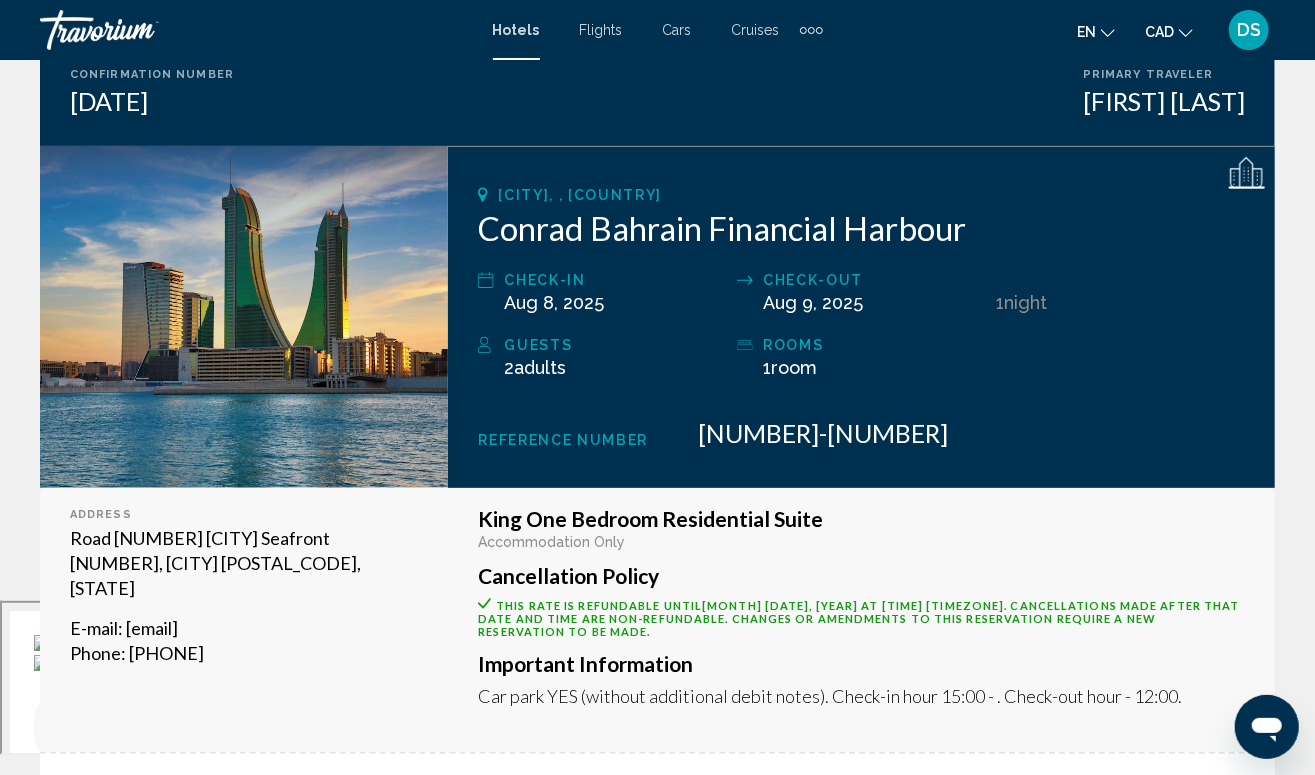 scroll, scrollTop: 200, scrollLeft: 0, axis: vertical 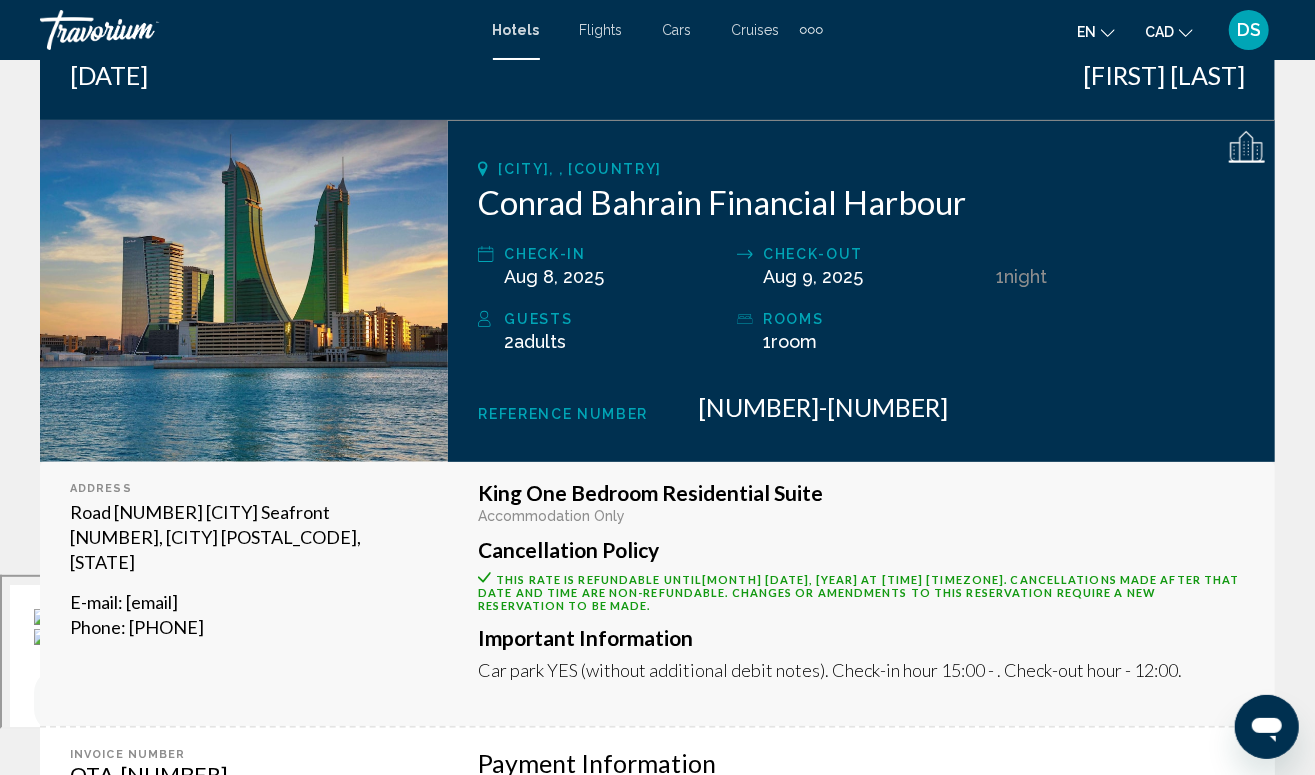 copy on "Conrad Bahrain Financial Harbour
Check-in [DATE], [YEAR]
Check-out [DATE], [YEAR] 1  Night Nights
Guests 2  Adult Adults ,   Child Children  ( ages   )
rooms 1  Room rooms Reference Number [NUMBER] Address Road [NUMBER] Manama Seafront [NUMBER], [CITY]  [NUMBER], [COUNTRY] E-mail : [EMAIL] Phone : [PHONE]  King One Bedroom Residential Suite" 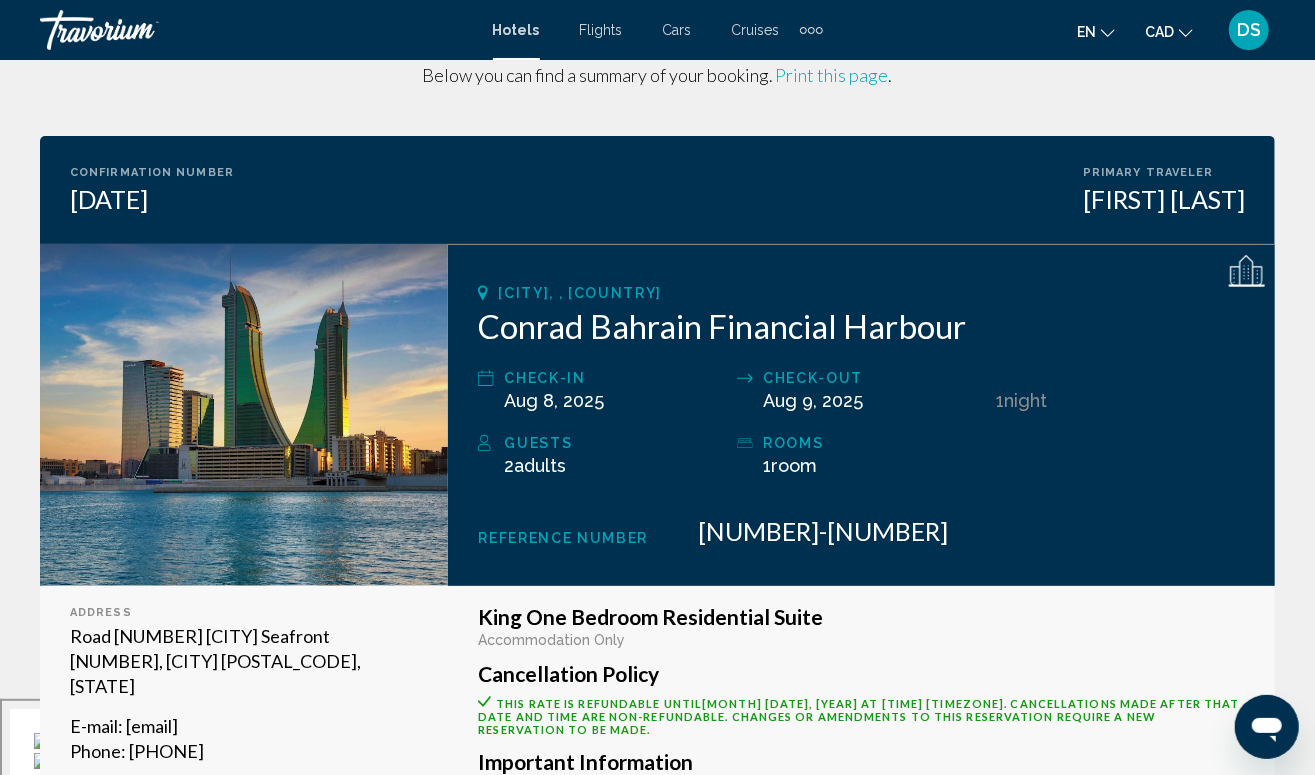 scroll, scrollTop: 0, scrollLeft: 0, axis: both 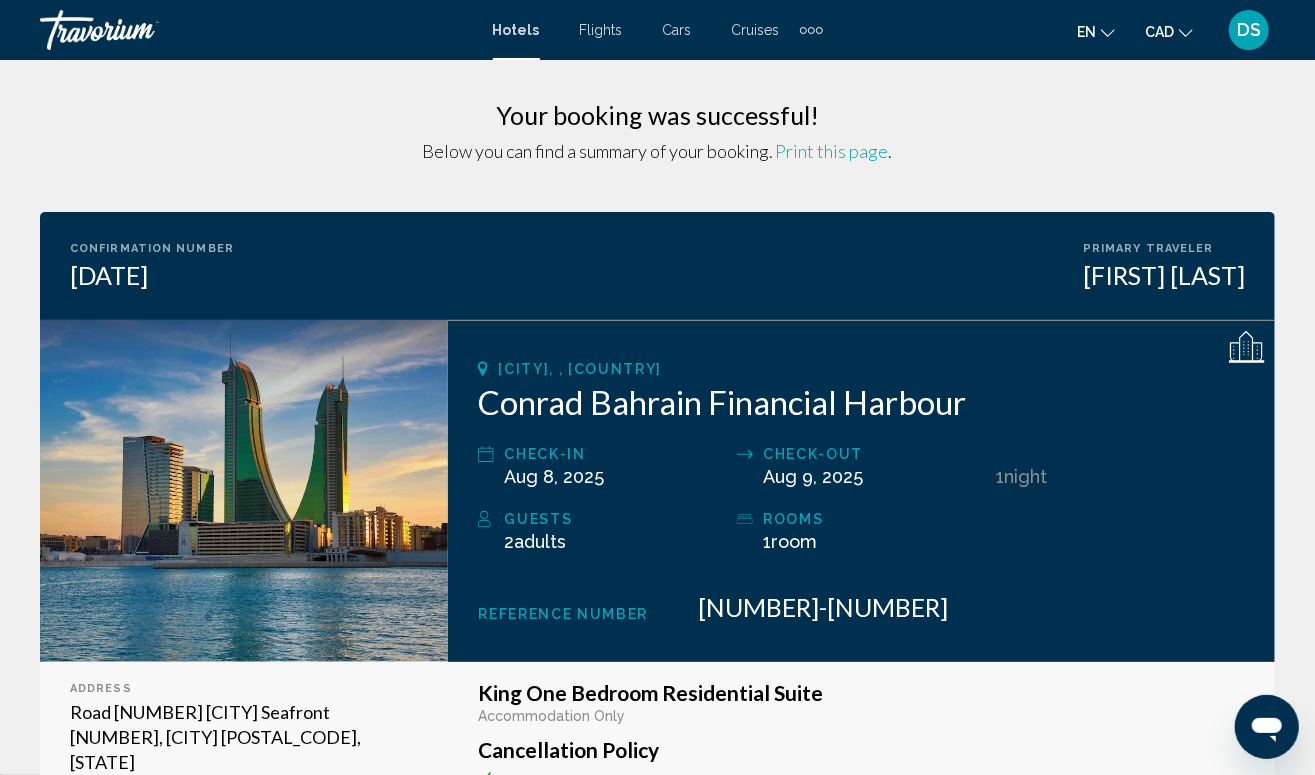 click on "Hotels" at bounding box center [516, 30] 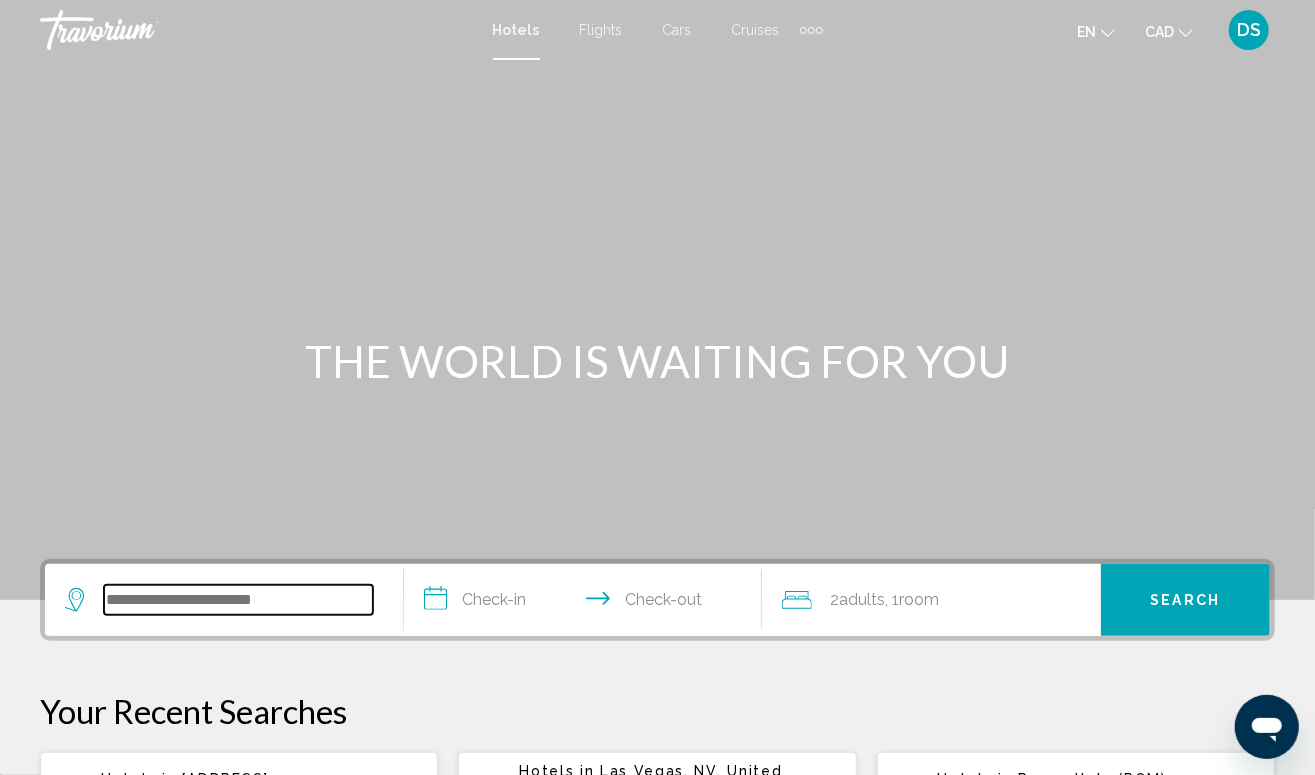 click at bounding box center (238, 600) 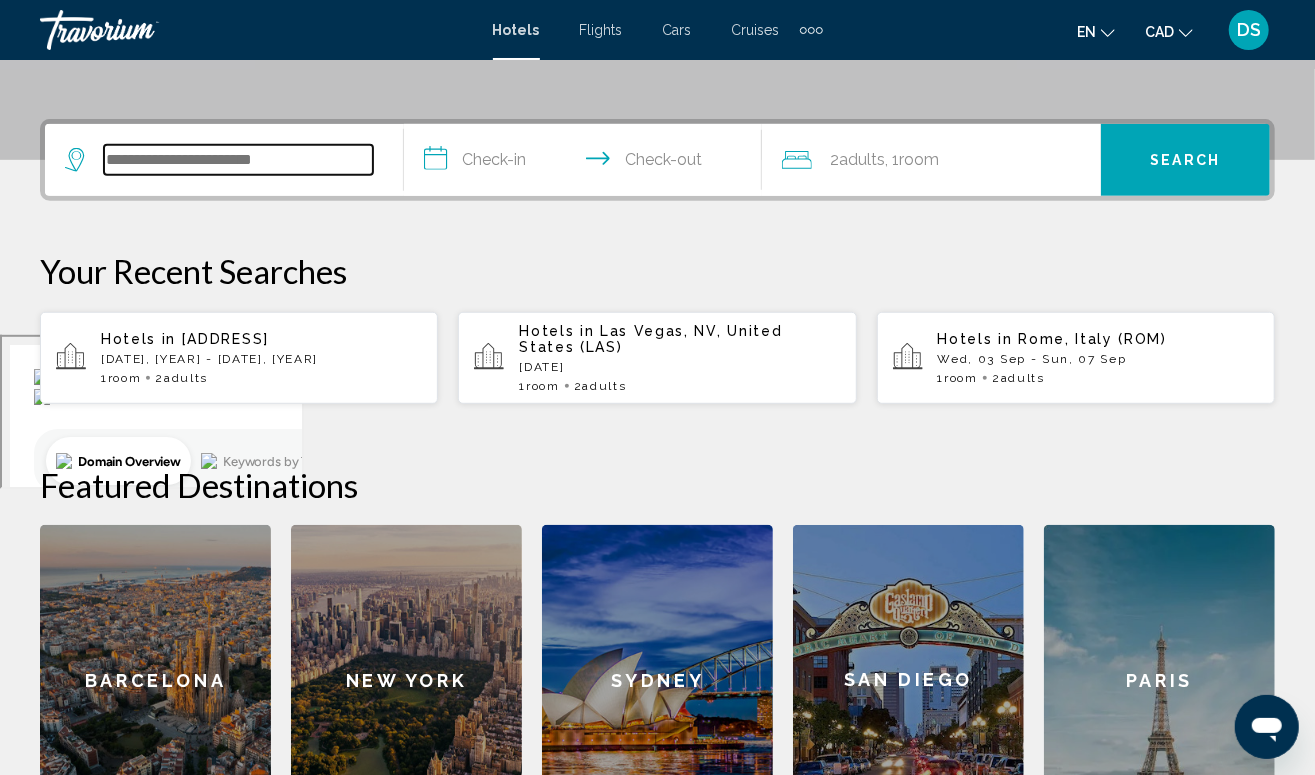 scroll, scrollTop: 494, scrollLeft: 0, axis: vertical 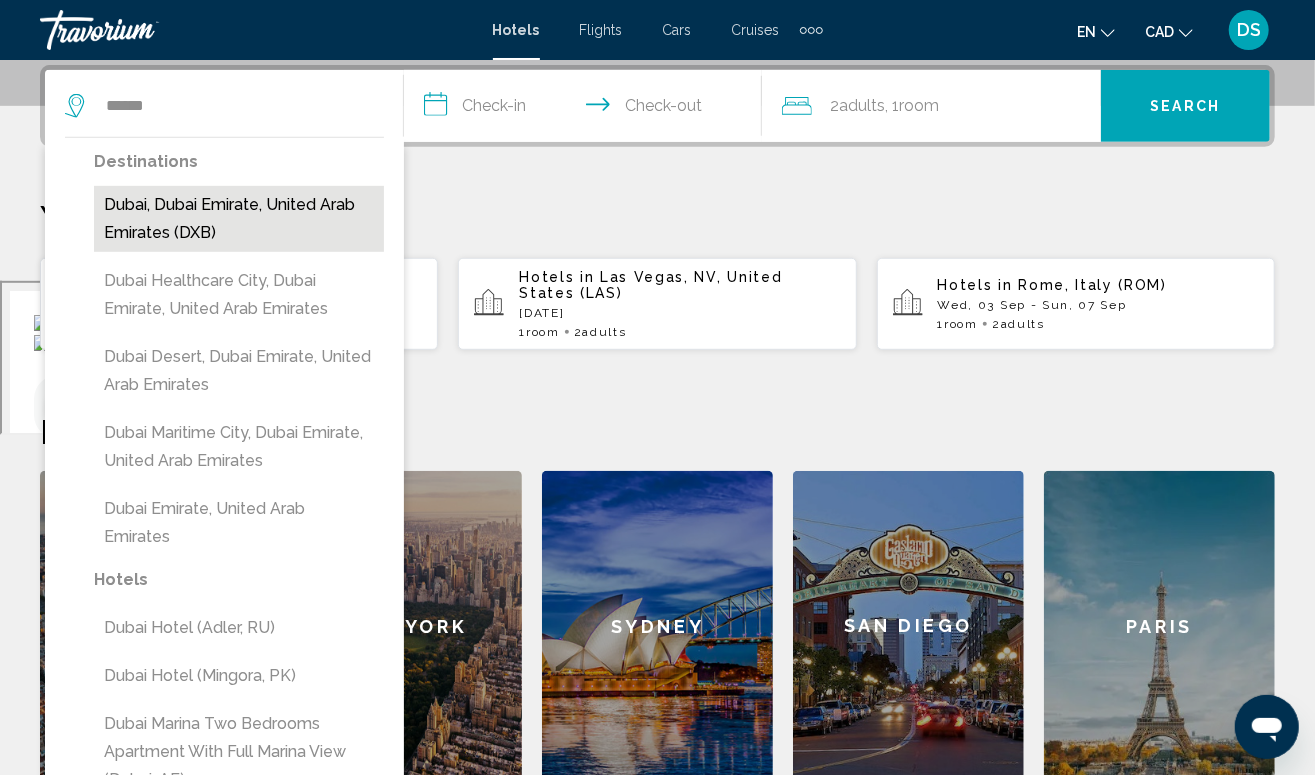 click on "Dubai, Dubai Emirate, United Arab Emirates (DXB)" at bounding box center [239, 219] 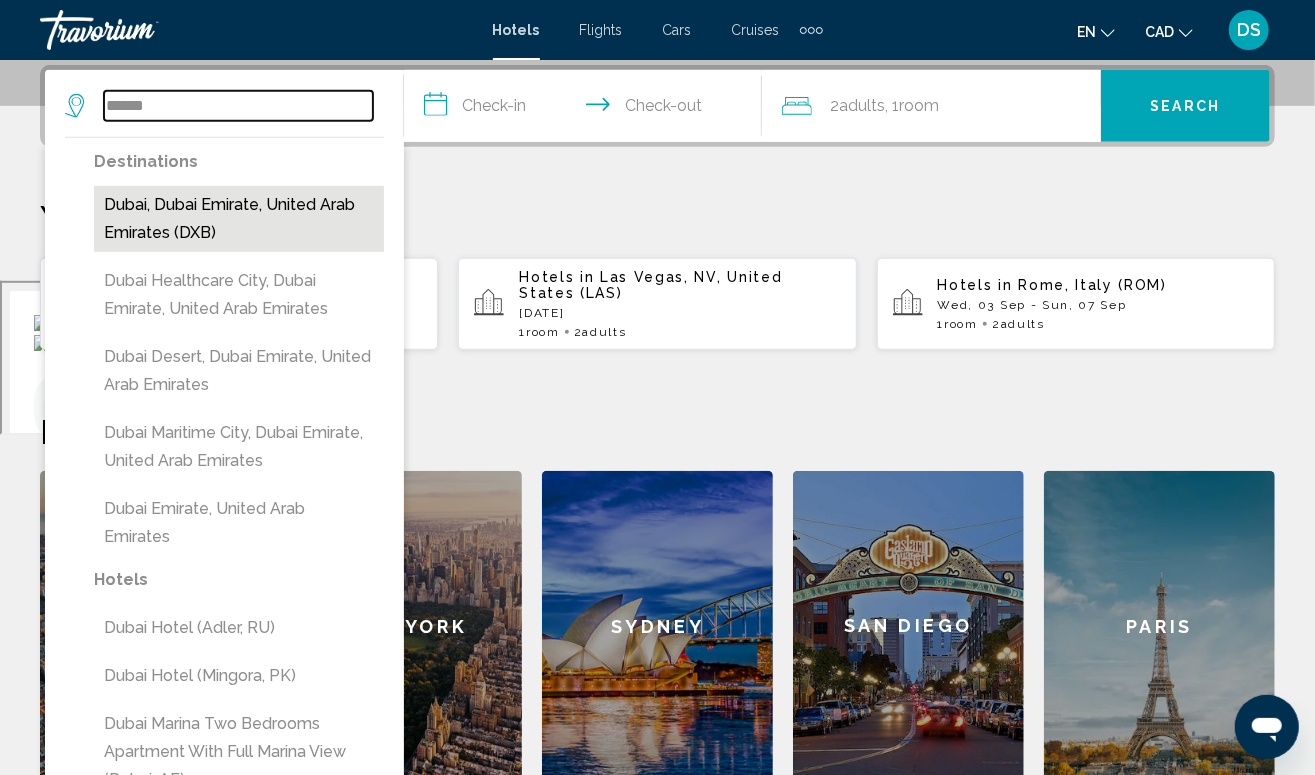 type on "**********" 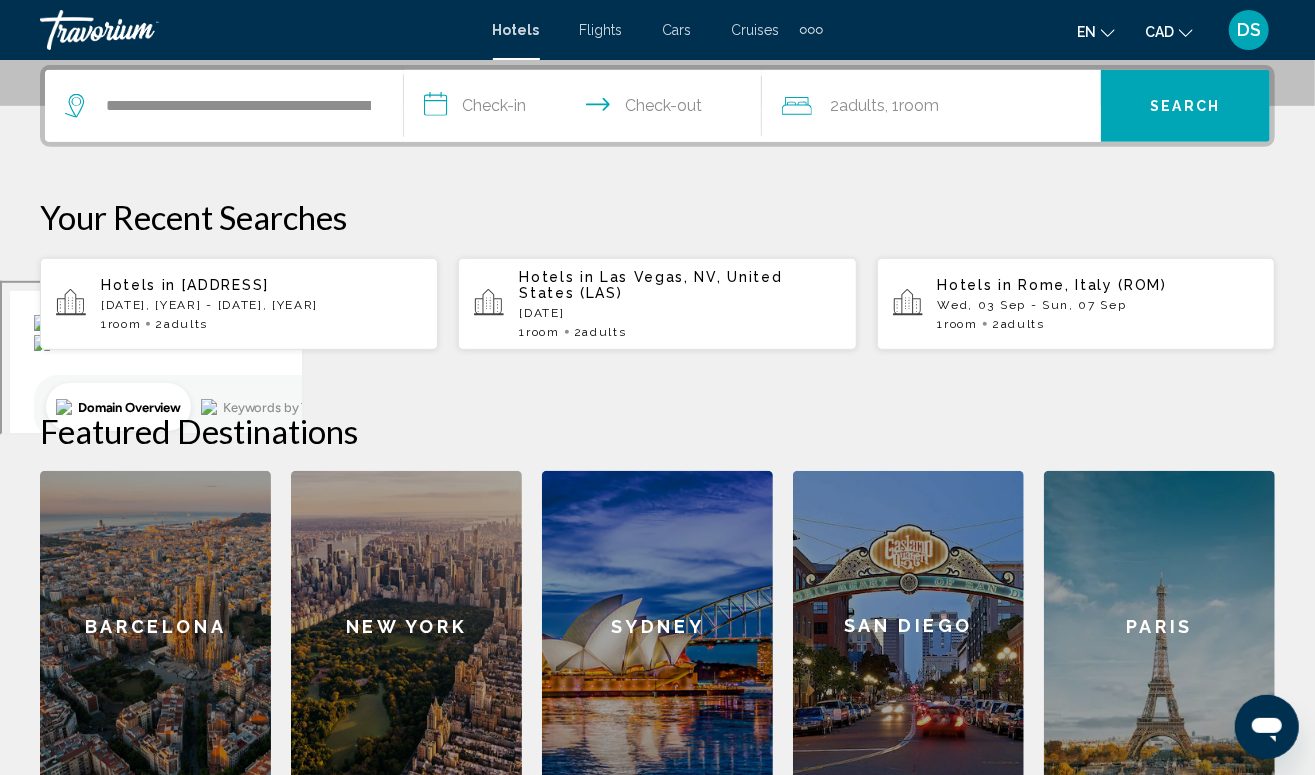 click on "**********" at bounding box center [587, 109] 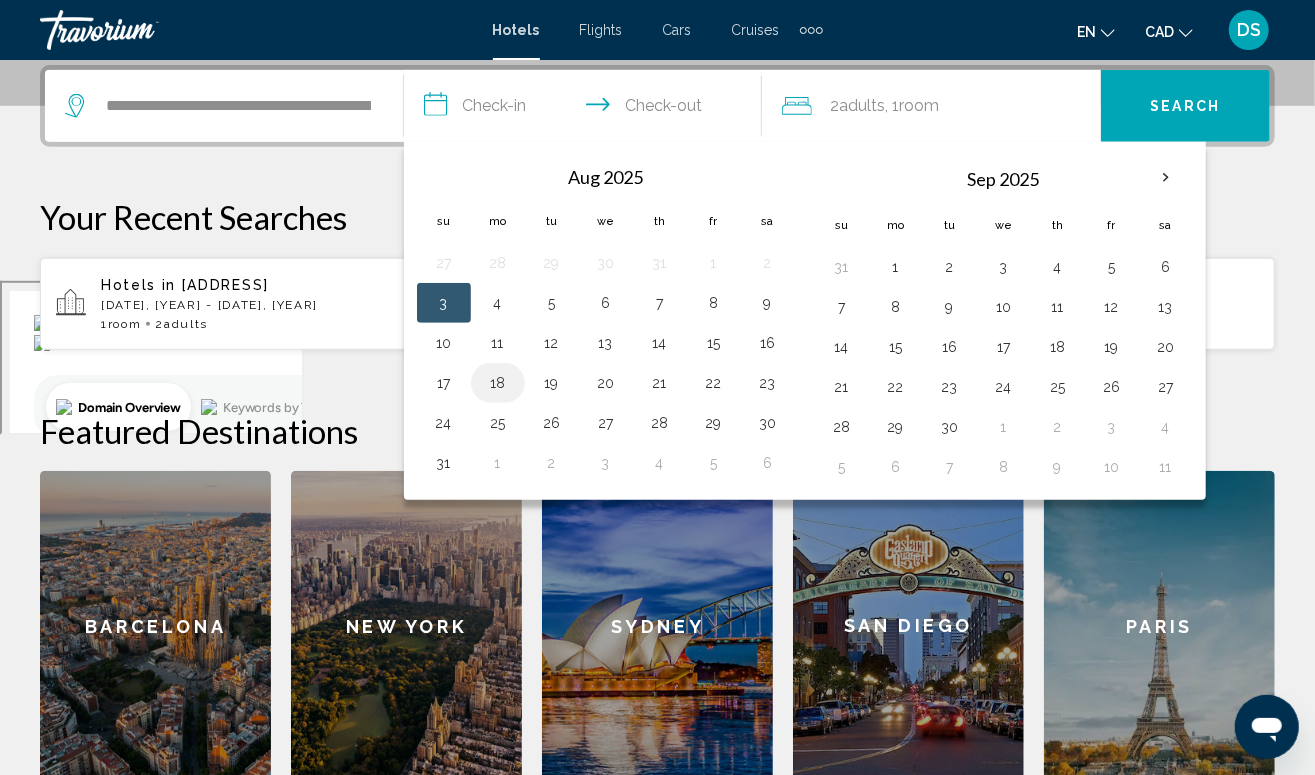 click on "18" at bounding box center [498, 383] 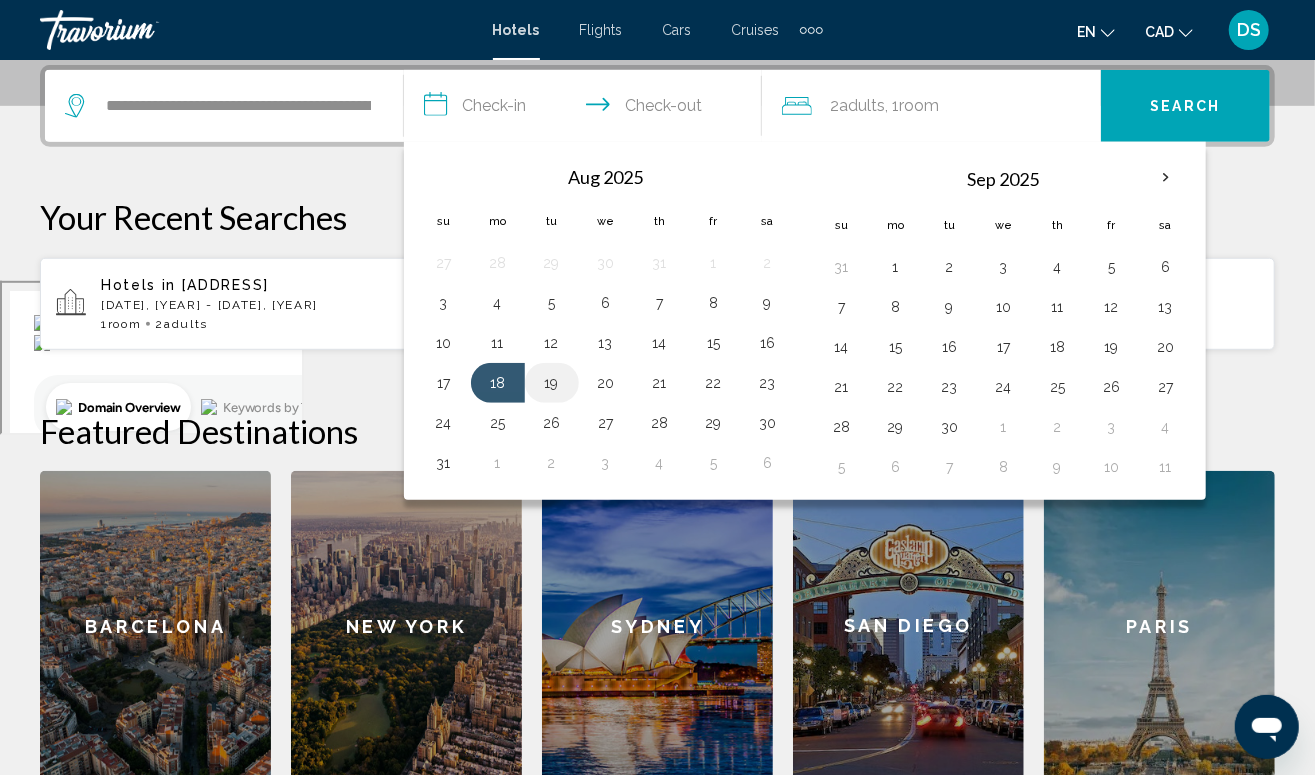click on "19" at bounding box center (552, 383) 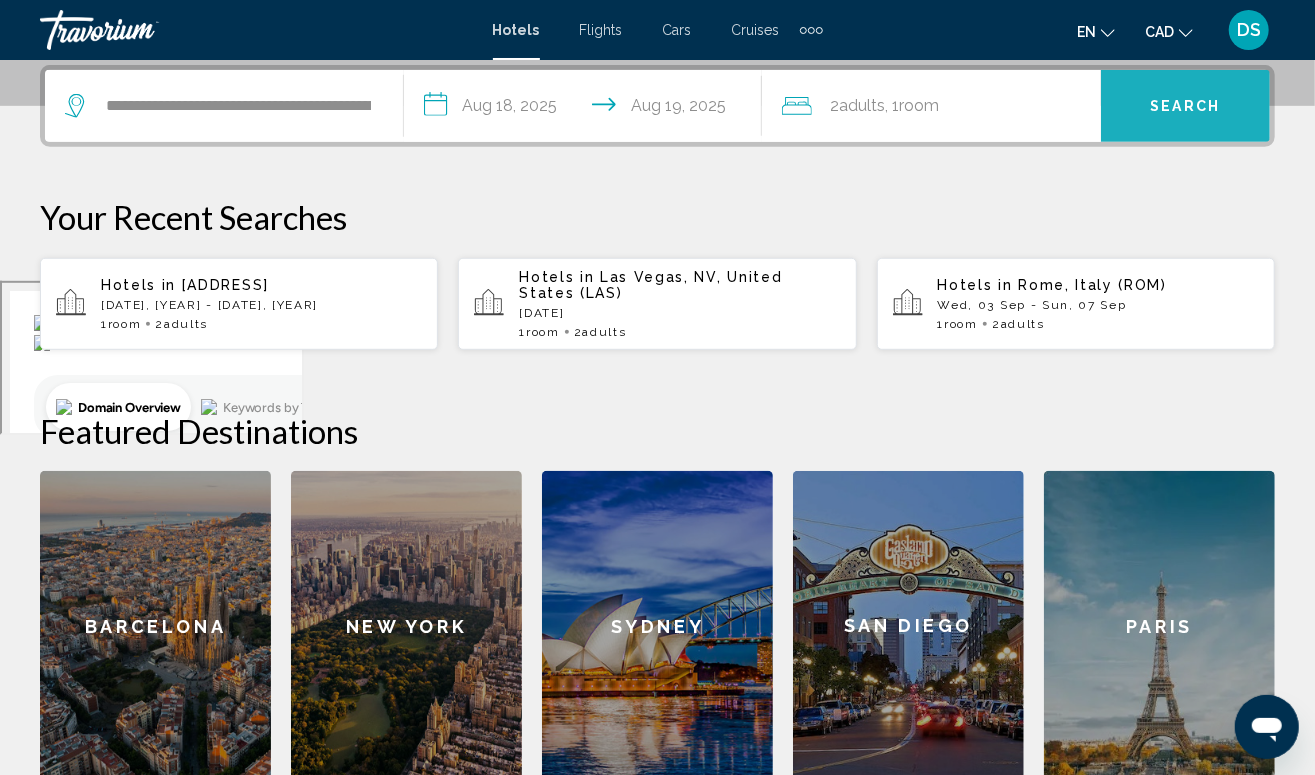 click on "Search" at bounding box center (1185, 106) 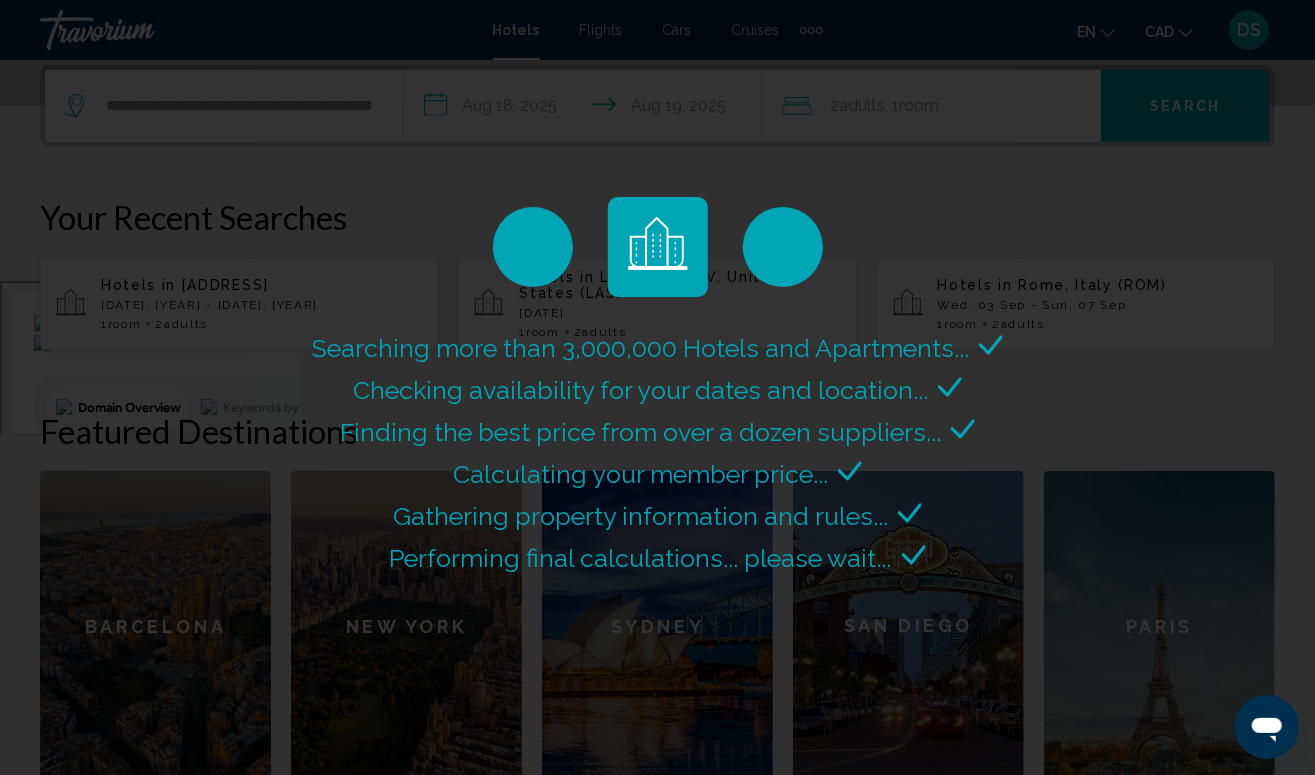 scroll, scrollTop: 0, scrollLeft: 0, axis: both 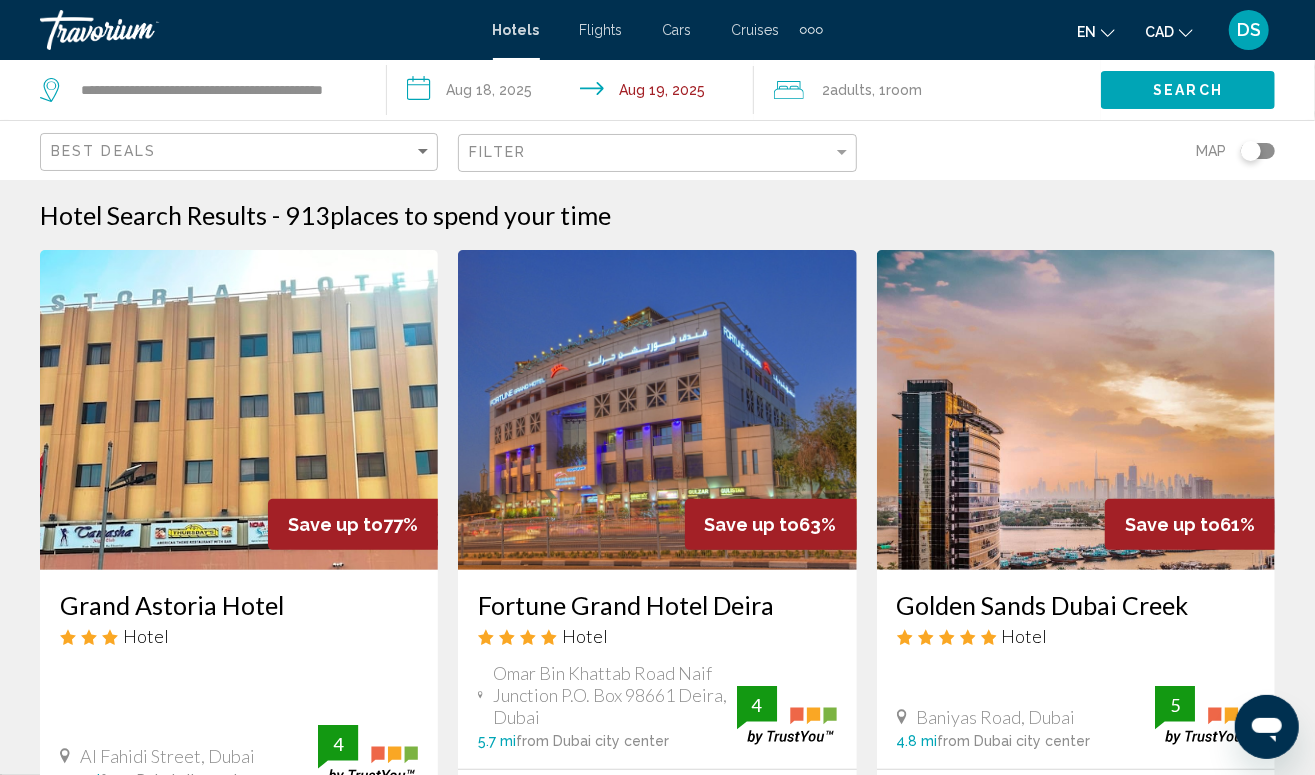 click on "Filter" 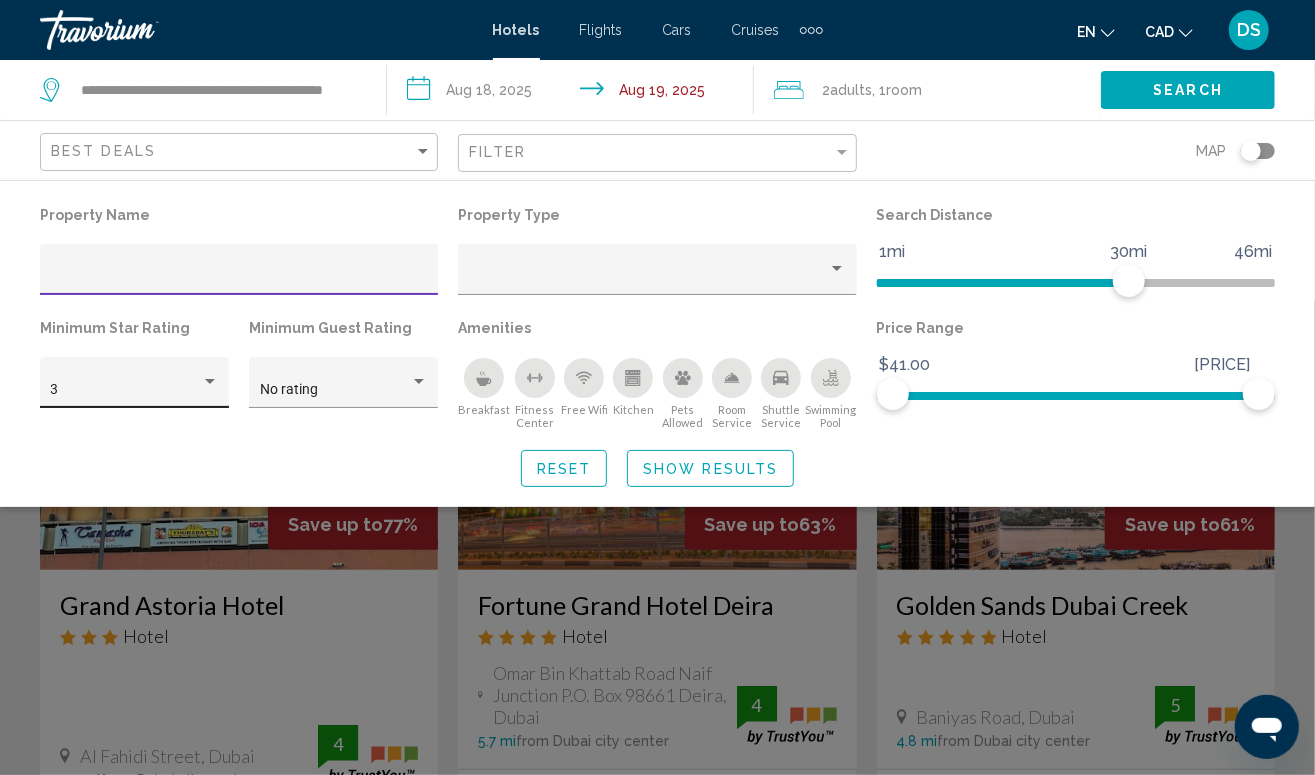 click on "3" 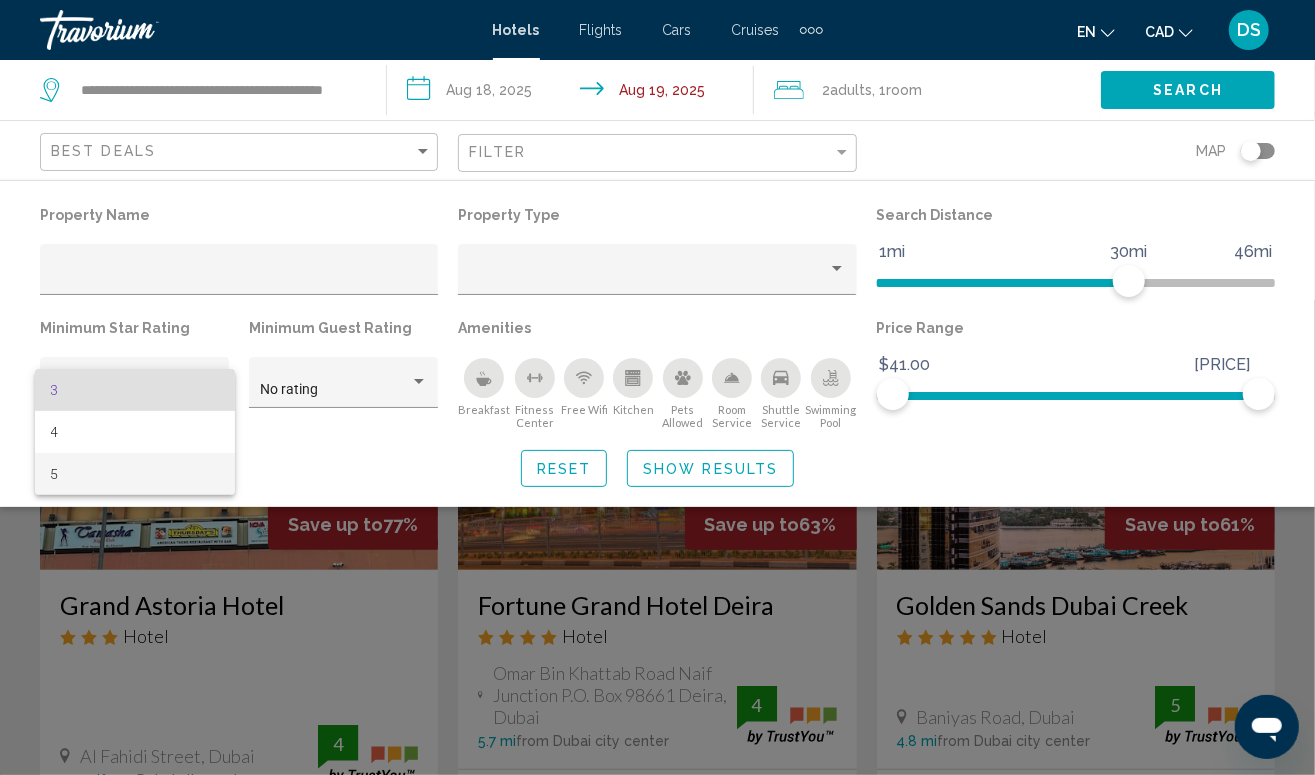 click on "5" at bounding box center [135, 474] 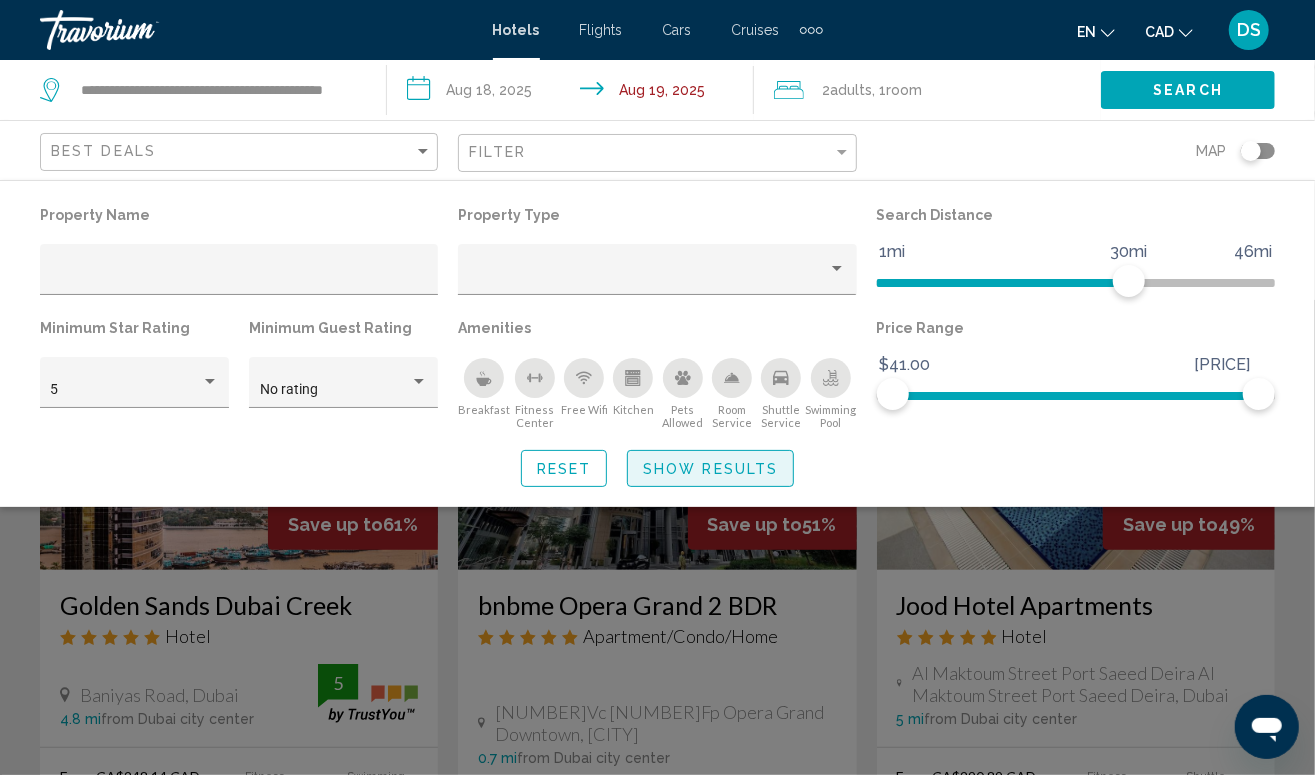 click on "Show Results" 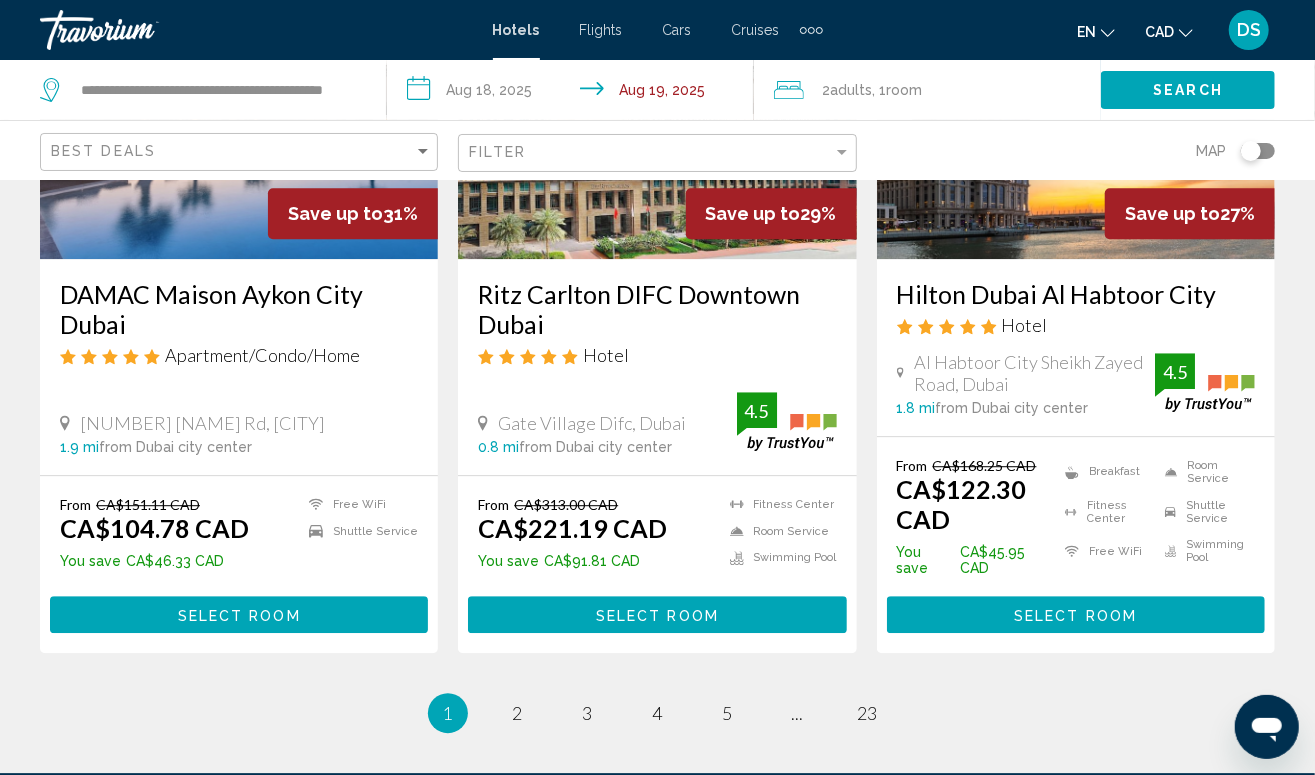 scroll, scrollTop: 2863, scrollLeft: 0, axis: vertical 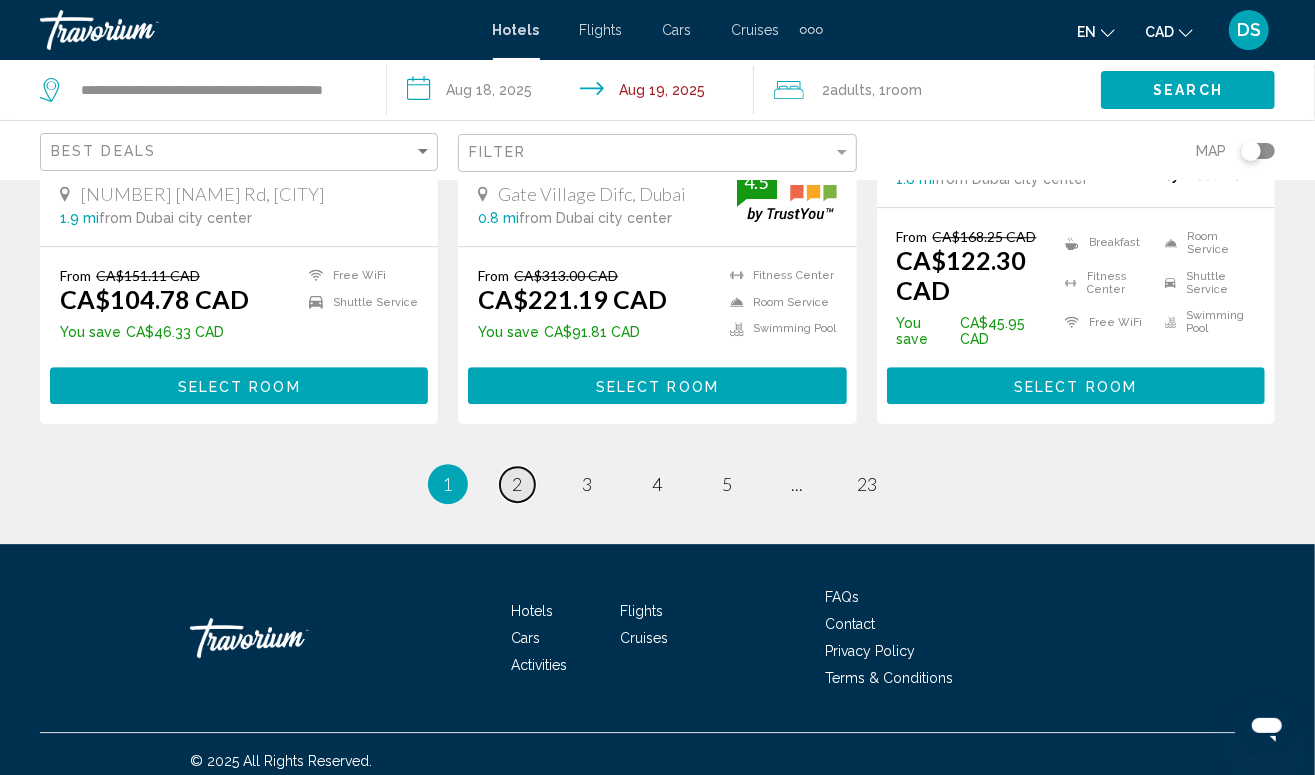 click on "page  2" at bounding box center [517, 484] 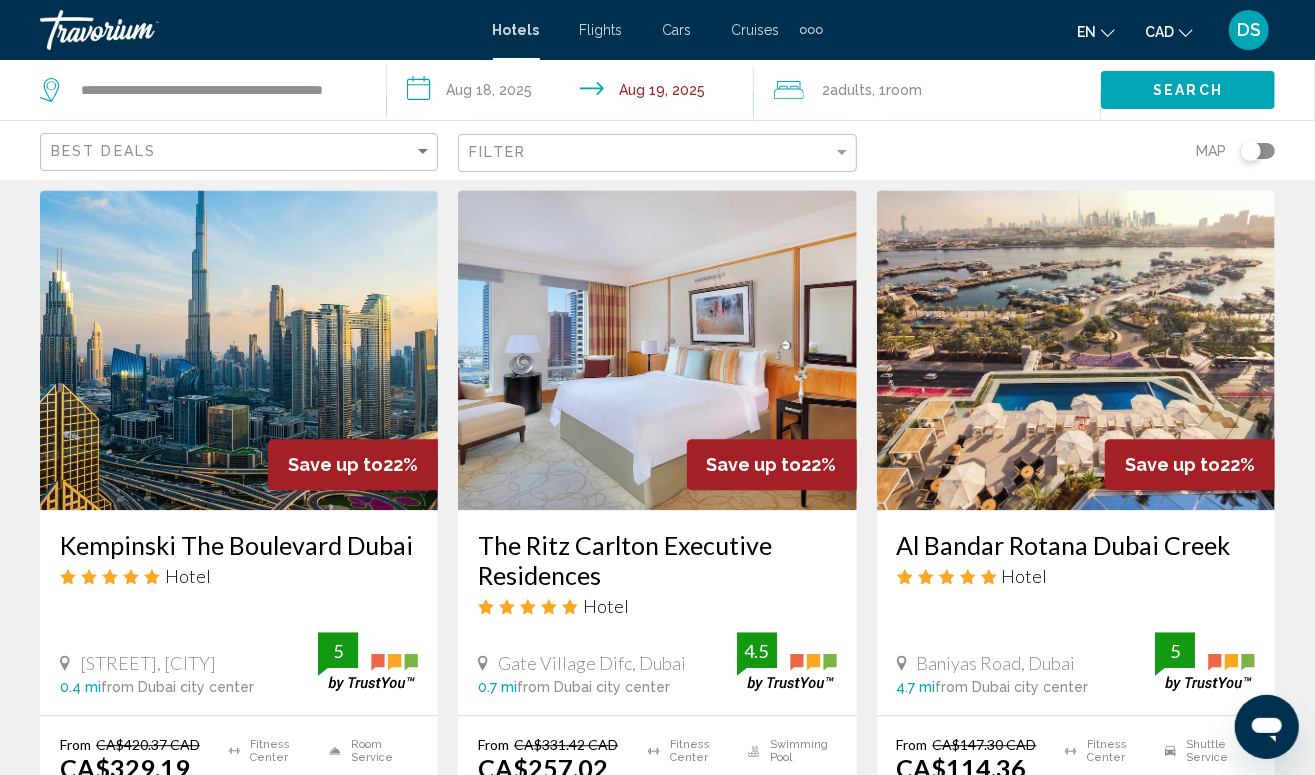 scroll, scrollTop: 2400, scrollLeft: 0, axis: vertical 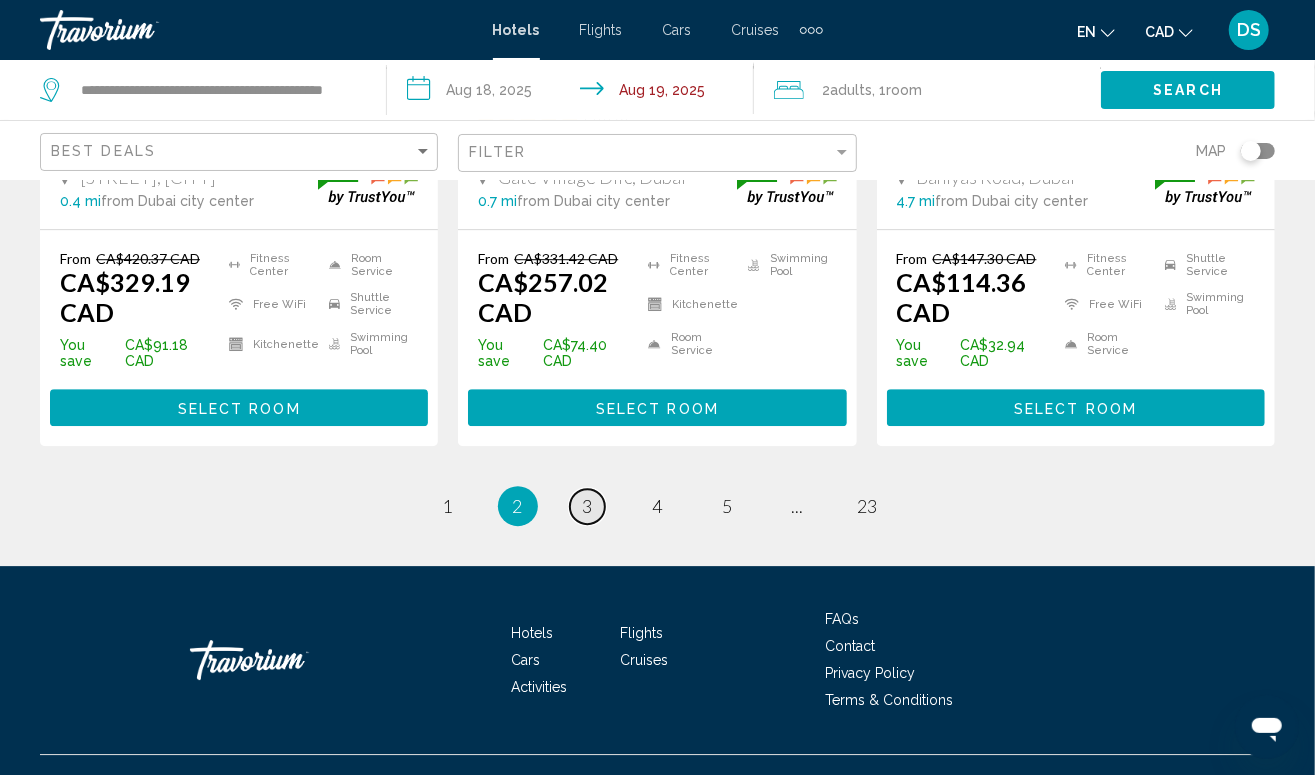 click on "page  3" at bounding box center [587, 506] 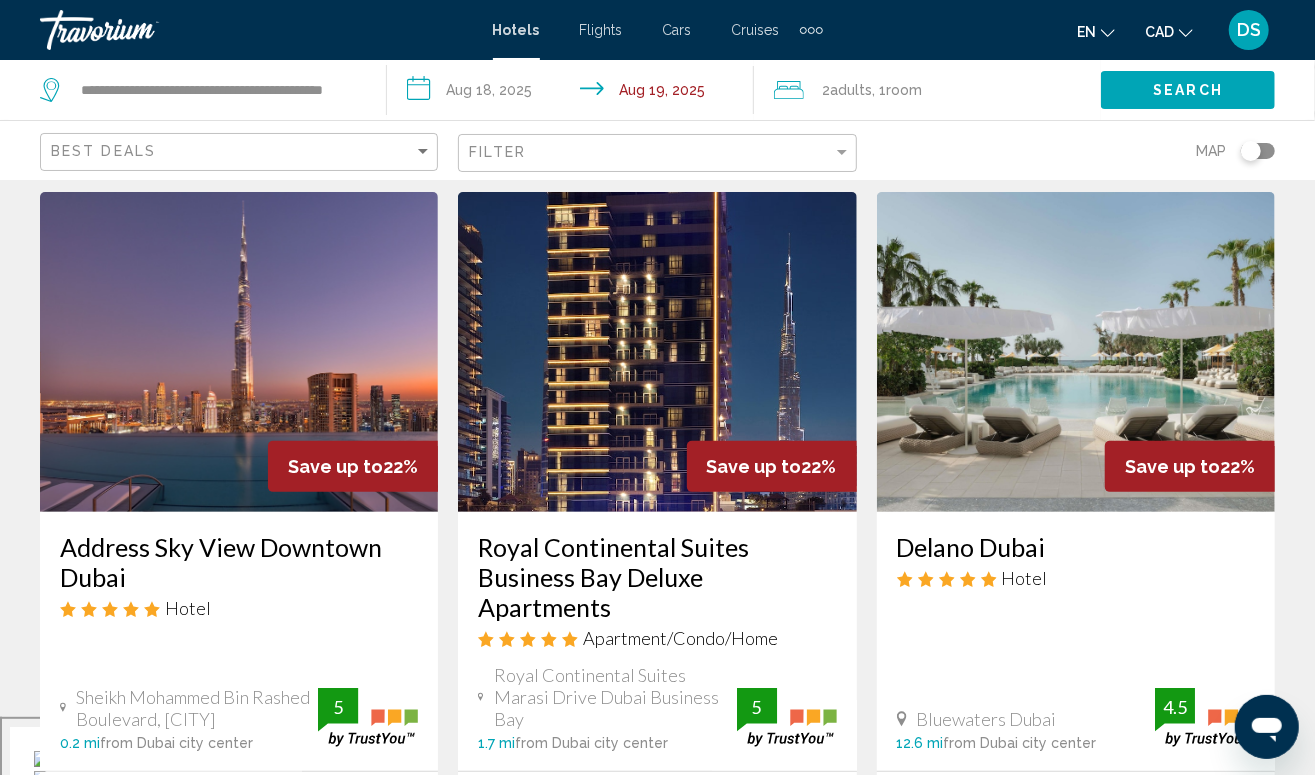 scroll, scrollTop: 0, scrollLeft: 0, axis: both 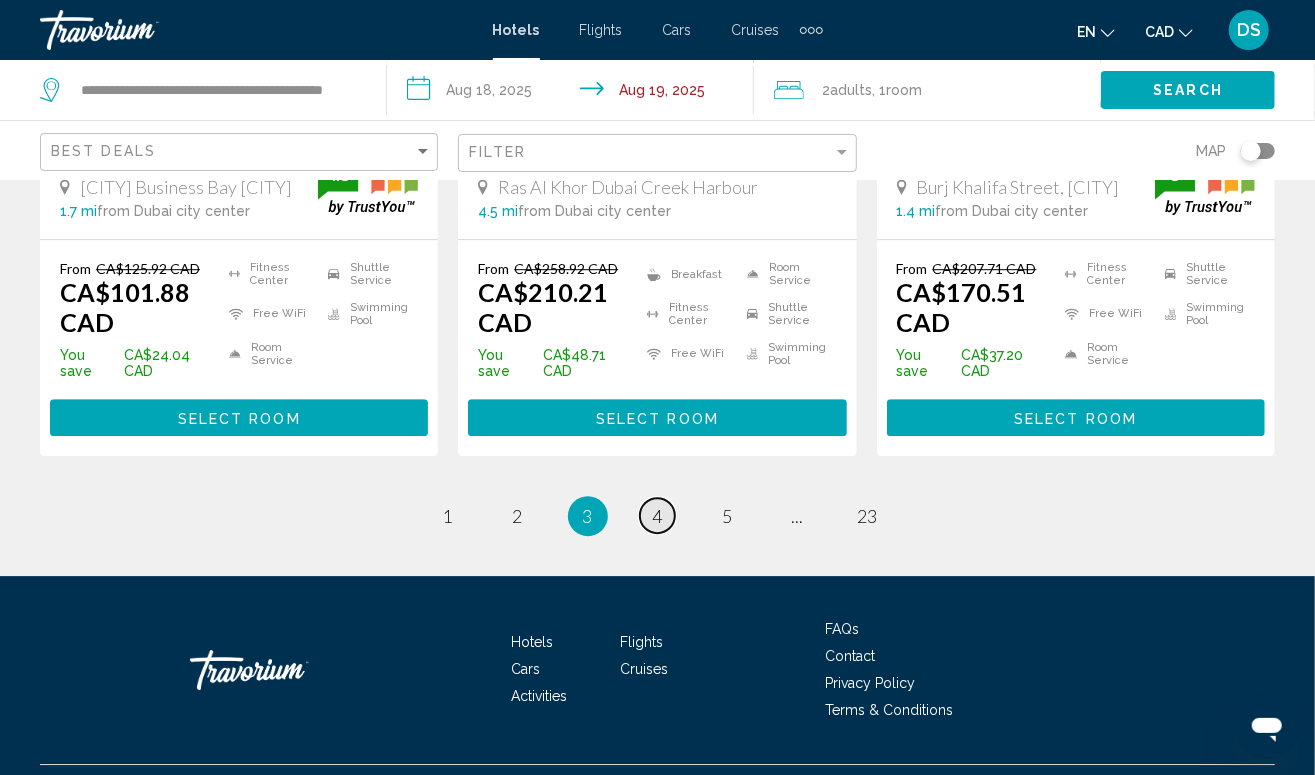 click on "4" at bounding box center (658, 516) 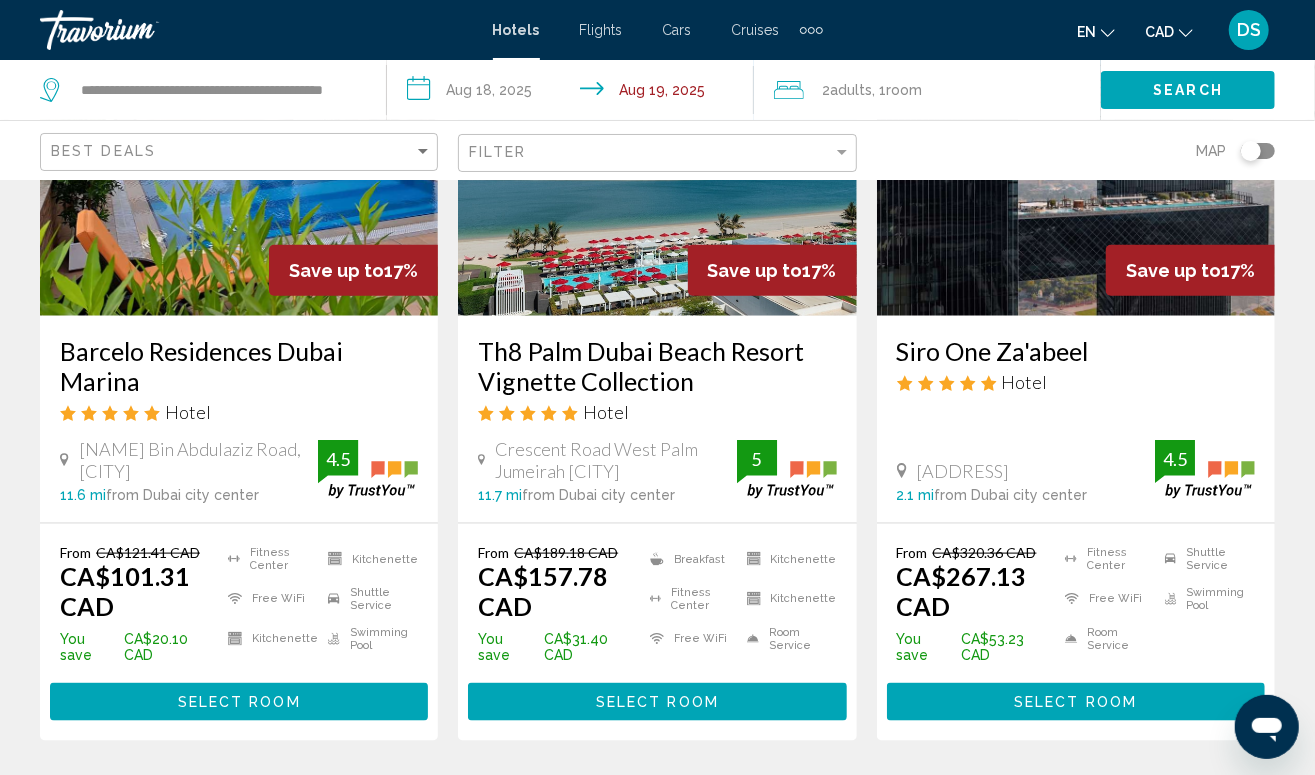 scroll, scrollTop: 1000, scrollLeft: 0, axis: vertical 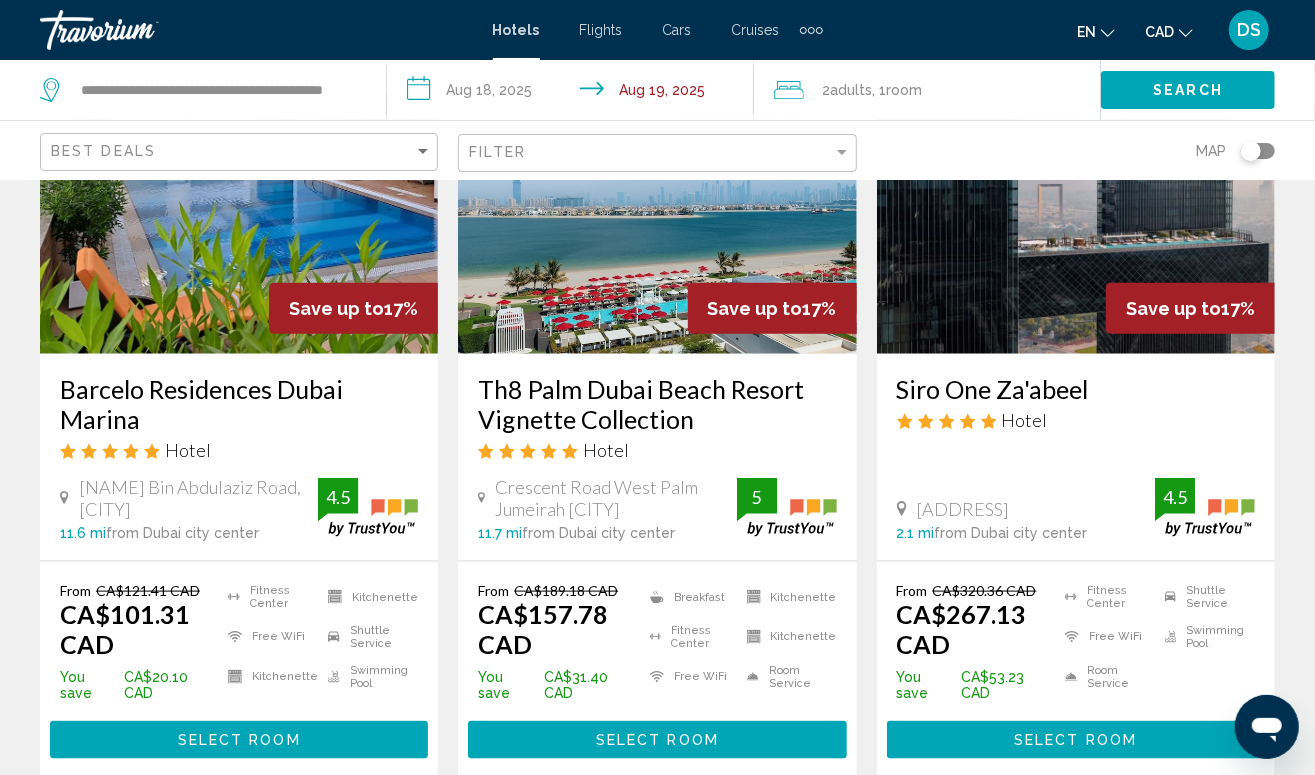 drag, startPoint x: 476, startPoint y: 360, endPoint x: 696, endPoint y: 408, distance: 225.17549 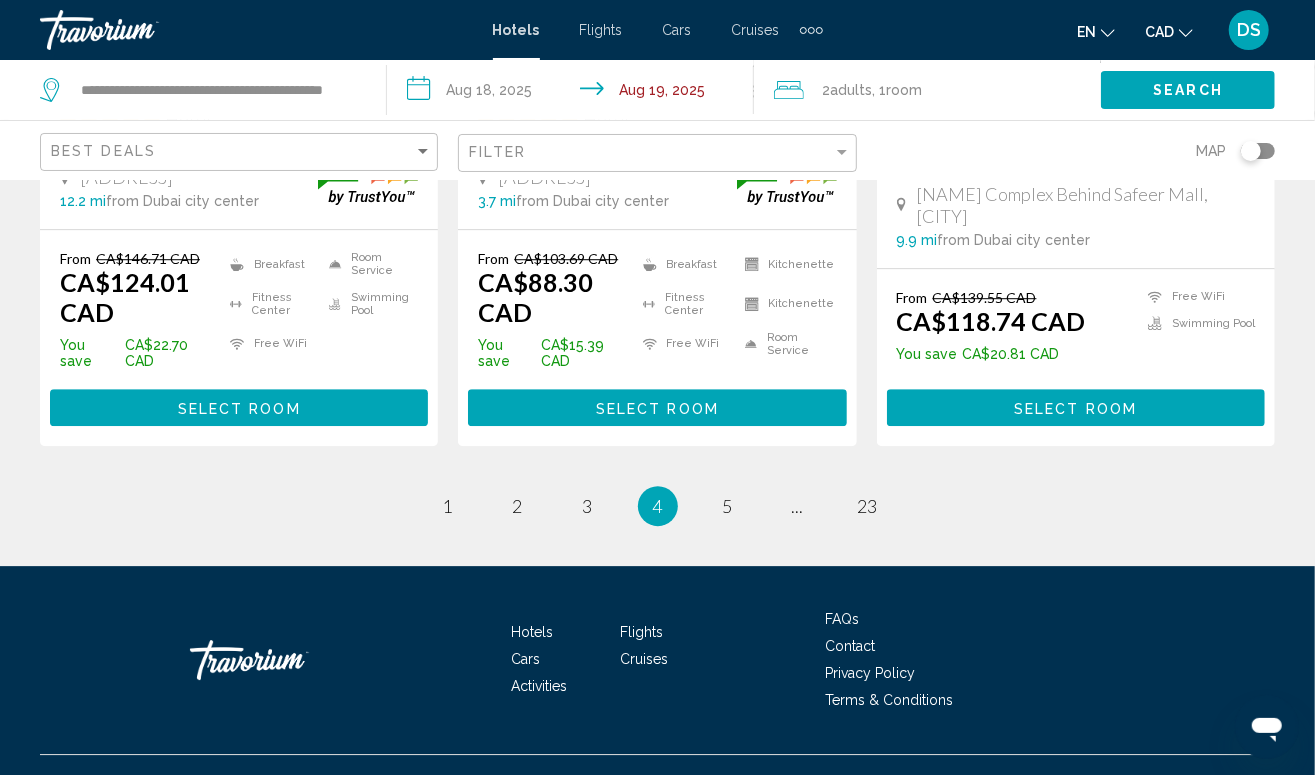 scroll, scrollTop: 2871, scrollLeft: 0, axis: vertical 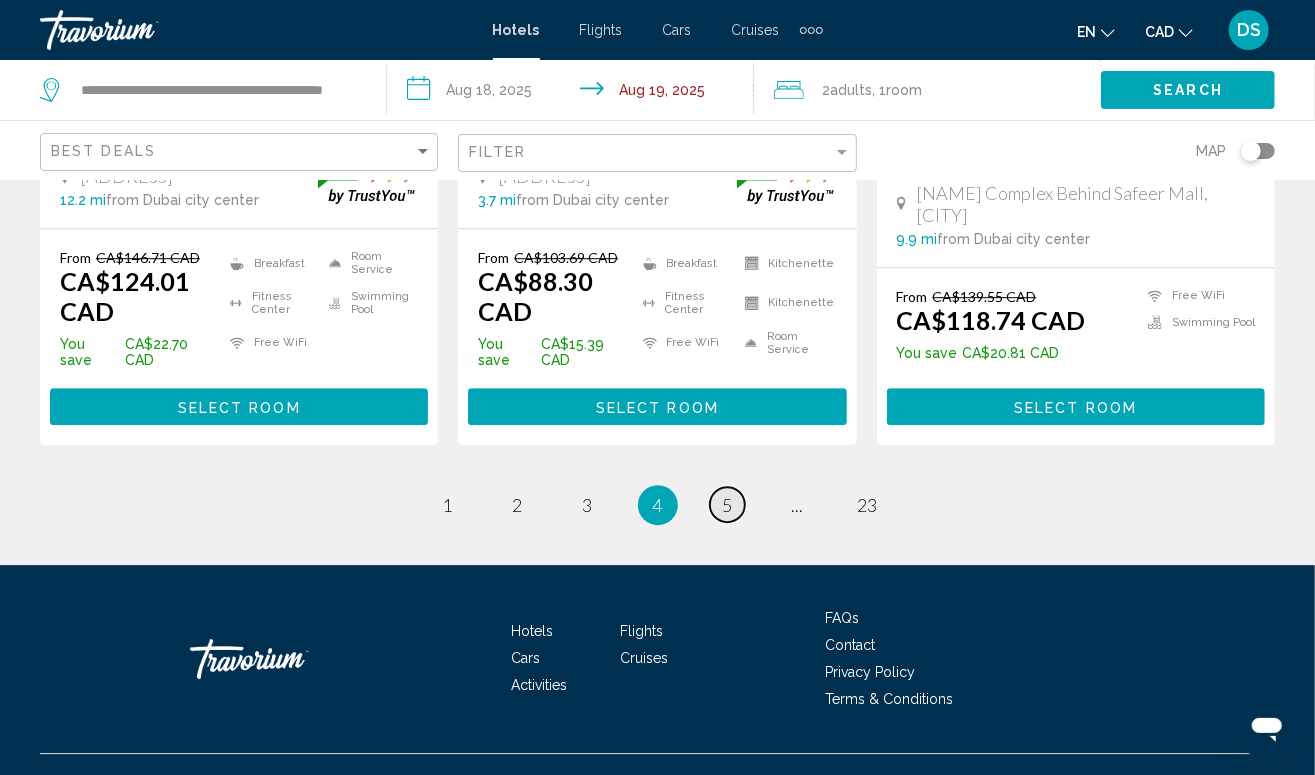 click on "page  5" at bounding box center (727, 504) 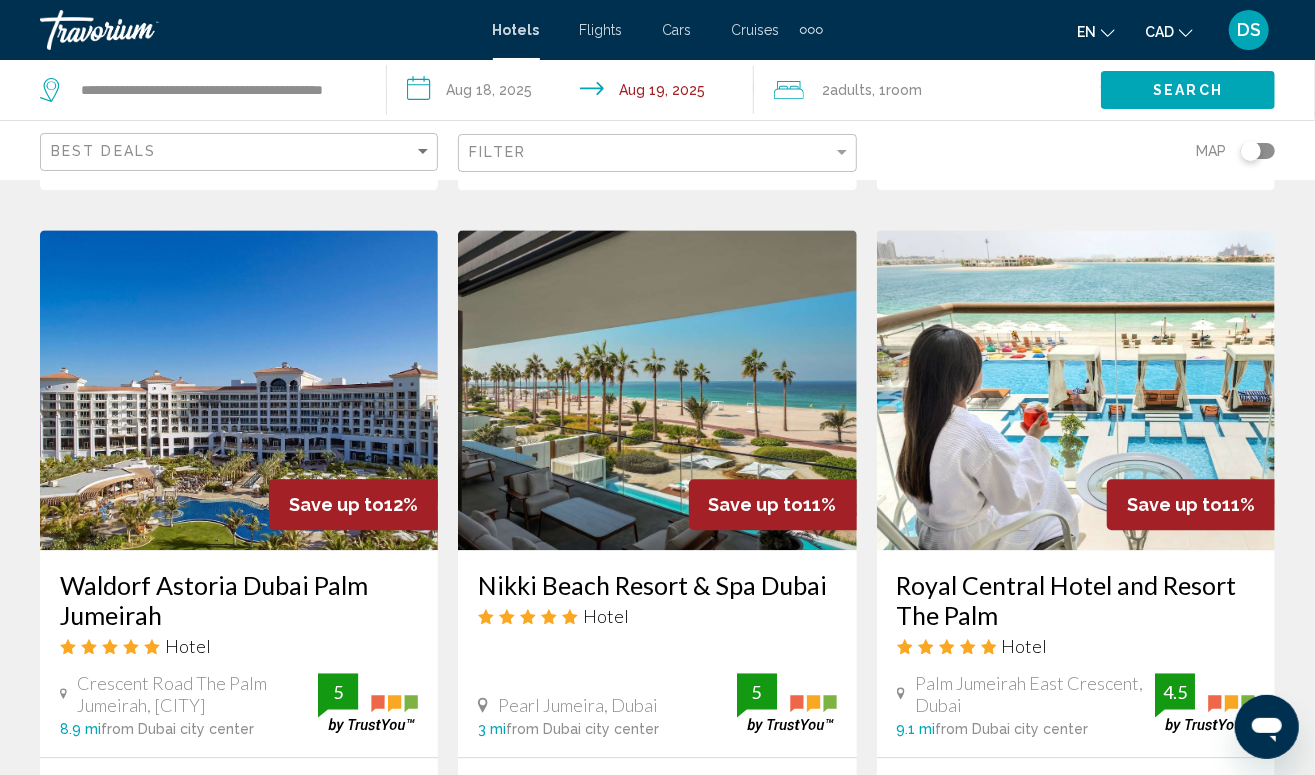 scroll, scrollTop: 2400, scrollLeft: 0, axis: vertical 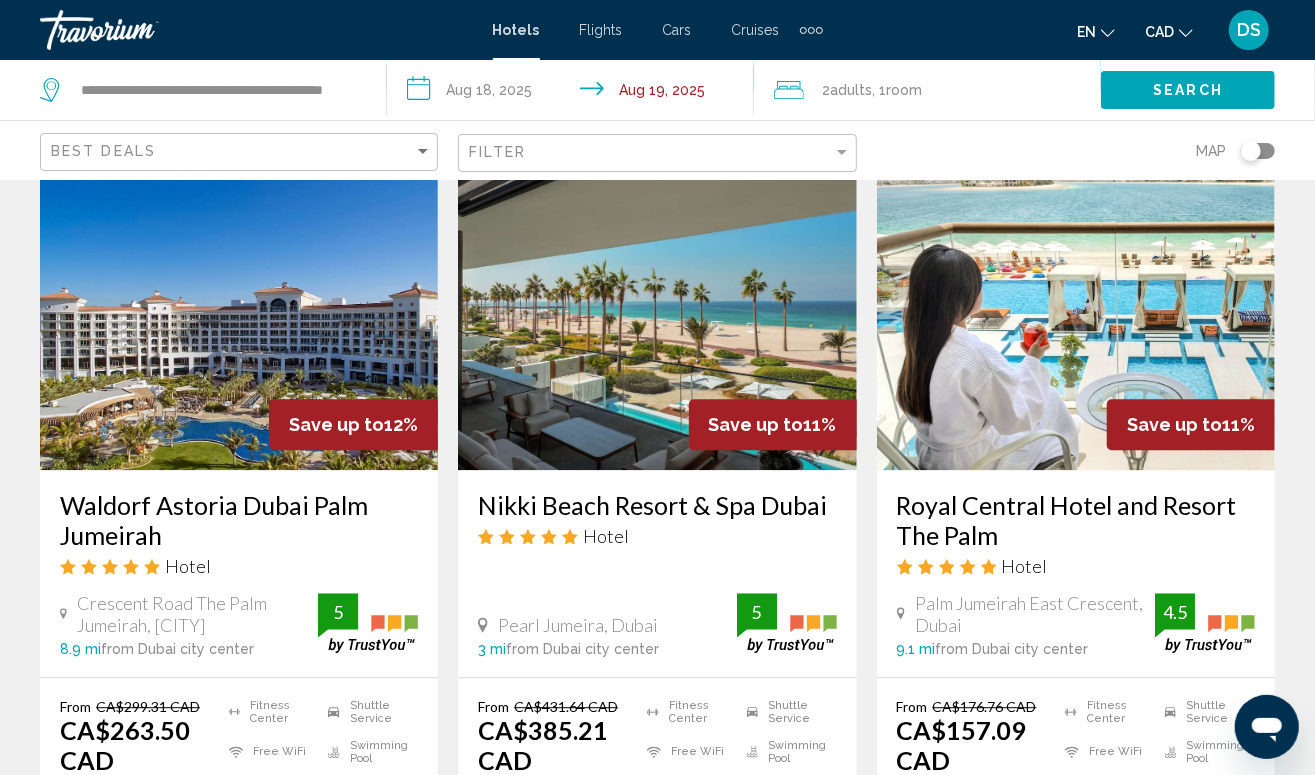 drag, startPoint x: 488, startPoint y: 440, endPoint x: 796, endPoint y: 477, distance: 310.21445 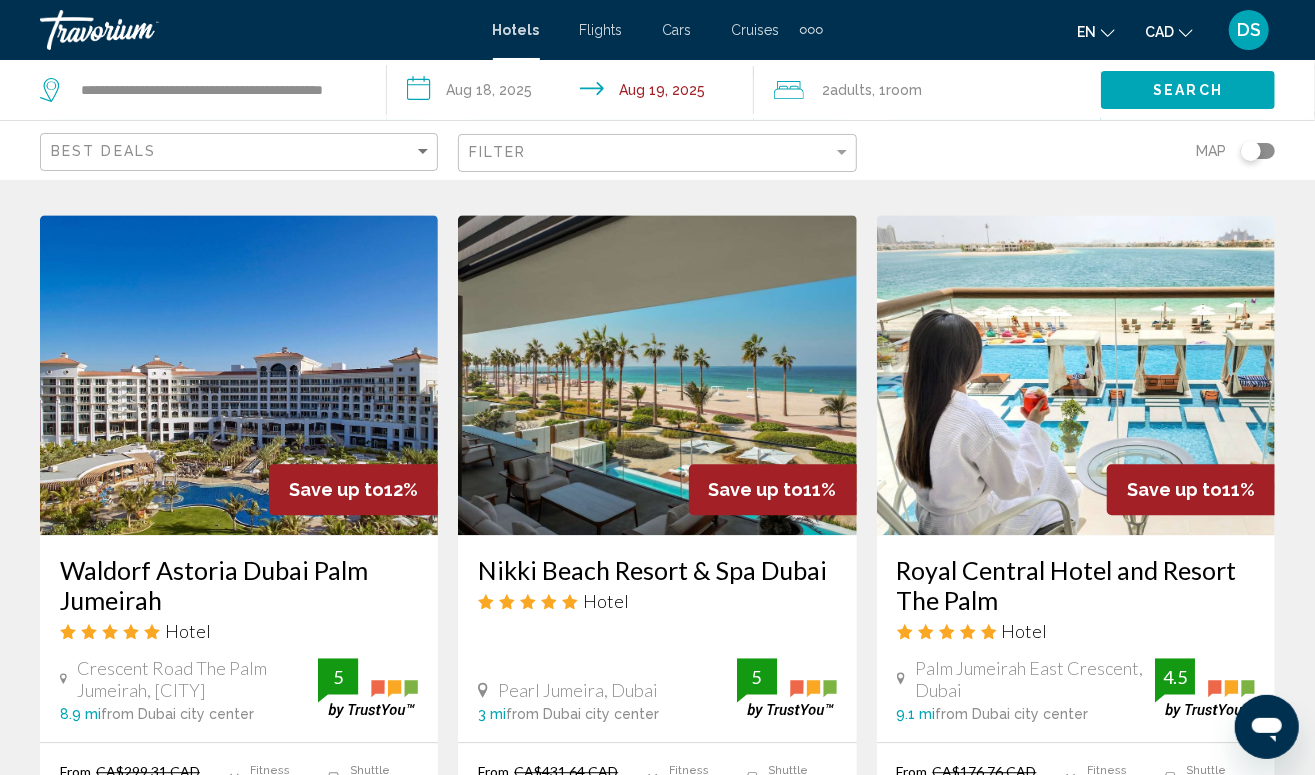 scroll, scrollTop: 2333, scrollLeft: 0, axis: vertical 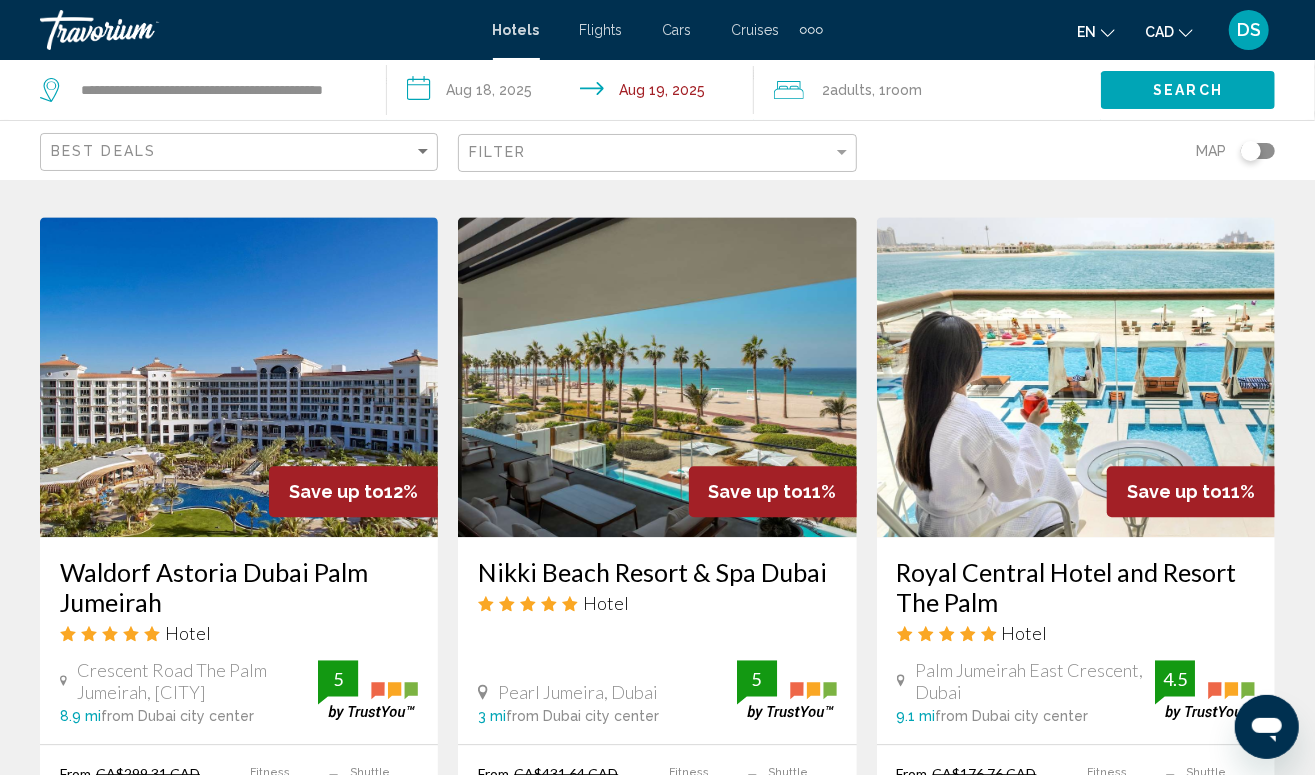 click at bounding box center (239, 377) 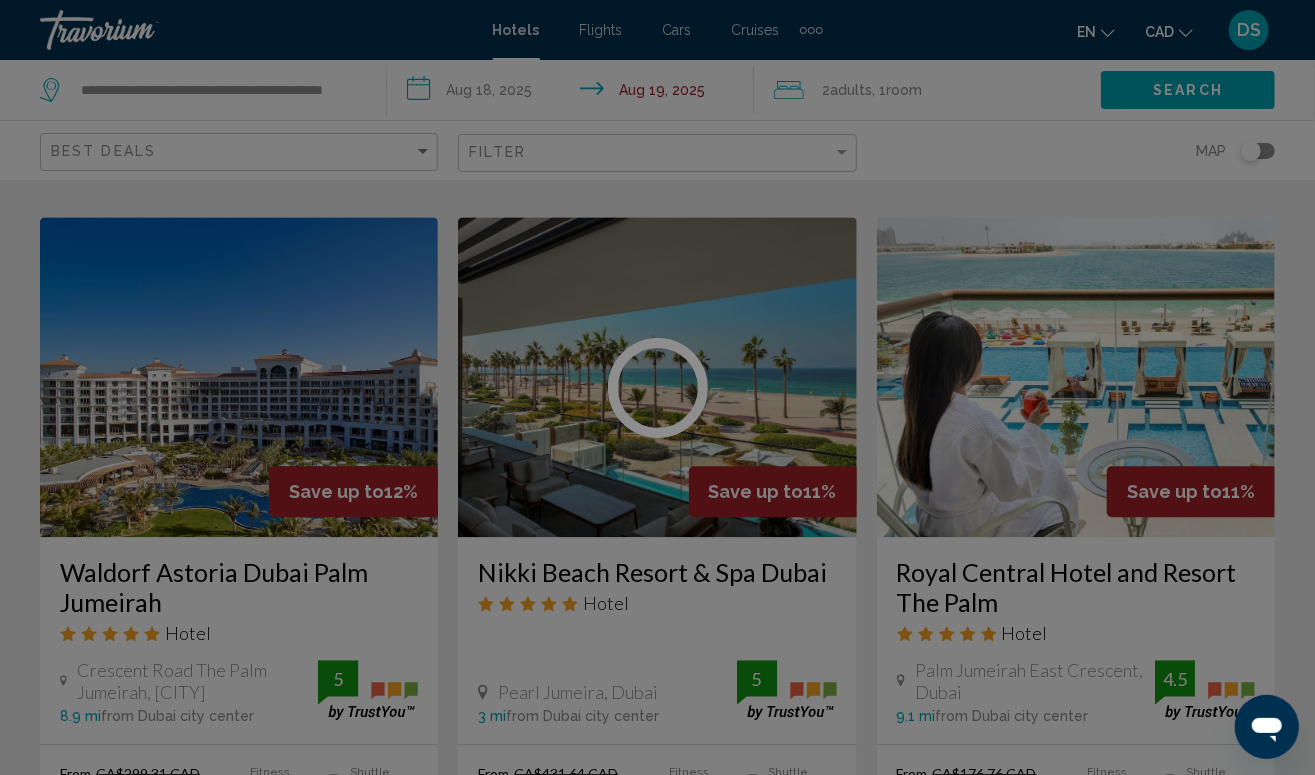 scroll, scrollTop: 147, scrollLeft: 0, axis: vertical 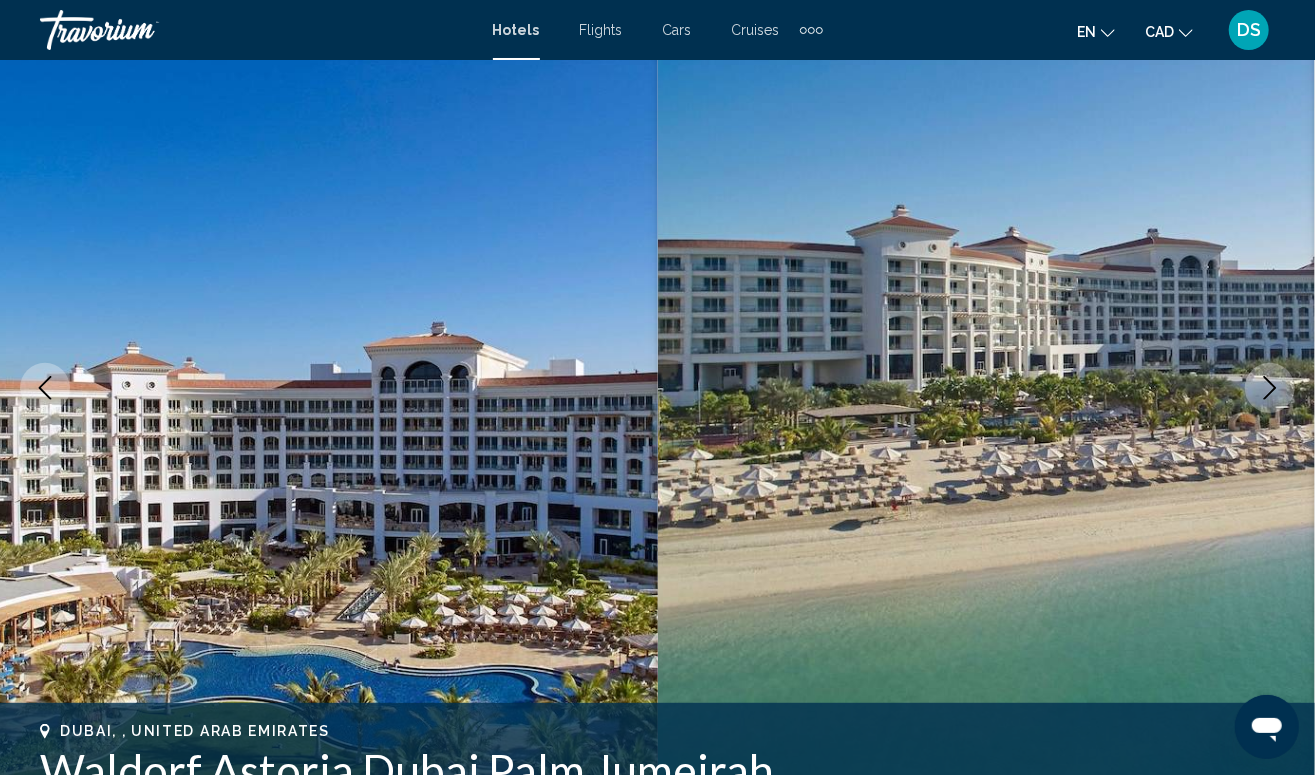 click 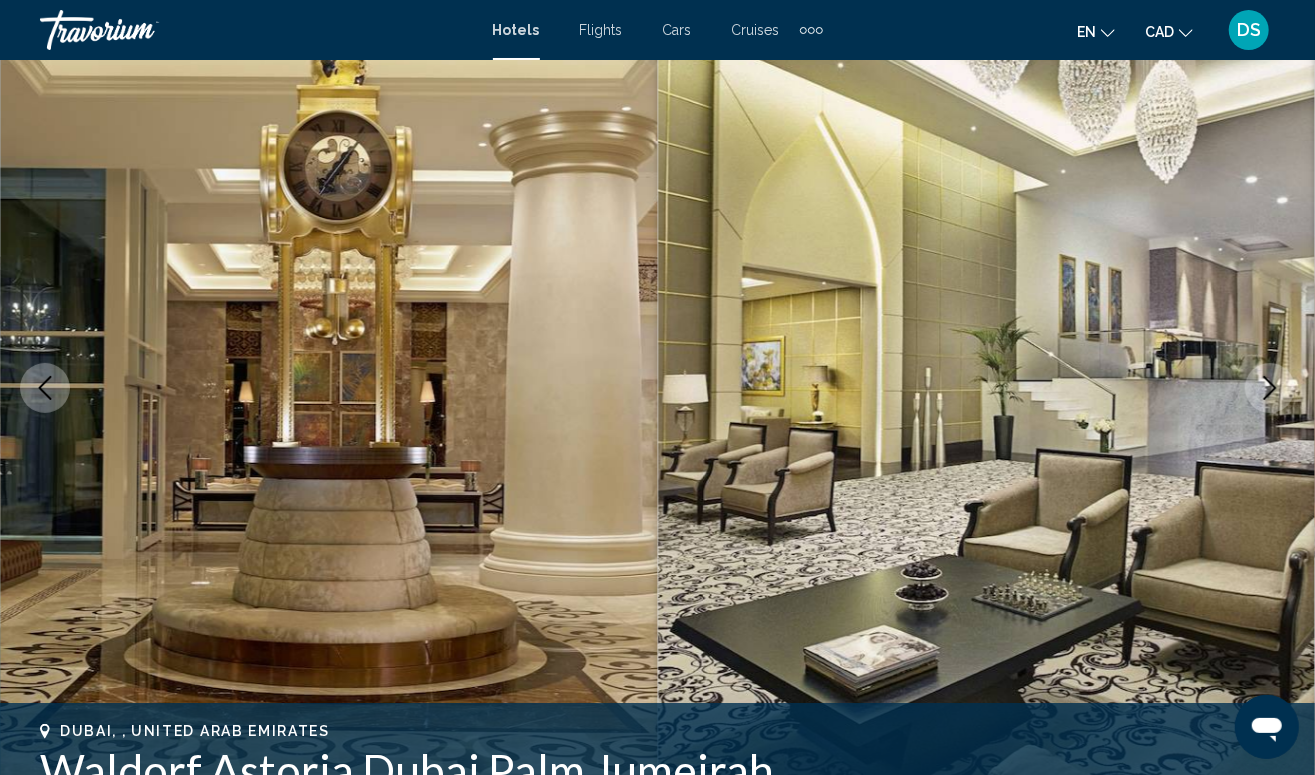 click 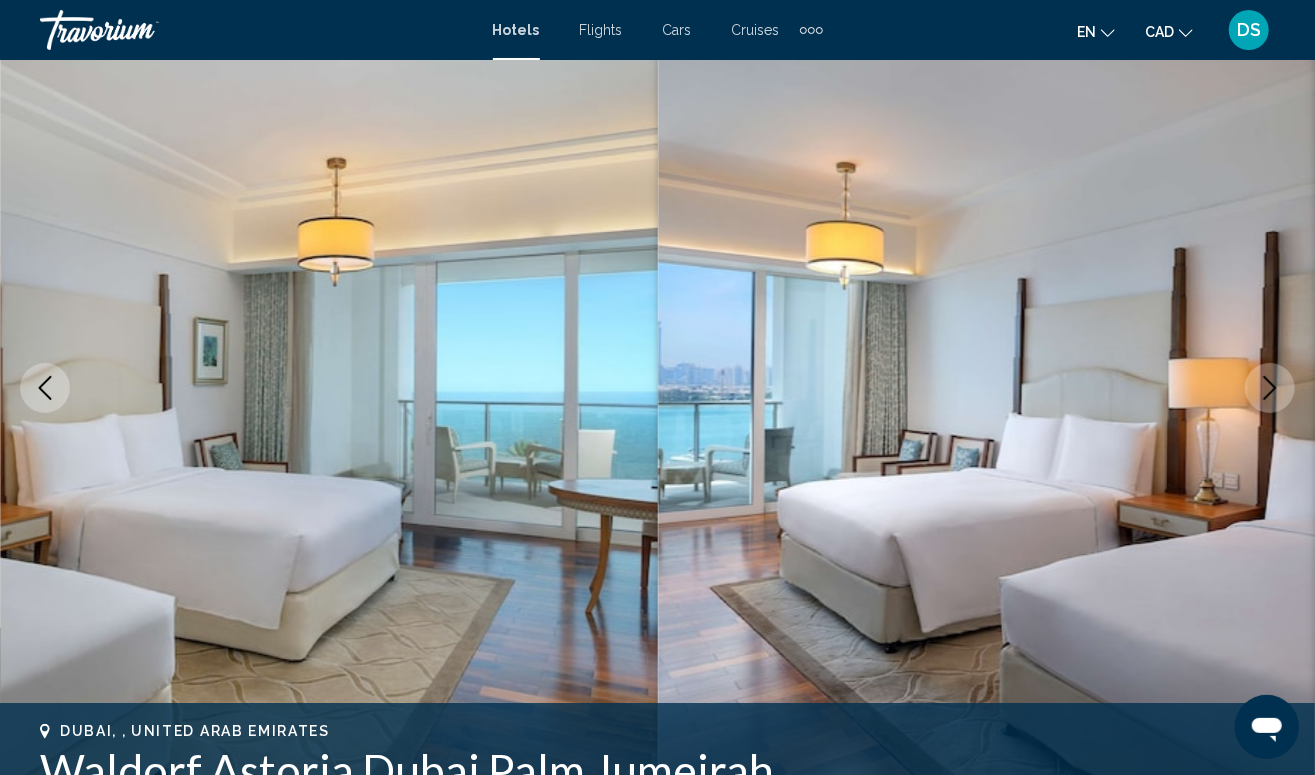 click 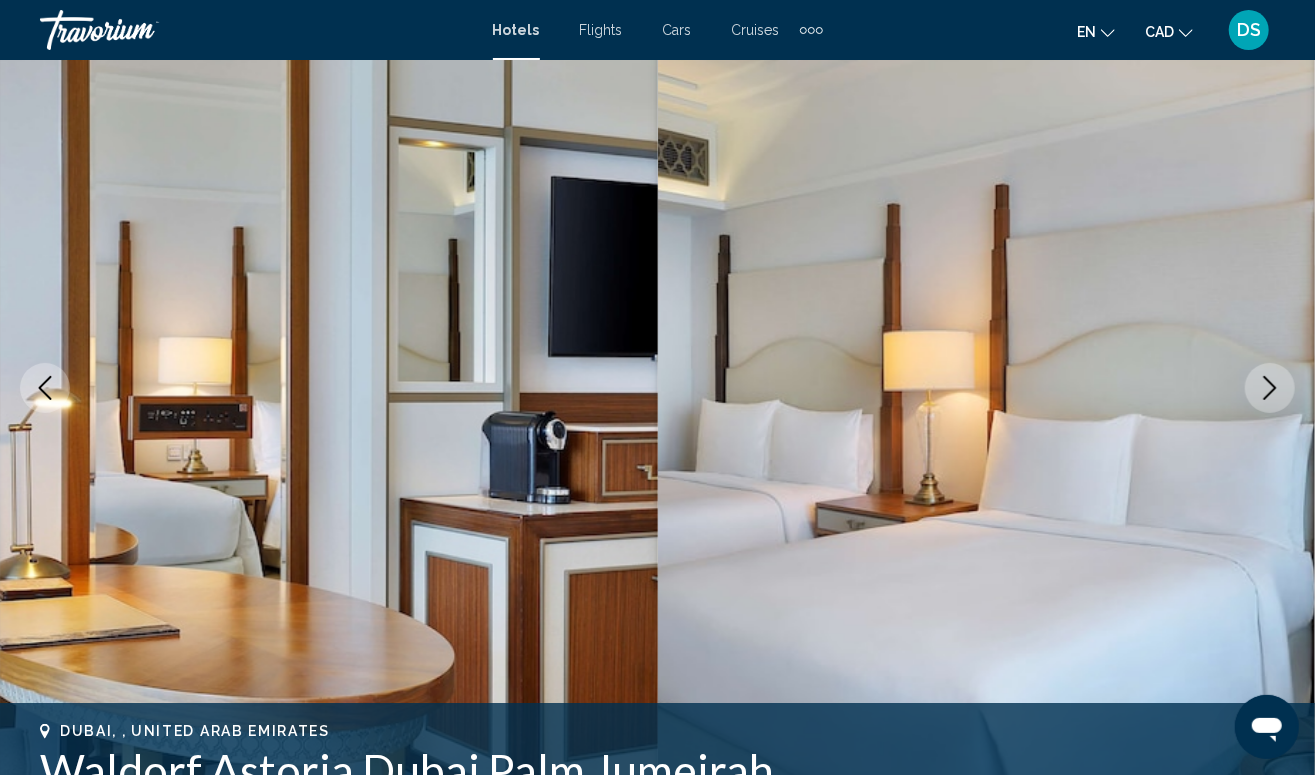 click 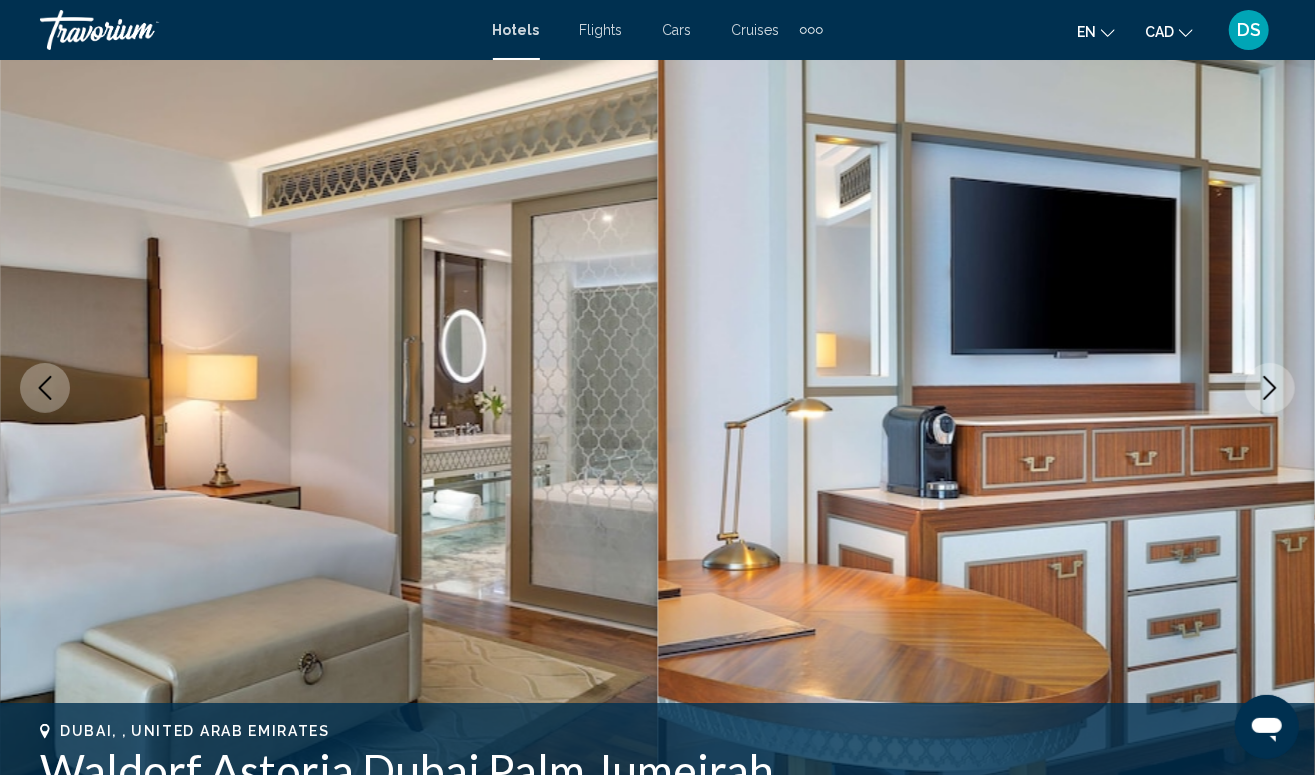 click 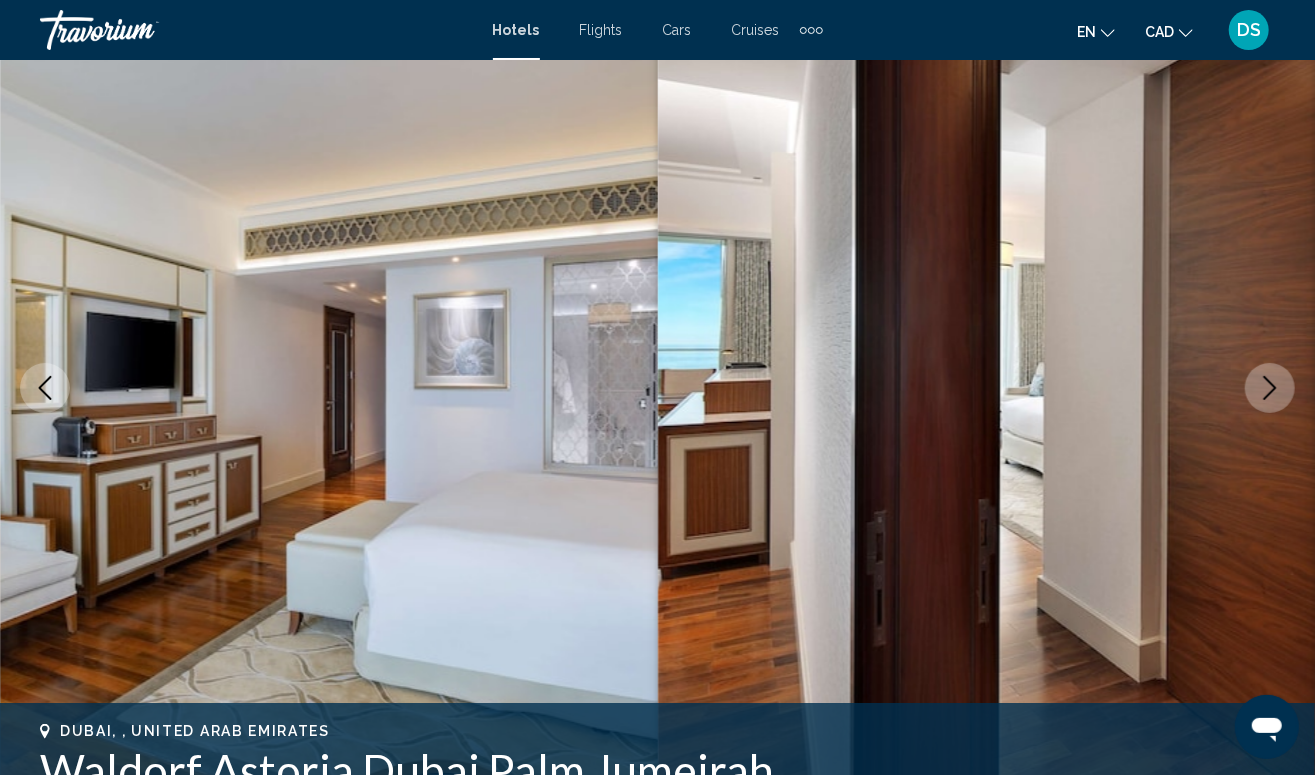 click 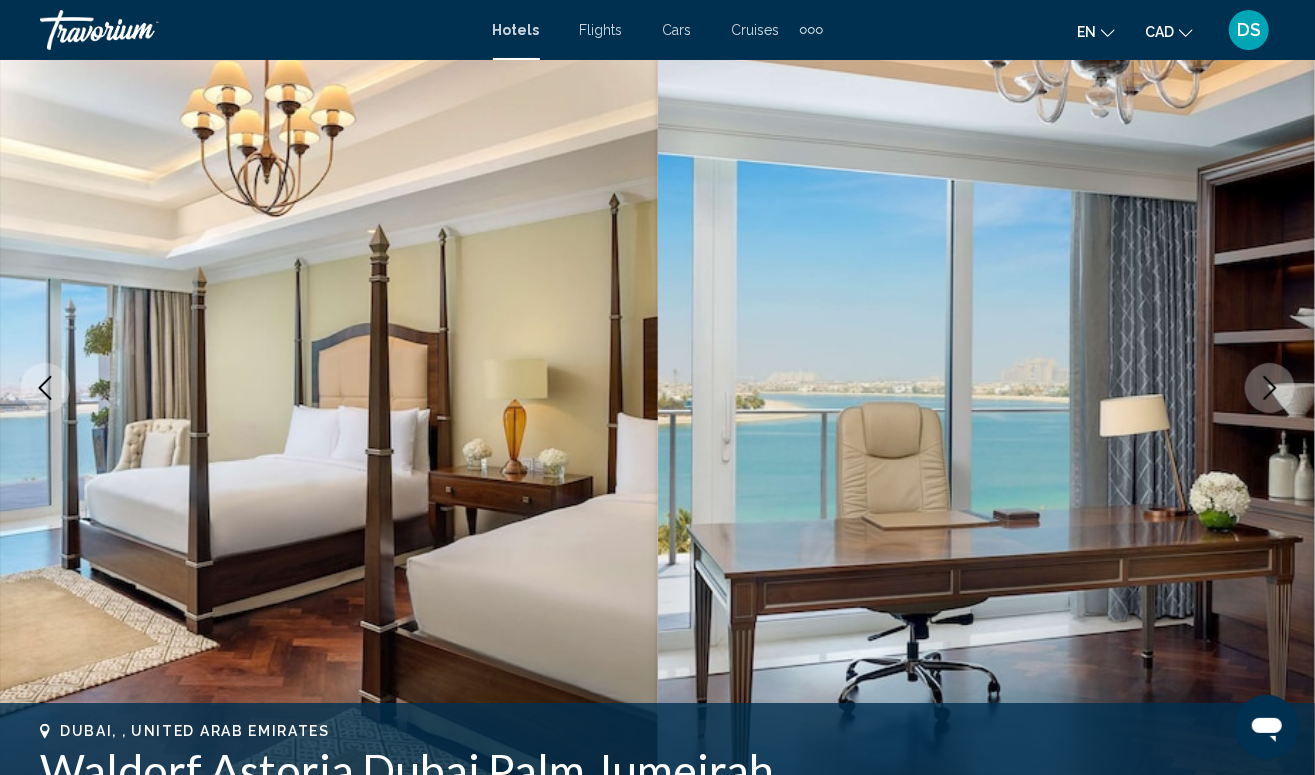 click 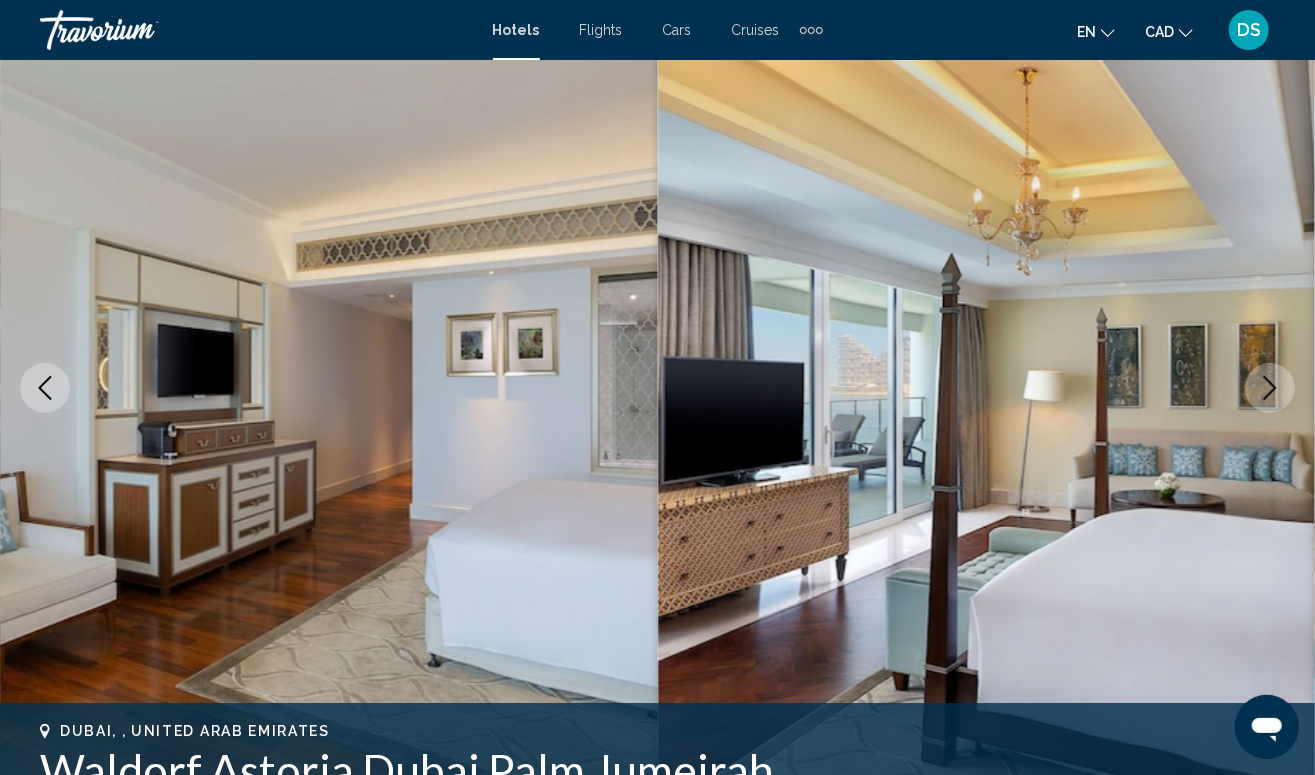 click 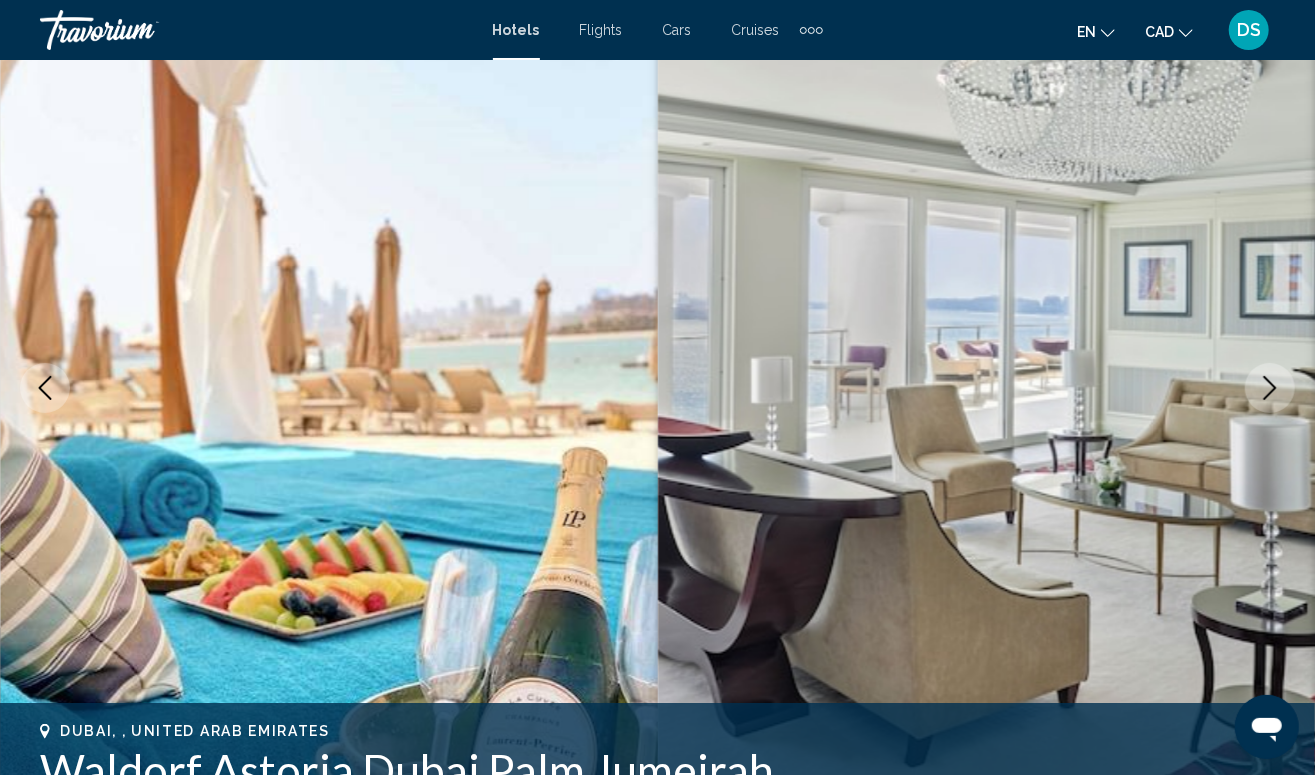 click 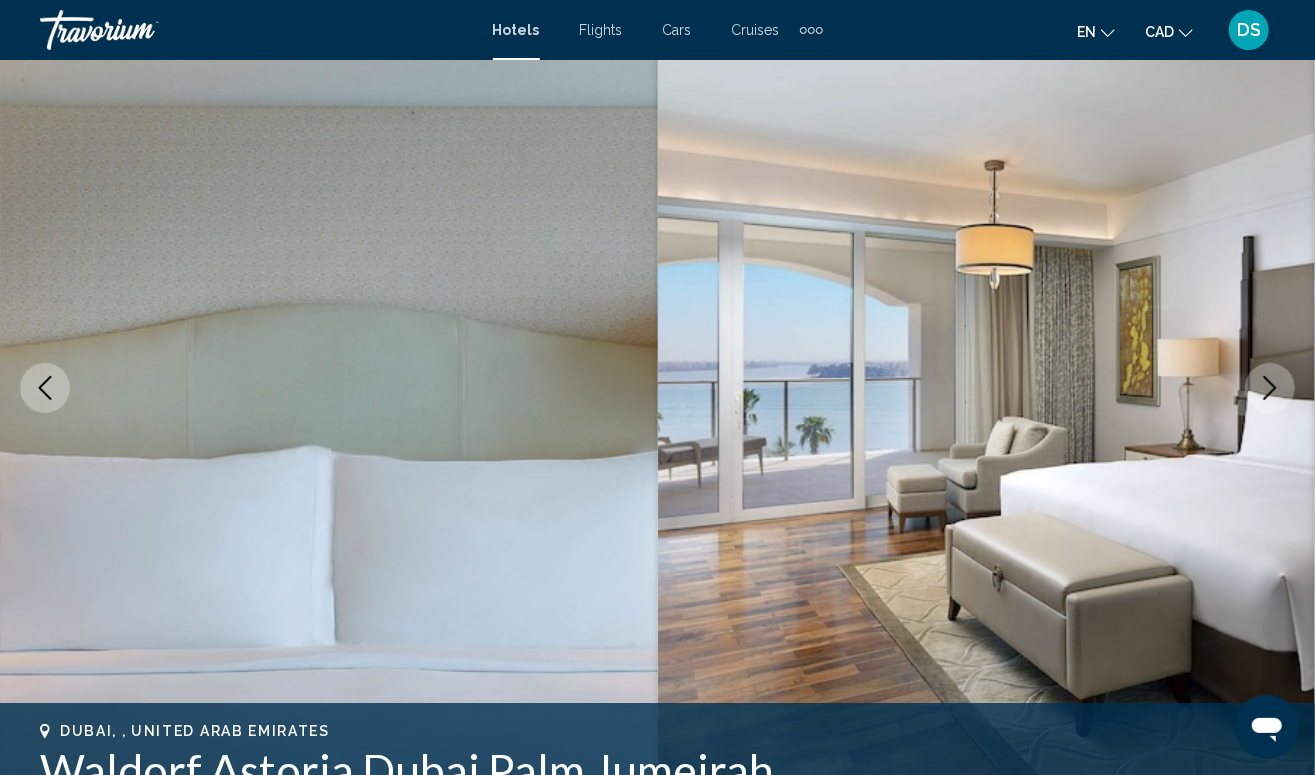 click 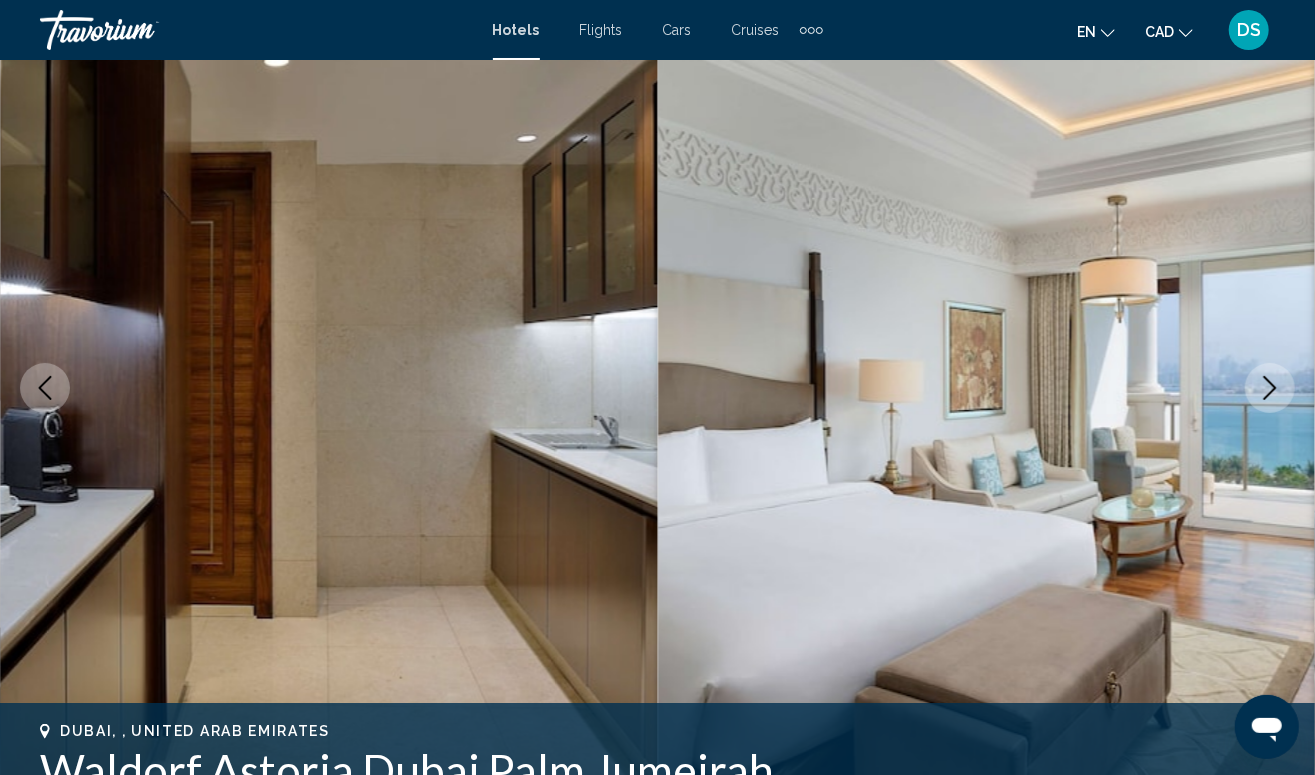 click 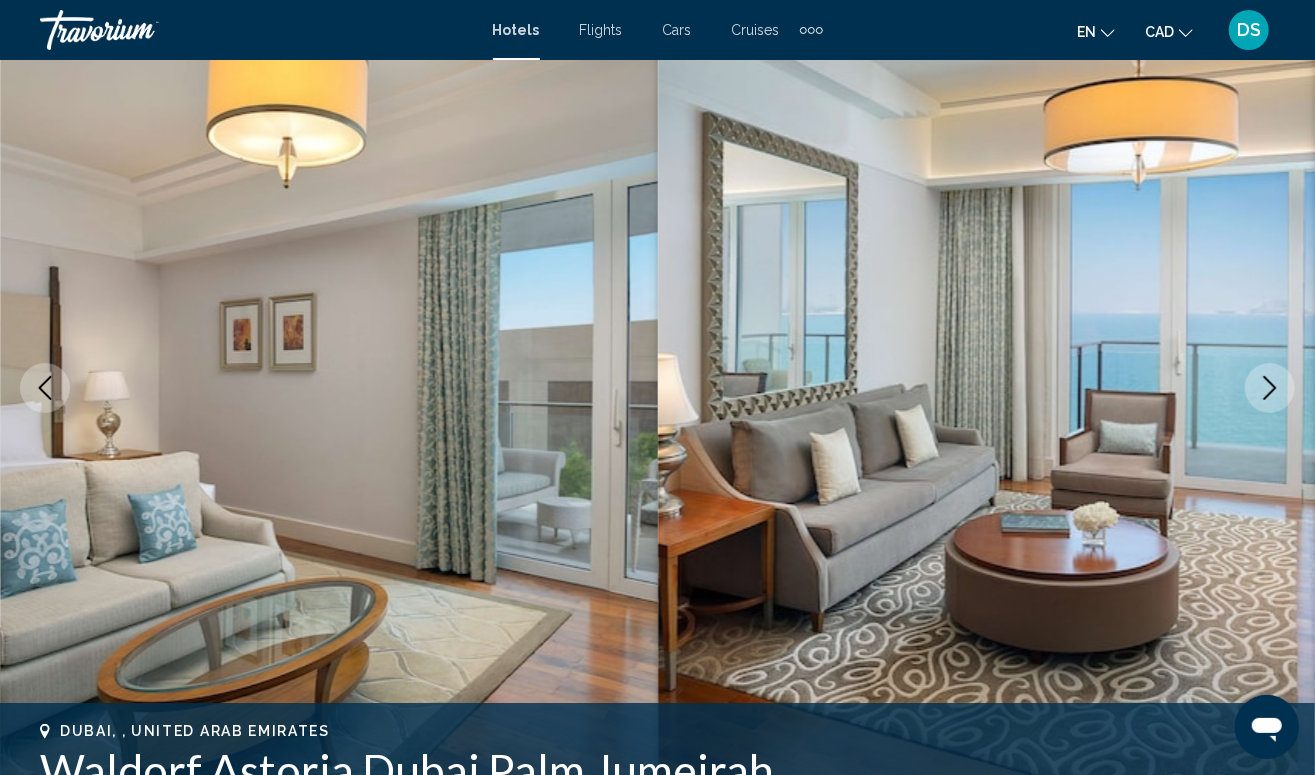 click 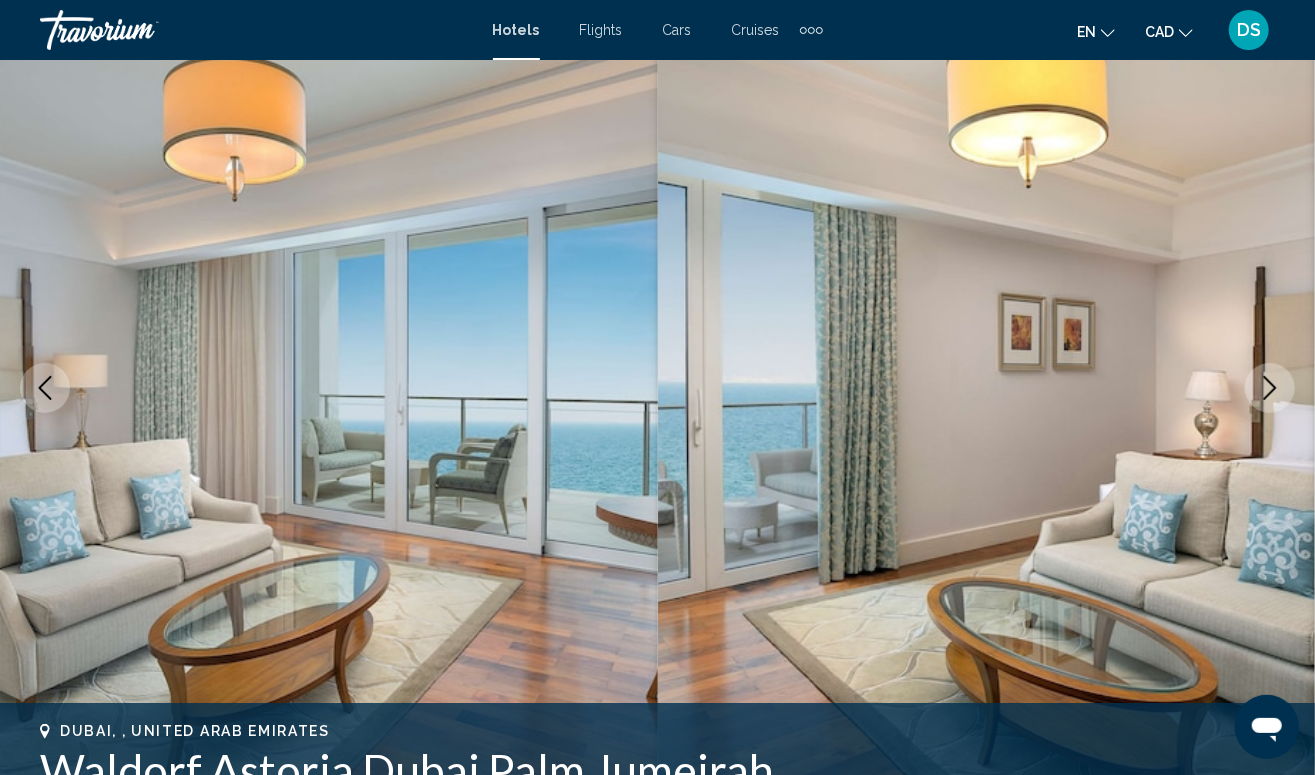 click 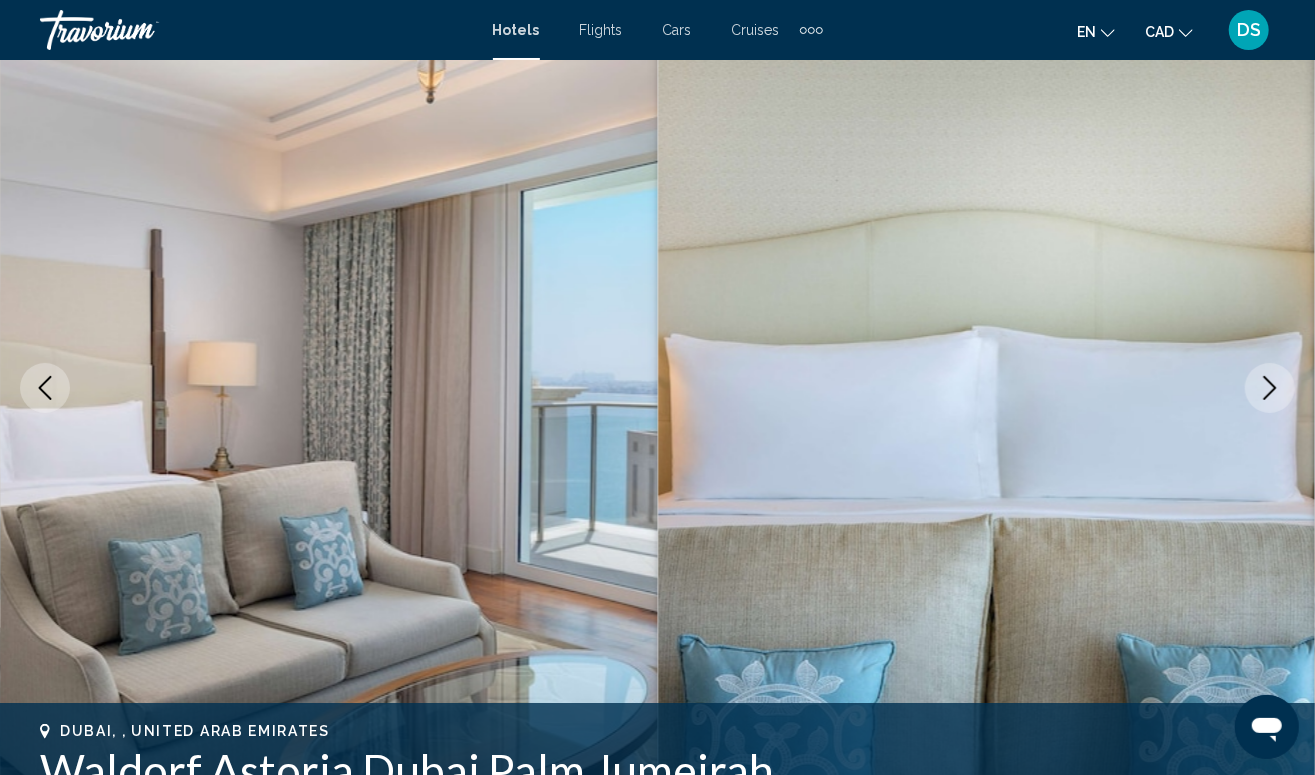 click 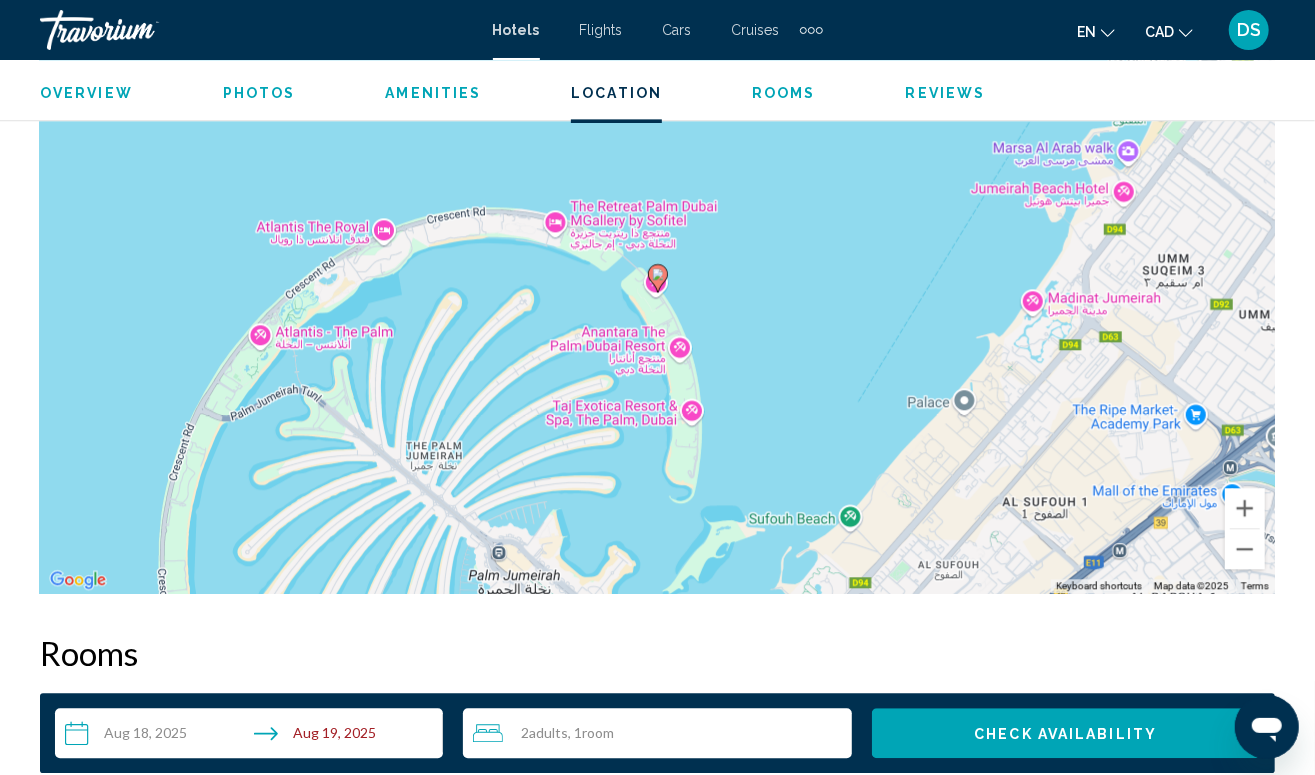 scroll, scrollTop: 2147, scrollLeft: 0, axis: vertical 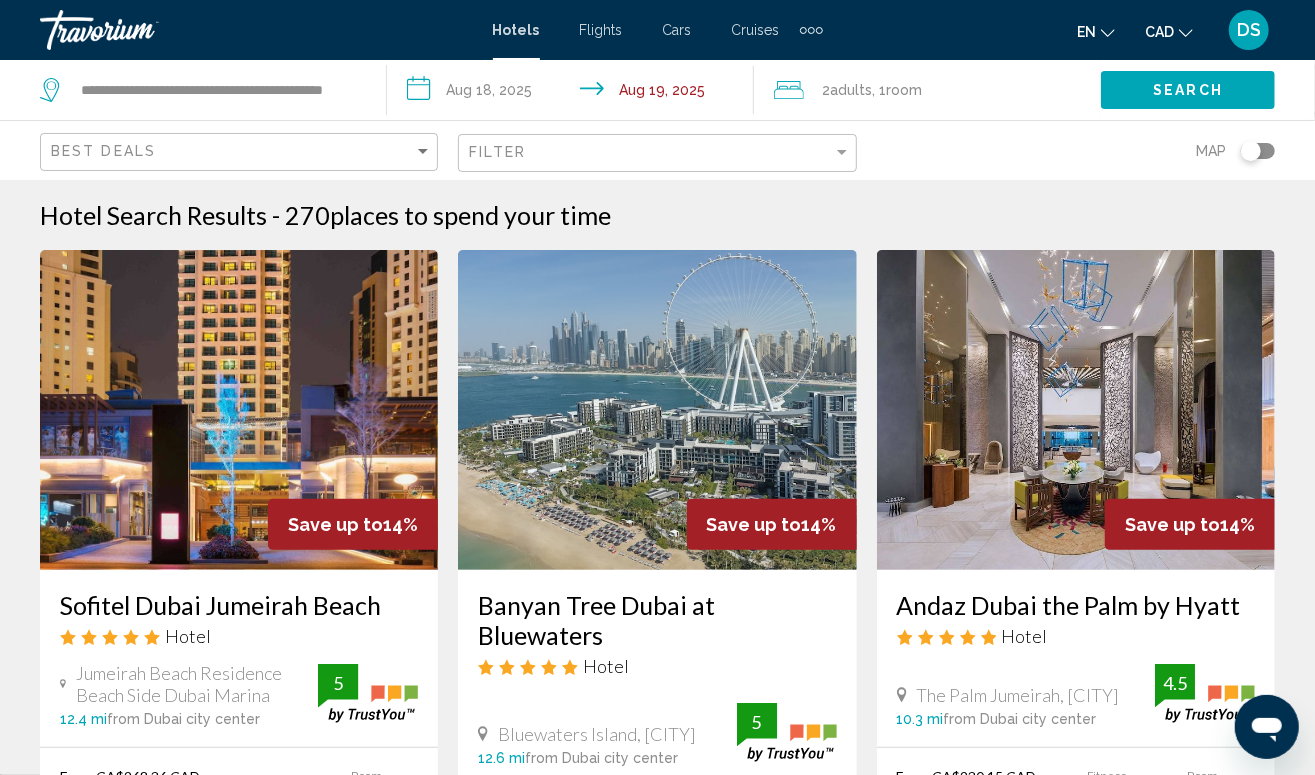 click 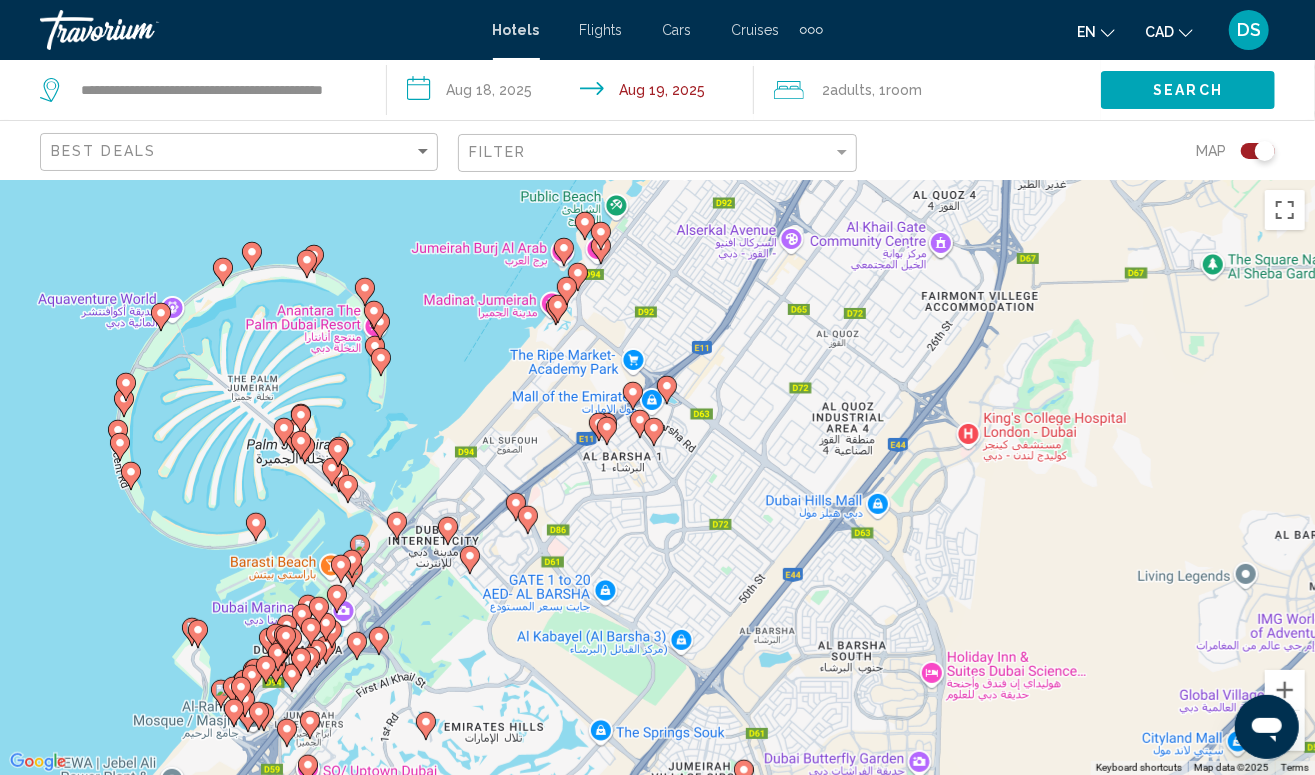 drag, startPoint x: 143, startPoint y: 306, endPoint x: 198, endPoint y: 428, distance: 133.82451 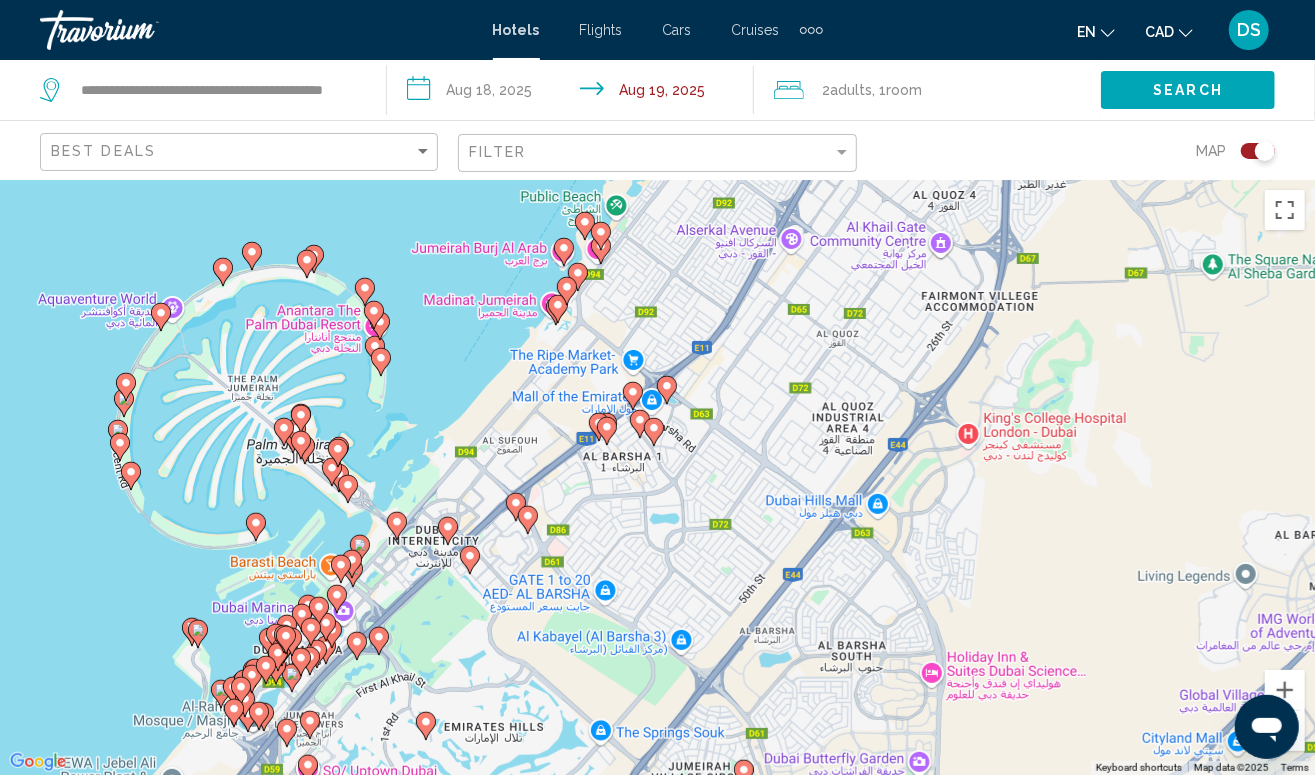 click on "To activate drag with keyboard, press Alt + Enter. Once in keyboard drag state, use the arrow keys to move the marker. To complete the drag, press the Enter key. To cancel, press Escape." at bounding box center [657, 477] 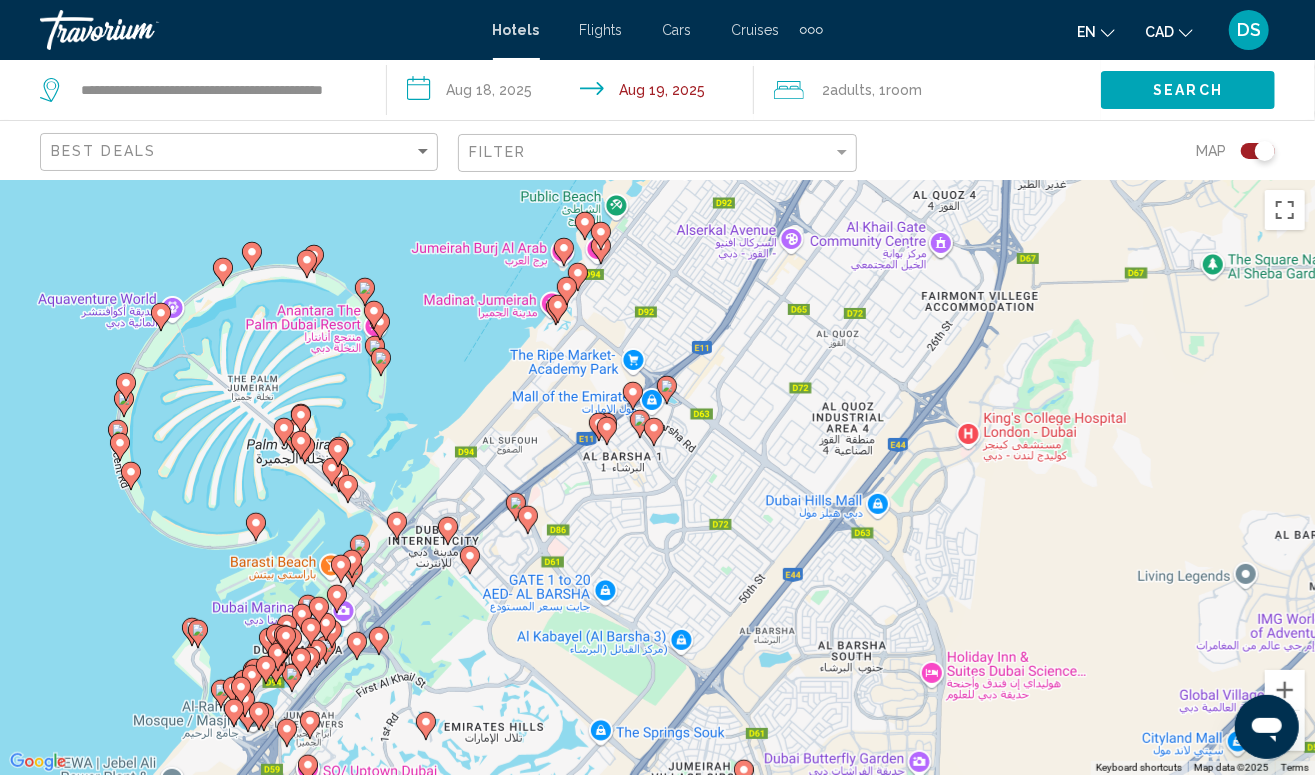 click 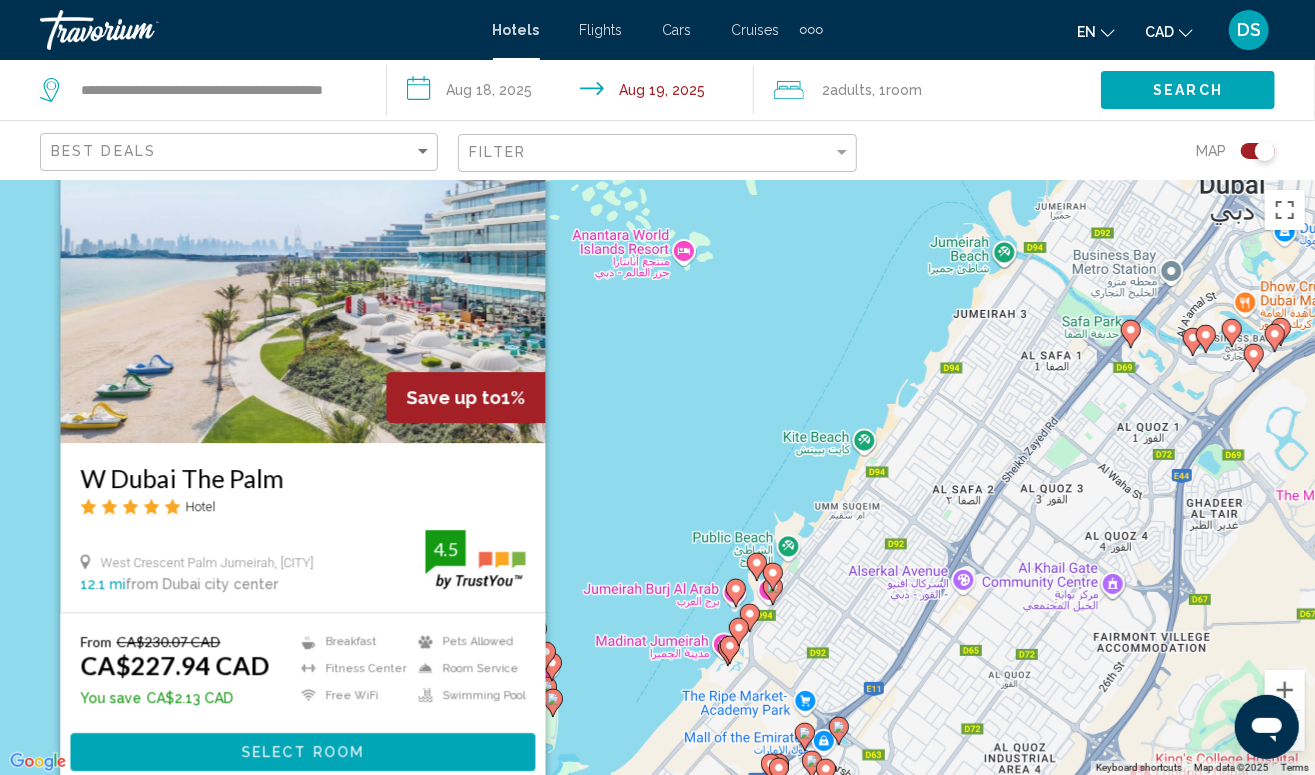 click on "W Dubai The Palm
Hotel
West Crescent Palm Jumeirah, [CITY] 12.1 mi  from [CITY] city center from hotel 4.5 From CA$230.07 CAD CA$227.94 CAD  You save  CA$2.13 CAD
Breakfast
Fitness Center
Free WiFi
Pets Allowed
Room Service
Swimming Pool  4.5 Select Room" at bounding box center (657, 477) 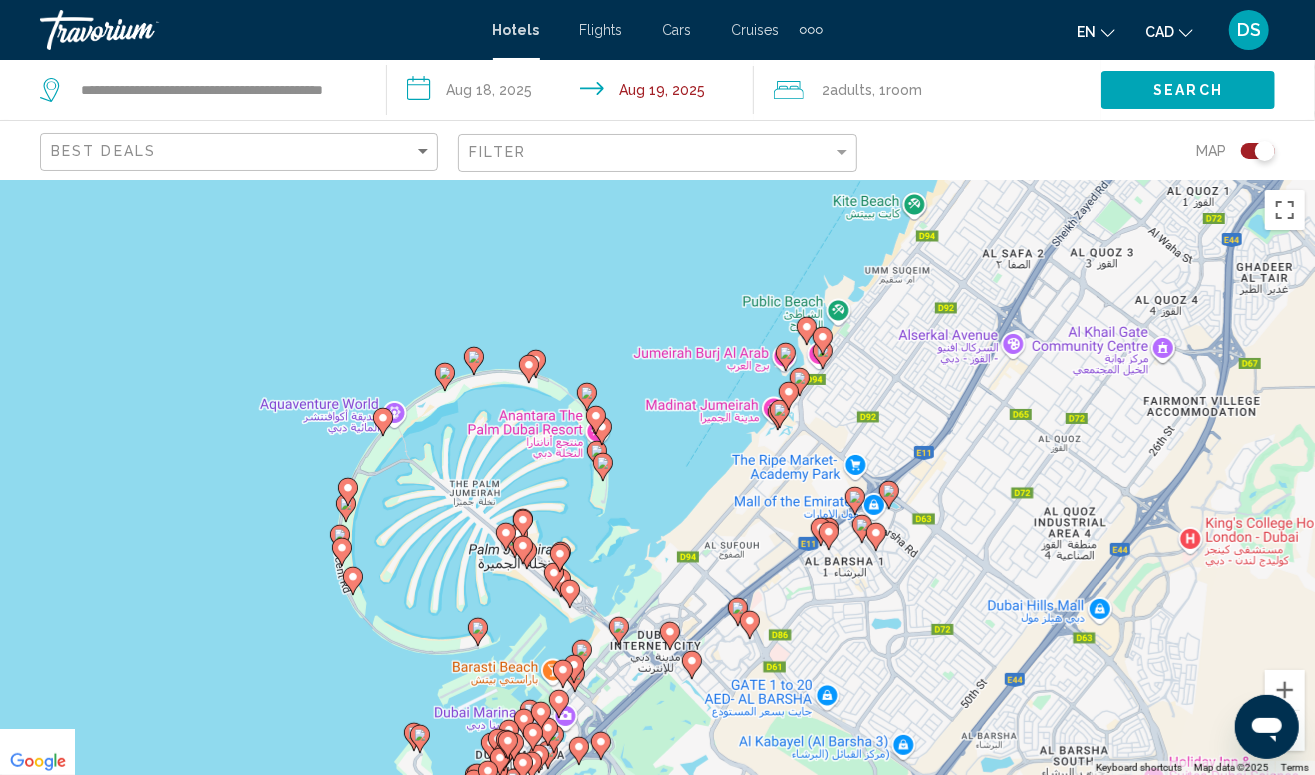 drag, startPoint x: 338, startPoint y: 442, endPoint x: 341, endPoint y: 387, distance: 55.081757 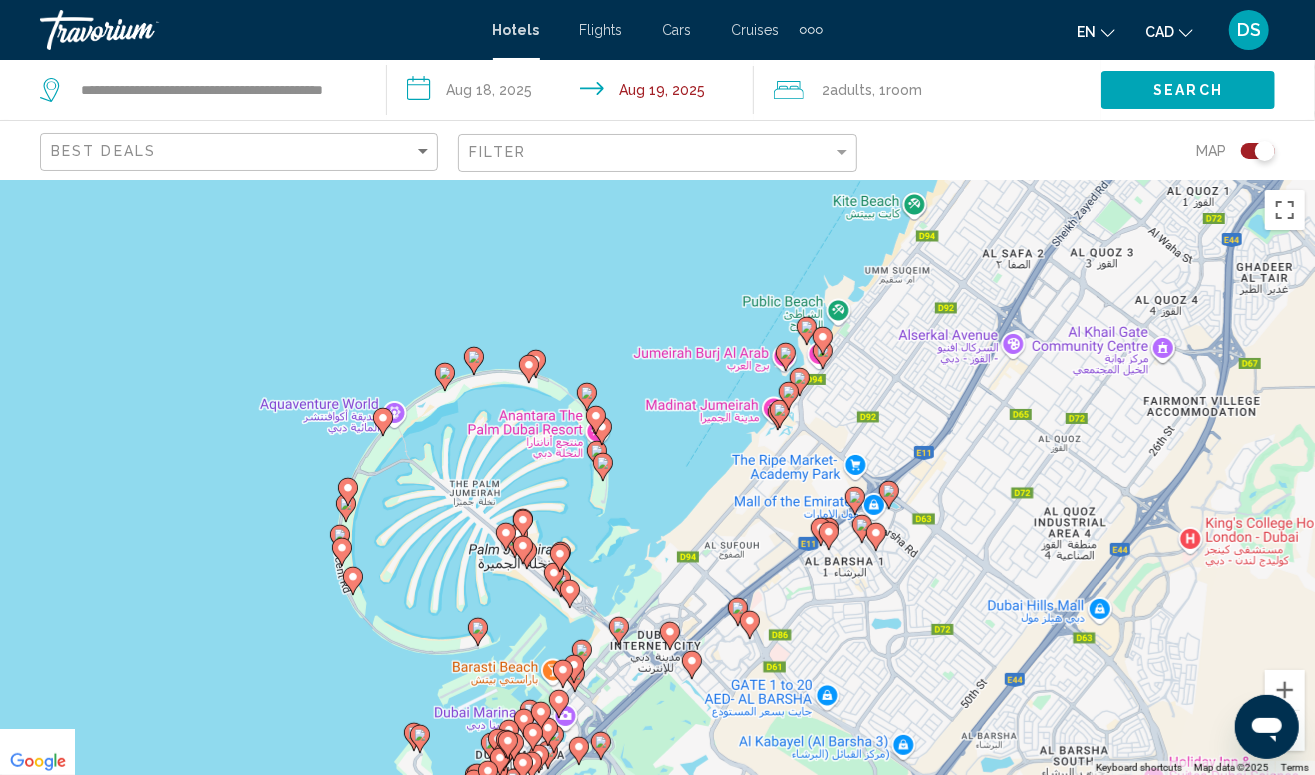 click on "To activate drag with keyboard, press Alt + Enter. Once in keyboard drag state, use the arrow keys to move the marker. To complete the drag, press the Enter key. To cancel, press Escape." at bounding box center (657, 477) 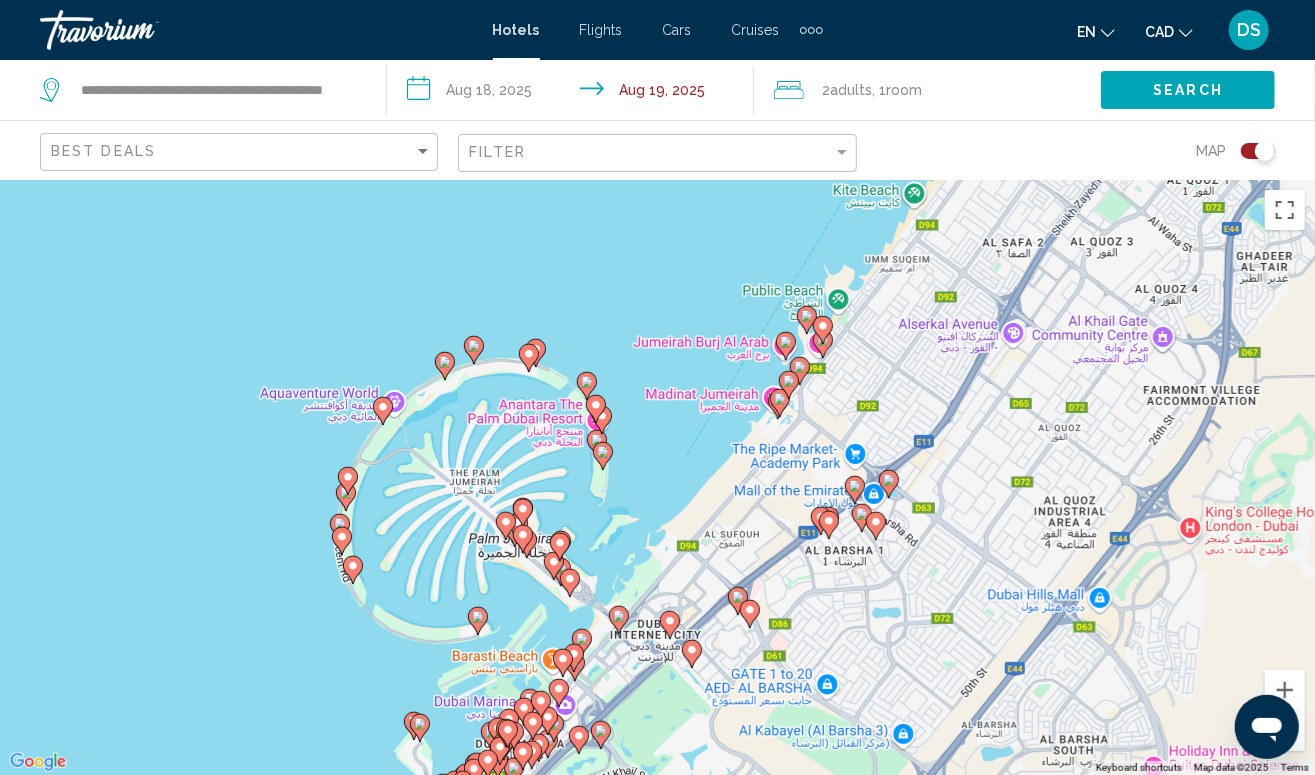 click 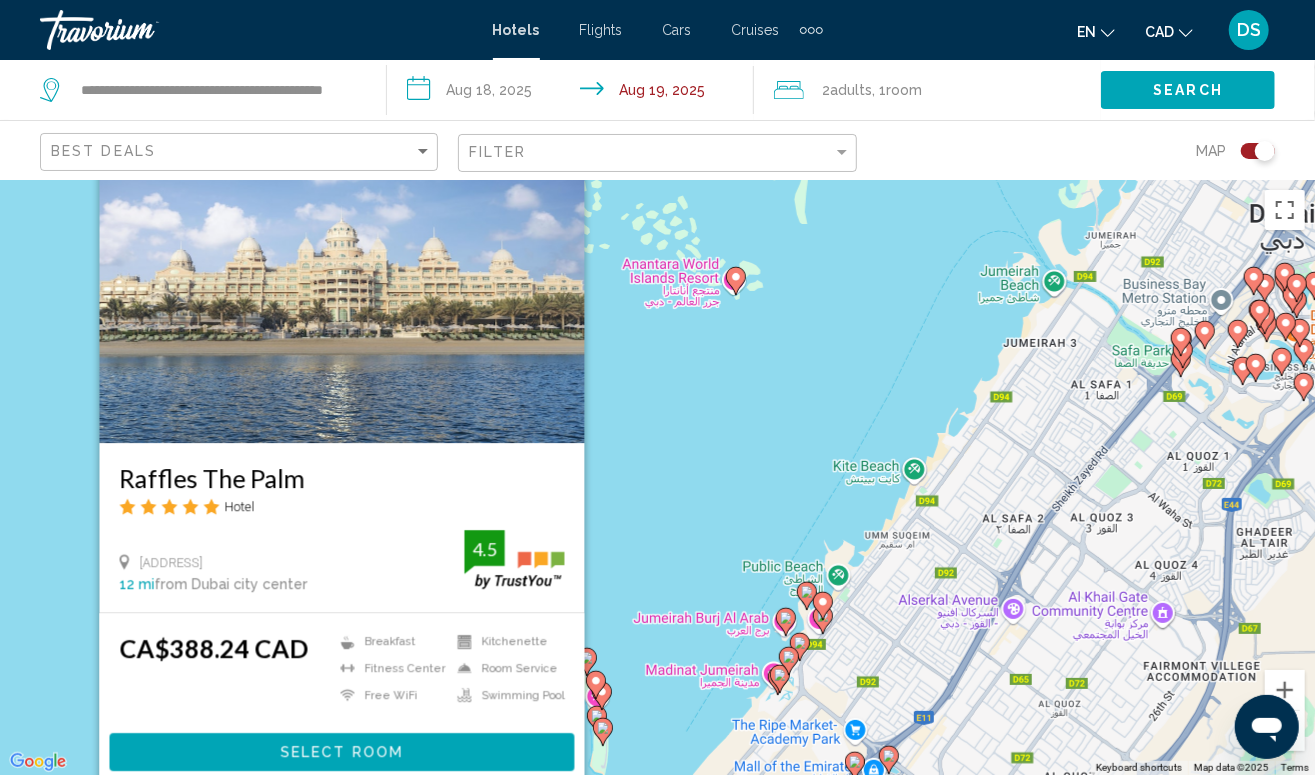 click on "To activate drag with keyboard, press Alt + Enter. Once in keyboard drag state, use the arrow keys to move the marker. To complete the drag, press the Enter key. To cancel, press Escape.  Raffles The Palm
Hotel
West Cresent, Dubai 12 mi  from Dubai city center from hotel 4.5 CA$388.24 CAD
Breakfast
Fitness Center
Free WiFi
Kitchenette
Room Service
Swimming Pool  4.5 Select Room" at bounding box center (657, 477) 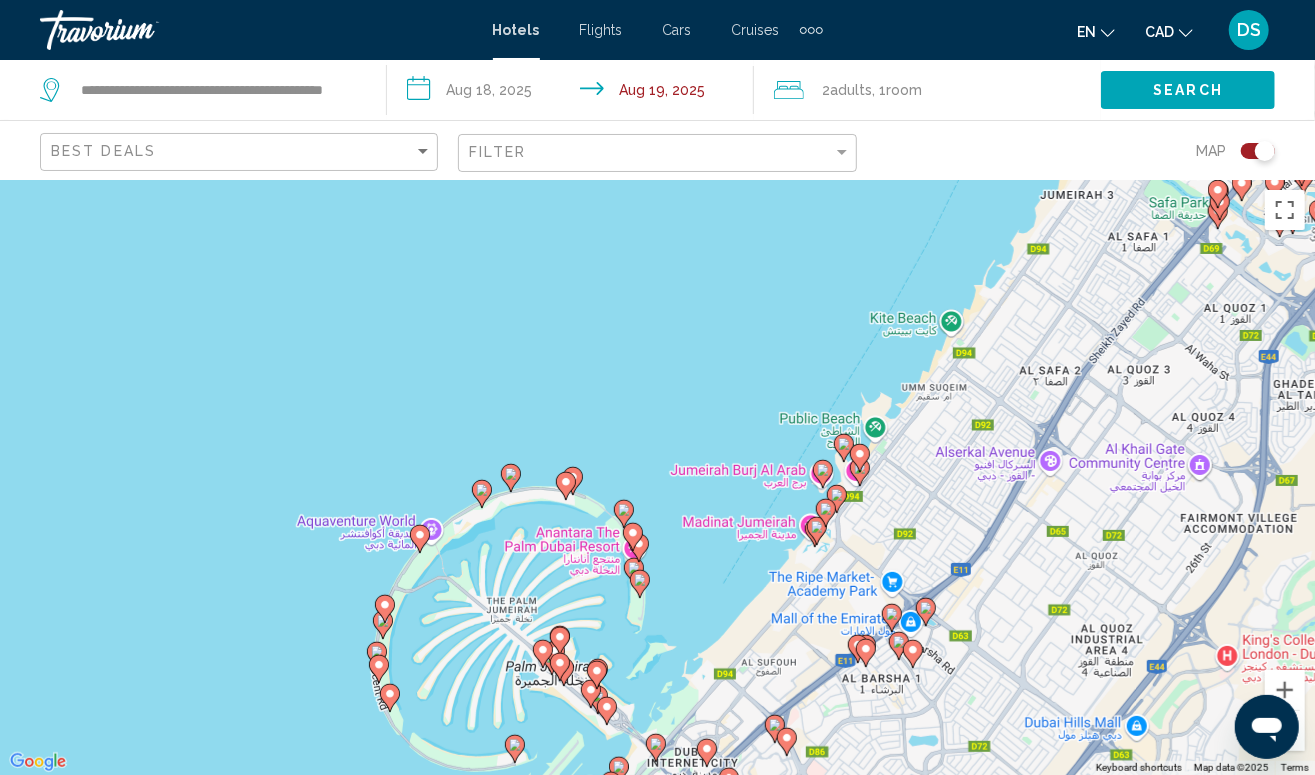 drag, startPoint x: 464, startPoint y: 546, endPoint x: 501, endPoint y: 390, distance: 160.32779 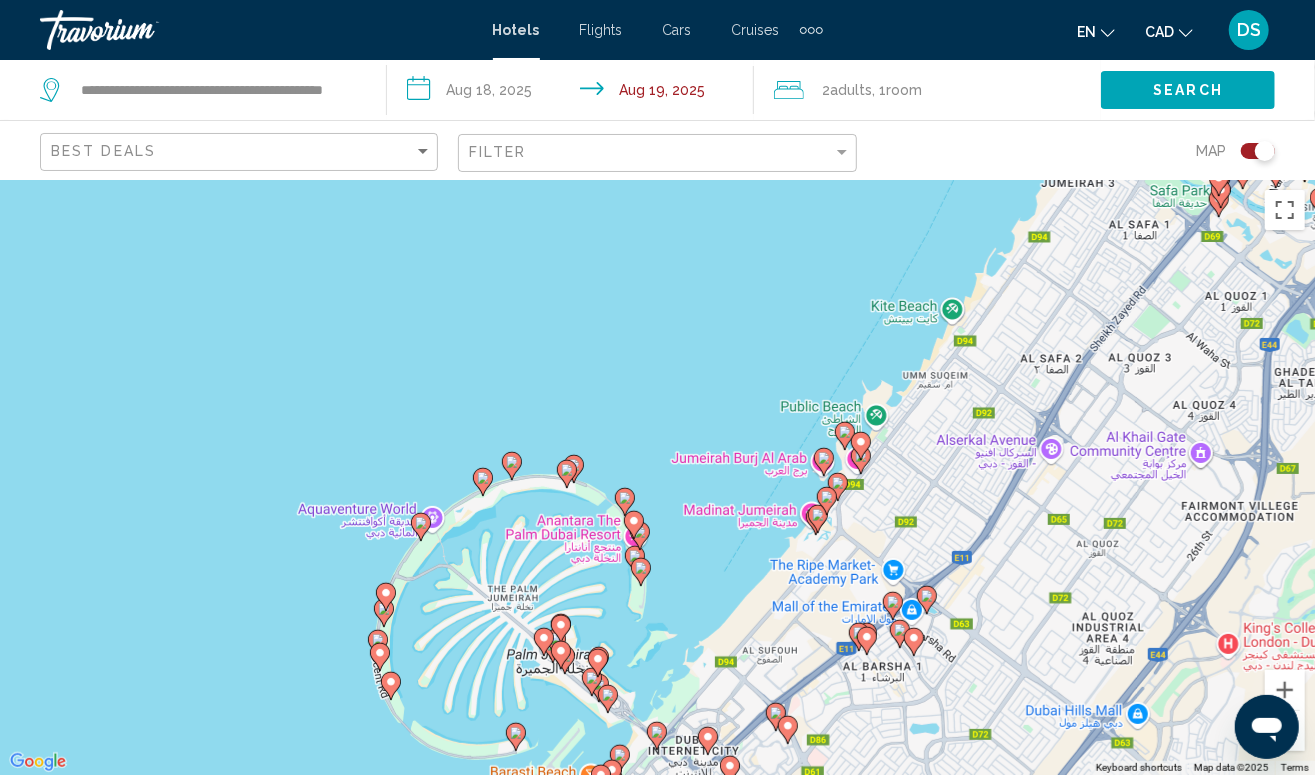 click 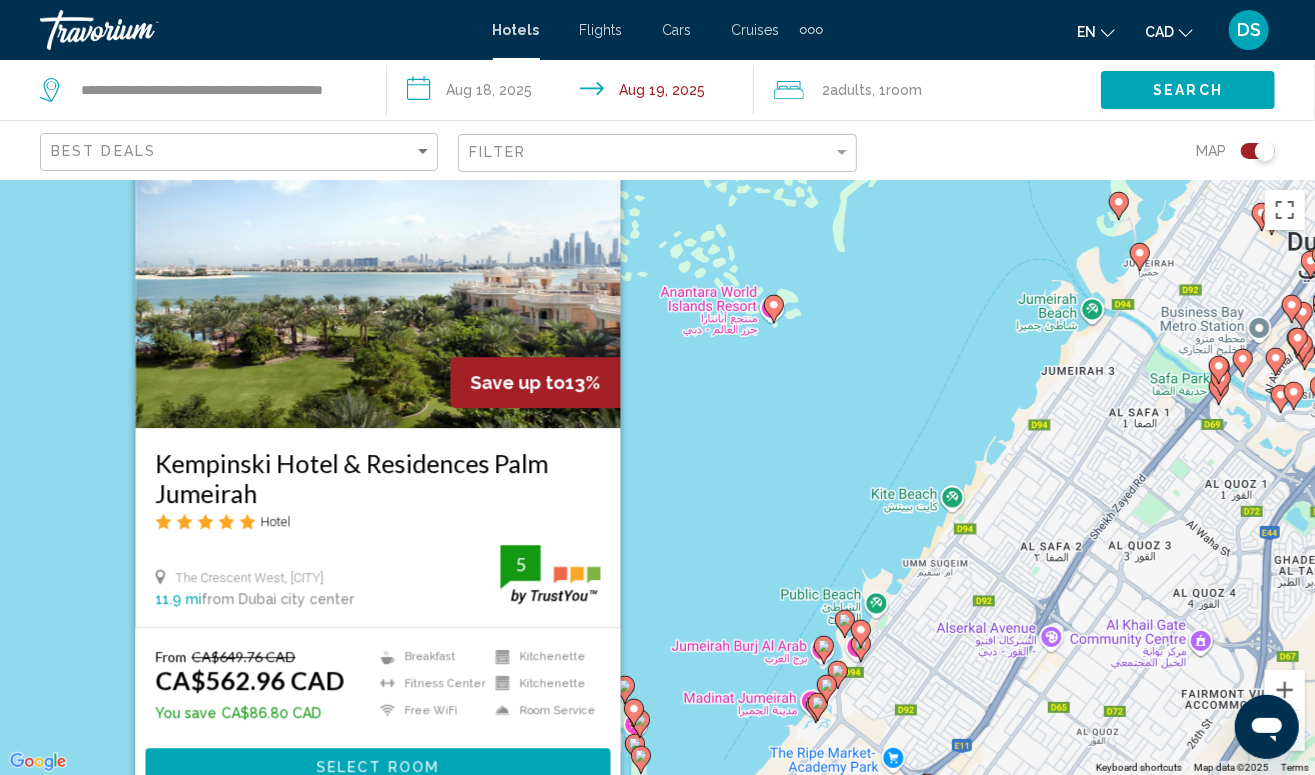 click on "To activate drag with keyboard, press Alt + Enter. Once in keyboard drag state, use the arrow keys to move the marker. To complete the drag, press the Enter key. To cancel, press Escape. Save up to  [PERCENTAGE]%   Kempinski Hotel & Residences Palm Jumeirah
Hotel
The Crescent West, [CITY] [DISTANCE]  from [CITY] city center from hotel [RATING] From [CURRENCY][PRICE] [CURRENCY][PRICE]  You save  [CURRENCY][PRICE]
Breakfast
Fitness Center
Free WiFi
Kitchenette
Kitchenette
[RATING]" at bounding box center (657, 477) 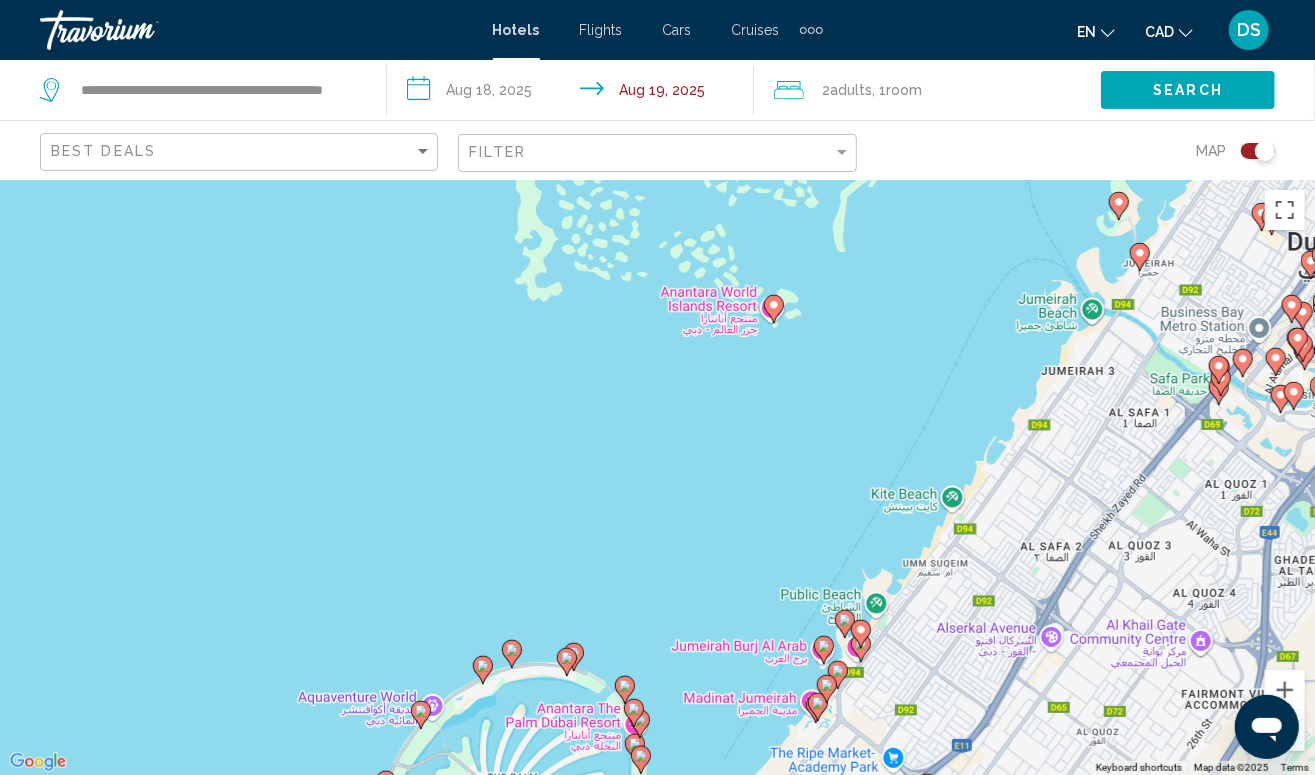 drag, startPoint x: 344, startPoint y: 612, endPoint x: 404, endPoint y: 370, distance: 249.32709 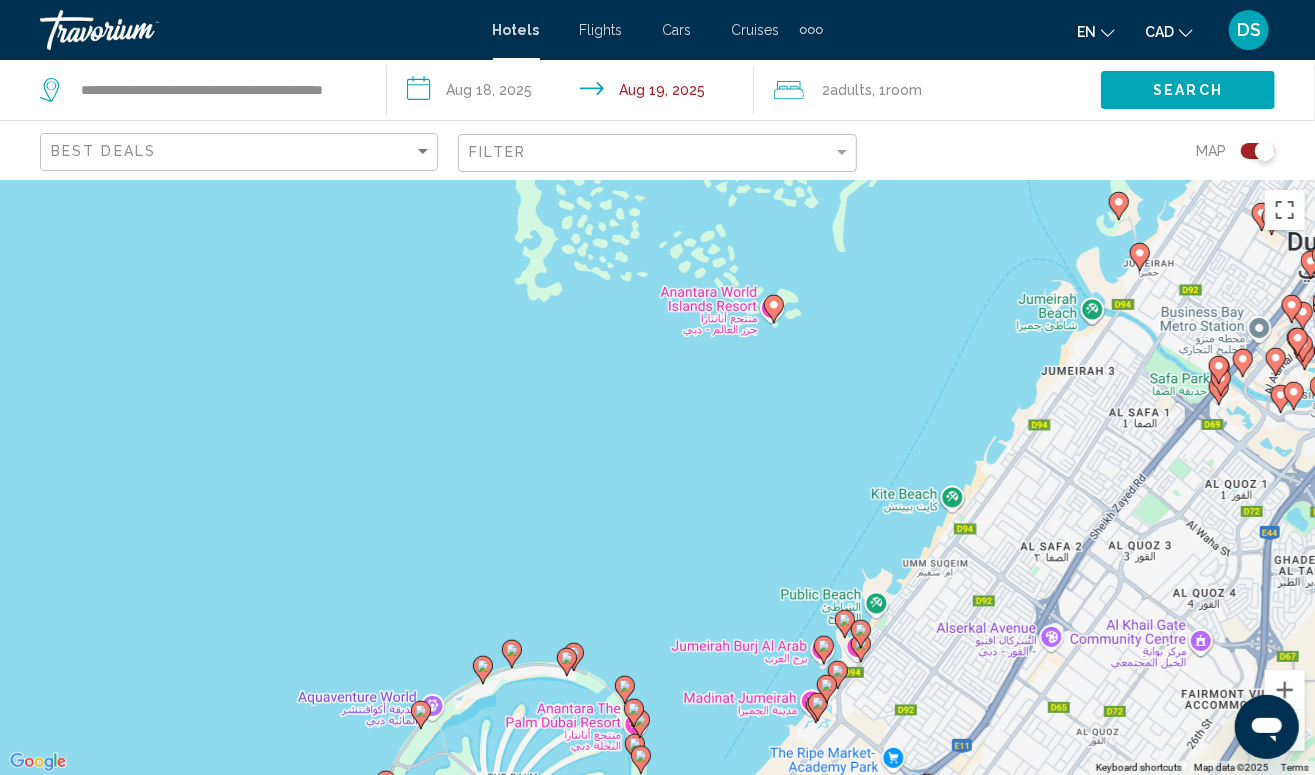 click on "To activate drag with keyboard, press Alt + Enter. Once in keyboard drag state, use the arrow keys to move the marker. To complete the drag, press the Enter key. To cancel, press Escape." at bounding box center [657, 477] 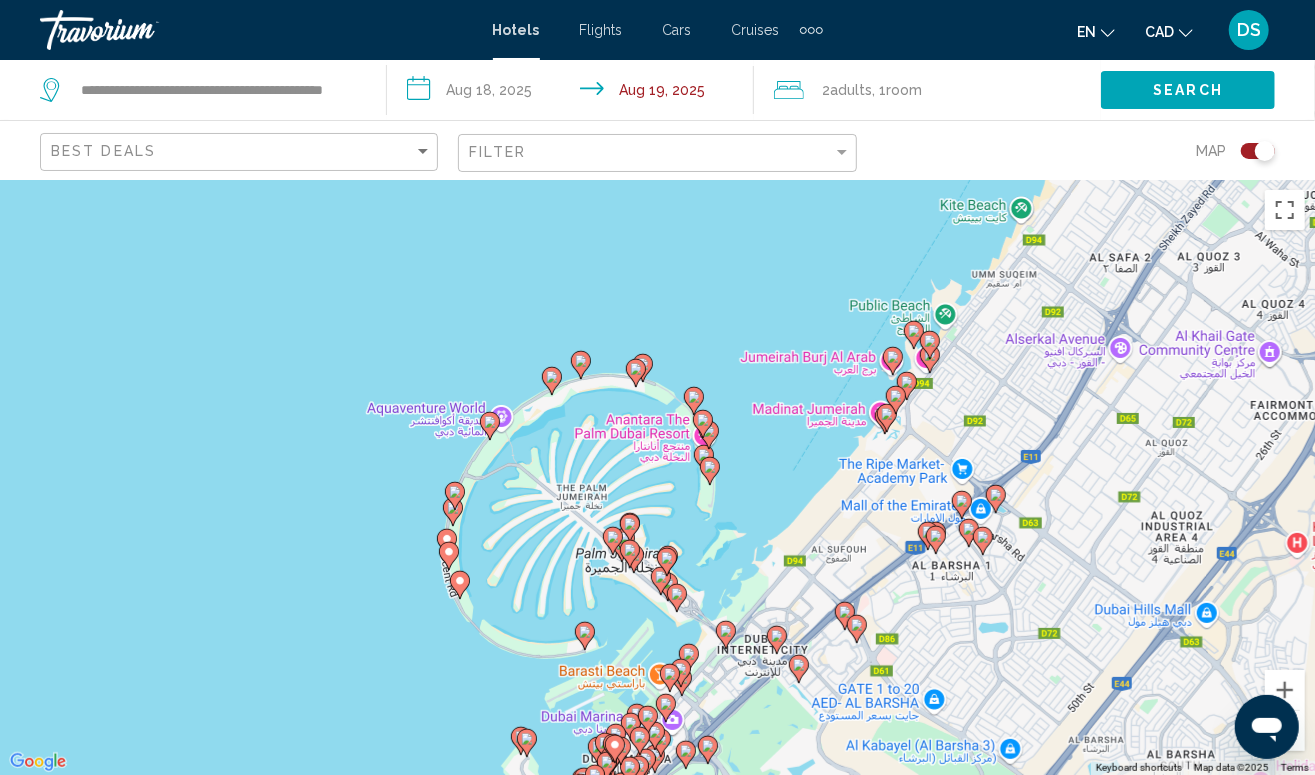 click 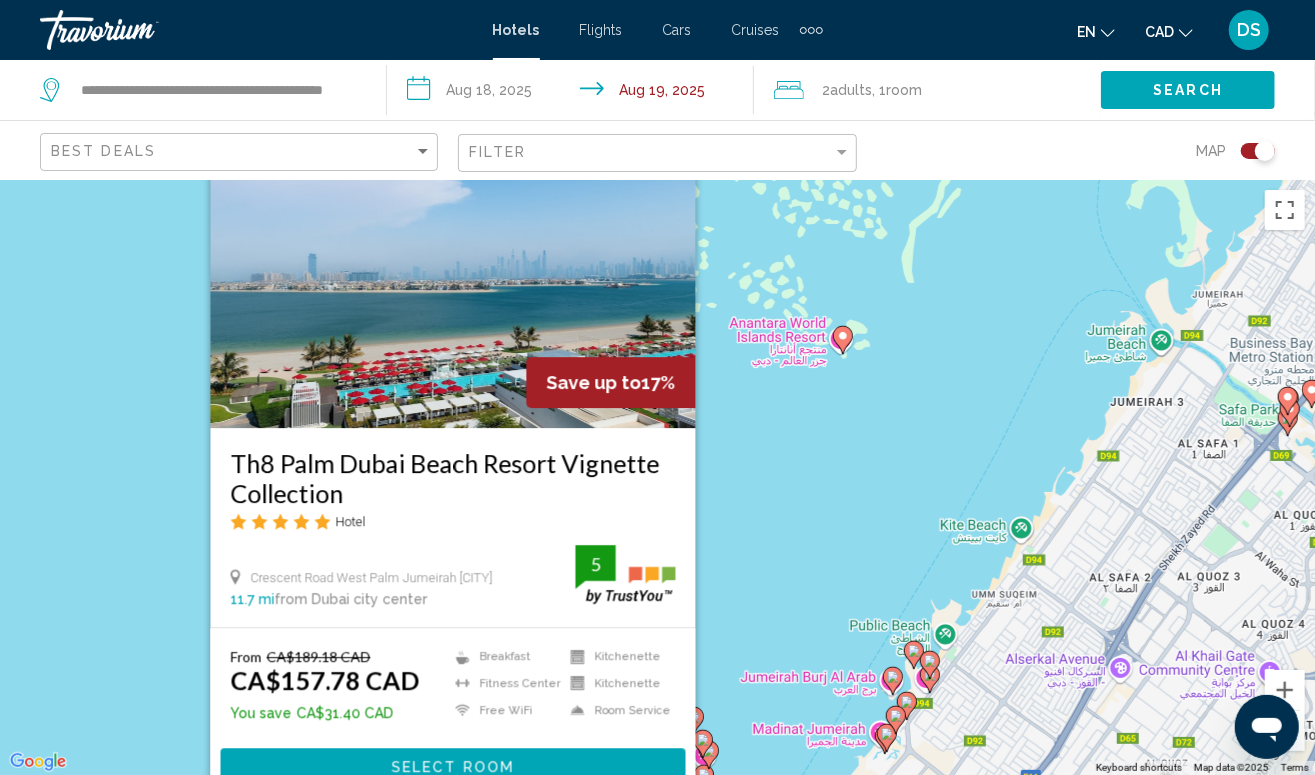 click on "Save up to  17%   Th8 Palm Dubai Beach Resort Vignette Collection
Hotel
Crescent Road West Palm Jumeirah Dubai 11.7 mi  from Dubai city center from hotel 5 From CA$189.18 CAD CA$157.78 CAD  You save  CA$31.40 CAD
Breakfast
Fitness Center
Free WiFi
Kitchenette
Kitchenette
5" at bounding box center [657, 477] 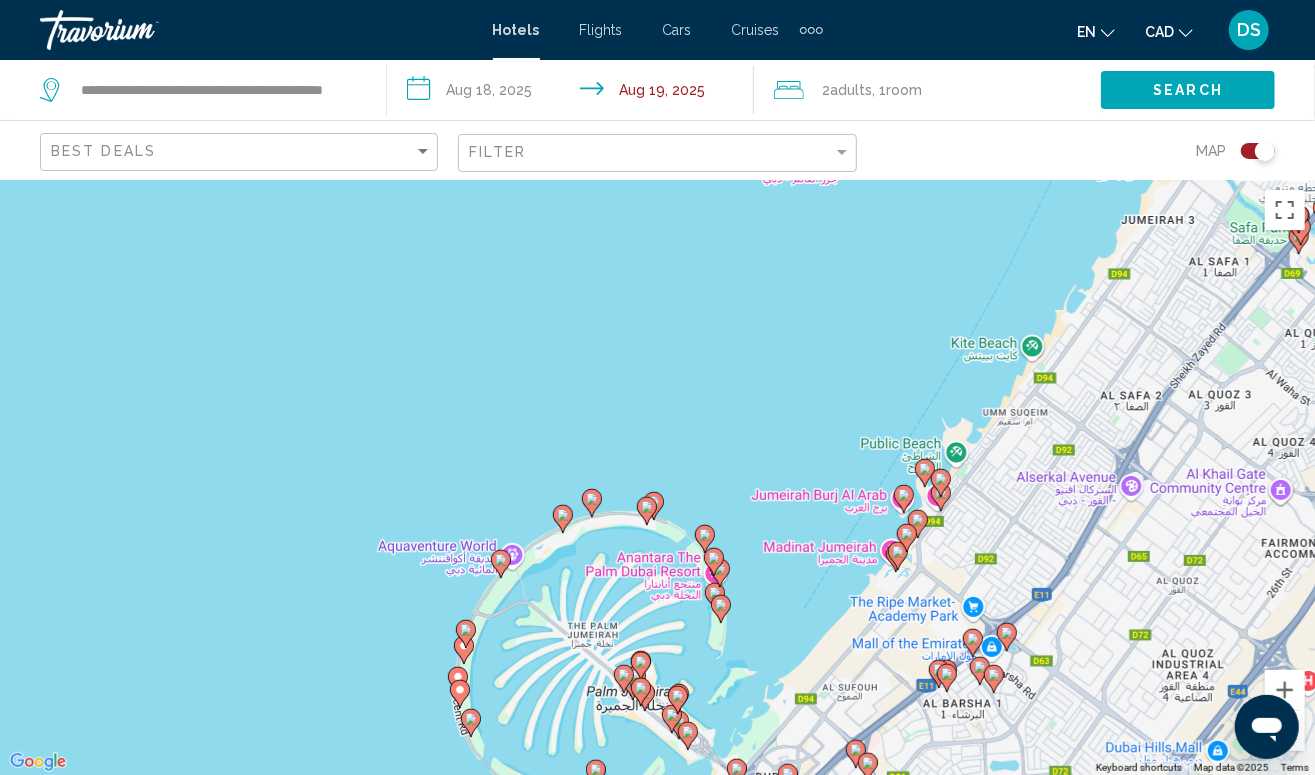 drag, startPoint x: 438, startPoint y: 657, endPoint x: 435, endPoint y: 422, distance: 235.01915 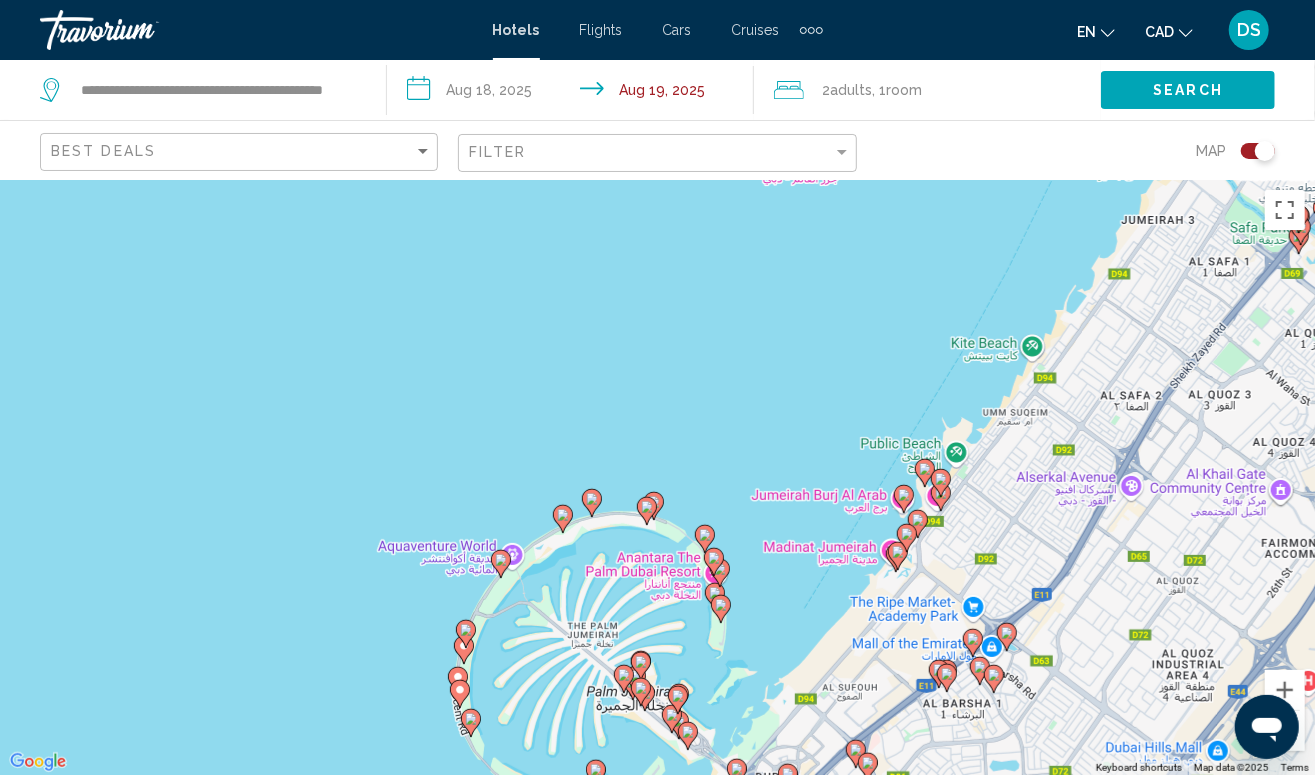 click on "To activate drag with keyboard, press Alt + Enter. Once in keyboard drag state, use the arrow keys to move the marker. To complete the drag, press the Enter key. To cancel, press Escape." at bounding box center [657, 477] 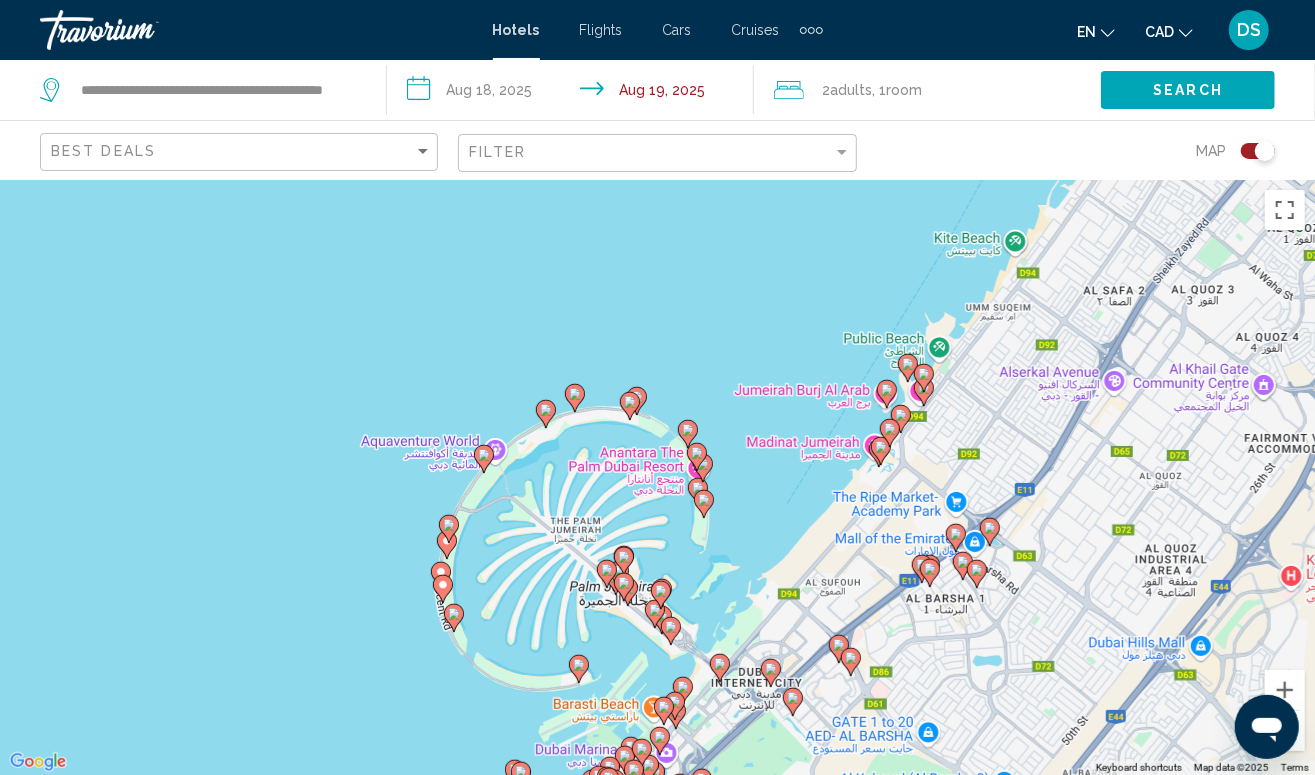 click 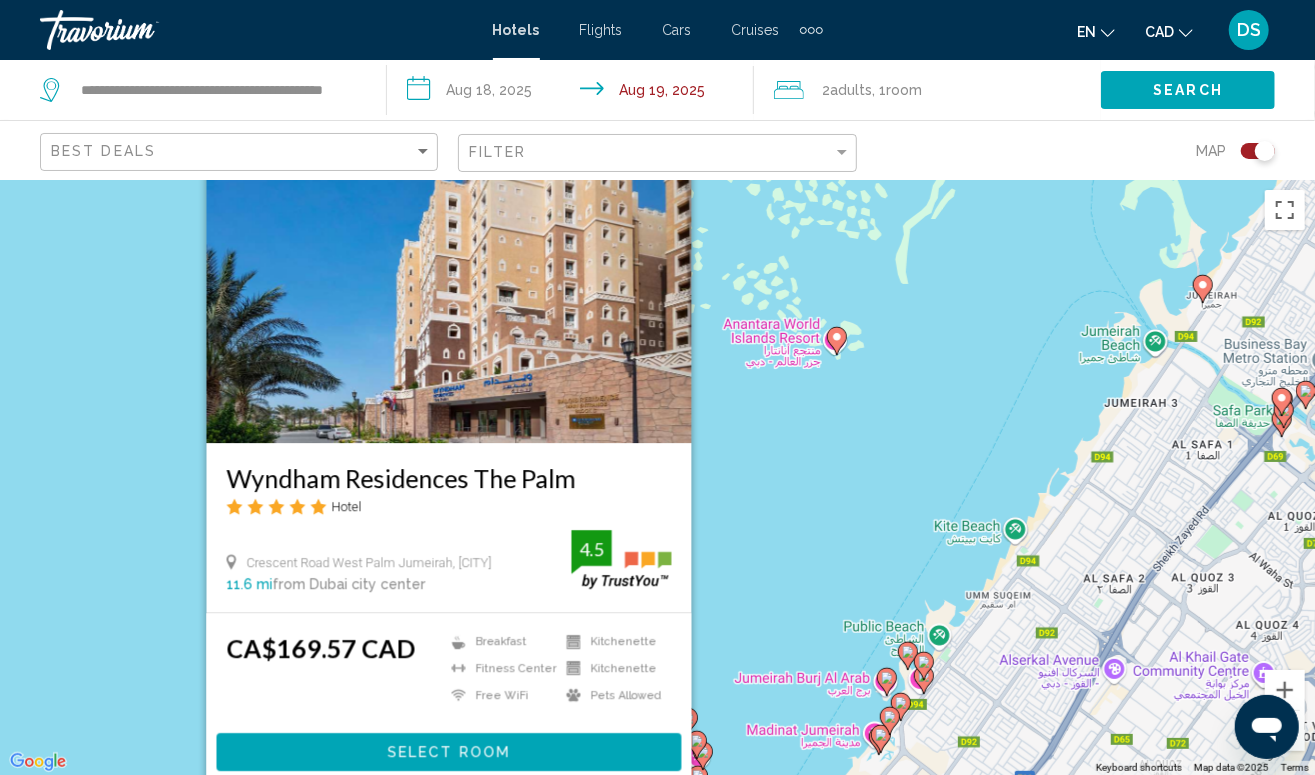 click on "To activate drag with keyboard, press Alt + Enter. Once in keyboard drag state, use the arrow keys to move the marker. To complete the drag, press the Enter key. To cancel, press Escape.  Wyndham Residences The Palm
Hotel
Crescent Road West Palm Jumeirah, [CITY] [DISTANCE]  from [CITY] city center from hotel [RATING] From [CURRENCY][PRICE]
Breakfast
Fitness Center
Free WiFi
Kitchenette
Kitchenette
Pets Allowed  [RATING] Select Room" at bounding box center (657, 477) 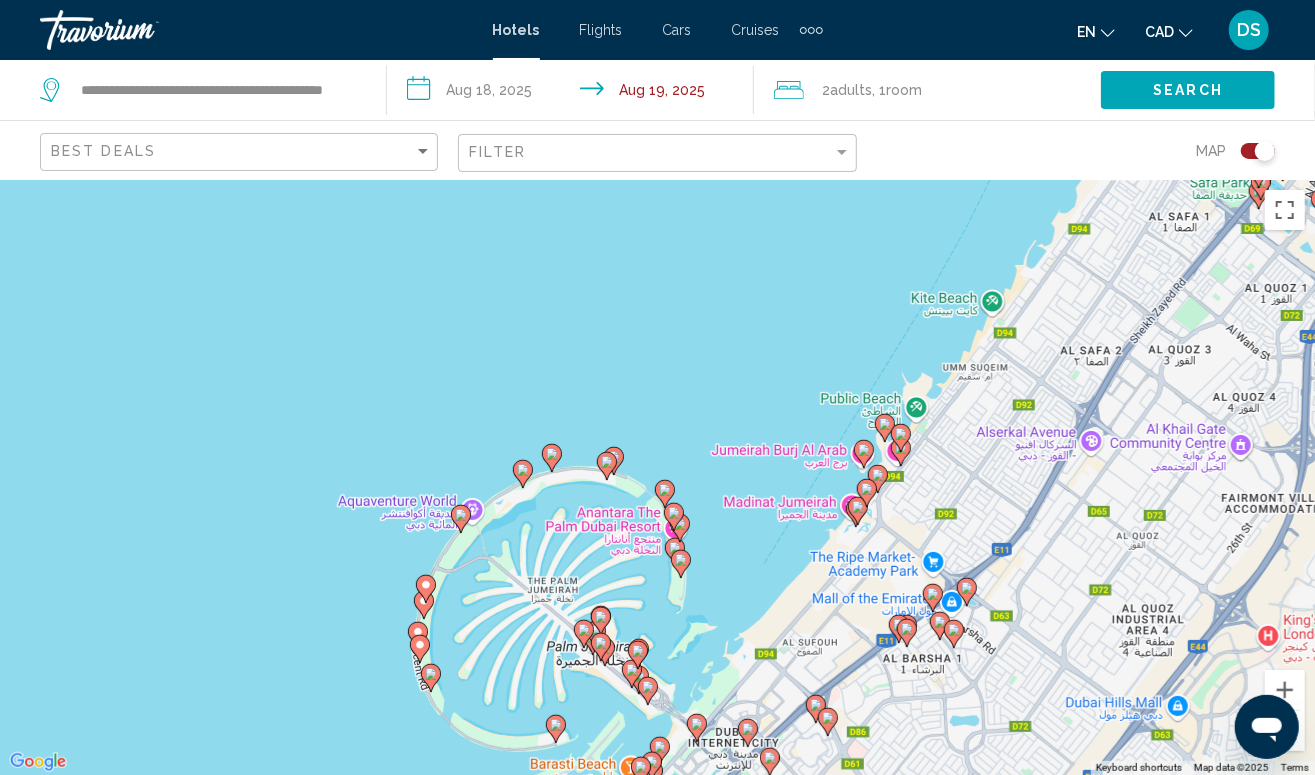 drag, startPoint x: 656, startPoint y: 477, endPoint x: 632, endPoint y: 354, distance: 125.31959 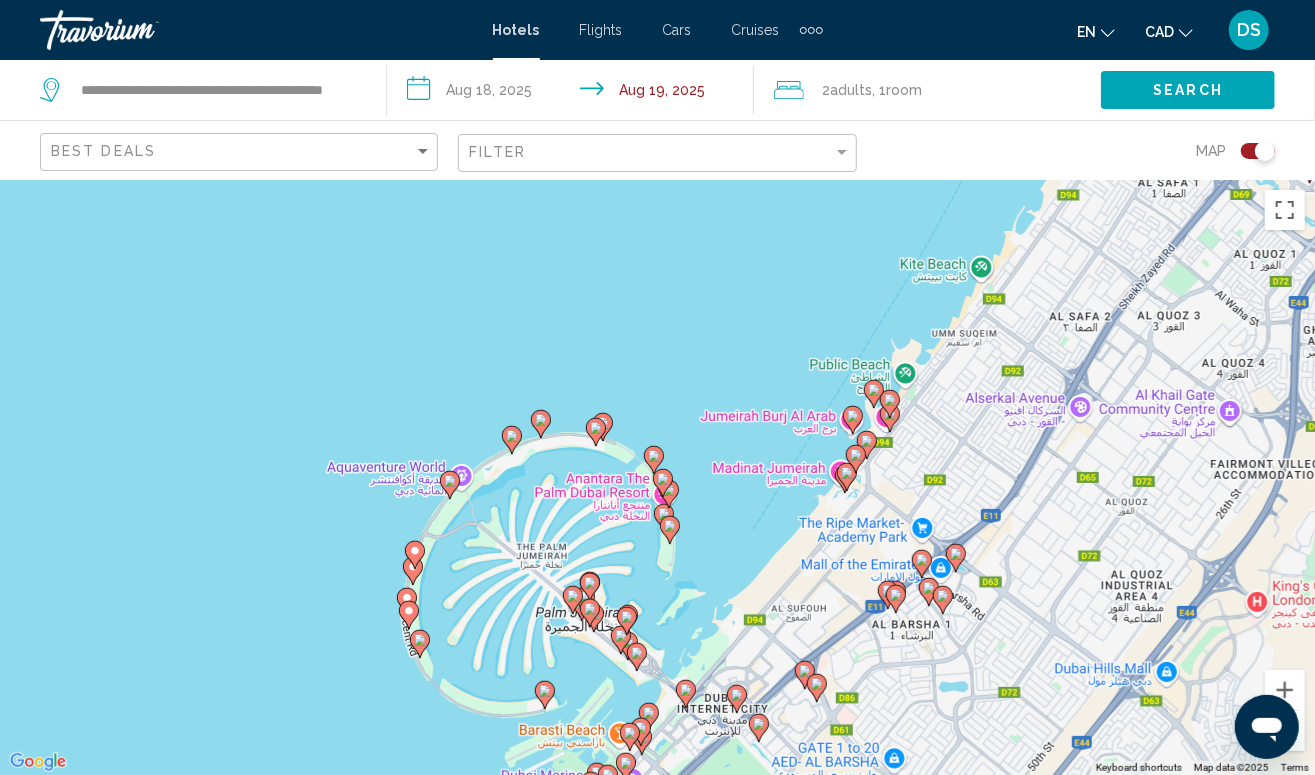 click 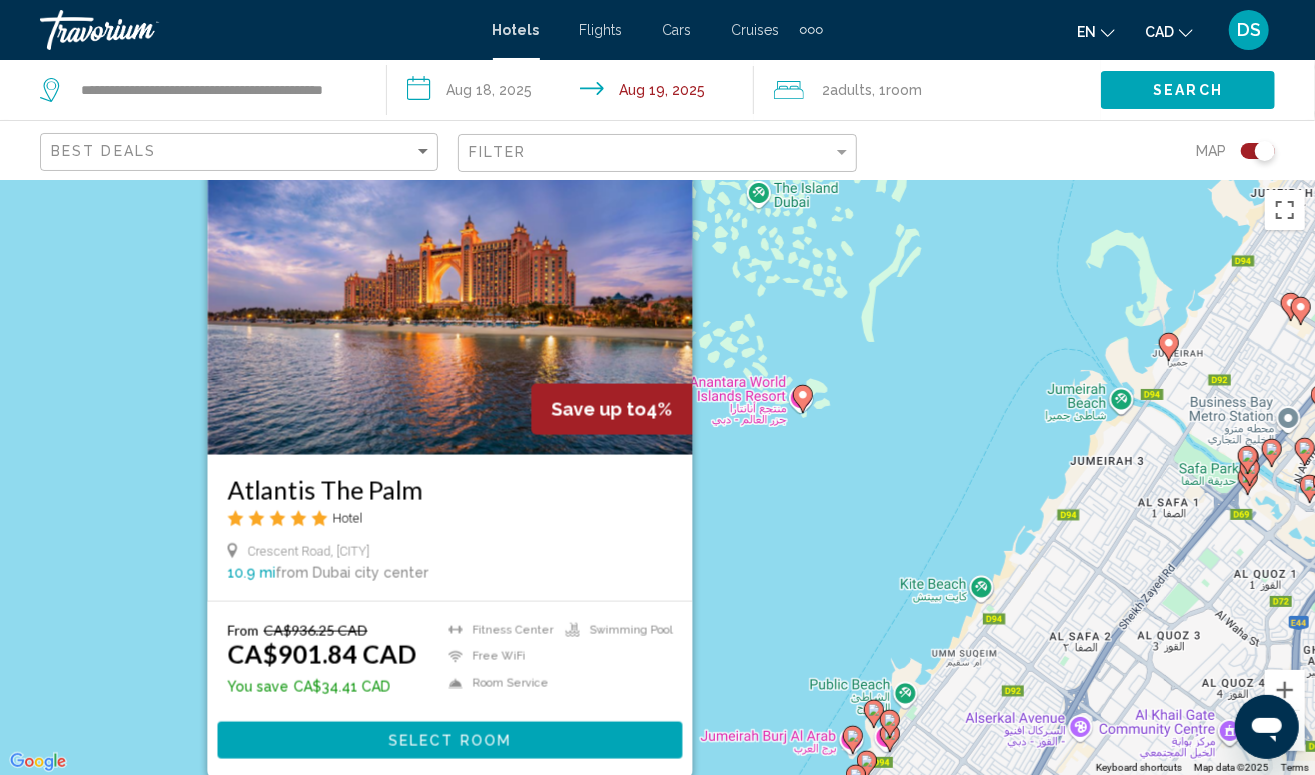 click on "Atlantis The Palm
Hotel
Crescent Road, [CITY] 10.9 mi  from [CITY] city center from hotel From CA$936.25 CAD CA$901.84 CAD  You save  CA$34.41 CAD
Fitness Center
Free WiFi
Room Service
Swimming Pool  Select Room" at bounding box center [657, 477] 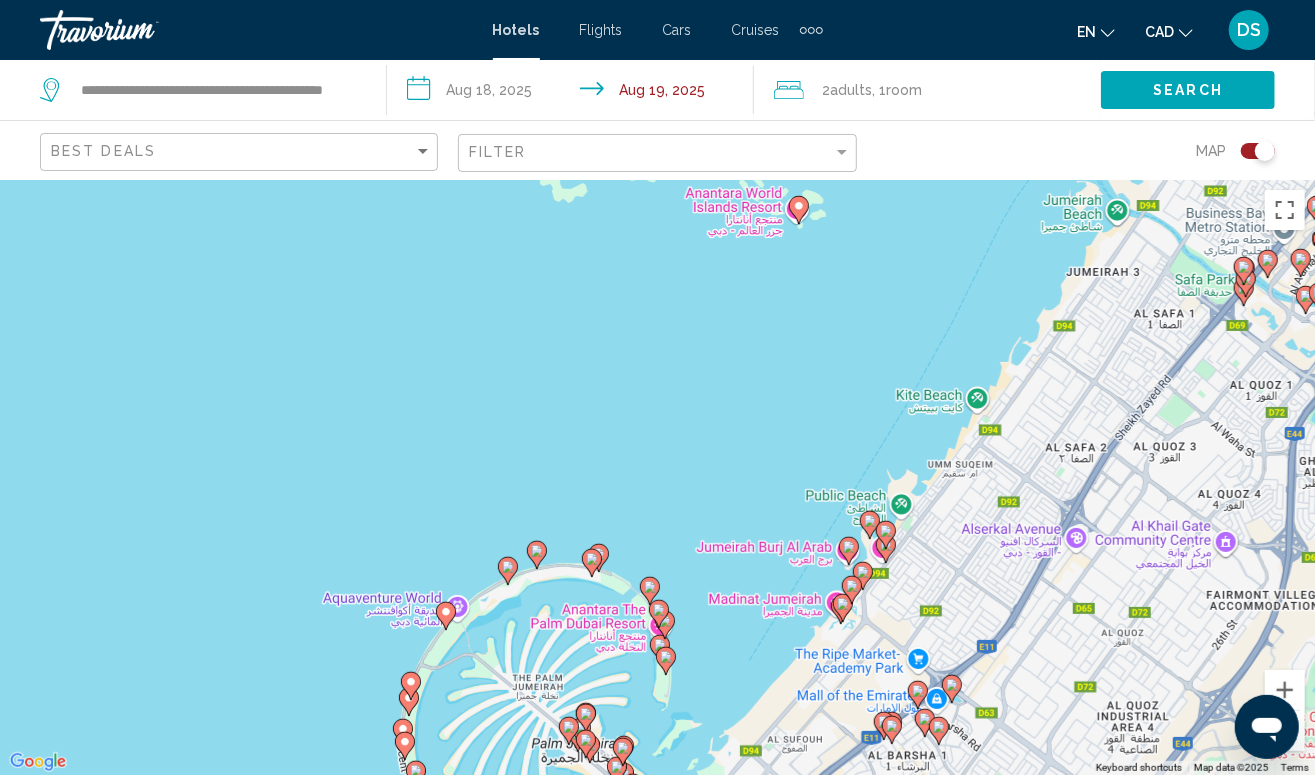 drag, startPoint x: 628, startPoint y: 425, endPoint x: 598, endPoint y: 359, distance: 72.498276 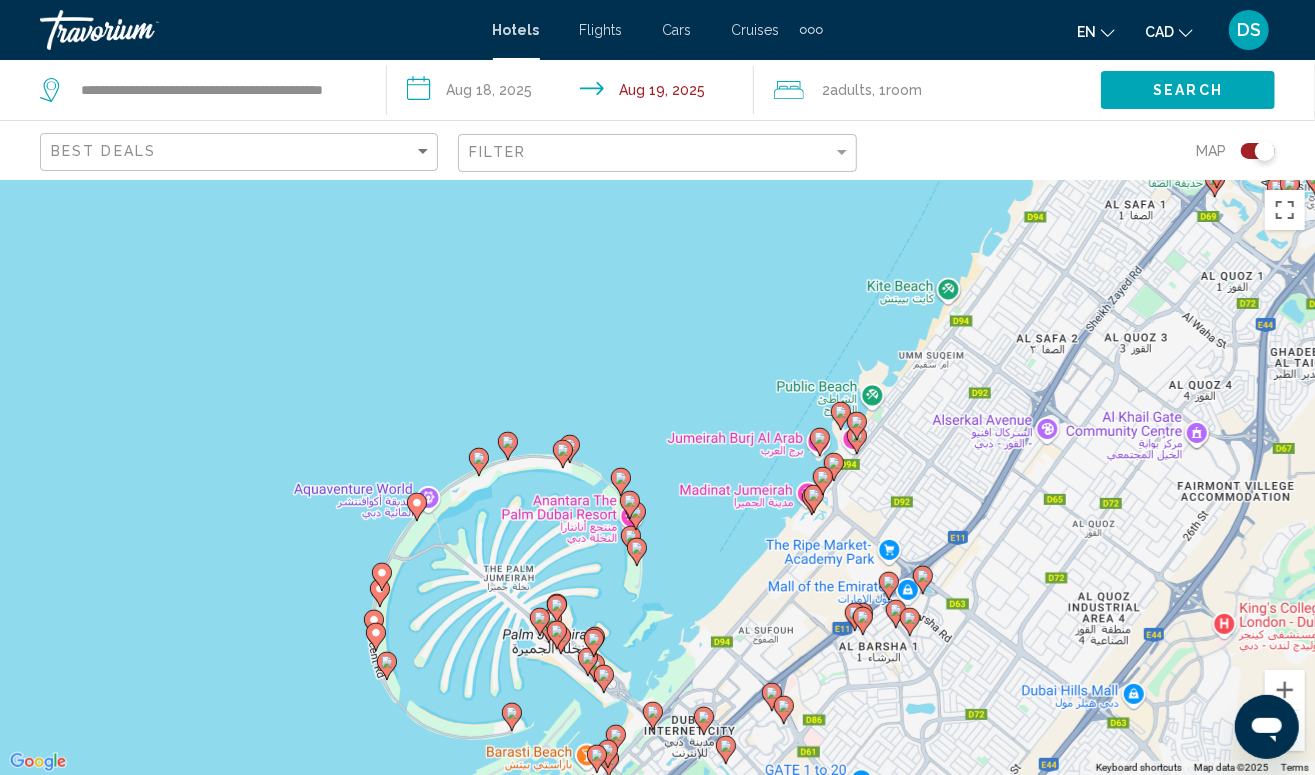 click 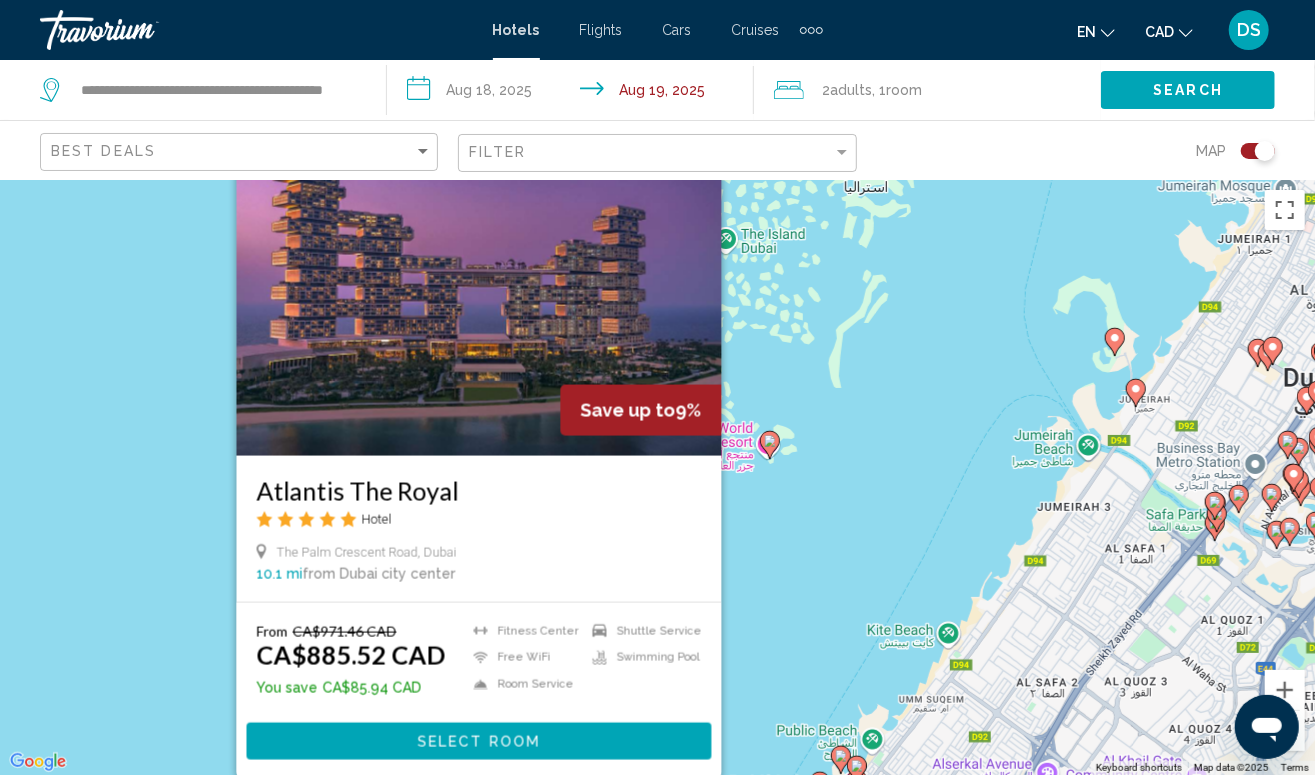 click on "Save up to  9%   Atlantis The Royal
Hotel
The Palm Crescent Road, Dubai 10.1 mi  from Dubai city center from hotel From CA$971.46 CAD CA$885.52 CAD  You save  CA$85.94 CAD
Fitness Center
Free WiFi
Room Service
Shuttle Service
Swimming Pool  Select Room" at bounding box center (657, 477) 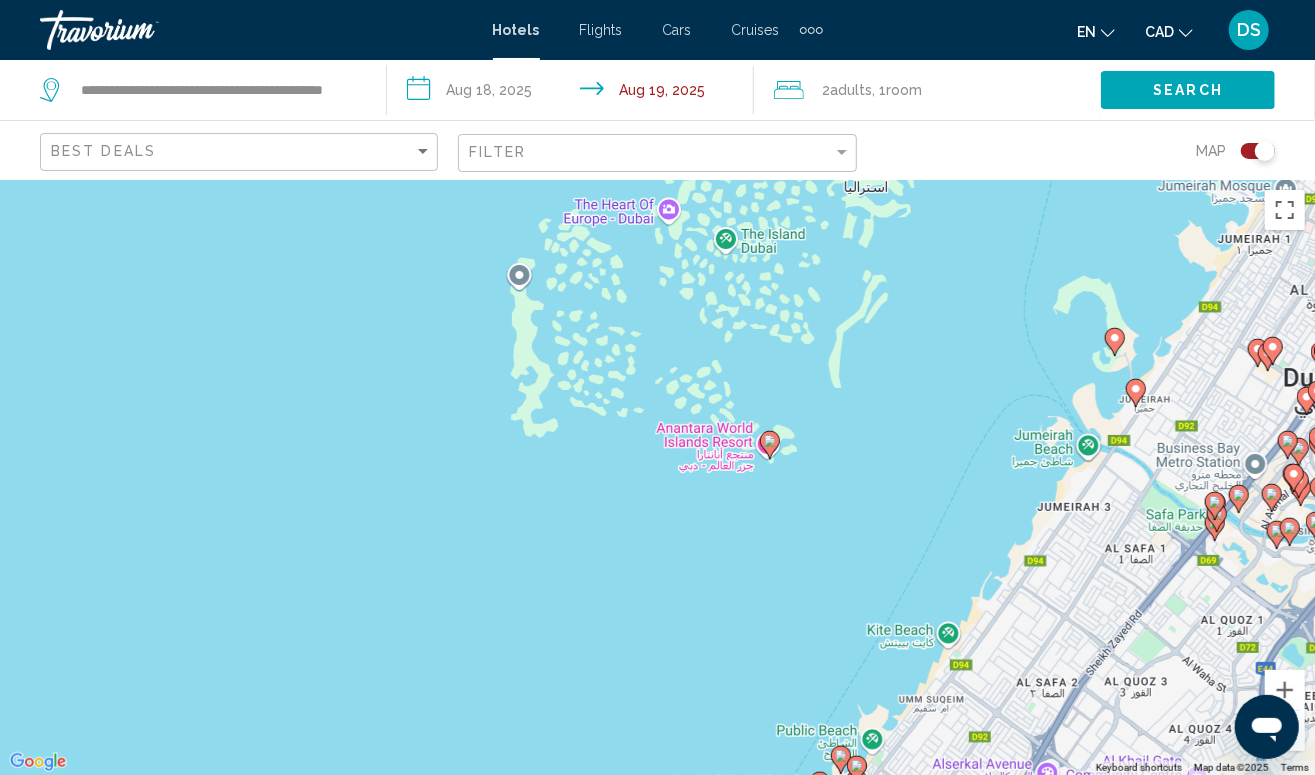 drag, startPoint x: 549, startPoint y: 680, endPoint x: 499, endPoint y: 377, distance: 307.09772 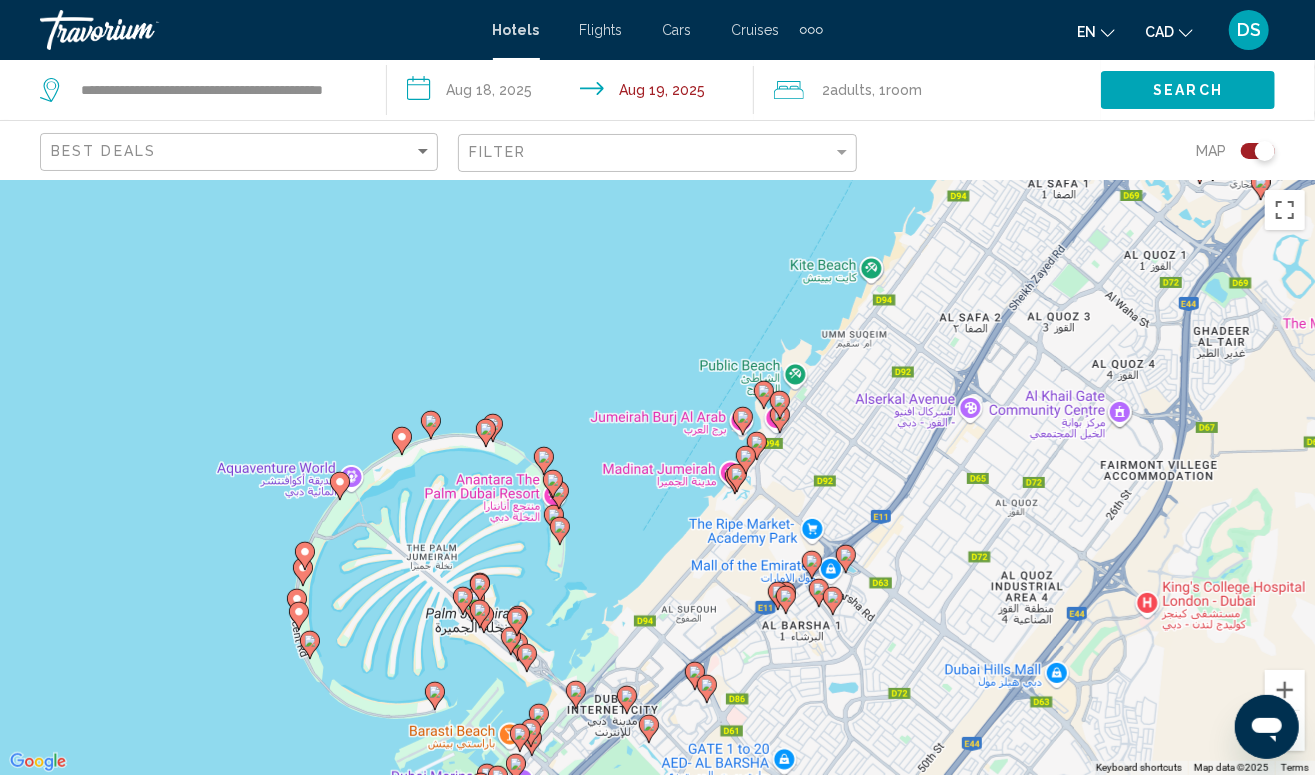 click at bounding box center [431, 425] 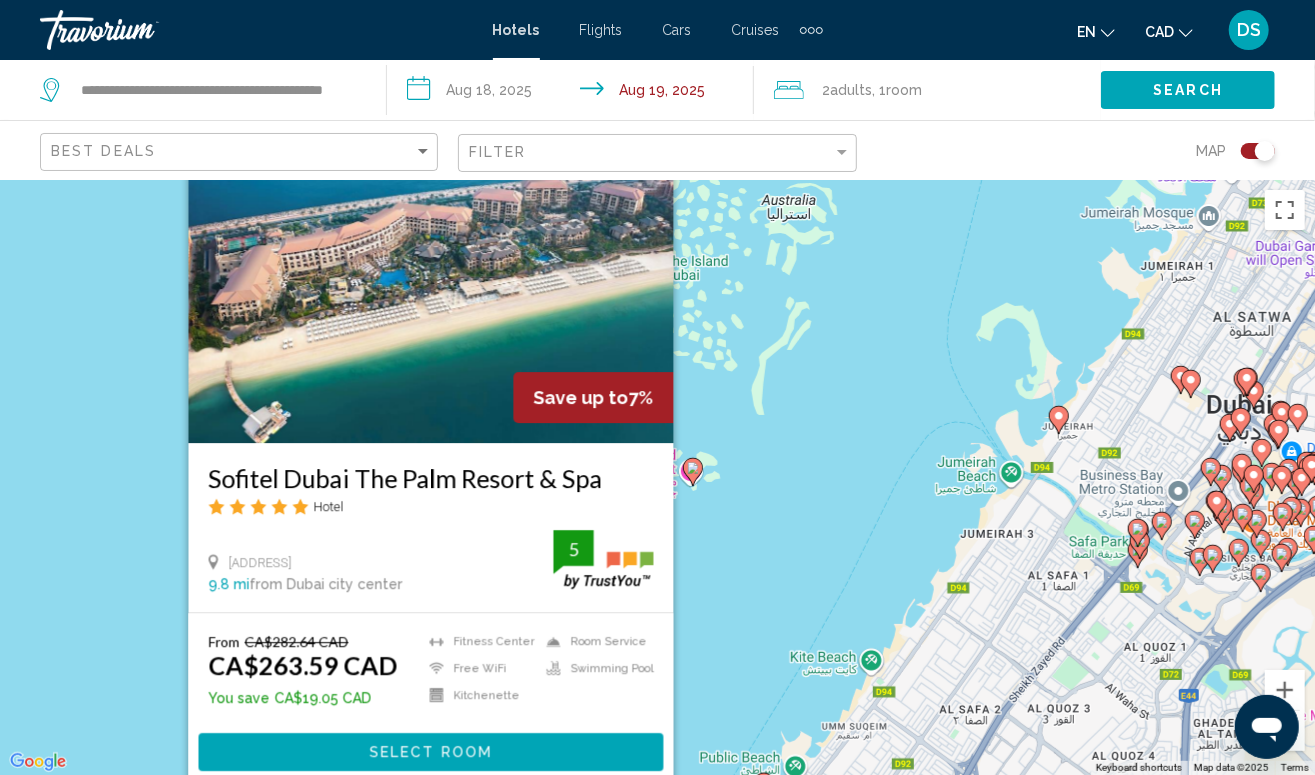 click on "Save up to  7%   Sofitel Dubai The Palm Resort & Spa
Hotel
The Palm Jumeirah, East Crescent Road, Dubai 9.8 mi  from Dubai city center from hotel 5 From CA$282.64 CAD CA$263.59 CAD  You save  CA$19.05 CAD
Fitness Center
Free WiFi
Kitchenette
Room Service
Swimming Pool  5 Select Room" at bounding box center (657, 477) 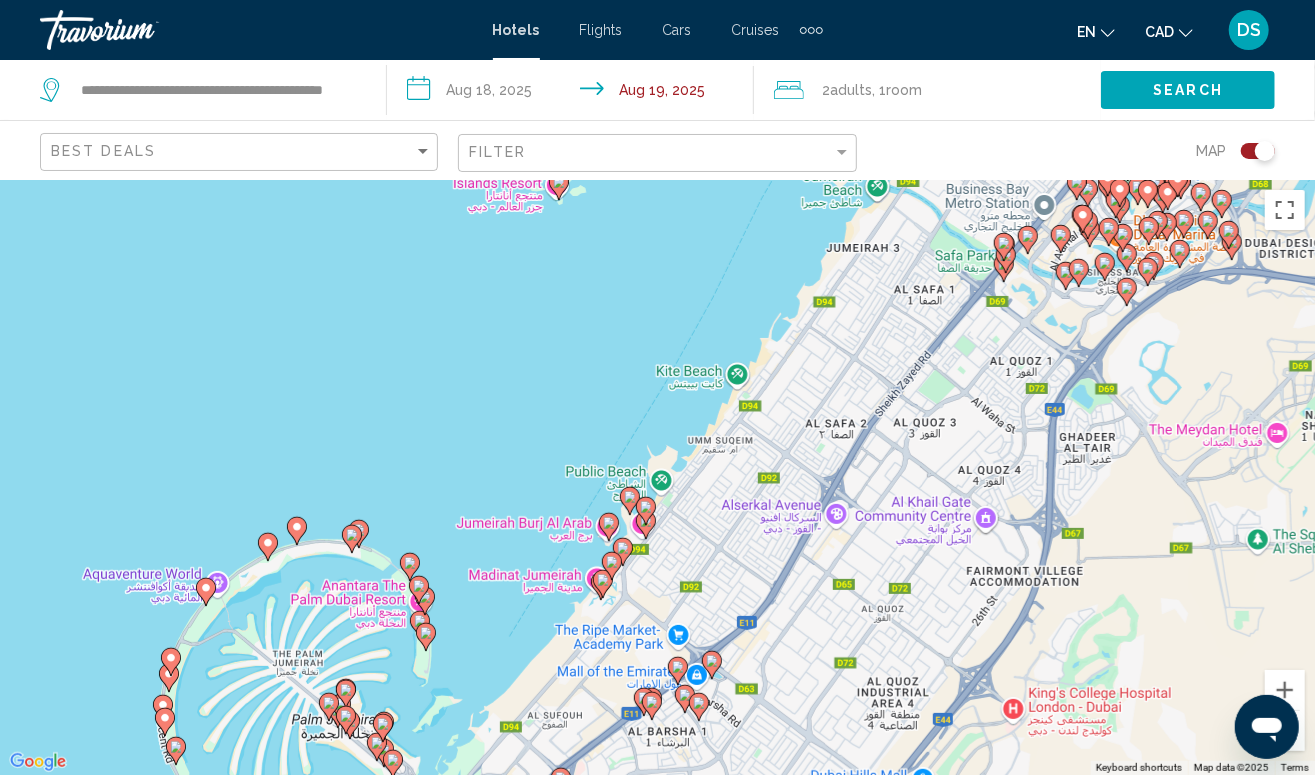drag, startPoint x: 708, startPoint y: 659, endPoint x: 530, endPoint y: 318, distance: 384.6622 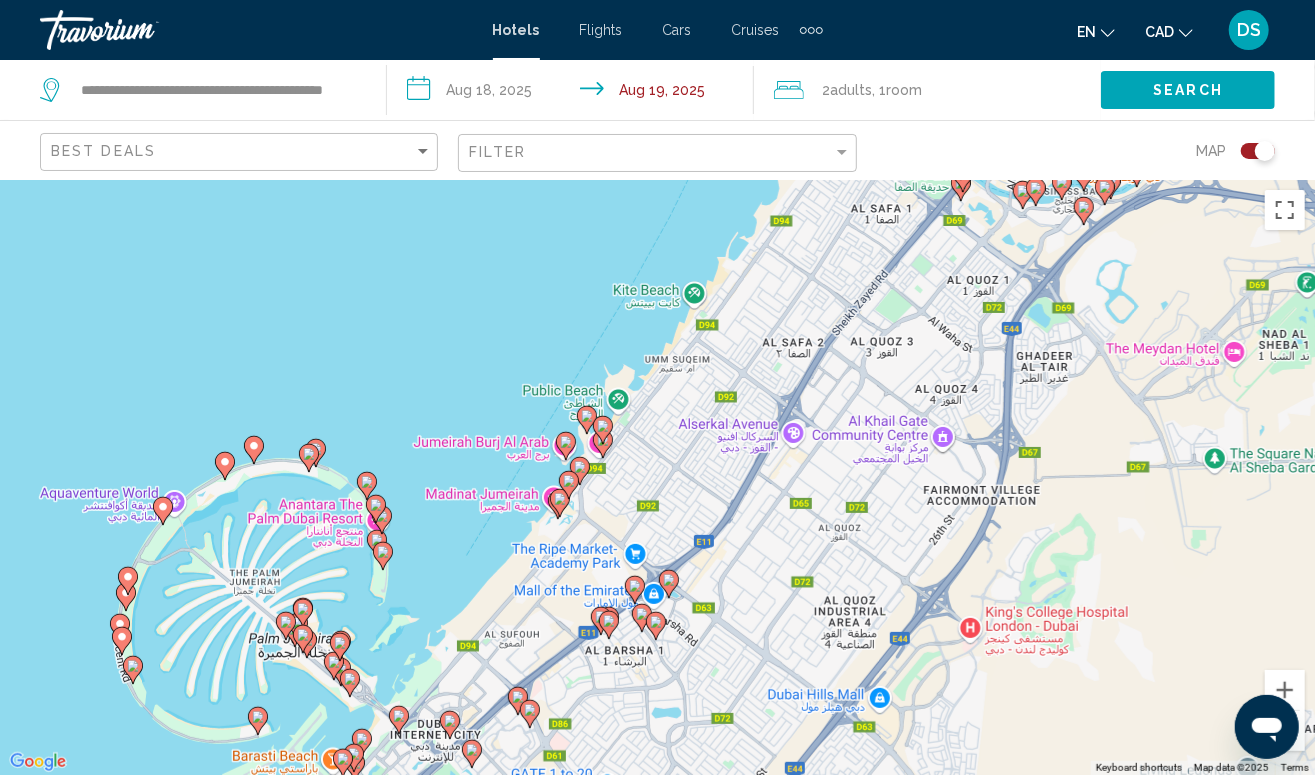 click 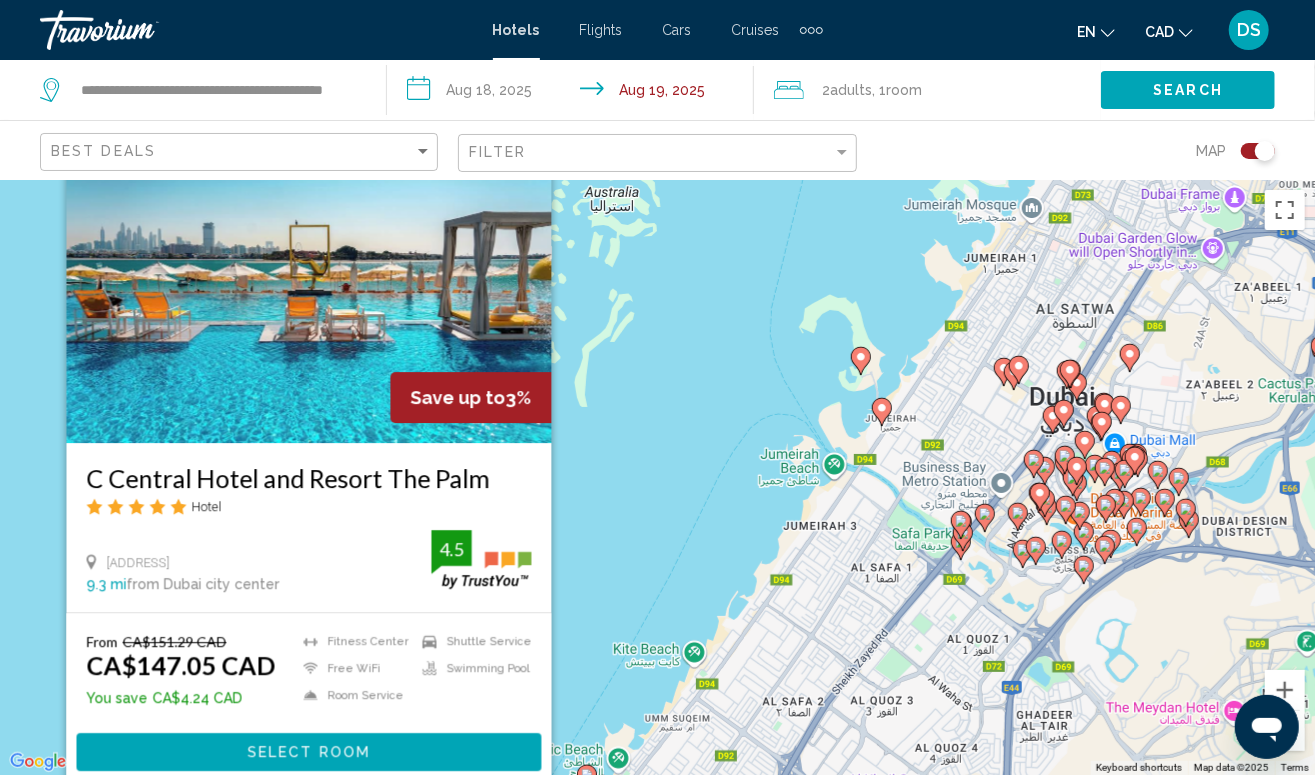 click on "To activate drag with keyboard, press Alt + Enter. Once in keyboard drag state, use the arrow keys to move the marker. To complete the drag, press the Enter key. To cancel, press Escape. Save up to  [PERCENTAGE]%   C Central Hotel and Resort The Palm
Hotel
Palm Islands East Crescent Road, [CITY] [DISTANCE]  from [CITY] city center from hotel [RATING] From [CURRENCY][PRICE] [CURRENCY][PRICE]  You save  [CURRENCY][PRICE]
Fitness Center
Free WiFi
Room Service
Shuttle Service
Swimming Pool  [RATING] Select Room" at bounding box center [657, 477] 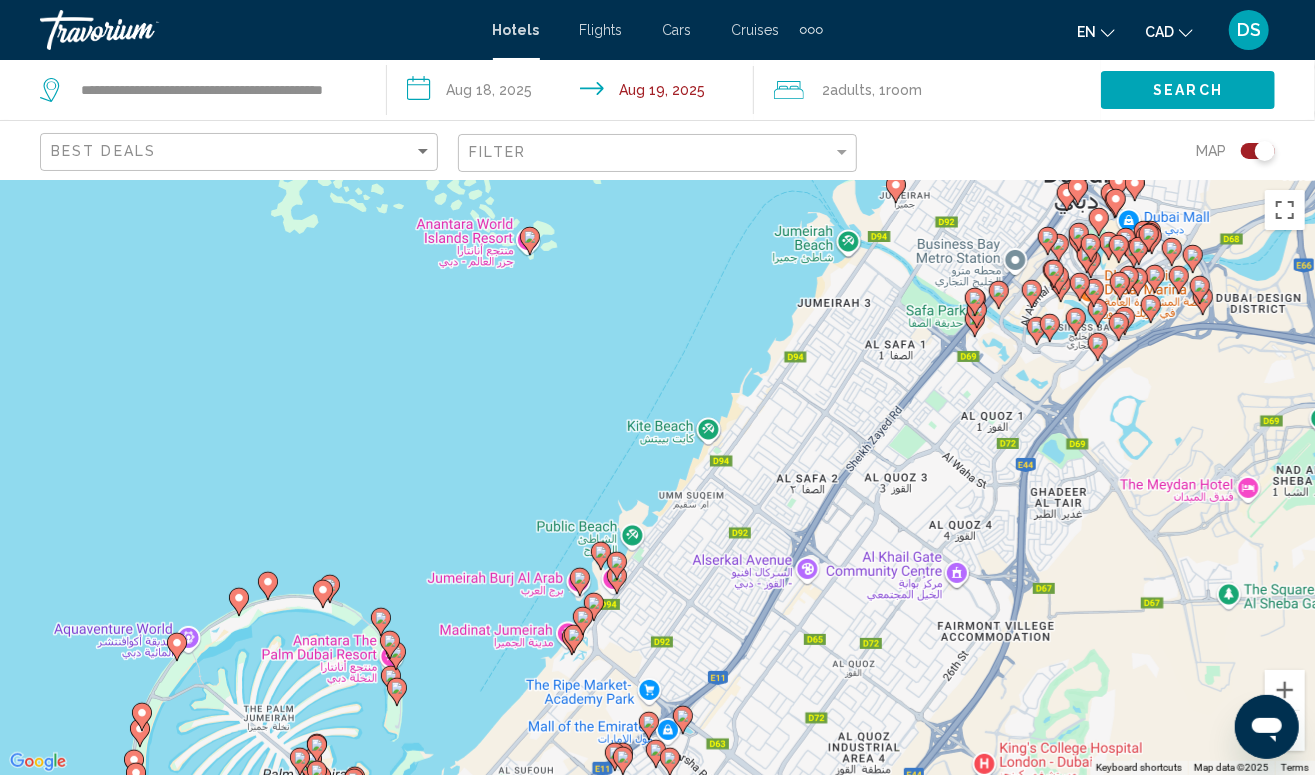drag, startPoint x: 507, startPoint y: 490, endPoint x: 438, endPoint y: 440, distance: 85.2115 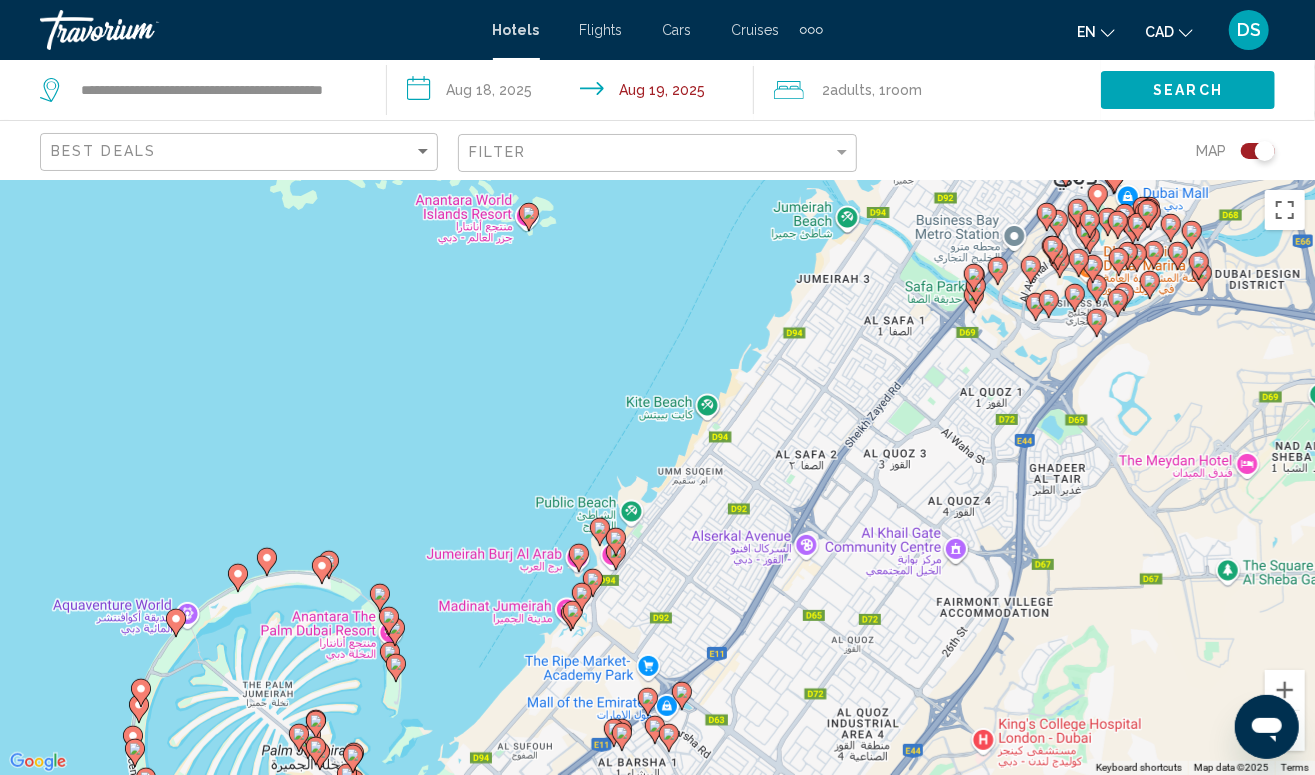 click on "To activate drag with keyboard, press Alt + Enter. Once in keyboard drag state, use the arrow keys to move the marker. To complete the drag, press the Enter key. To cancel, press Escape." at bounding box center (657, 477) 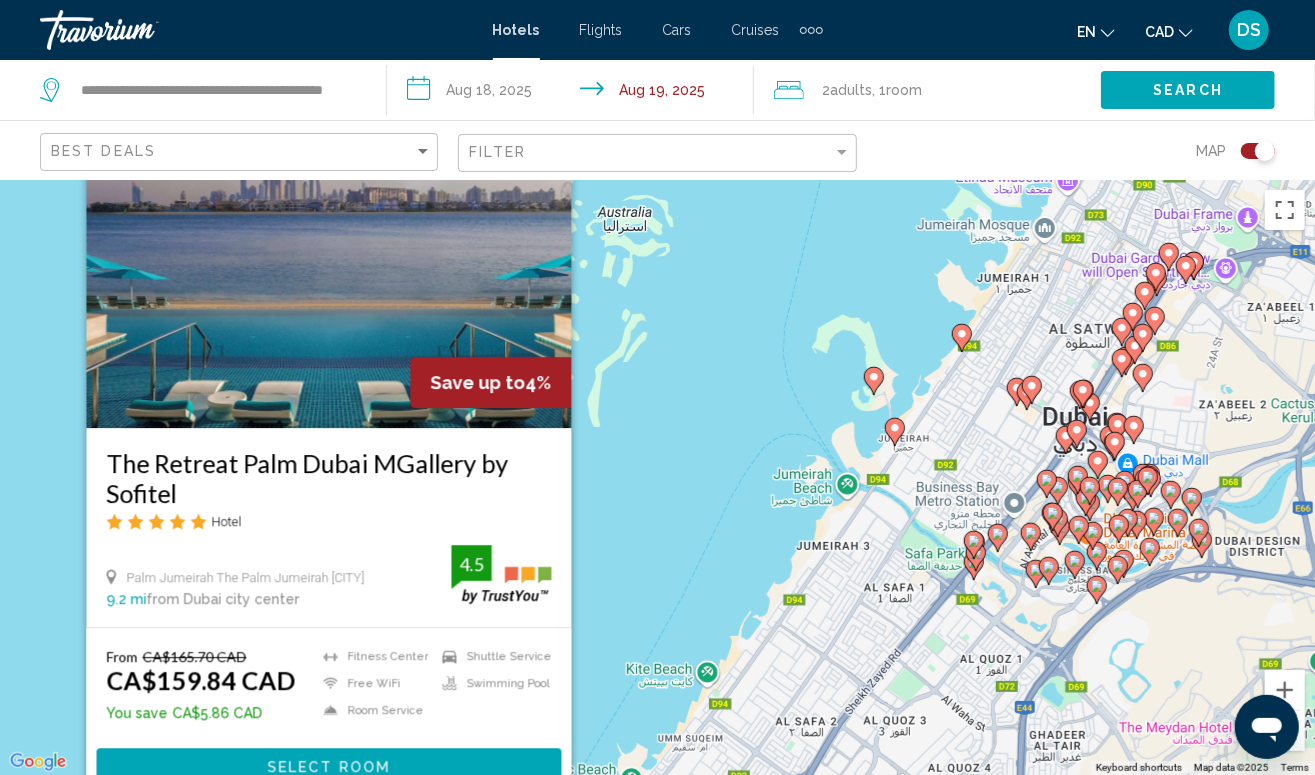 click on "To activate drag with keyboard, press Alt + Enter. Once in keyboard drag state, use the arrow keys to move the marker. To complete the drag, press the Enter key. To cancel, press Escape. Save up to  [PERCENTAGE]%   The Retreat Palm Dubai MGallery by Sofitel
Hotel
Palm Jumeirah The Palm Jumeirah [CITY] [DISTANCE]  from [CITY] city center from hotel [RATING] From [CURRENCY][PRICE] [CURRENCY][PRICE]  You save  [CURRENCY][PRICE]
Fitness Center
Free WiFi
Room Service
Shuttle Service
Swimming Pool  [RATING] Select Room" at bounding box center [657, 477] 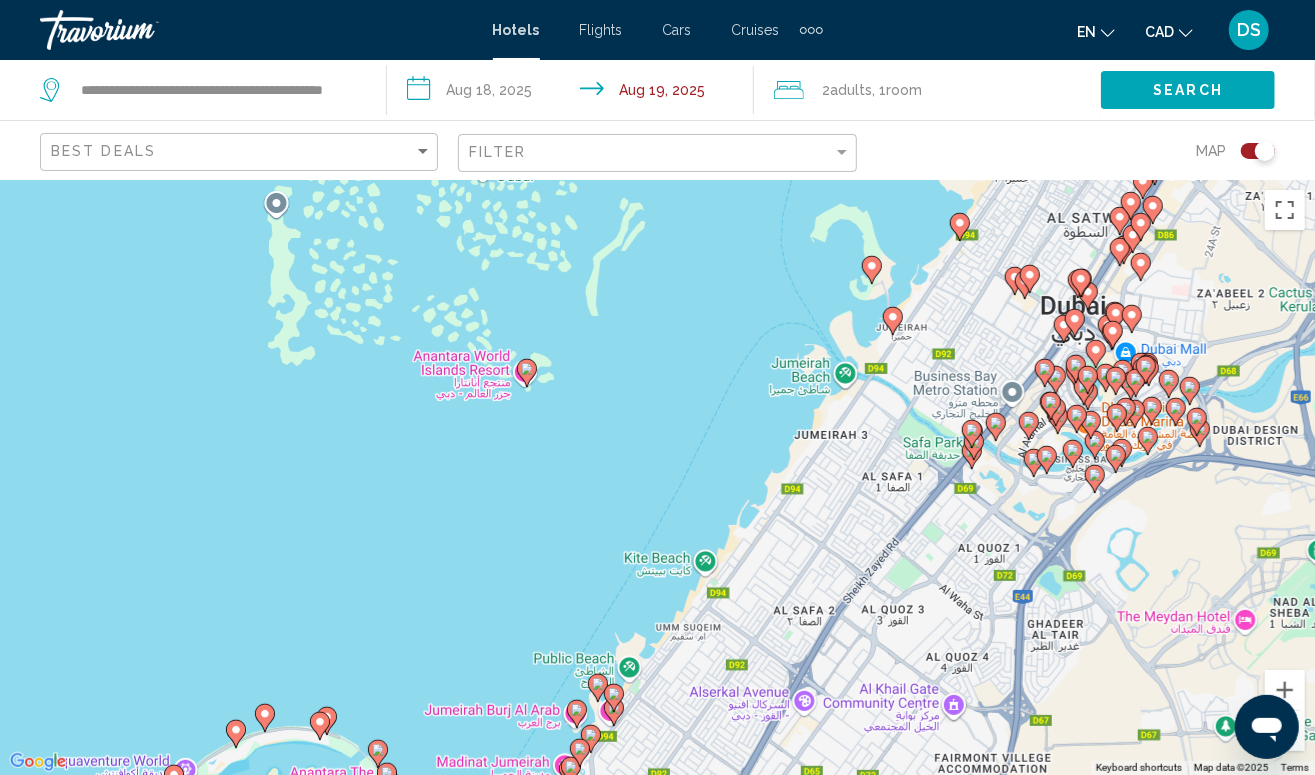 drag, startPoint x: 466, startPoint y: 548, endPoint x: 476, endPoint y: 256, distance: 292.17117 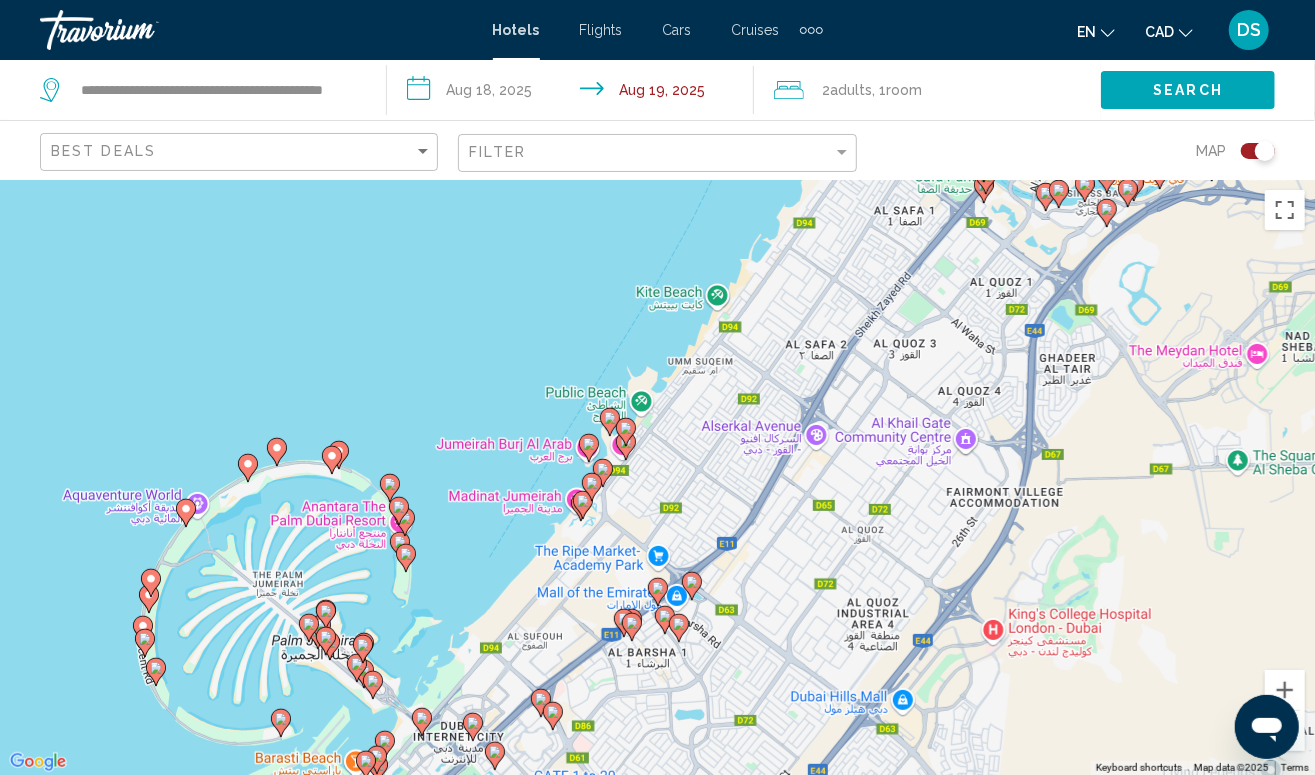 click 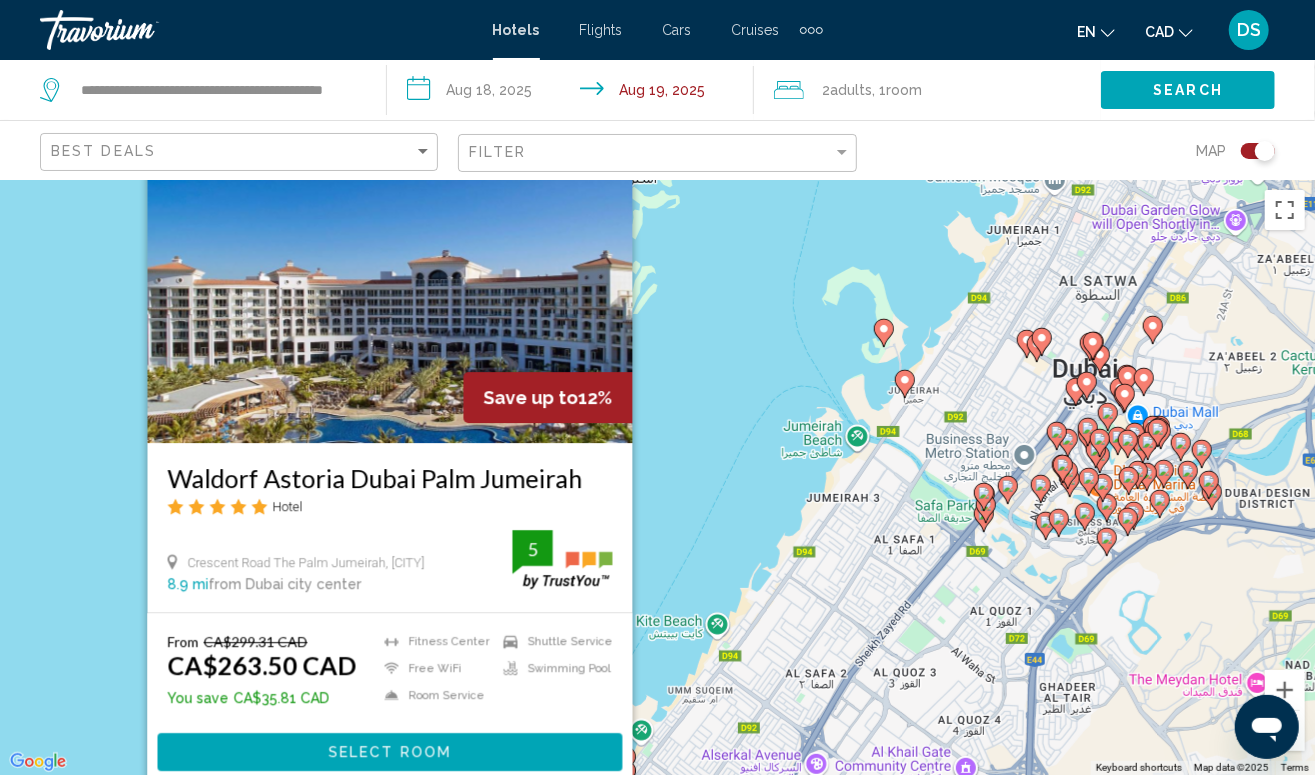 click on "Save up to  12%   Waldorf Astoria Dubai Palm Jumeirah
Hotel
Crescent Road The Palm Jumeirah, Dubai 8.9 mi  from Dubai city center from hotel 5 From CA$299.31 CAD CA$263.50 CAD  You save  CA$35.81 CAD
Fitness Center
Free WiFi
Room Service
Shuttle Service
Swimming Pool  5 Select Room" at bounding box center [657, 477] 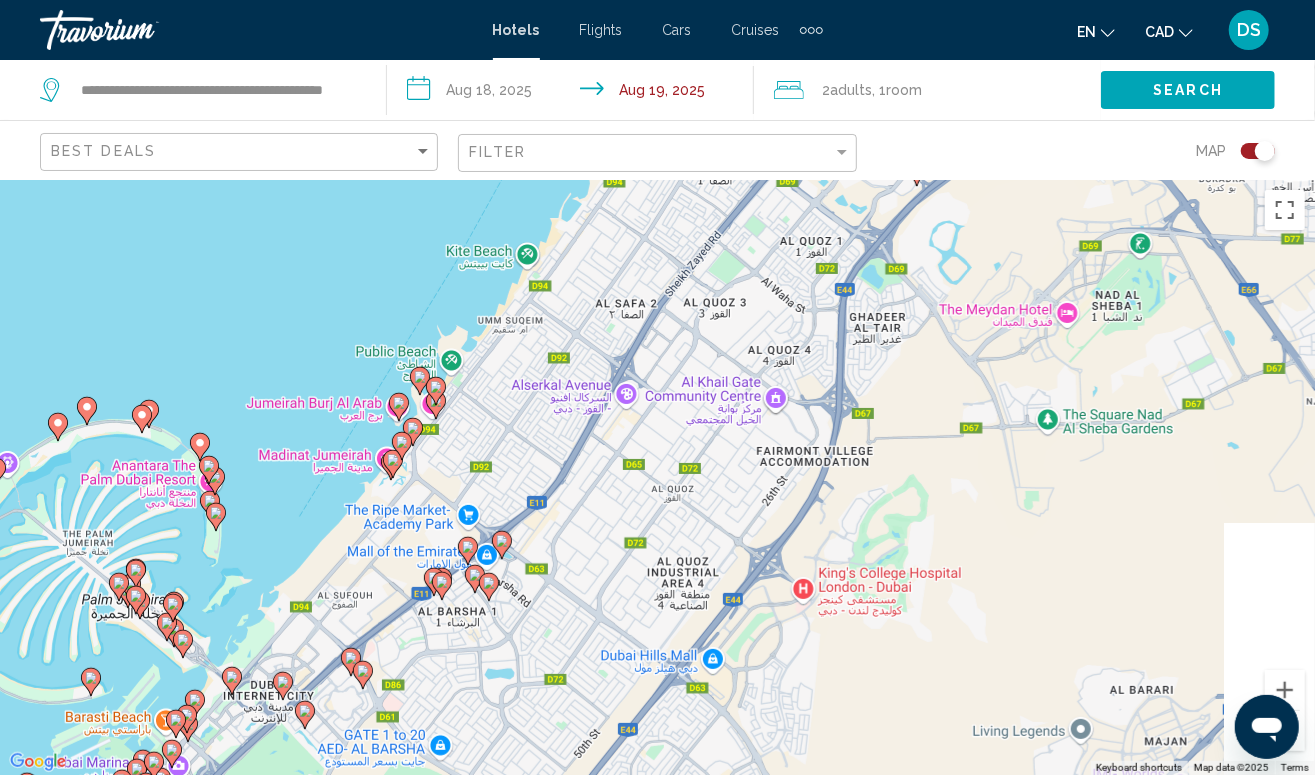 drag, startPoint x: 447, startPoint y: 569, endPoint x: 264, endPoint y: 214, distance: 399.39203 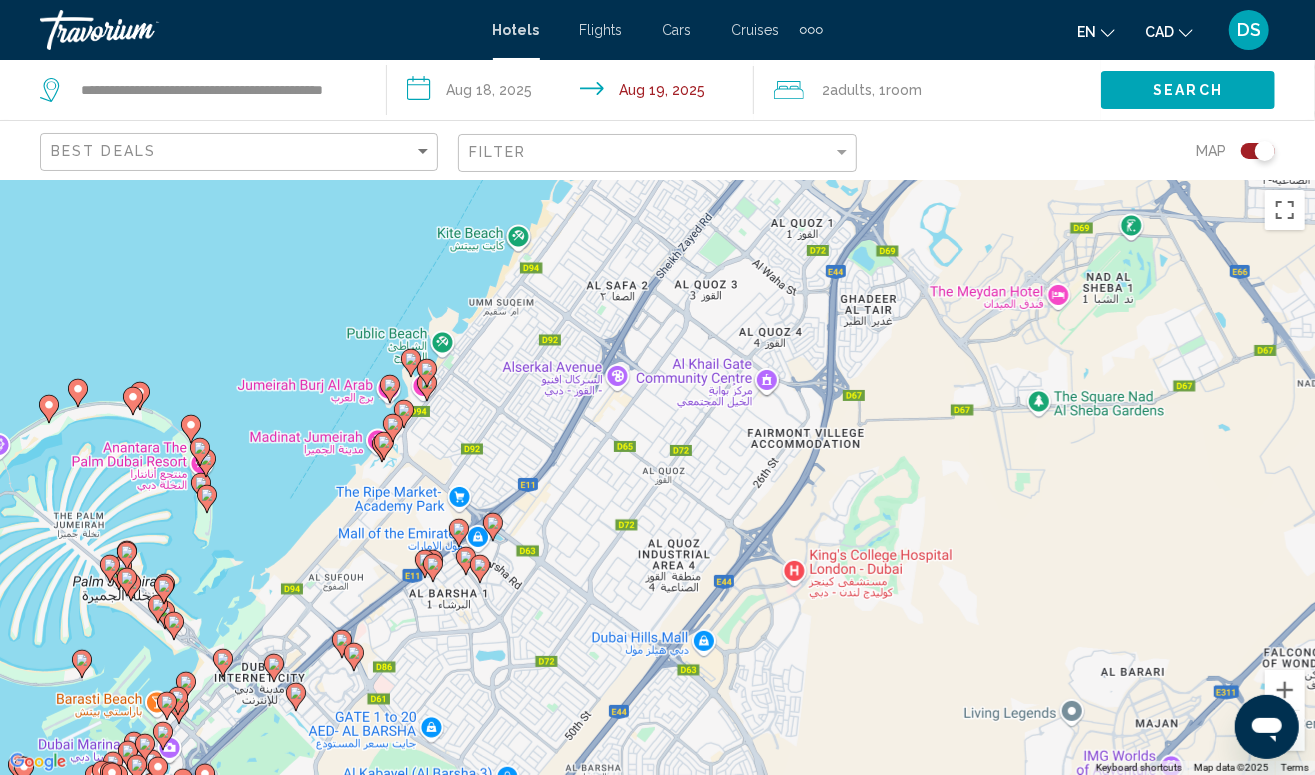 click 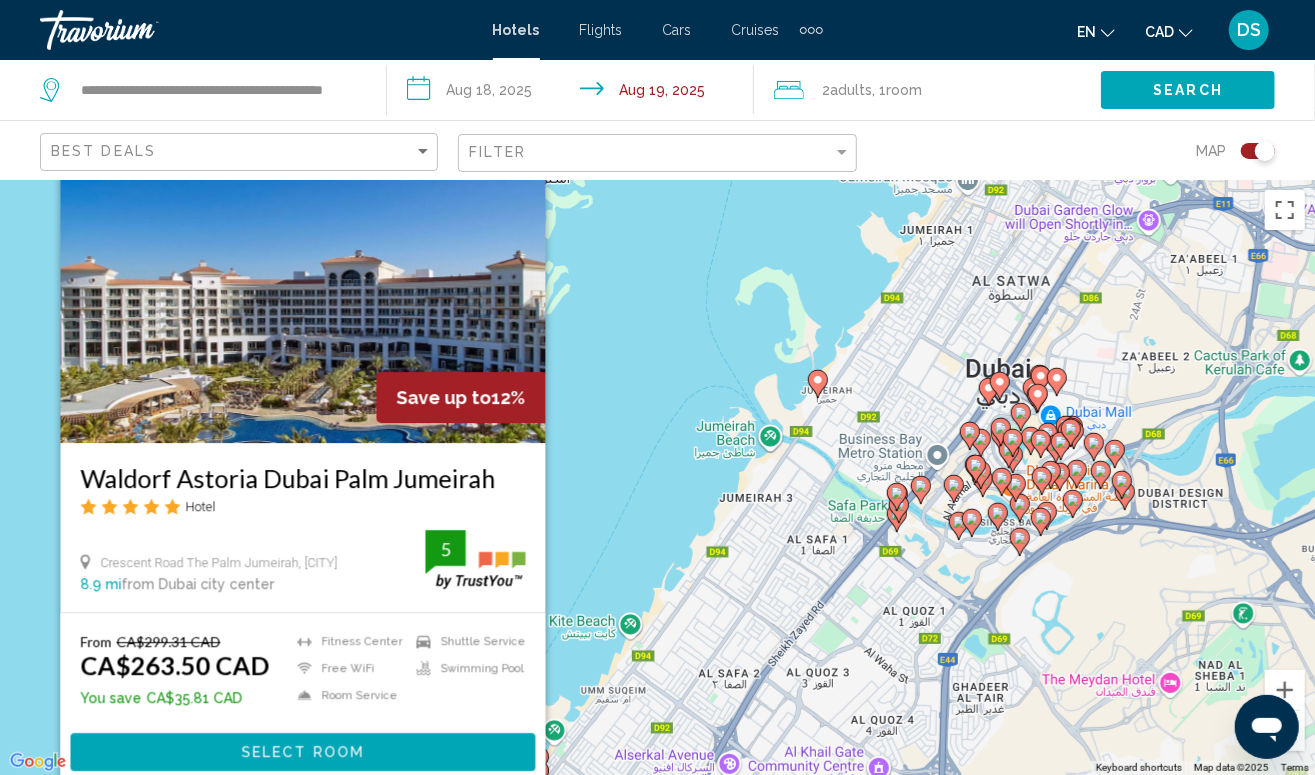 click on "Save up to  12%   Waldorf Astoria Dubai Palm Jumeirah
Hotel
Crescent Road The Palm Jumeirah, Dubai 8.9 mi  from Dubai city center from hotel 5 From CA$299.31 CAD CA$263.50 CAD  You save  CA$35.81 CAD
Fitness Center
Free WiFi
Room Service
Shuttle Service
Swimming Pool  5 Select Room" at bounding box center (657, 477) 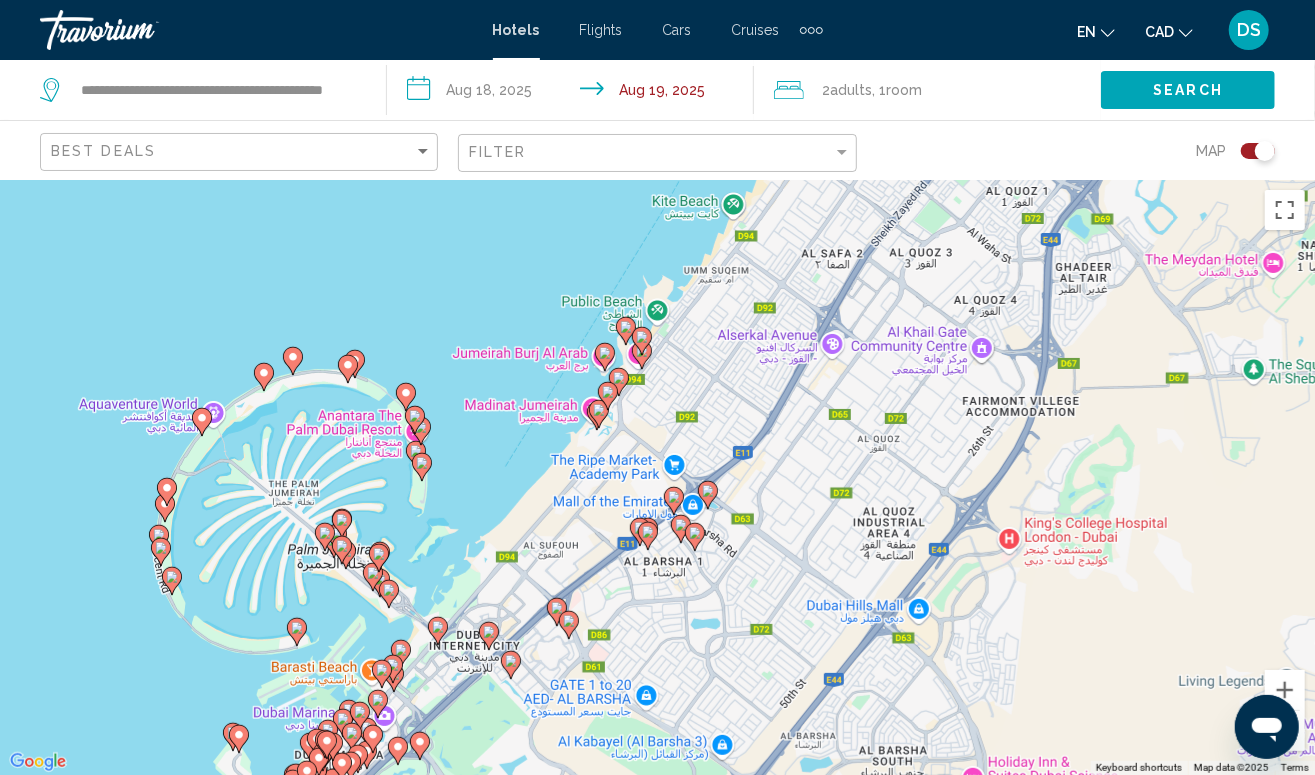 drag, startPoint x: 278, startPoint y: 632, endPoint x: 381, endPoint y: 212, distance: 432.44537 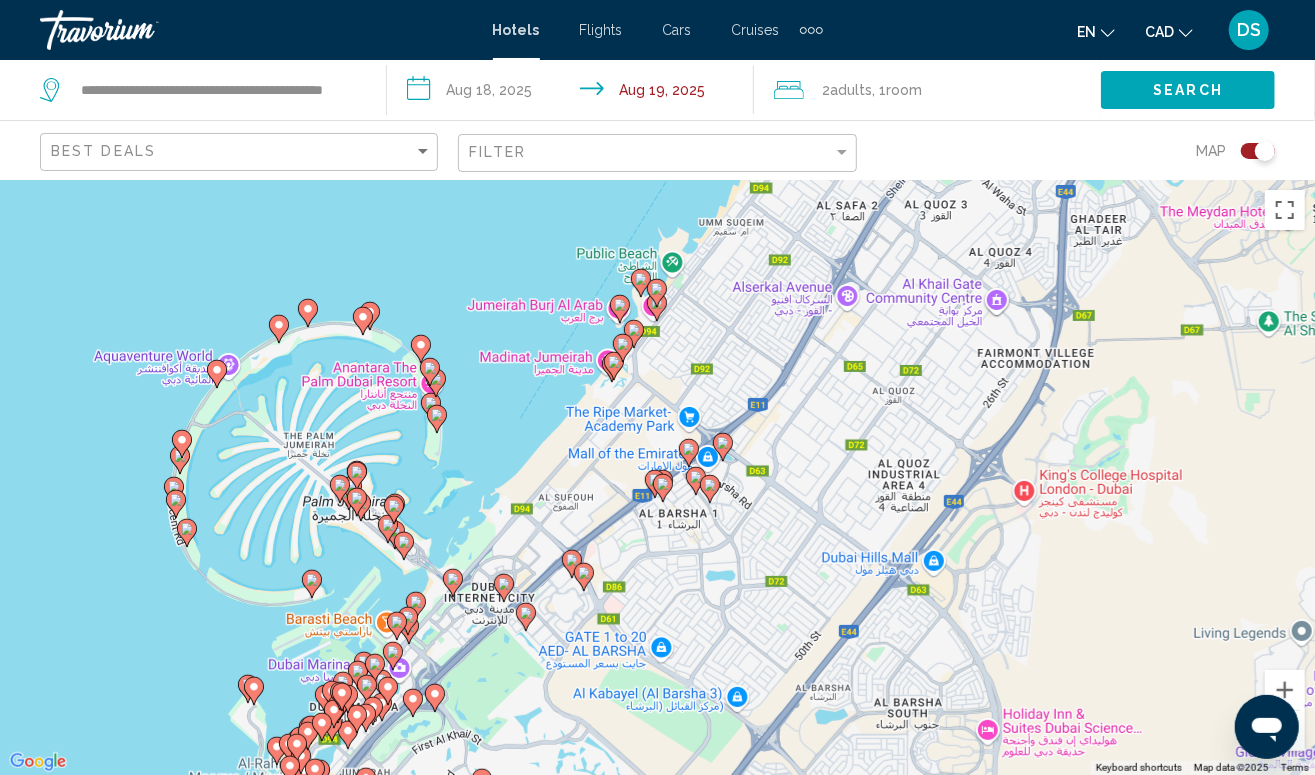 click 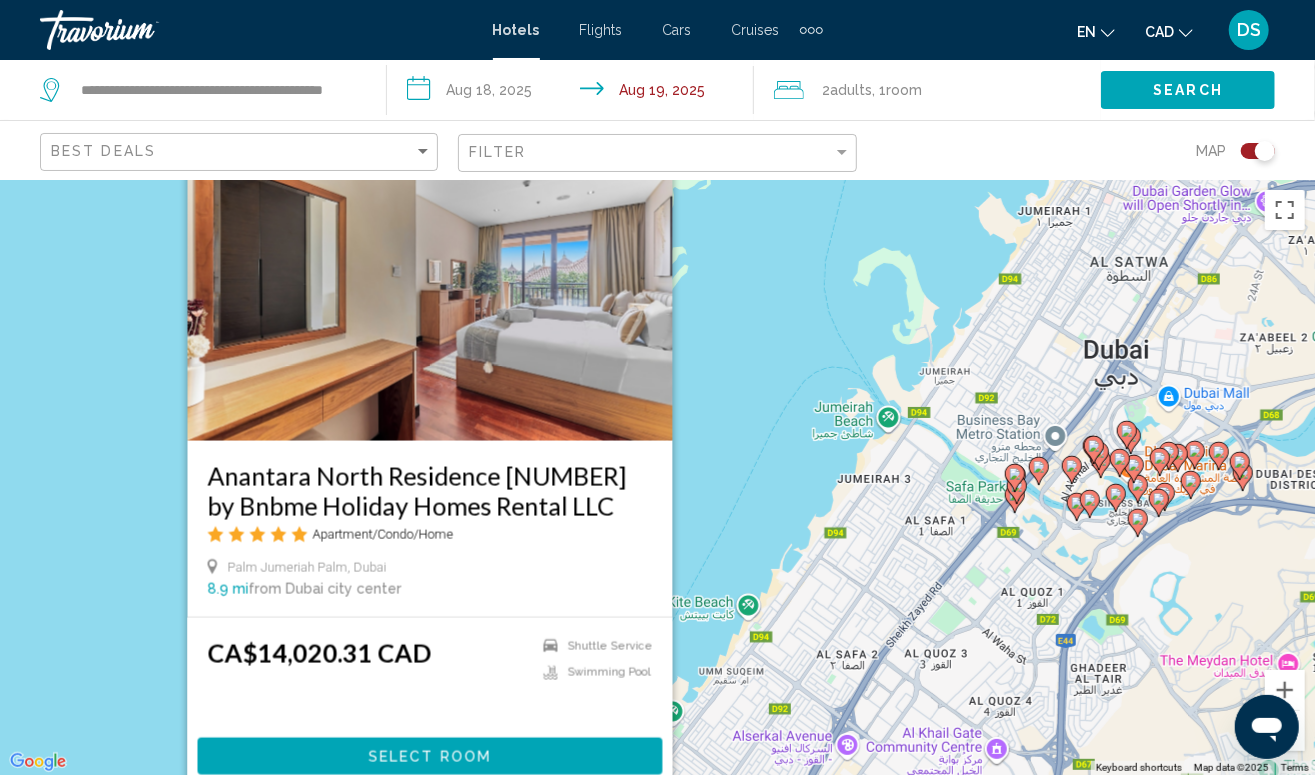 click on "To activate drag with keyboard, press Alt + Enter. Once in keyboard drag state, use the arrow keys to move the marker. To complete the drag, press the Enter key. To cancel, press Escape.  Anantara North Residence 102 by Bnbme Holiday Homes Rental LLC
Apartment/Condo/Home
Palm Jumeriah Palm, [CITY] [DISTANCE]  from [CITY] city center from hotel [CURRENCY][PRICE]
Shuttle Service
Swimming Pool  Select Room" at bounding box center (657, 477) 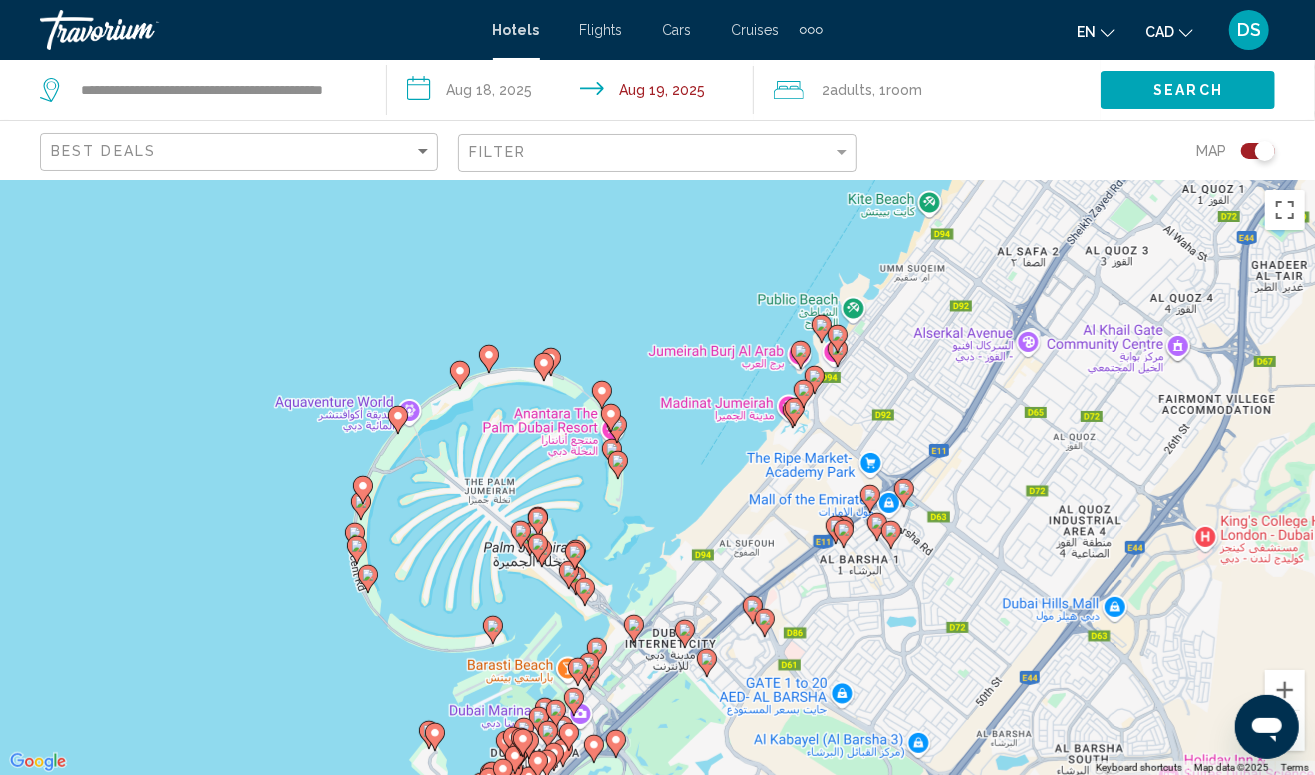 drag, startPoint x: 278, startPoint y: 338, endPoint x: 315, endPoint y: 145, distance: 196.51463 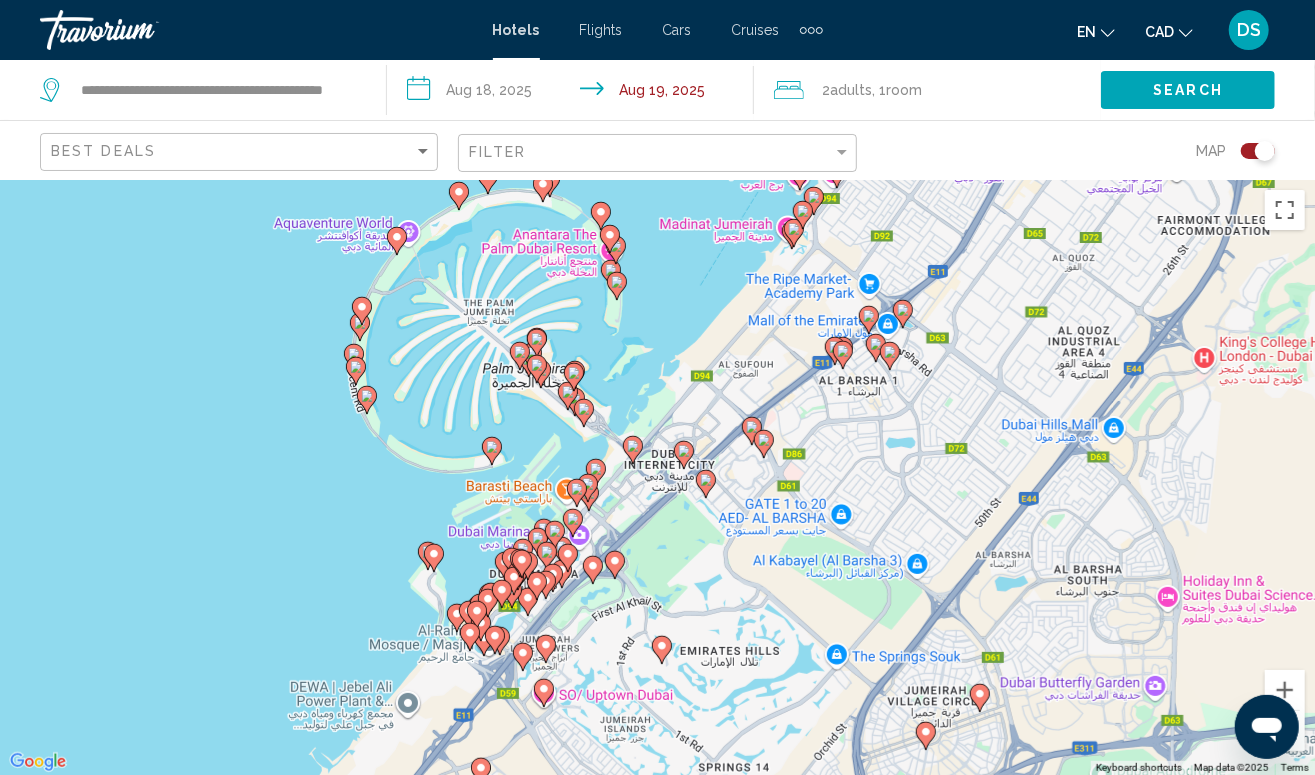 drag, startPoint x: 620, startPoint y: 334, endPoint x: 602, endPoint y: 368, distance: 38.470768 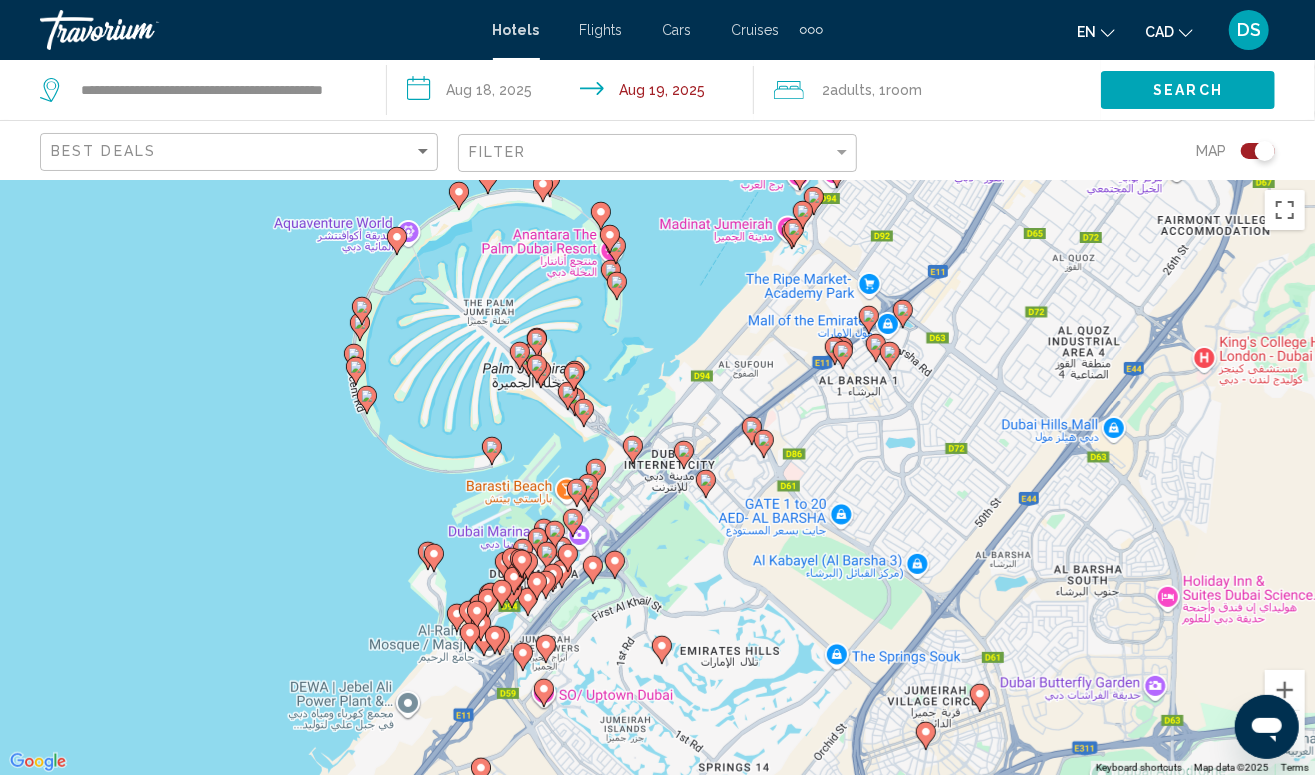 click on "To activate drag with keyboard, press Alt + Enter. Once in keyboard drag state, use the arrow keys to move the marker. To complete the drag, press the Enter key. To cancel, press Escape." at bounding box center (657, 477) 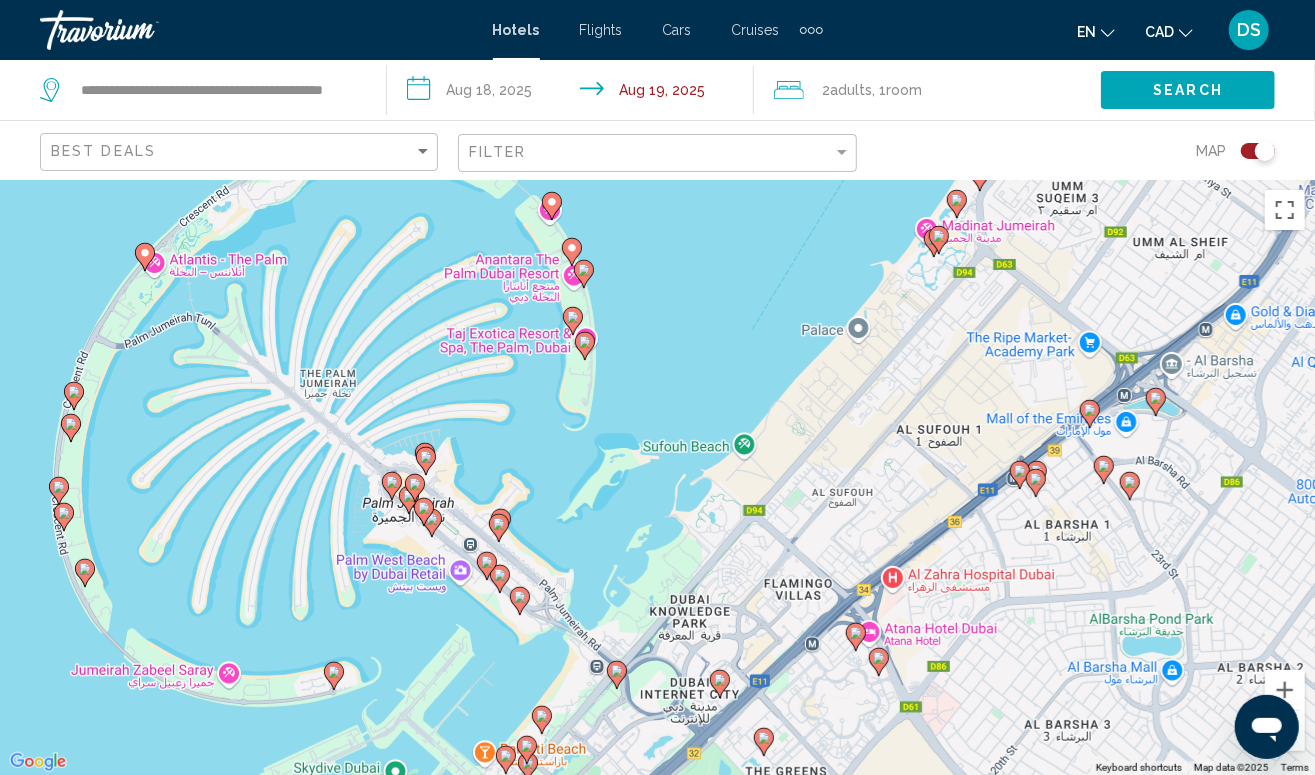 click 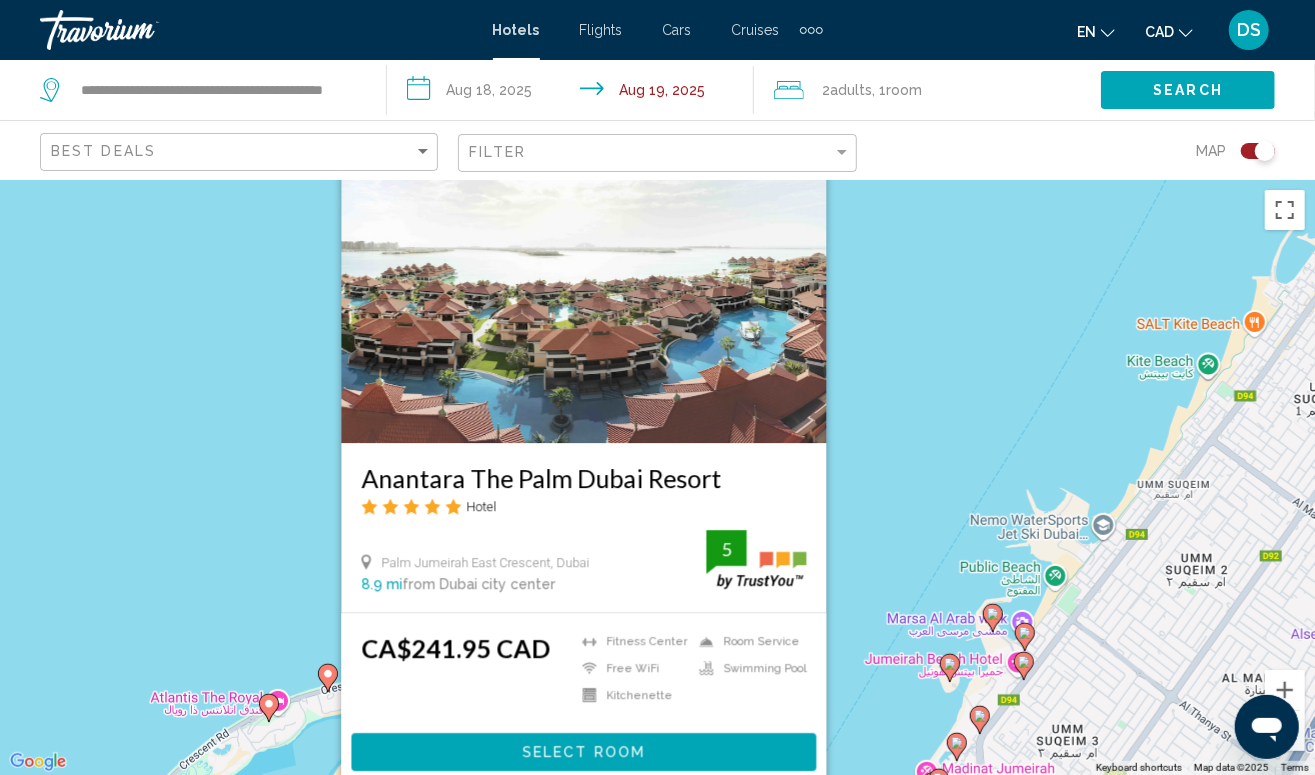 click on "Anantara The Palm Dubai Resort
Hotel
Palm Jumeirah East Crescent, [CITY] 8.9 mi  from [CITY] city center from hotel 5 CA$241.95 CAD
Fitness Center
Free WiFi
Kitchenette
Room Service
Swimming Pool  5 Select Room" at bounding box center [657, 477] 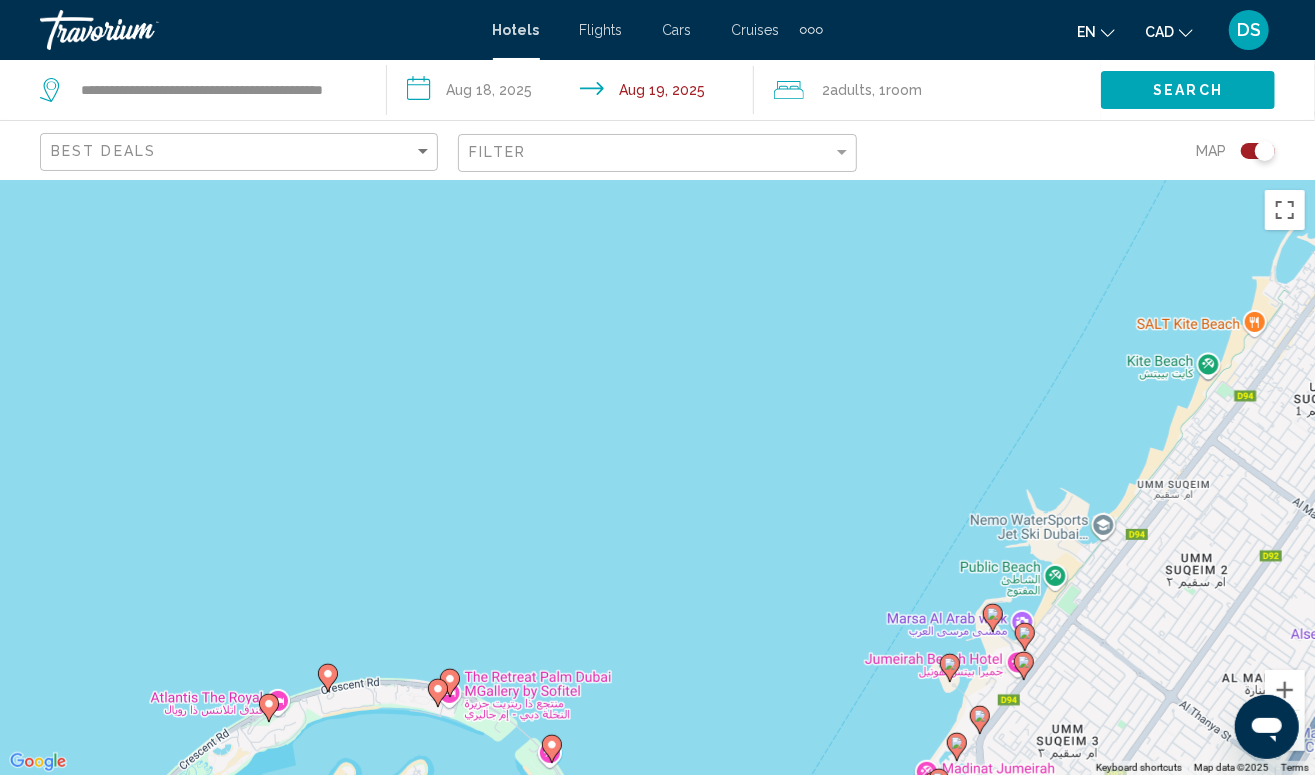 drag, startPoint x: 638, startPoint y: 546, endPoint x: 606, endPoint y: 382, distance: 167.09279 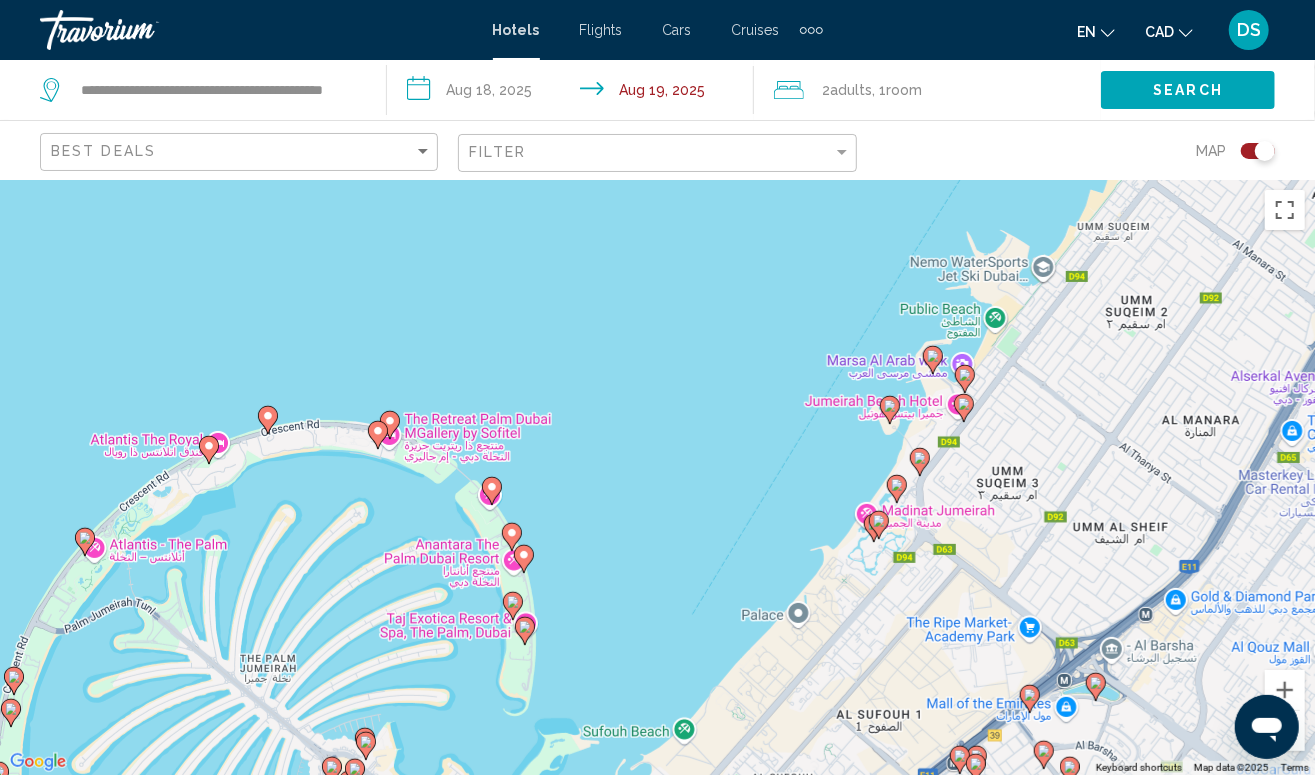 click 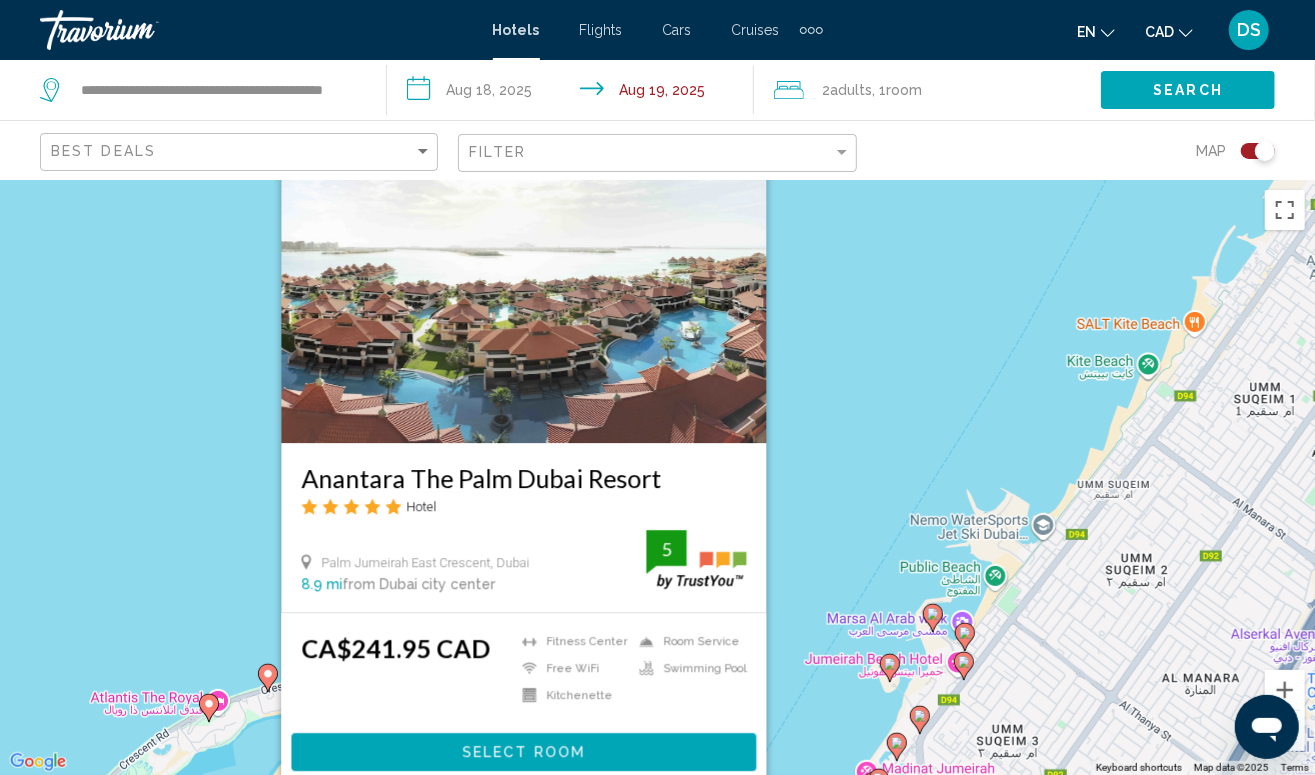 click at bounding box center (523, 283) 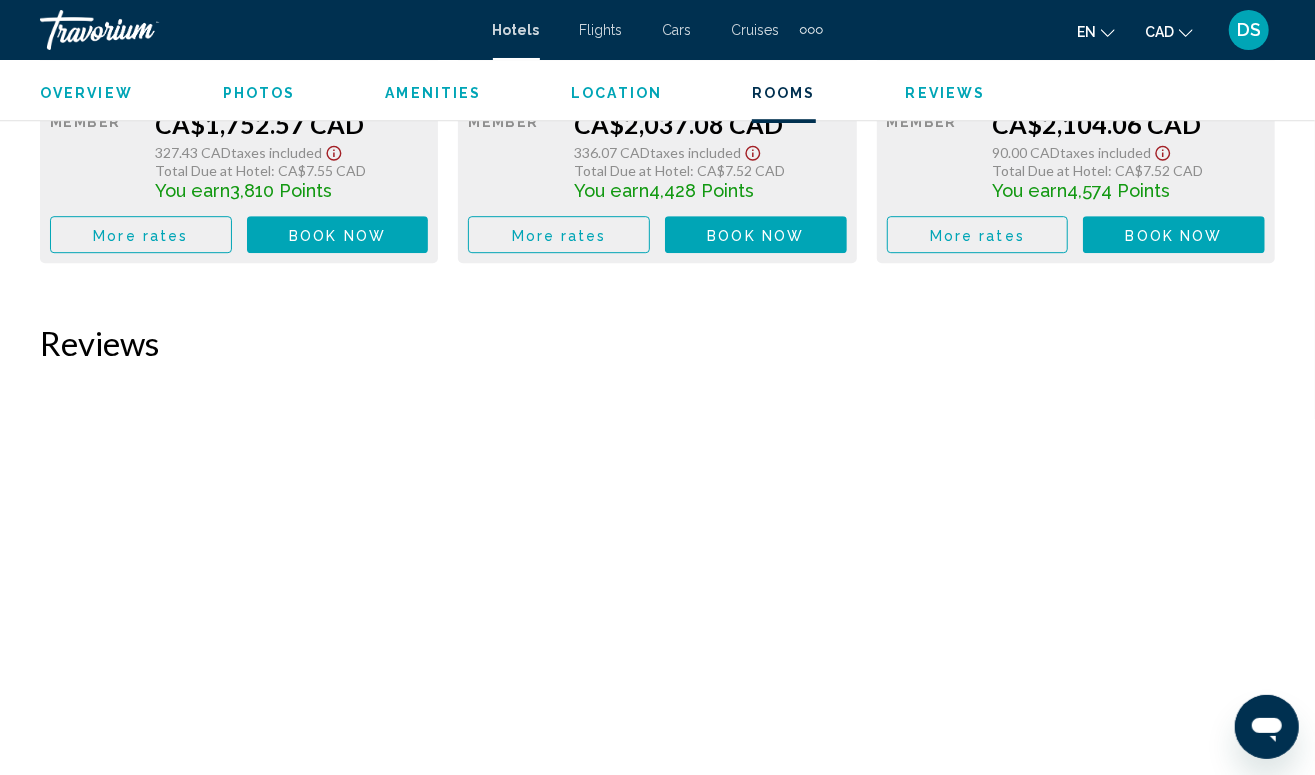 scroll, scrollTop: 6953, scrollLeft: 0, axis: vertical 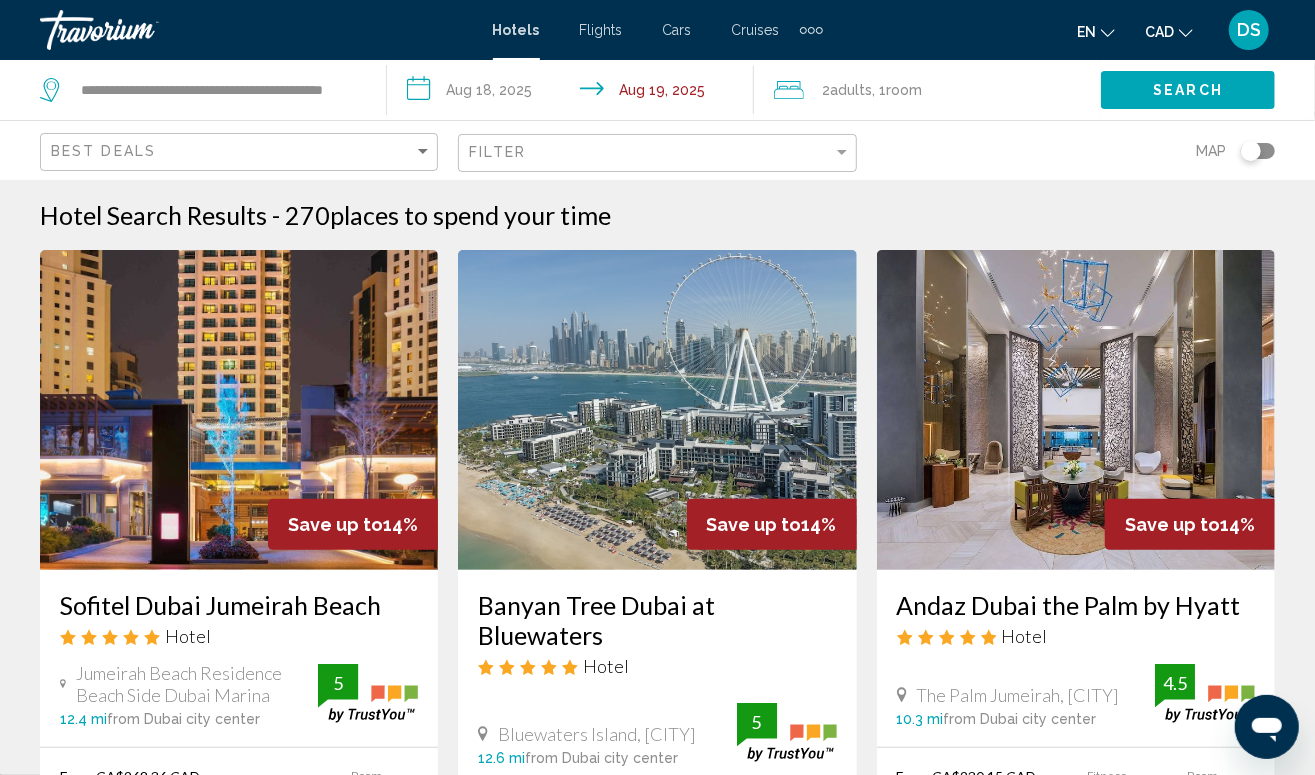 click 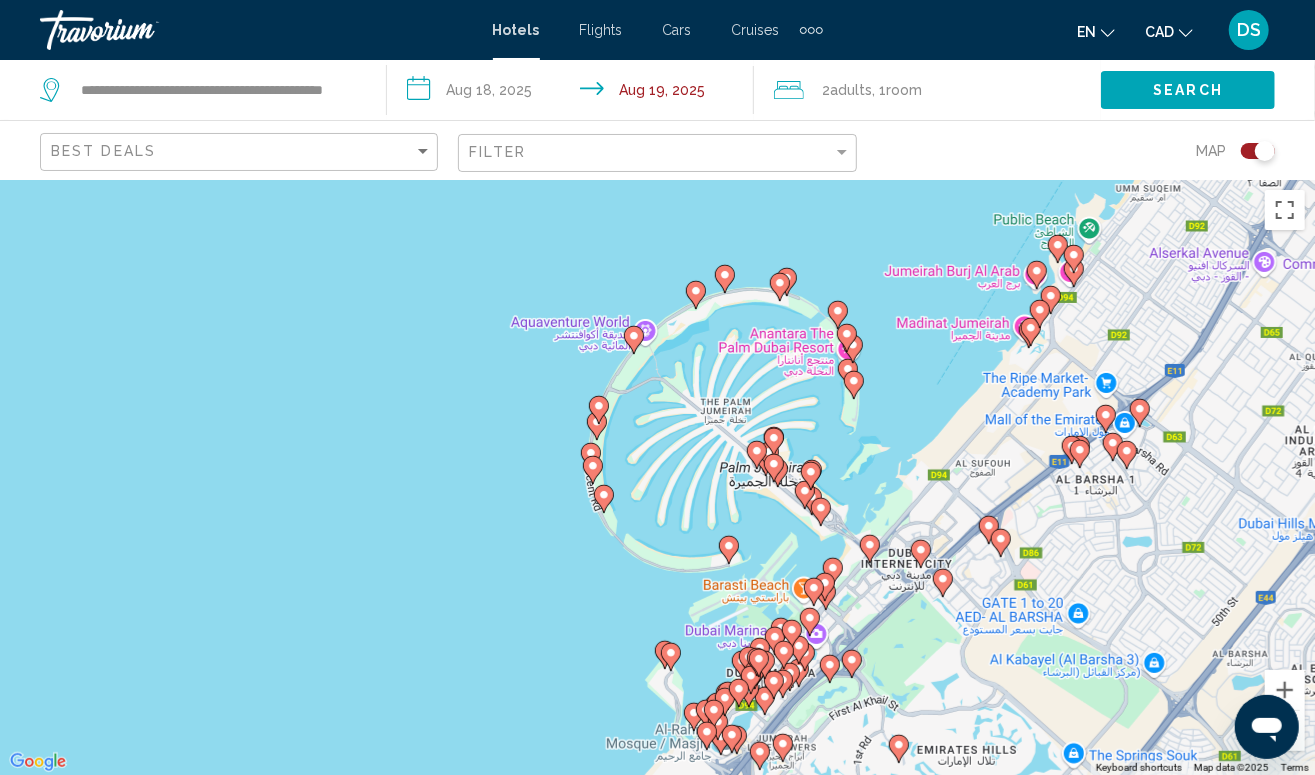 drag, startPoint x: 1078, startPoint y: 490, endPoint x: 670, endPoint y: 535, distance: 410.47412 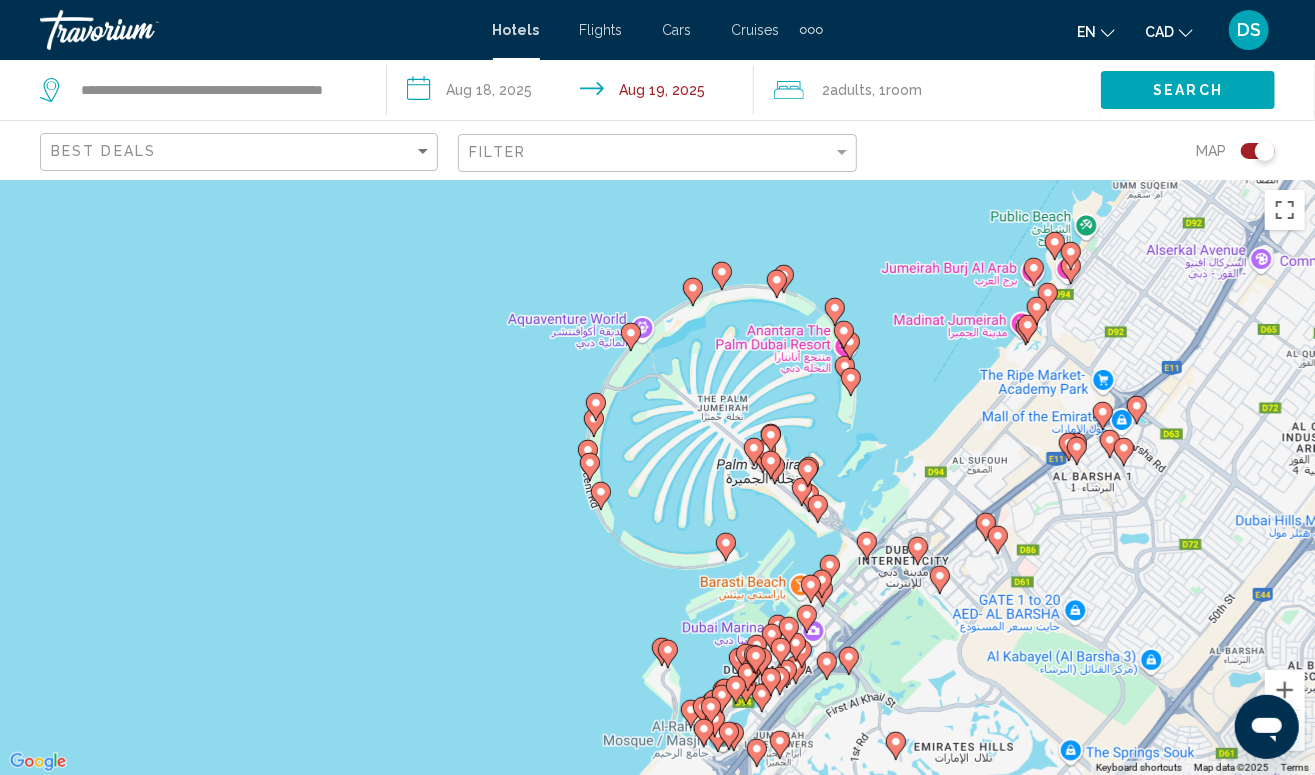 click 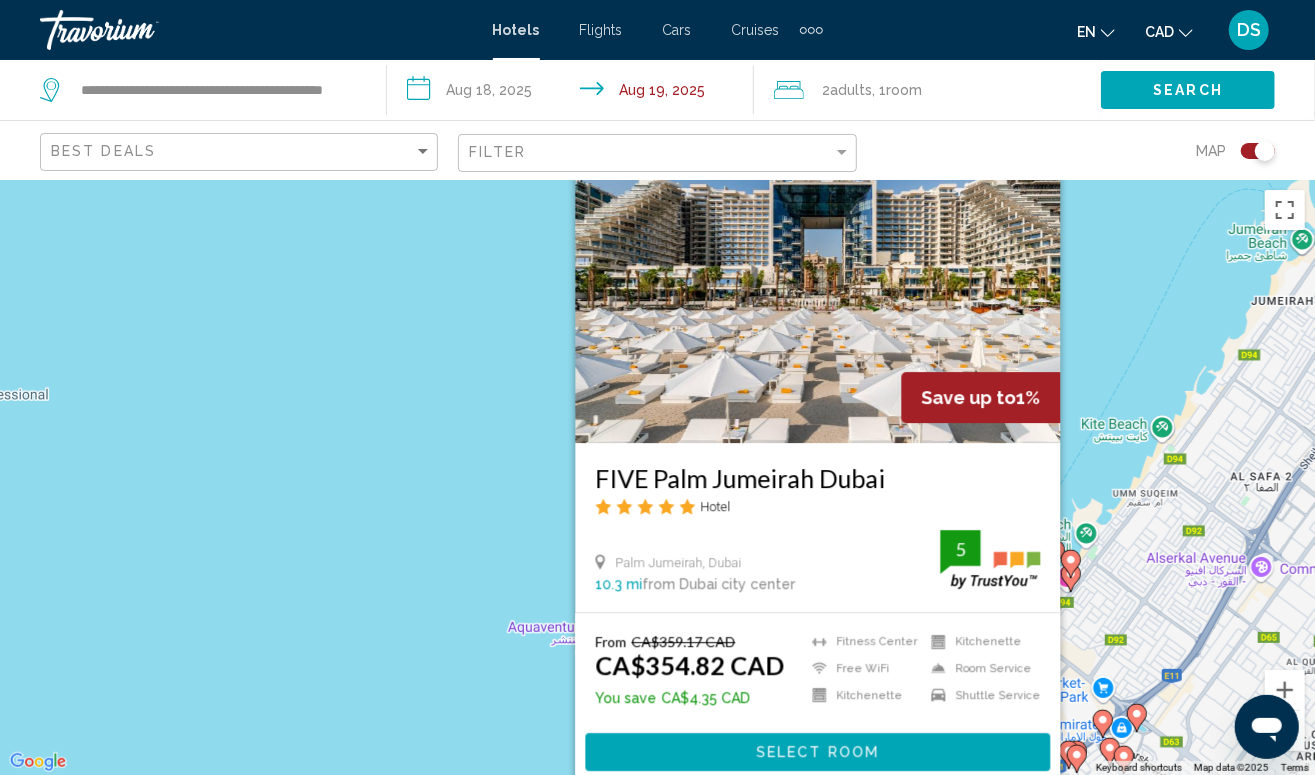 drag, startPoint x: 590, startPoint y: 454, endPoint x: 886, endPoint y: 444, distance: 296.16888 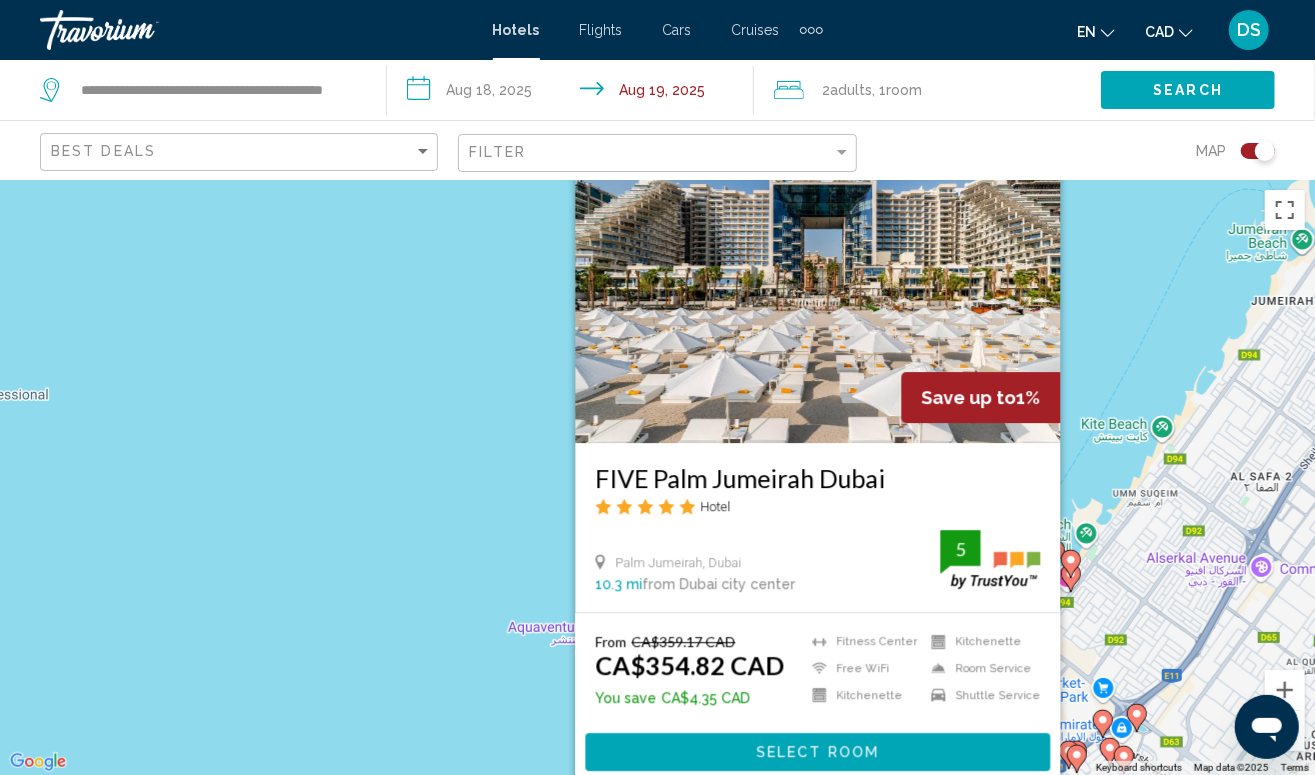 click on "Save up to  1%   FIVE Palm Jumeirah Dubai
Hotel
Palm Jumeirah, Dubai 10.3 mi  from Dubai city center from hotel 5 From CA$359.17 CAD CA$354.82 CAD  You save  CA$4.35 CAD
Fitness Center
Free WiFi
Kitchenette
Room Service
Shuttle Service  5 Select Room" at bounding box center (657, 477) 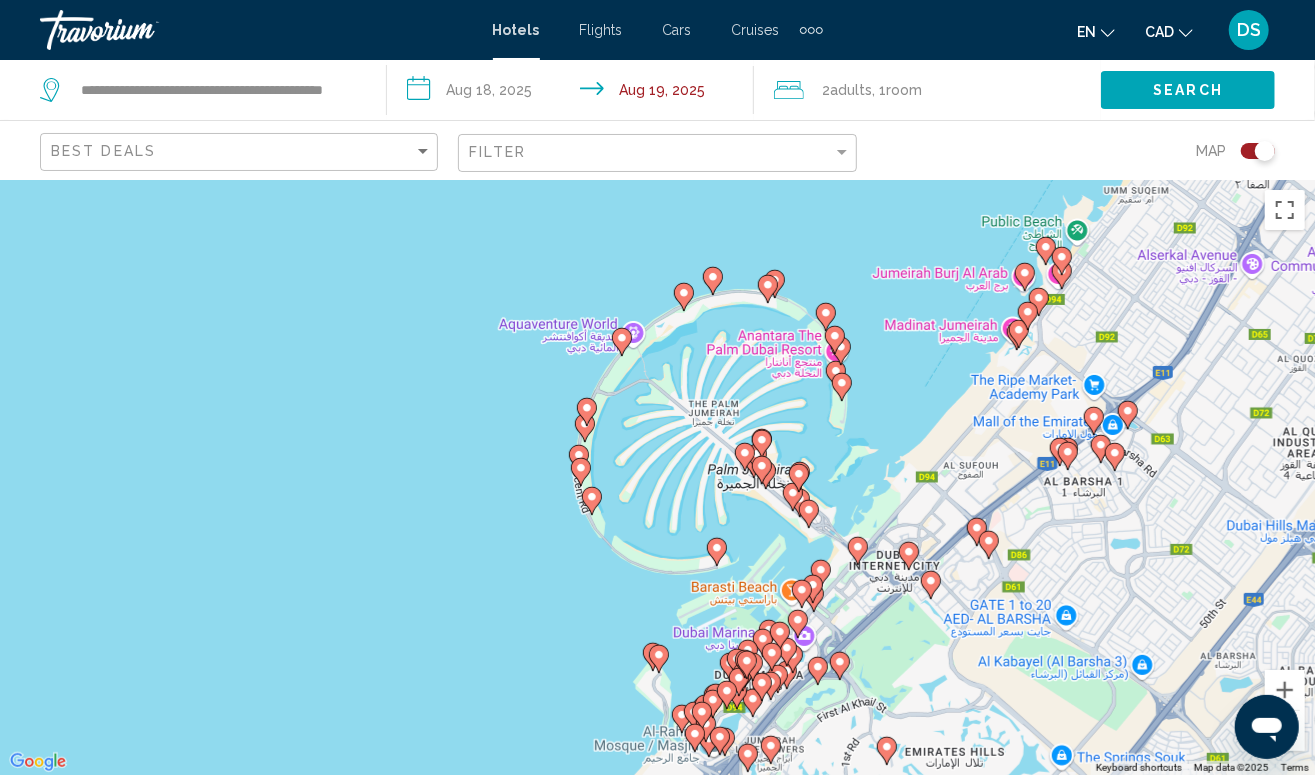 drag, startPoint x: 890, startPoint y: 407, endPoint x: 835, endPoint y: 280, distance: 138.39798 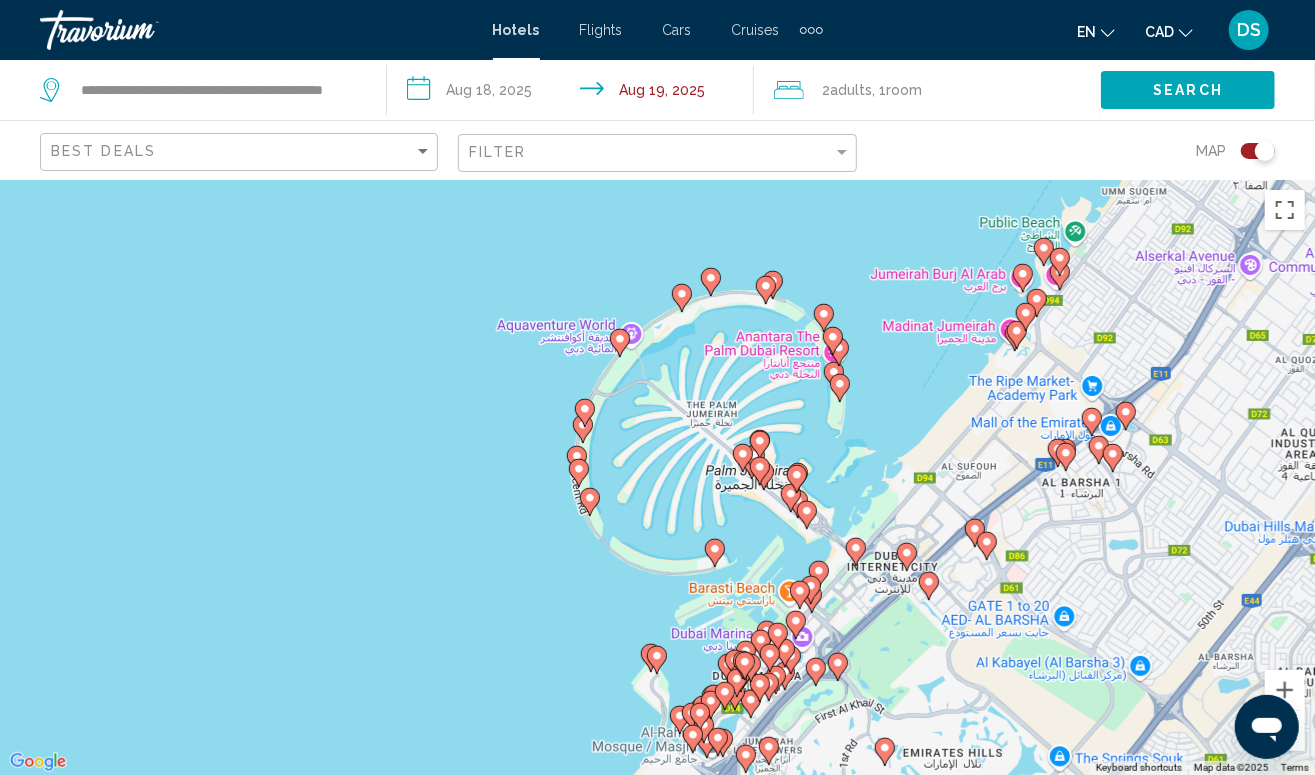 click 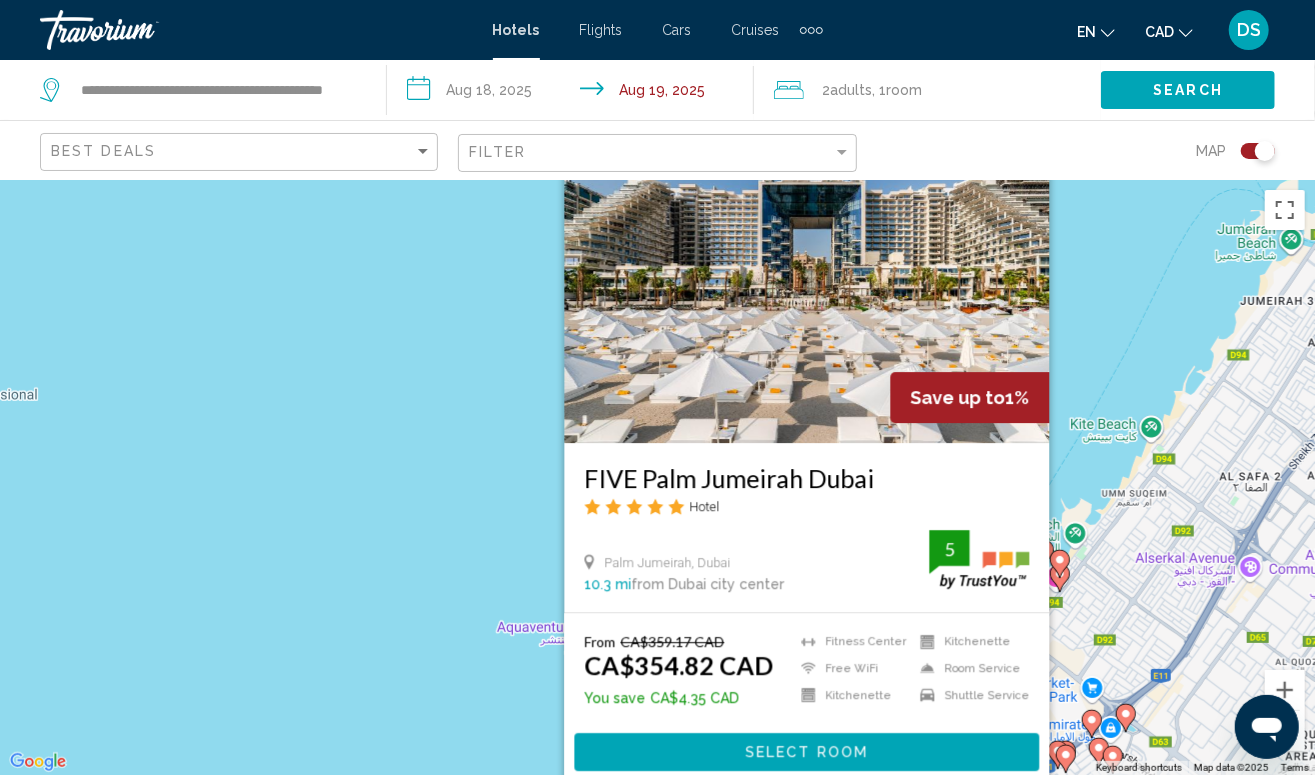 click on "Save up to  1%   FIVE Palm Jumeirah Dubai
Hotel
Palm Jumeirah, Dubai 10.3 mi  from Dubai city center from hotel 5 From CA$359.17 CAD CA$354.82 CAD  You save  CA$4.35 CAD
Fitness Center
Free WiFi
Kitchenette
Room Service
Shuttle Service  5 Select Room" at bounding box center [657, 477] 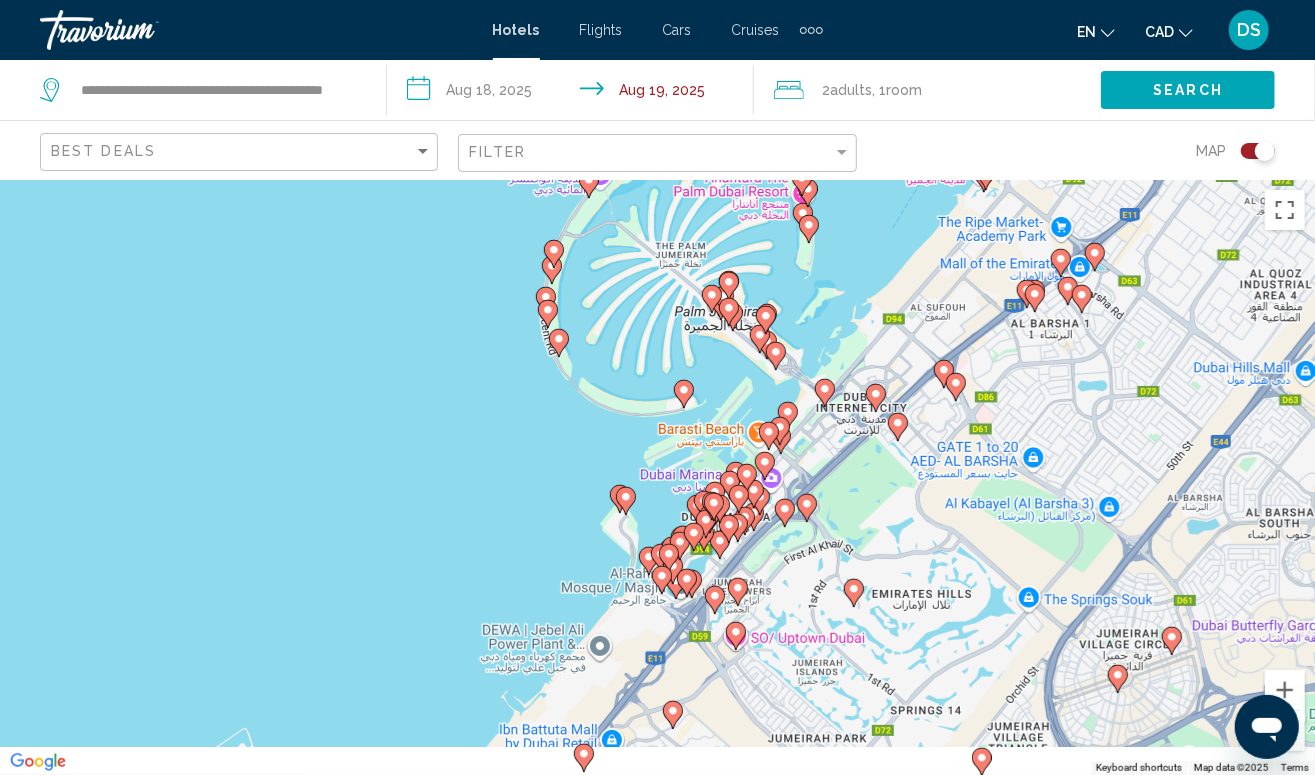 drag, startPoint x: 882, startPoint y: 490, endPoint x: 841, endPoint y: 275, distance: 218.87439 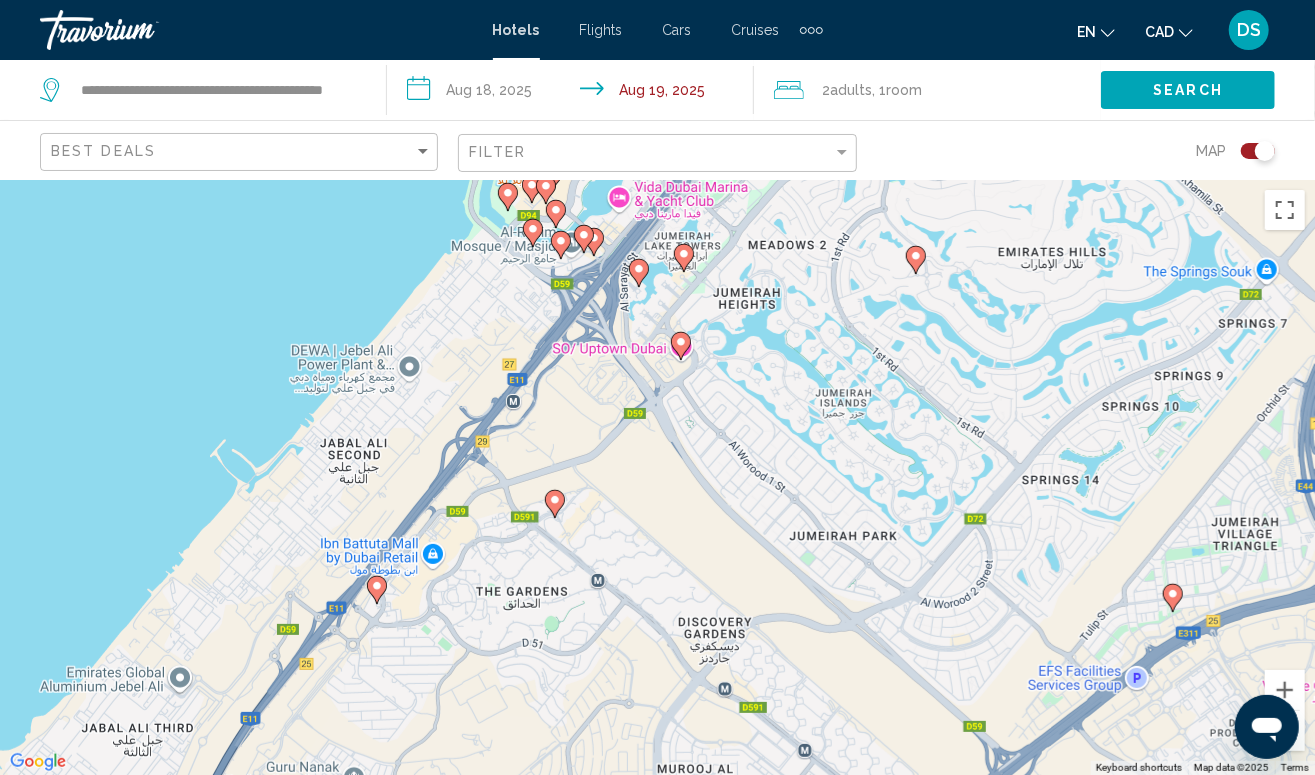 drag, startPoint x: 704, startPoint y: 304, endPoint x: 712, endPoint y: 693, distance: 389.08224 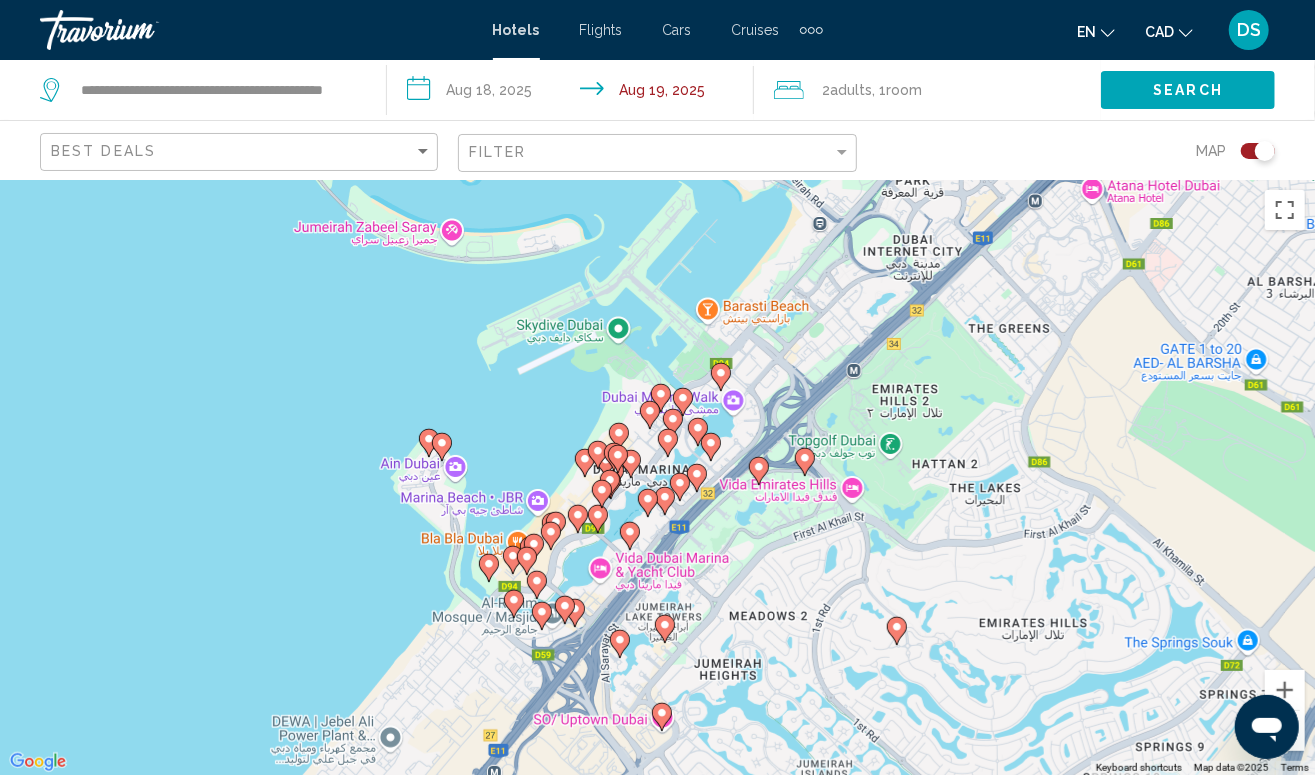 drag, startPoint x: 774, startPoint y: 618, endPoint x: 758, endPoint y: 755, distance: 137.93114 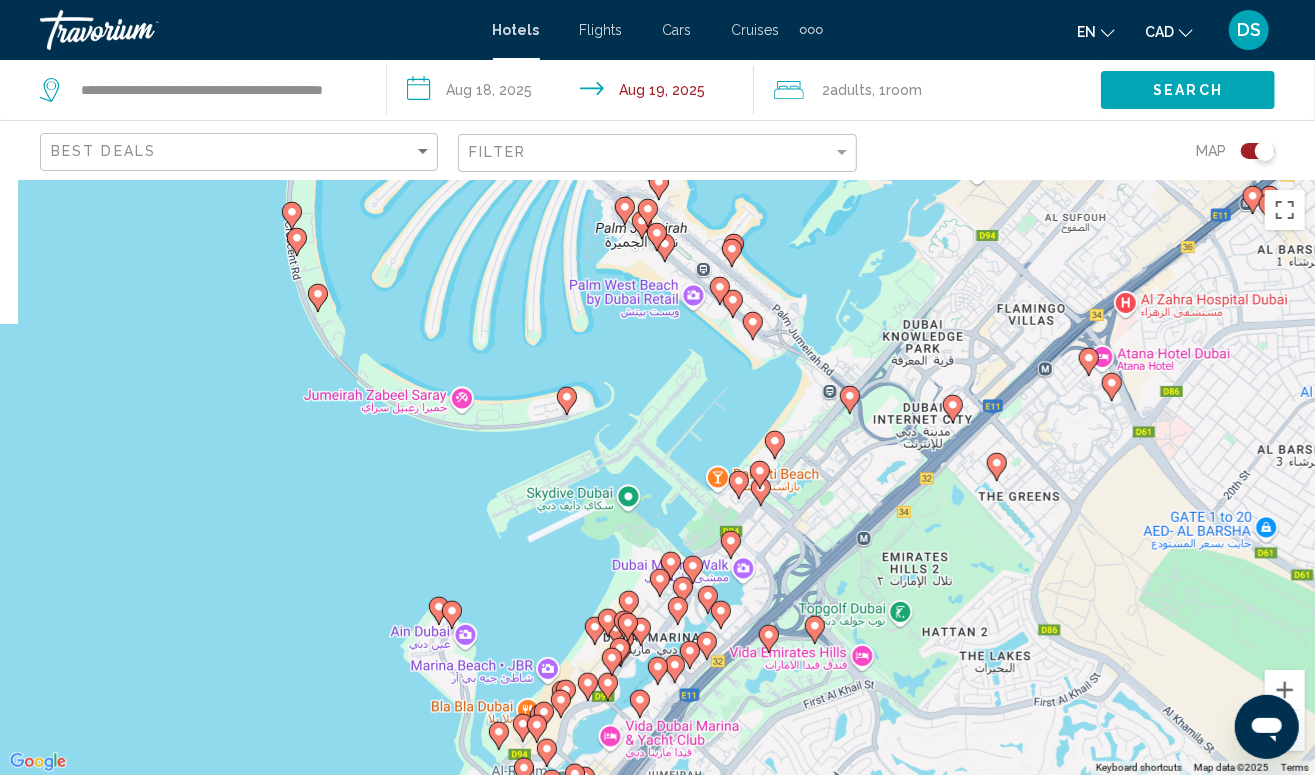 drag, startPoint x: 647, startPoint y: 519, endPoint x: 655, endPoint y: 692, distance: 173.18488 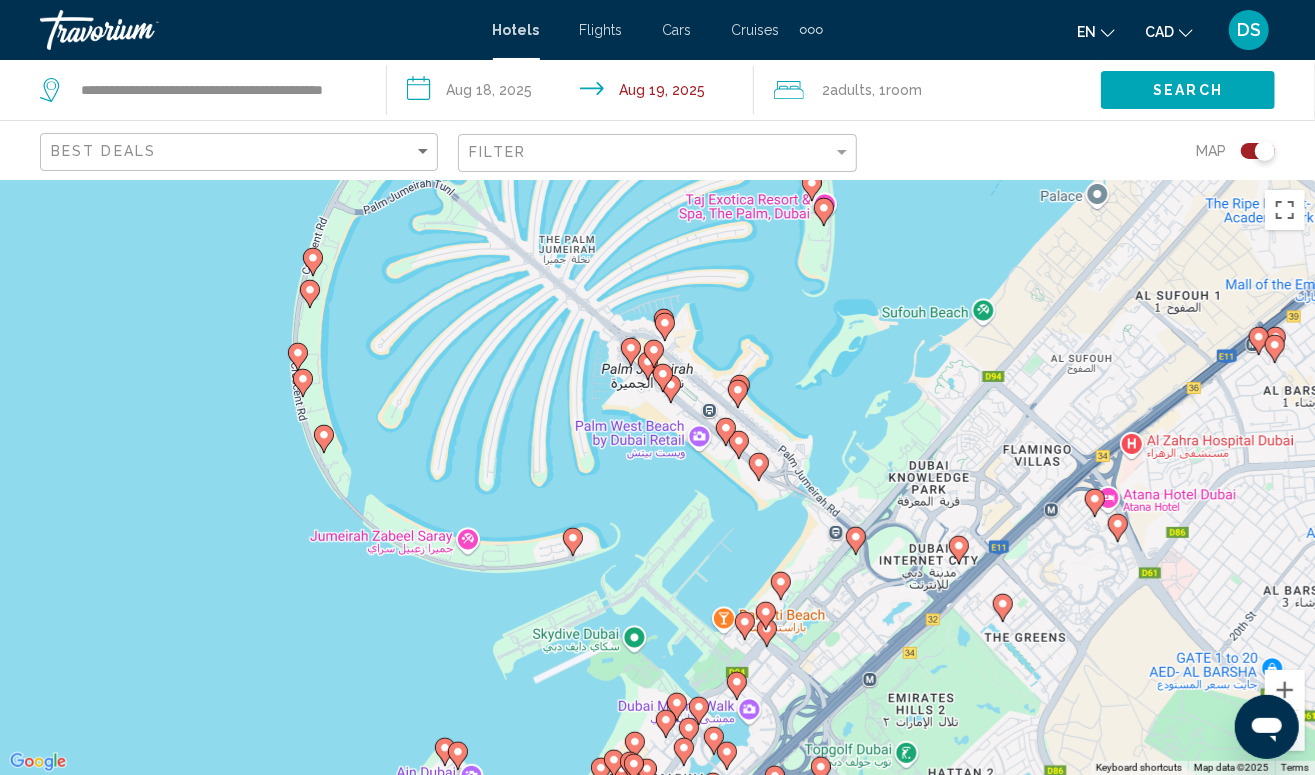 click 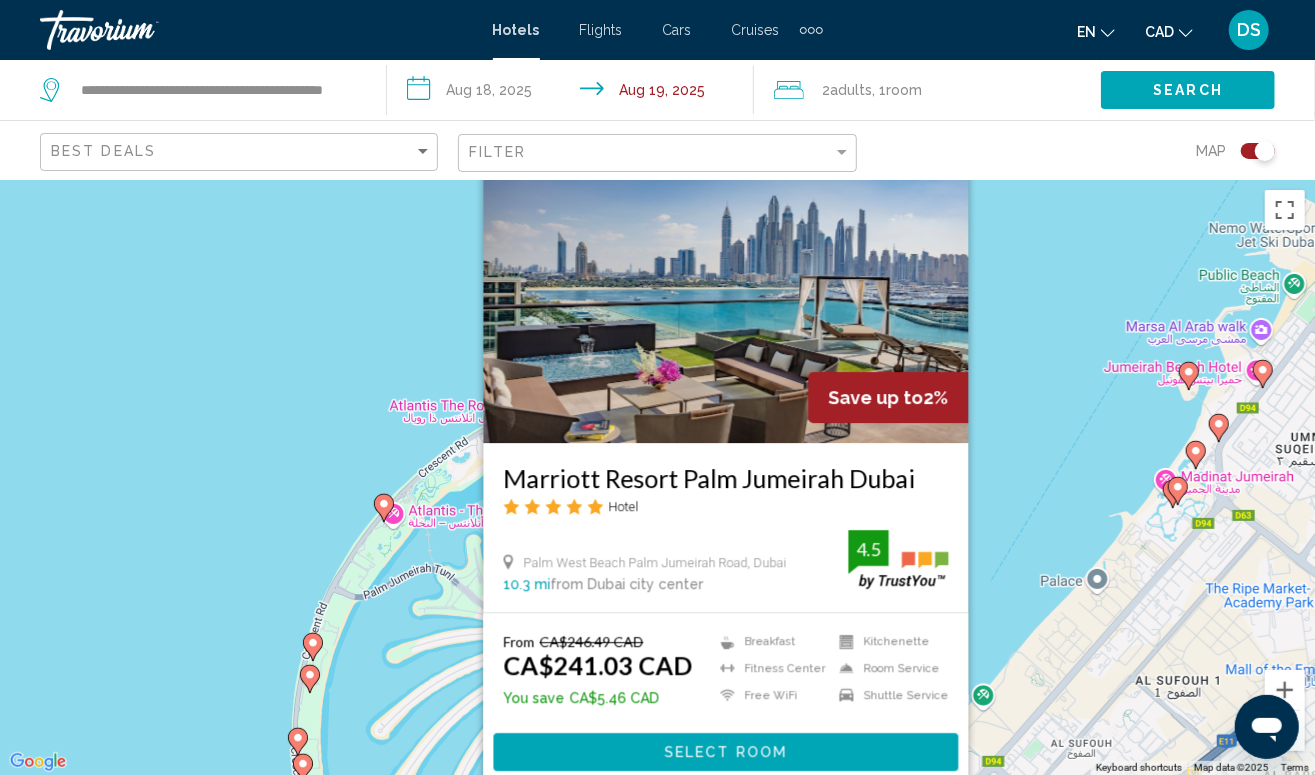 click on "To activate drag with keyboard, press Alt + Enter. Once in keyboard drag state, use the arrow keys to move the marker. To complete the drag, press the Enter key. To cancel, press Escape. Save up to  [PERCENTAGE]%   Marriott Resort Palm Jumeirah [CITY]
Hotel
Palm West Beach Palm Jumeirah Road, [CITY] [DISTANCE]  from [CITY] city center from hotel [RATING] From [CURRENCY][PRICE] [CURRENCY][PRICE]  You save  [CURRENCY][PRICE]
Breakfast
Fitness Center
Free WiFi
Kitchenette
Room Service
Shuttle Service  [RATING] Select Room" at bounding box center (657, 477) 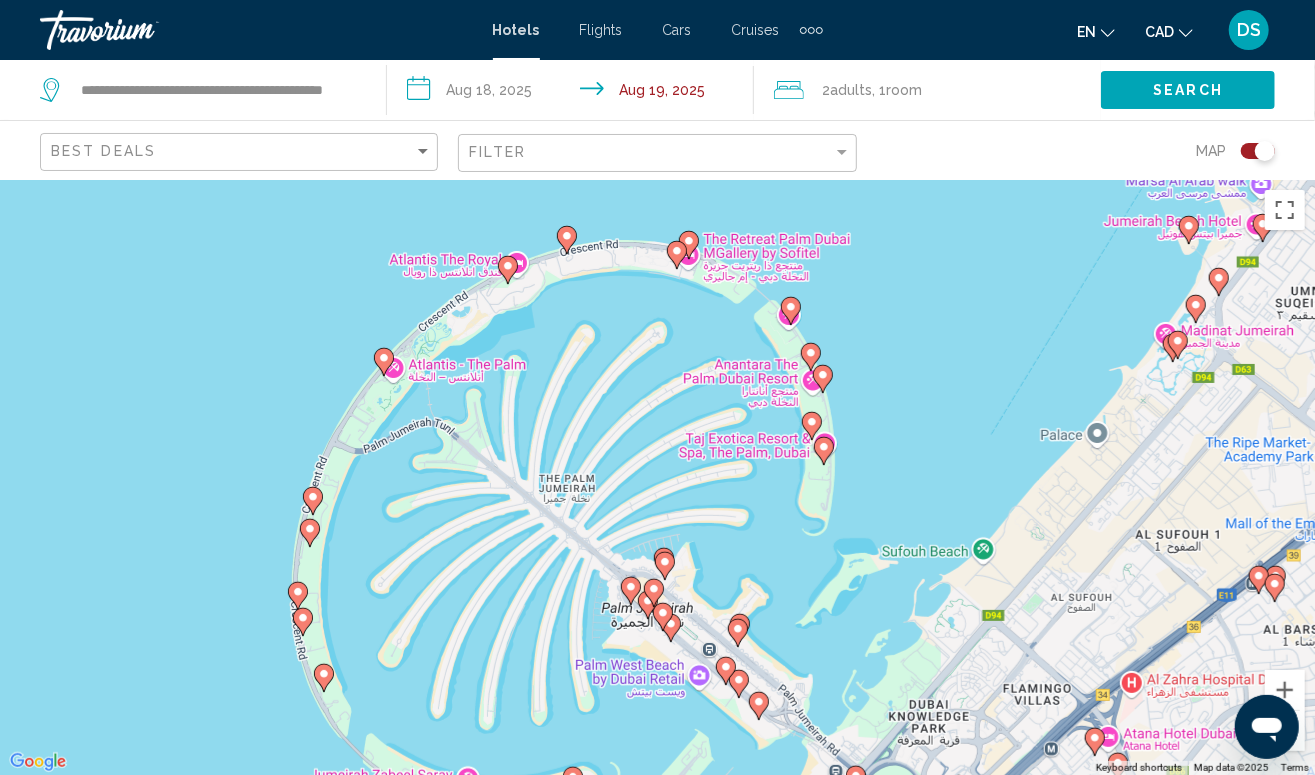 drag, startPoint x: 630, startPoint y: 569, endPoint x: 633, endPoint y: 428, distance: 141.0319 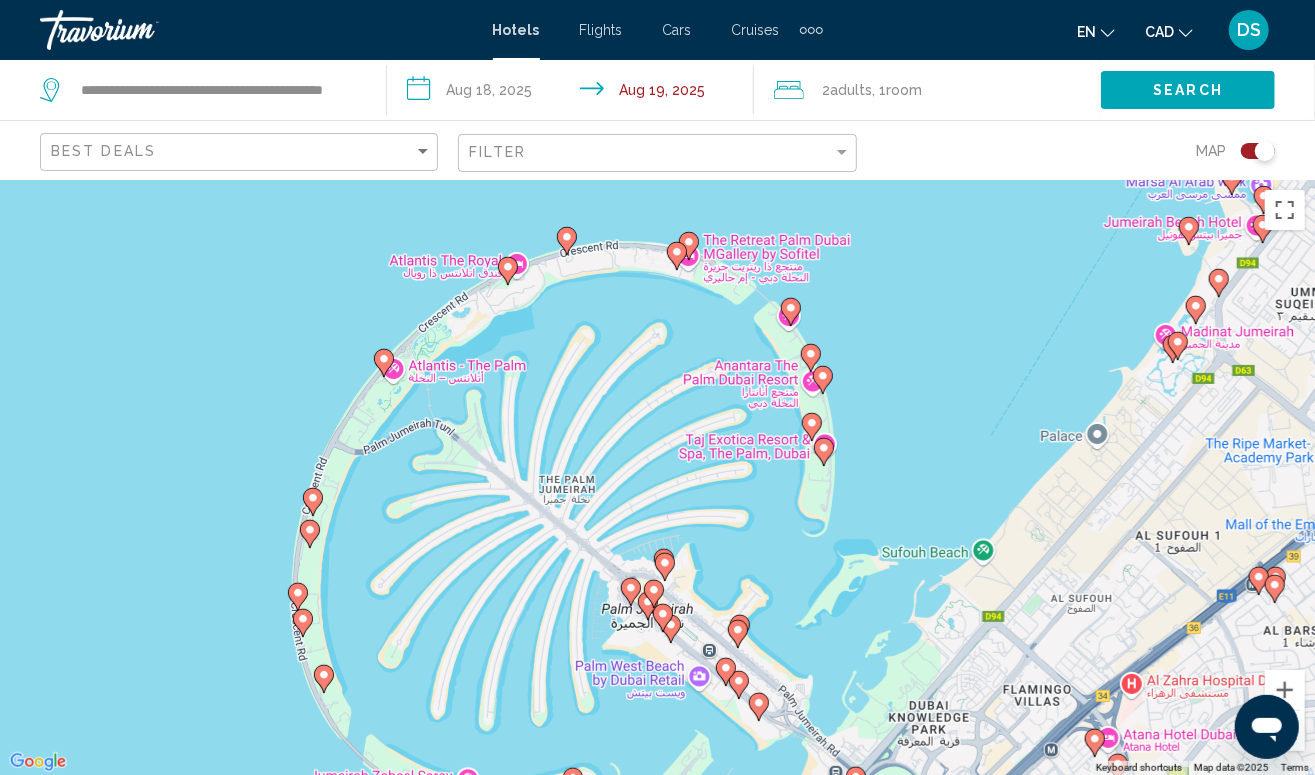 click 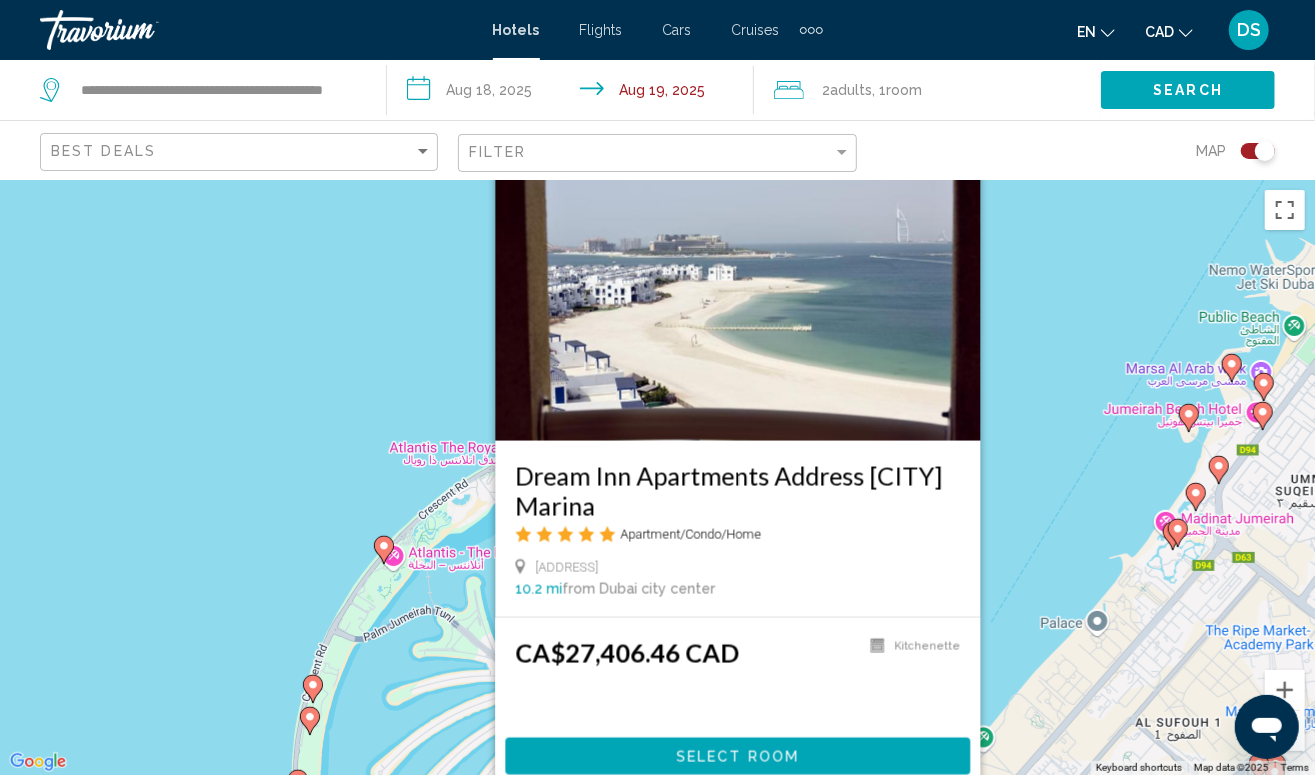 click on "Dream Inn Apartments Address [CITY] Marina
Apartment/Condo/Home
Downtown ., [CITY] 10.2 mi  from [CITY] city center from hotel CA$27,406.46 CAD
Kitchenette  Select Room" at bounding box center (657, 477) 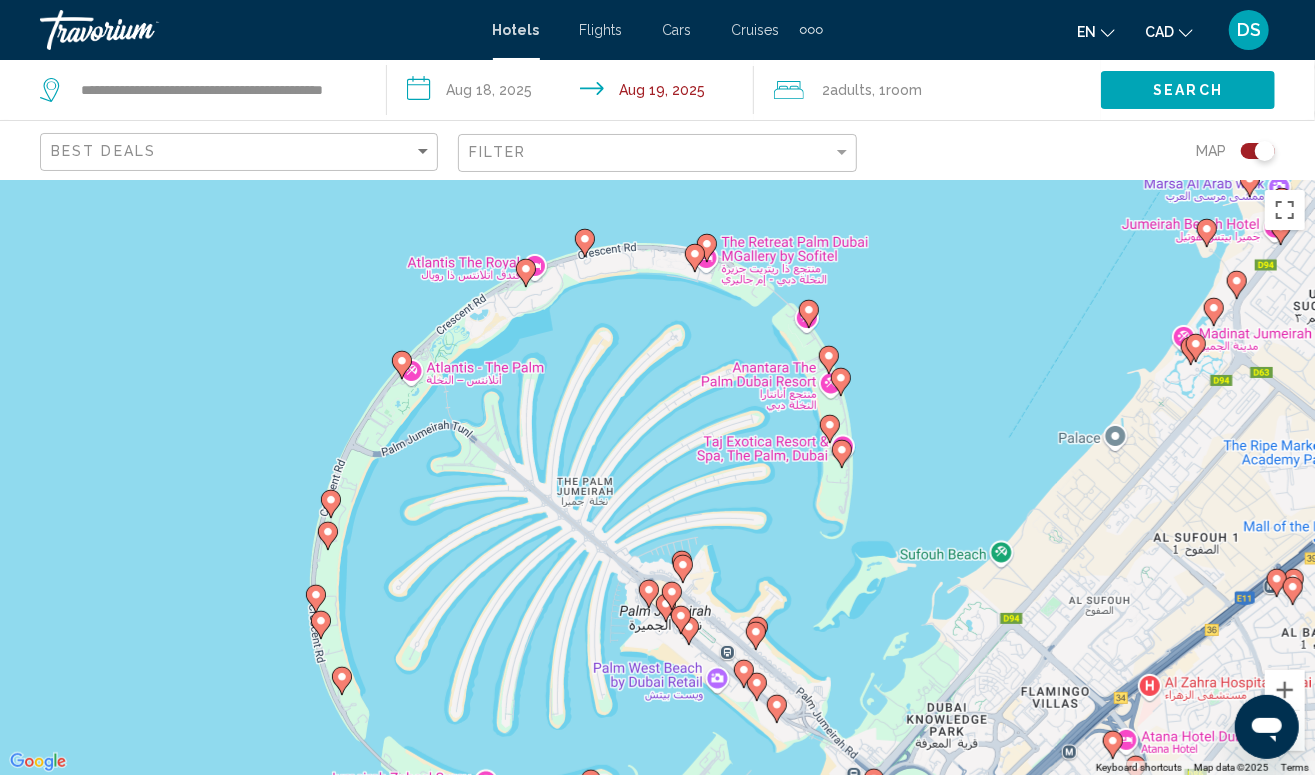 drag, startPoint x: 529, startPoint y: 556, endPoint x: 526, endPoint y: 529, distance: 27.166155 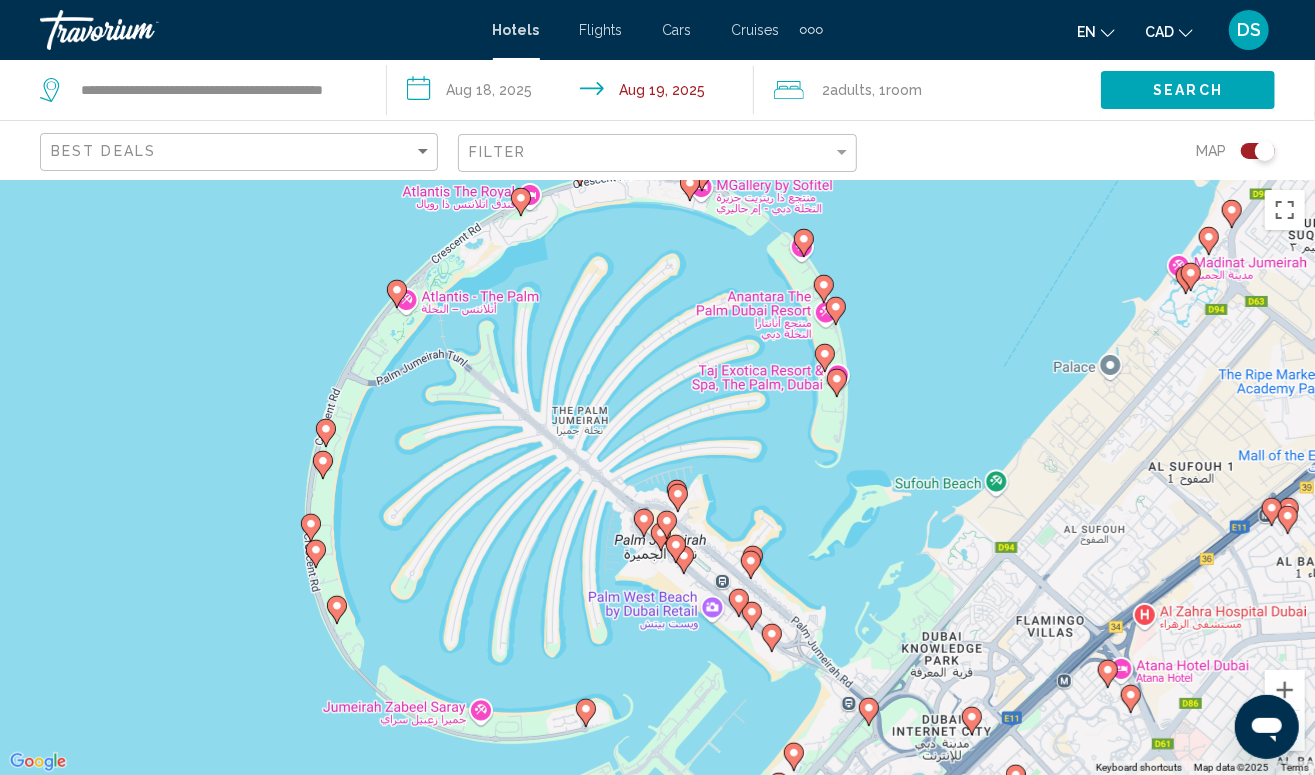 click at bounding box center (753, 560) 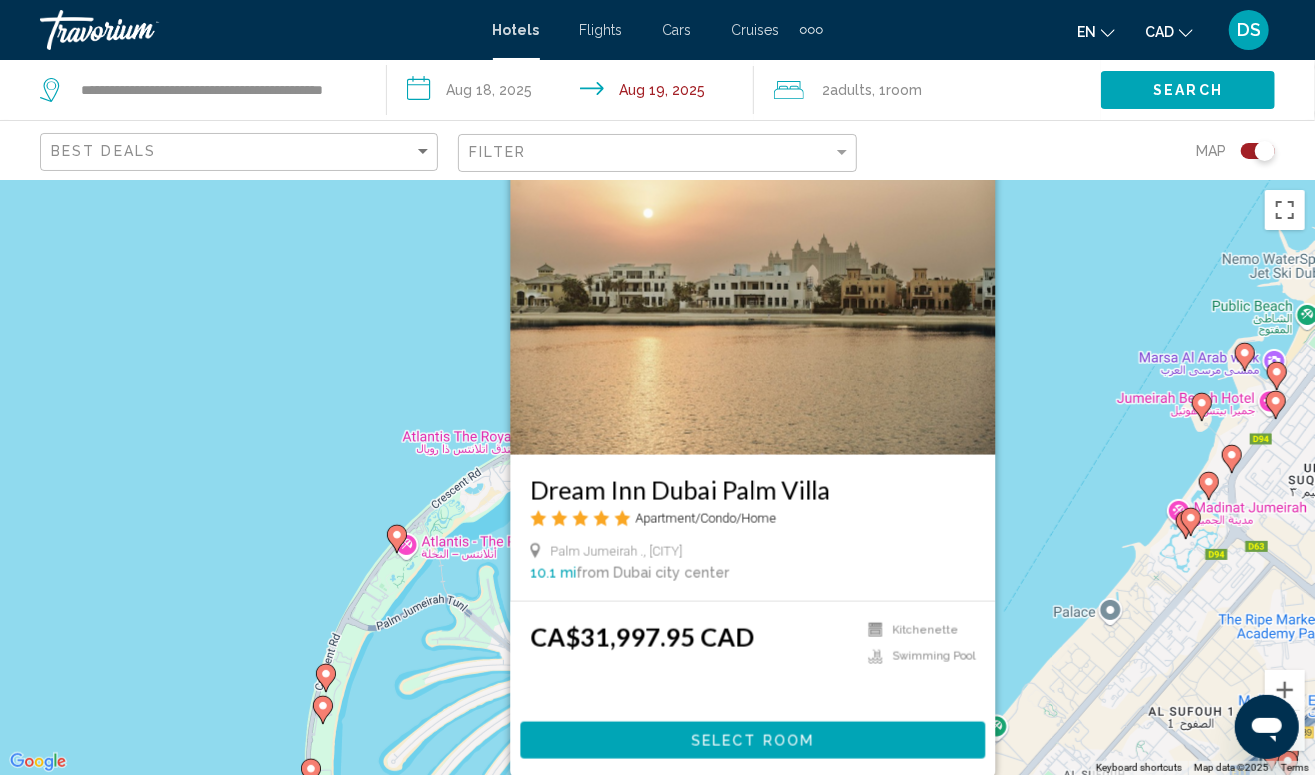 click on "To activate drag with keyboard, press Alt + Enter. Once in keyboard drag state, use the arrow keys to move the marker. To complete the drag, press the Enter key. To cancel, press Escape.  Dream Inn Dubai Palm Villa
Apartment/Condo/Home
Palm Jumeirah ., [CITY] [DISTANCE]  from [CITY] city center from hotel [CURRENCY][PRICE]
Kitchenette
Swimming Pool  Select Room" at bounding box center (657, 477) 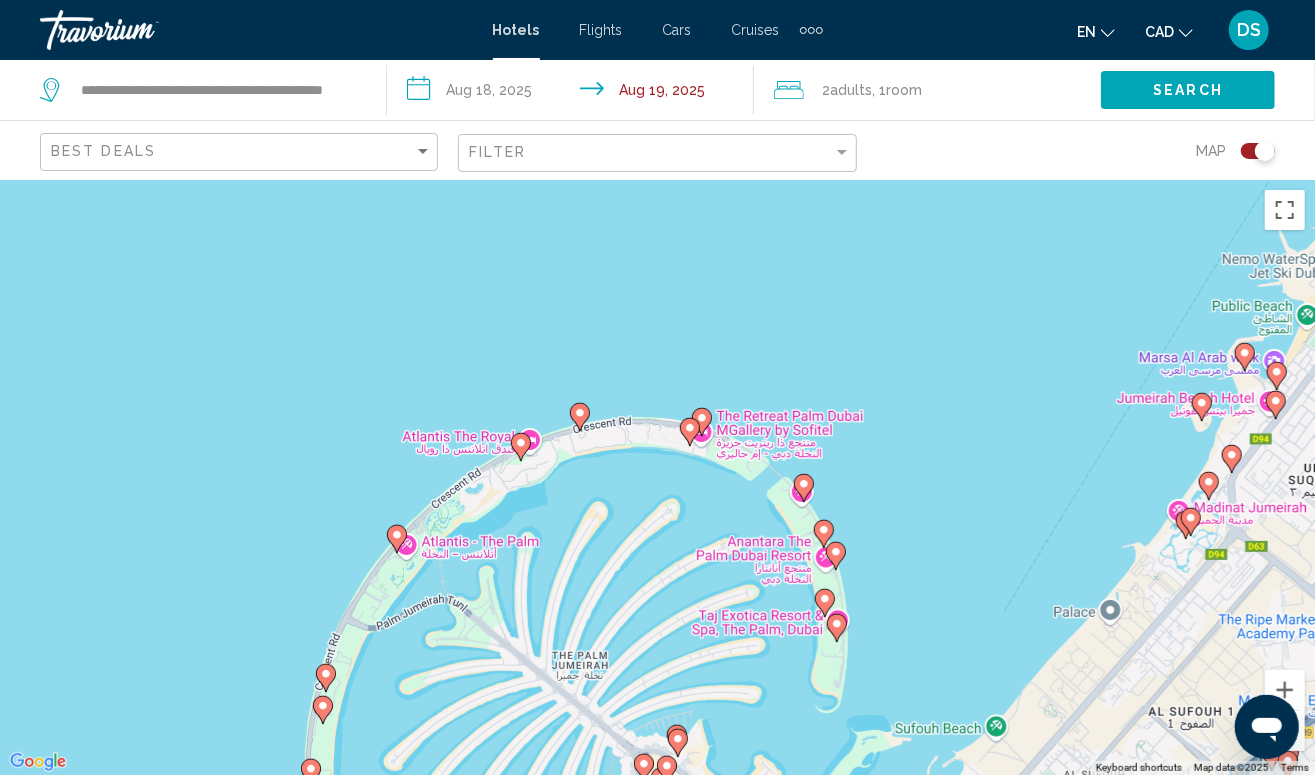 drag, startPoint x: 472, startPoint y: 716, endPoint x: 570, endPoint y: 425, distance: 307.05862 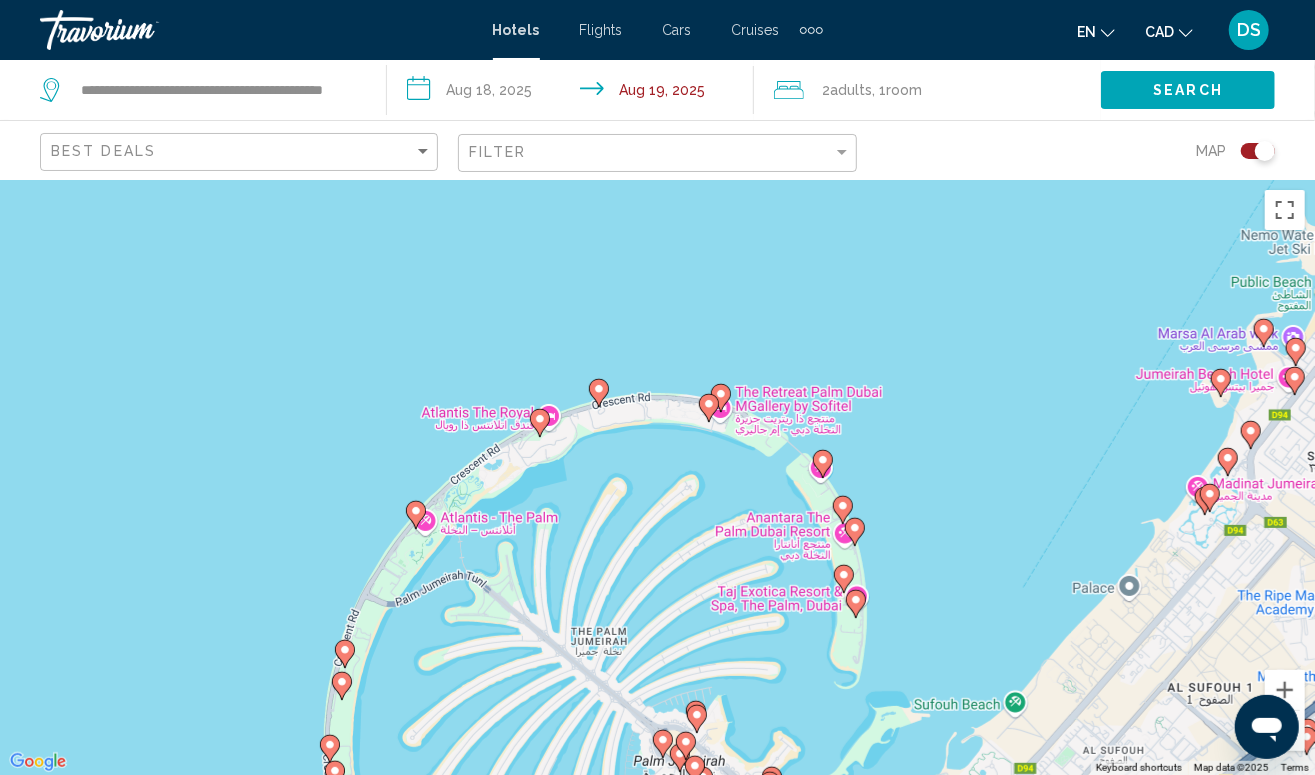 drag, startPoint x: 667, startPoint y: 578, endPoint x: 724, endPoint y: 447, distance: 142.86357 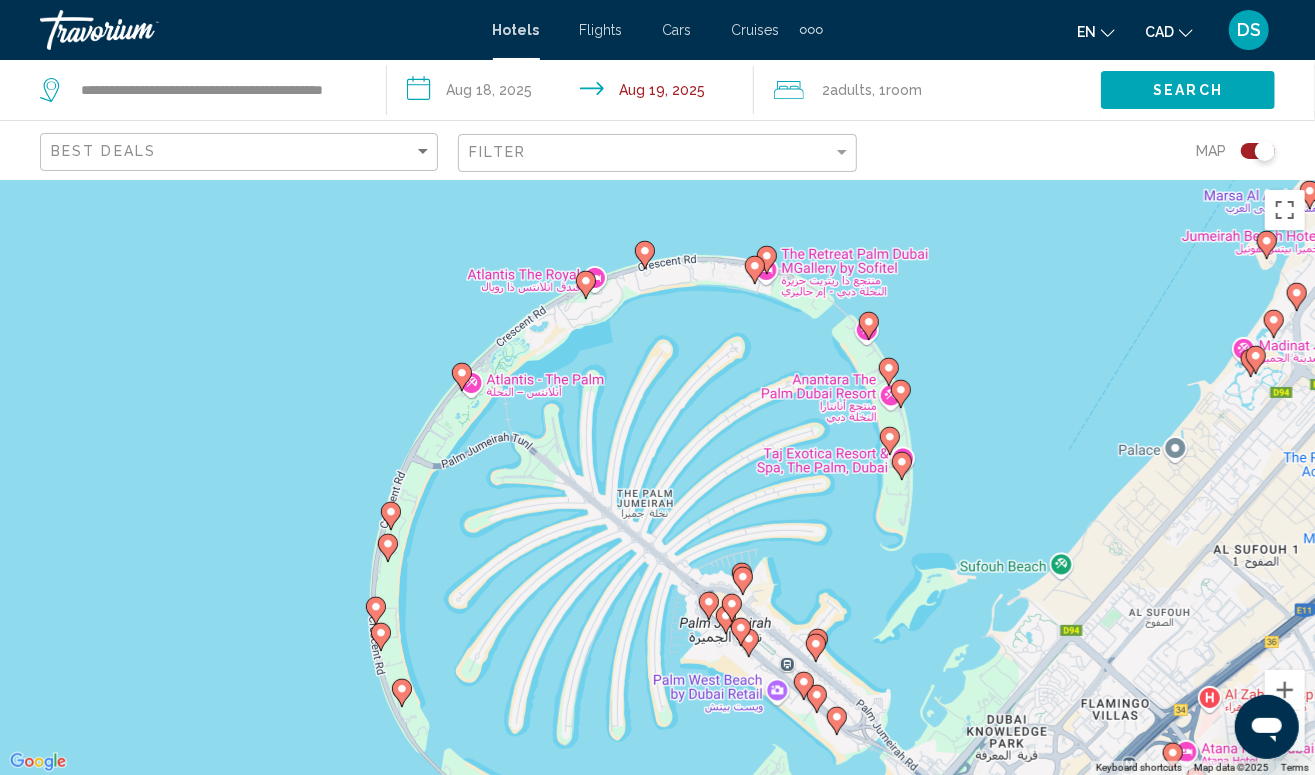 click at bounding box center (741, 632) 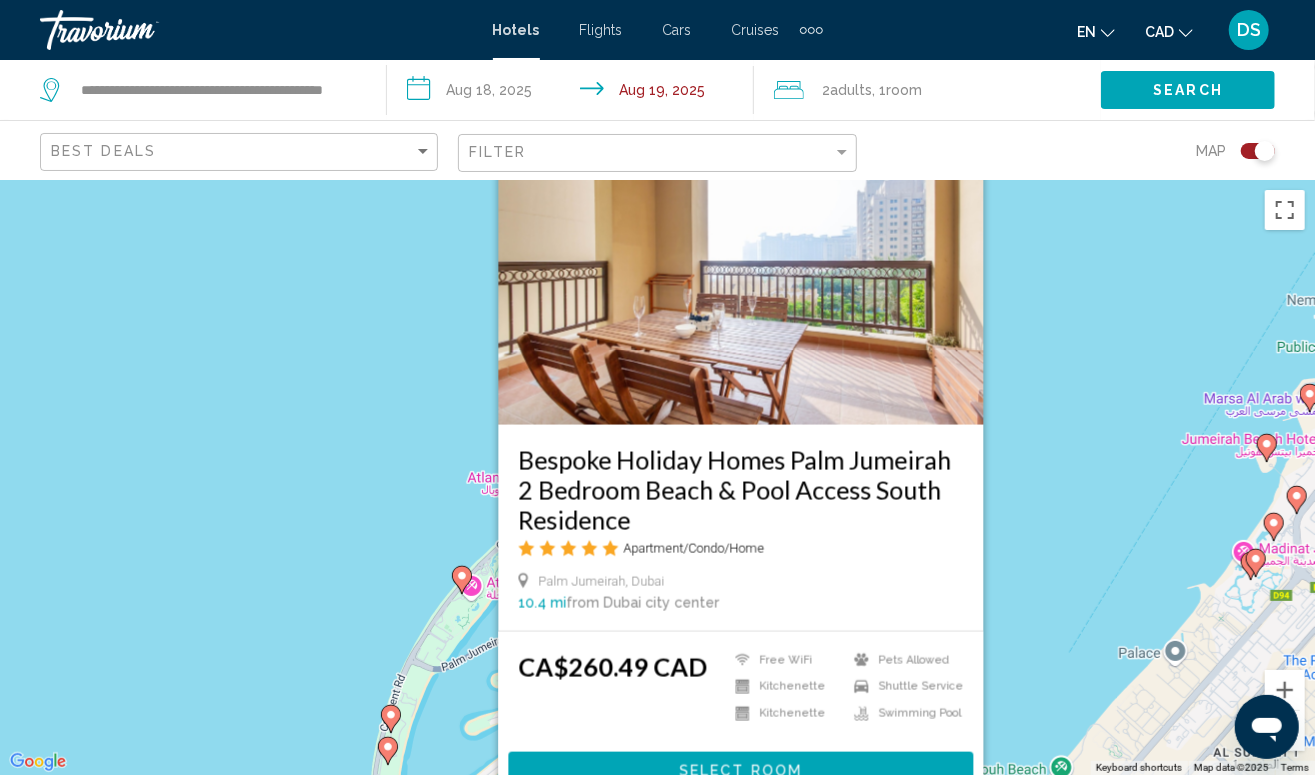 click on "Bespoke Holiday Homes Palm Jumeirah 2 Bedroom Beach & Pool Access South Residence Apartment/Condo/Home Palm Jumeirah, Dubai 10.4 mi from Dubai city center from hotel CA$260.49 CAD Free WiFi Kitchenette Kitchenette Pets Allowed Shuttle Service Swimming Pool Select Room" at bounding box center [657, 477] 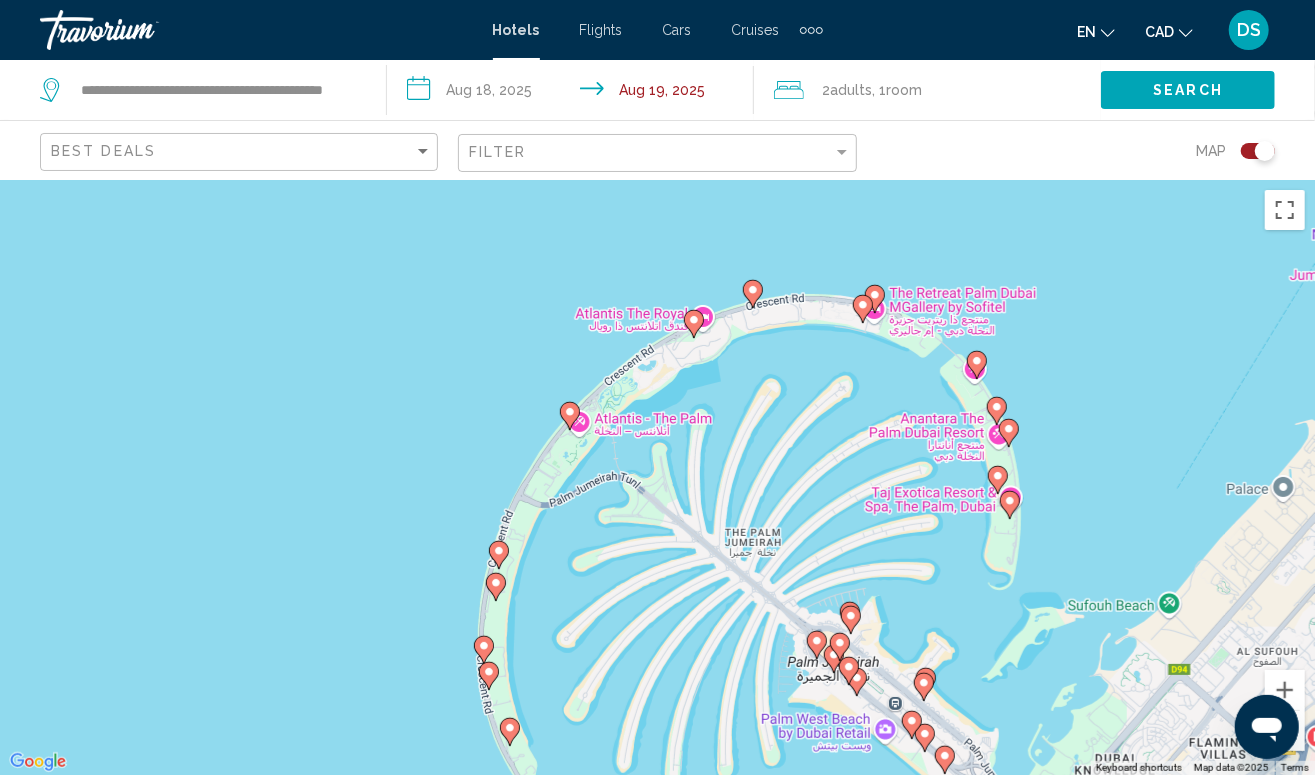drag, startPoint x: 565, startPoint y: 736, endPoint x: 710, endPoint y: 543, distance: 241.40009 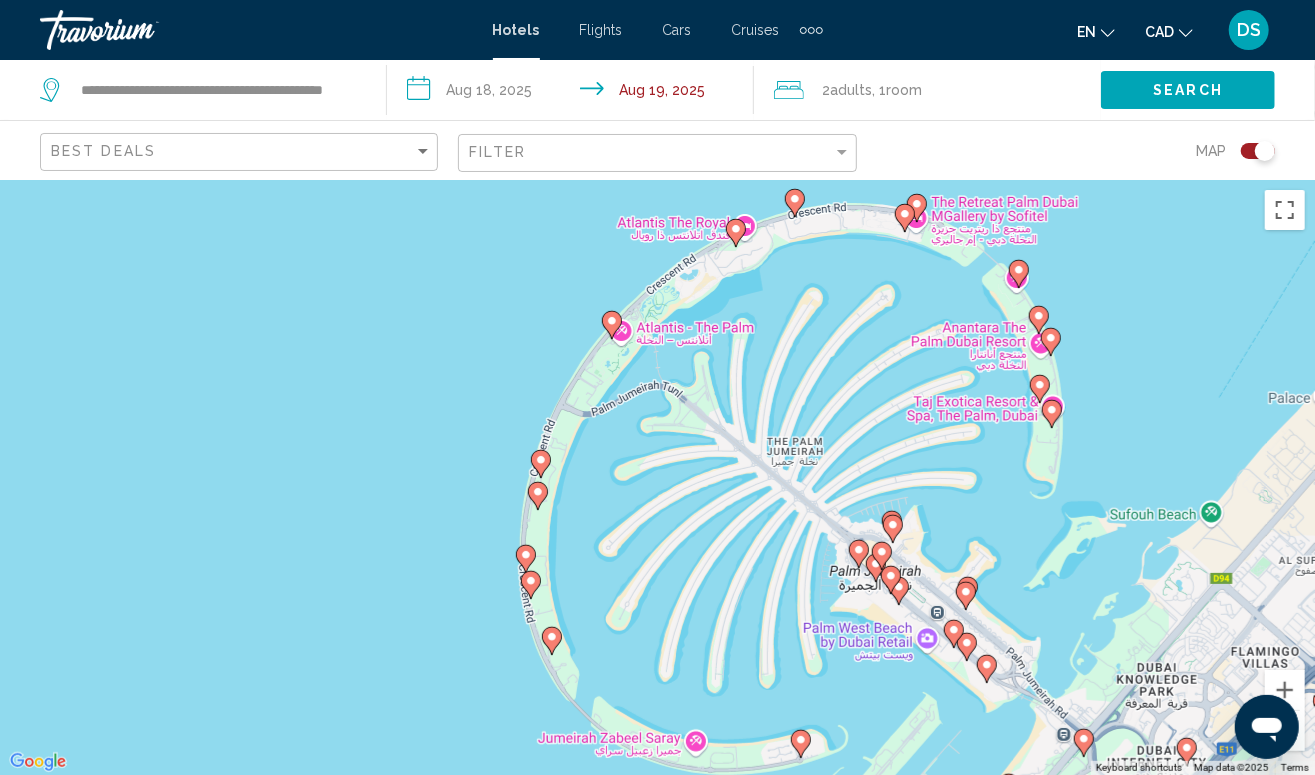 click 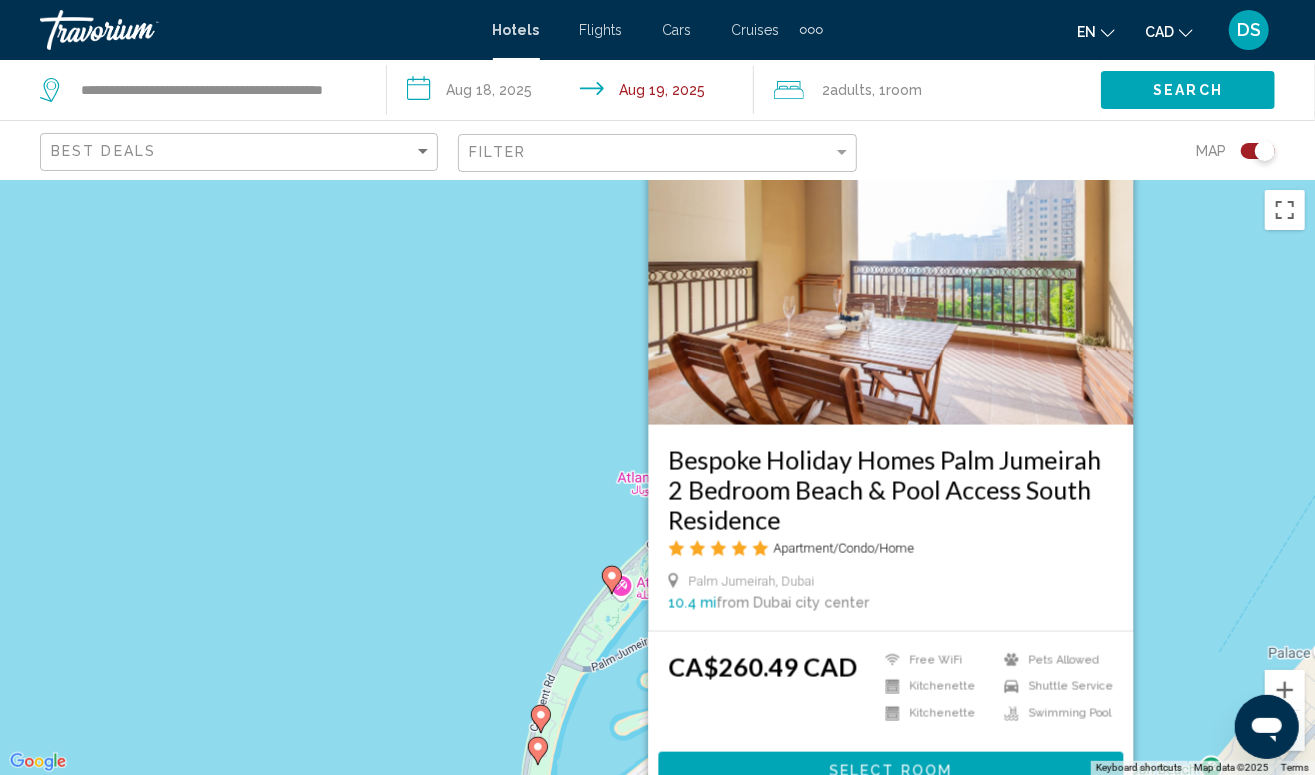 click on "Bespoke Holiday Homes Palm Jumeirah 2 Bedroom Beach & Pool Access South Residence Apartment/Condo/Home Palm Jumeirah, Dubai 10.4 mi from Dubai city center from hotel CA$260.49 CAD Free WiFi Kitchenette Kitchenette Pets Allowed Shuttle Service Swimming Pool Select Room" at bounding box center [657, 477] 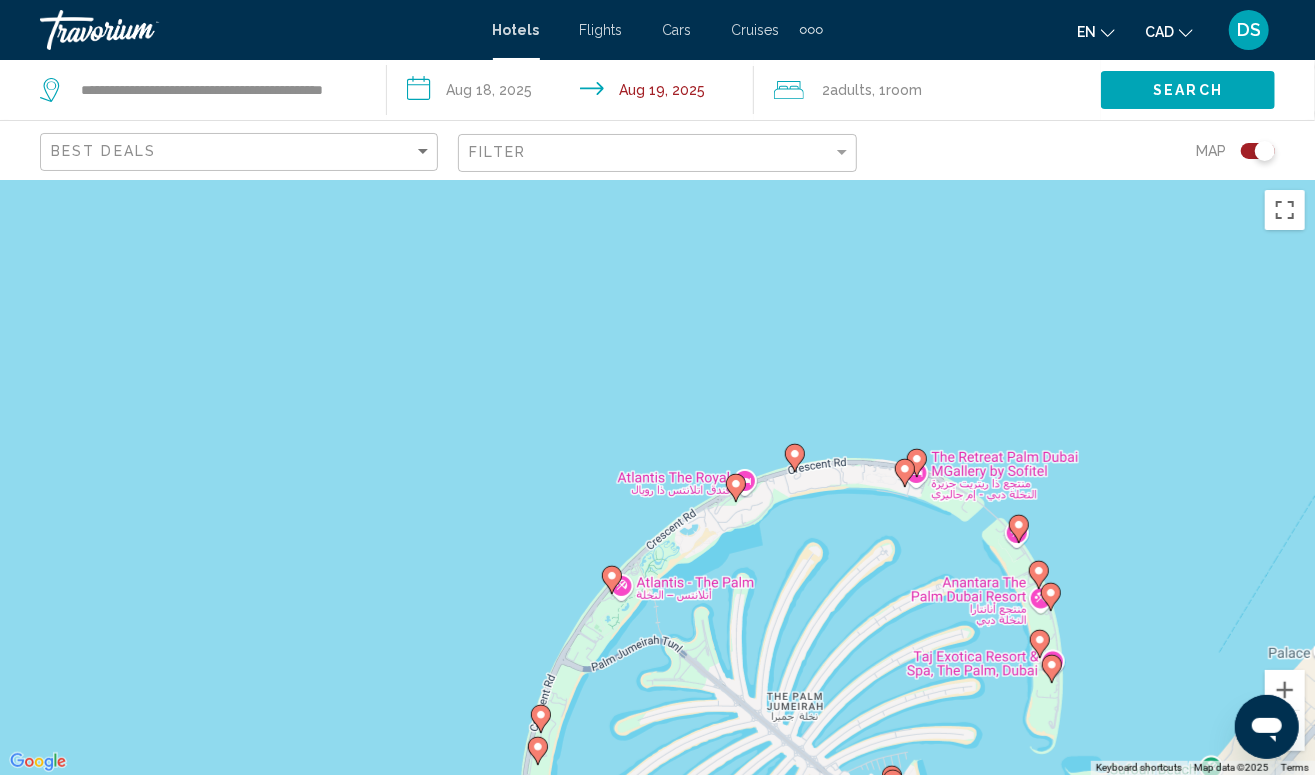 drag, startPoint x: 689, startPoint y: 736, endPoint x: 748, endPoint y: 517, distance: 226.80829 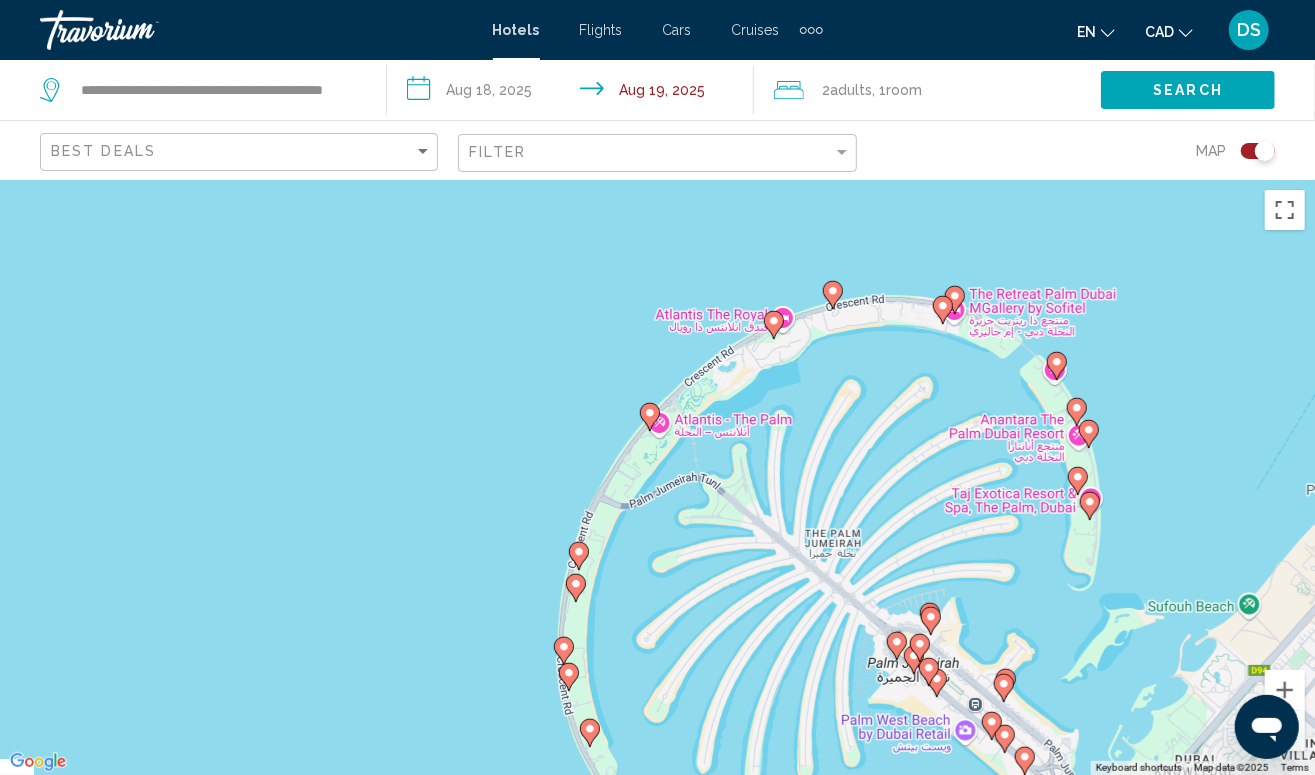drag, startPoint x: 832, startPoint y: 525, endPoint x: 860, endPoint y: 332, distance: 195.02051 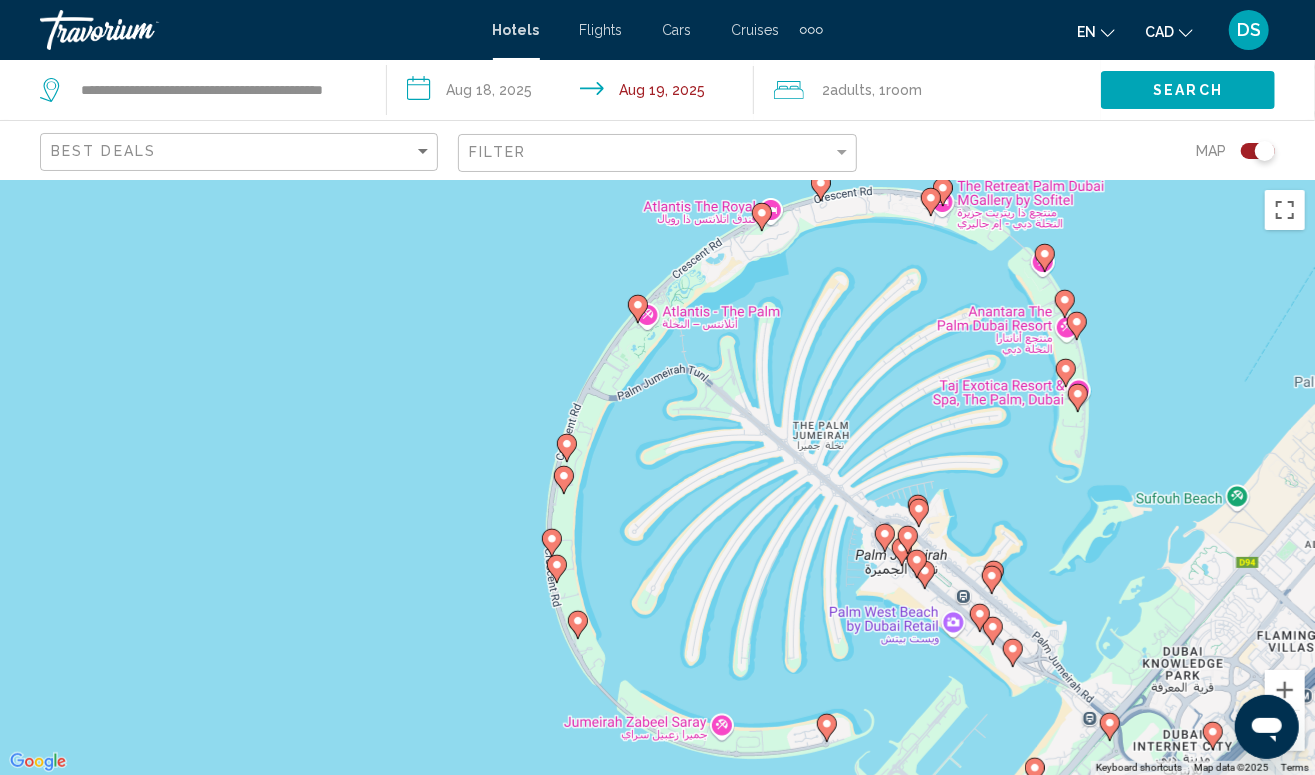 click 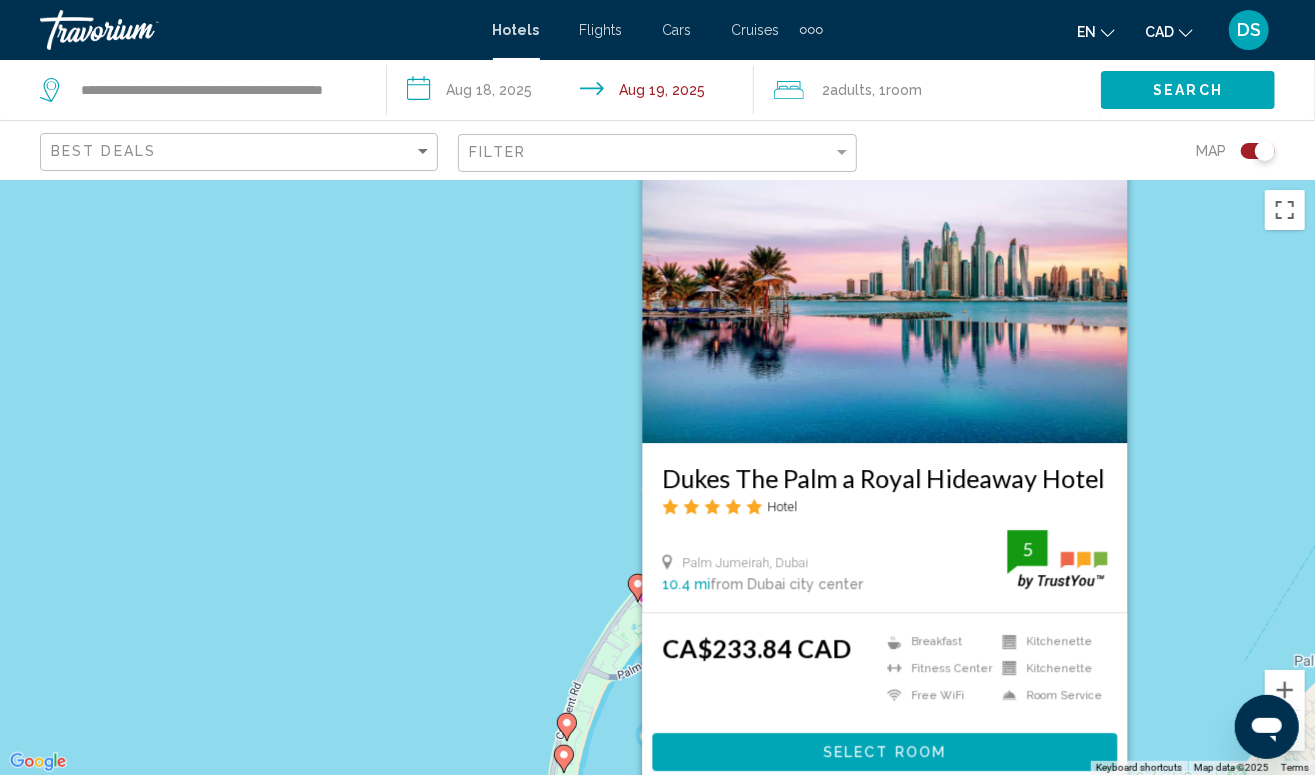 click on "Dukes The Palm a Royal Hideaway Hotel
Hotel
Palm Jumeirah, [CITY] 10.4 mi  from [CITY] city center from hotel 5 CA$233.84 CAD
Breakfast
Fitness Center
Free WiFi
Kitchenette
Kitchenette
Room Service  5 Select Room" at bounding box center (657, 477) 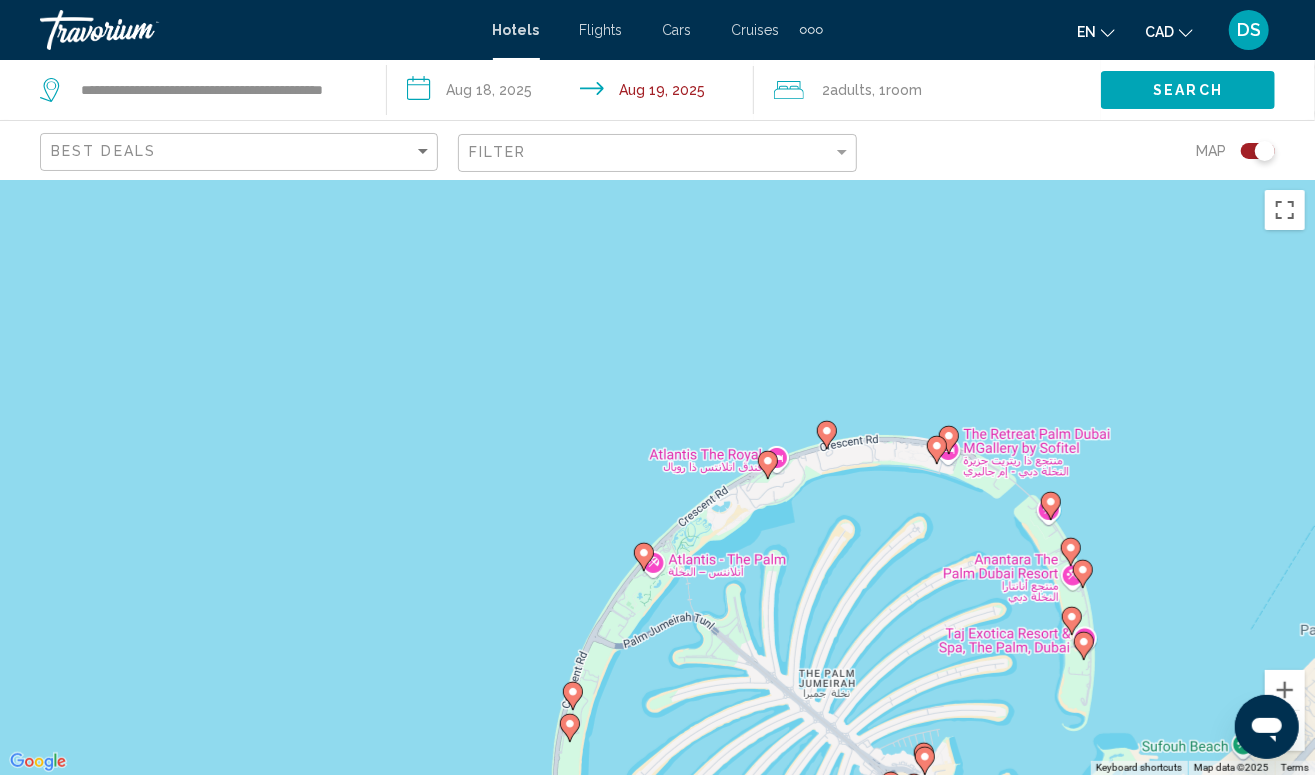 drag, startPoint x: 805, startPoint y: 668, endPoint x: 799, endPoint y: 510, distance: 158.11388 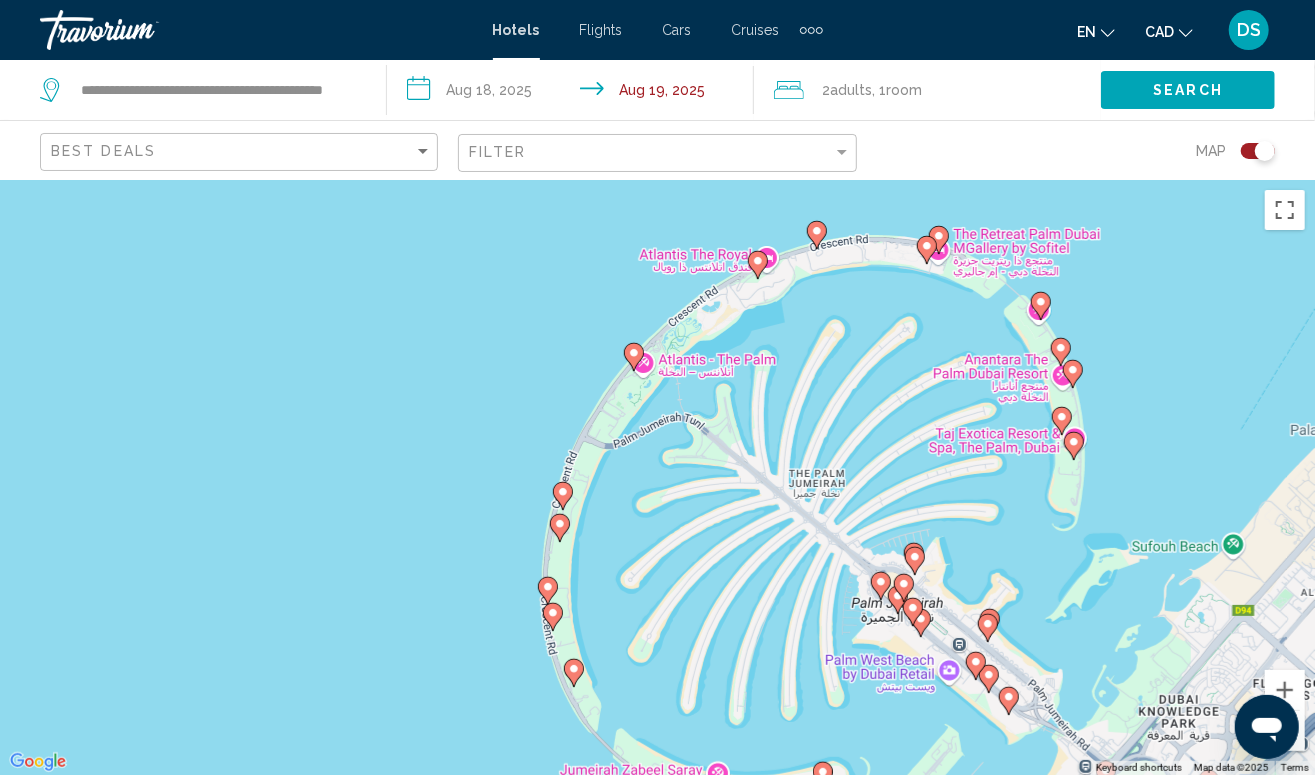 click 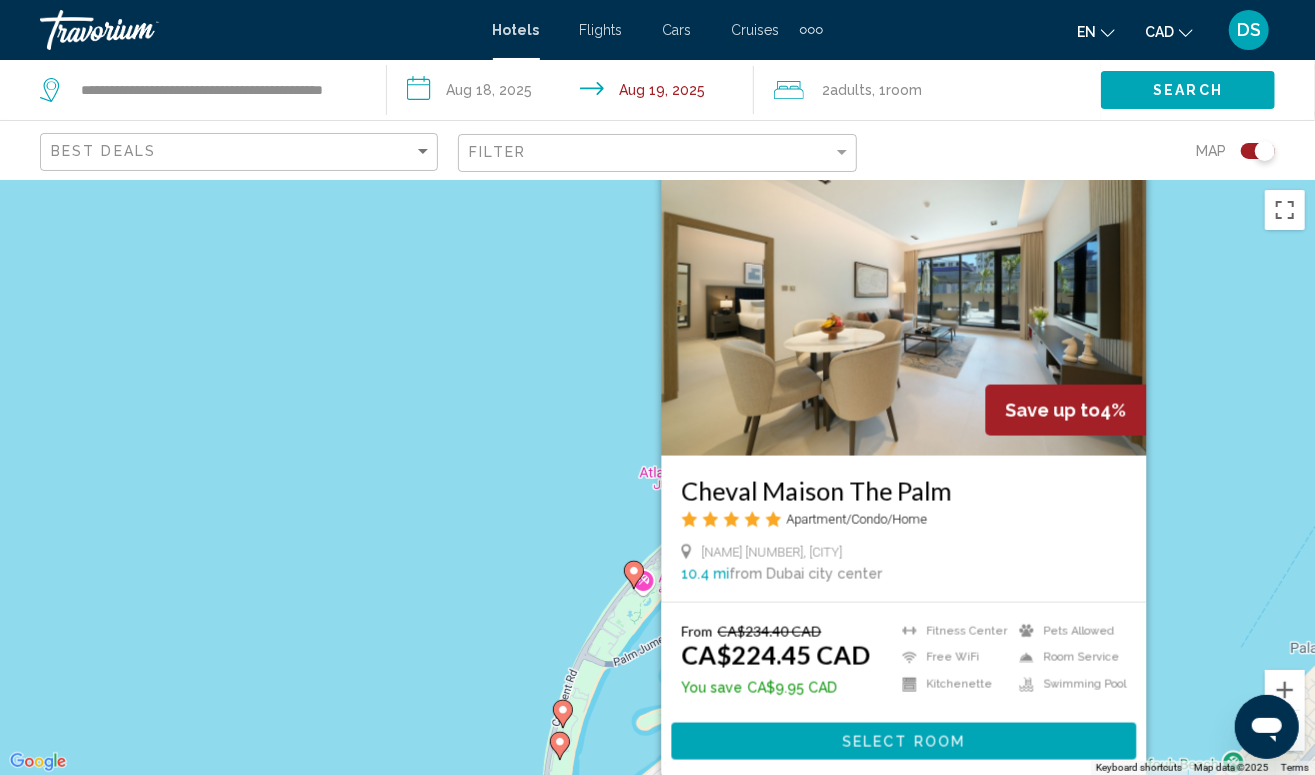 click on "Save up to  4%   Cheval Maison The Palm
Apartment/Condo/Home
New Golden Mile 3, Dubai 10.4 mi  from Dubai city center from hotel From CA$234.40 CAD CA$224.45 CAD  You save  CA$9.95 CAD
Fitness Center
Free WiFi
Kitchenette
Pets Allowed
Room Service
Swimming Pool  Select Room" at bounding box center [657, 477] 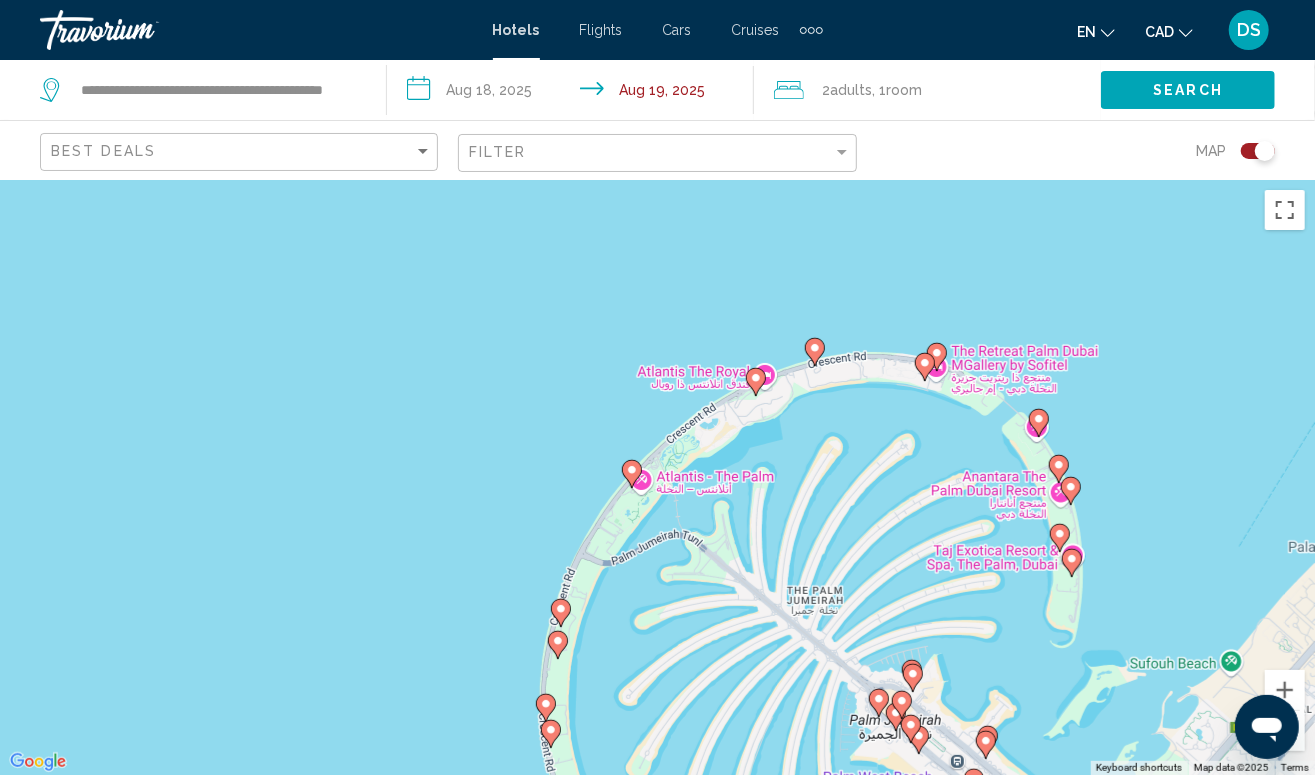 drag, startPoint x: 844, startPoint y: 646, endPoint x: 832, endPoint y: 528, distance: 118.6086 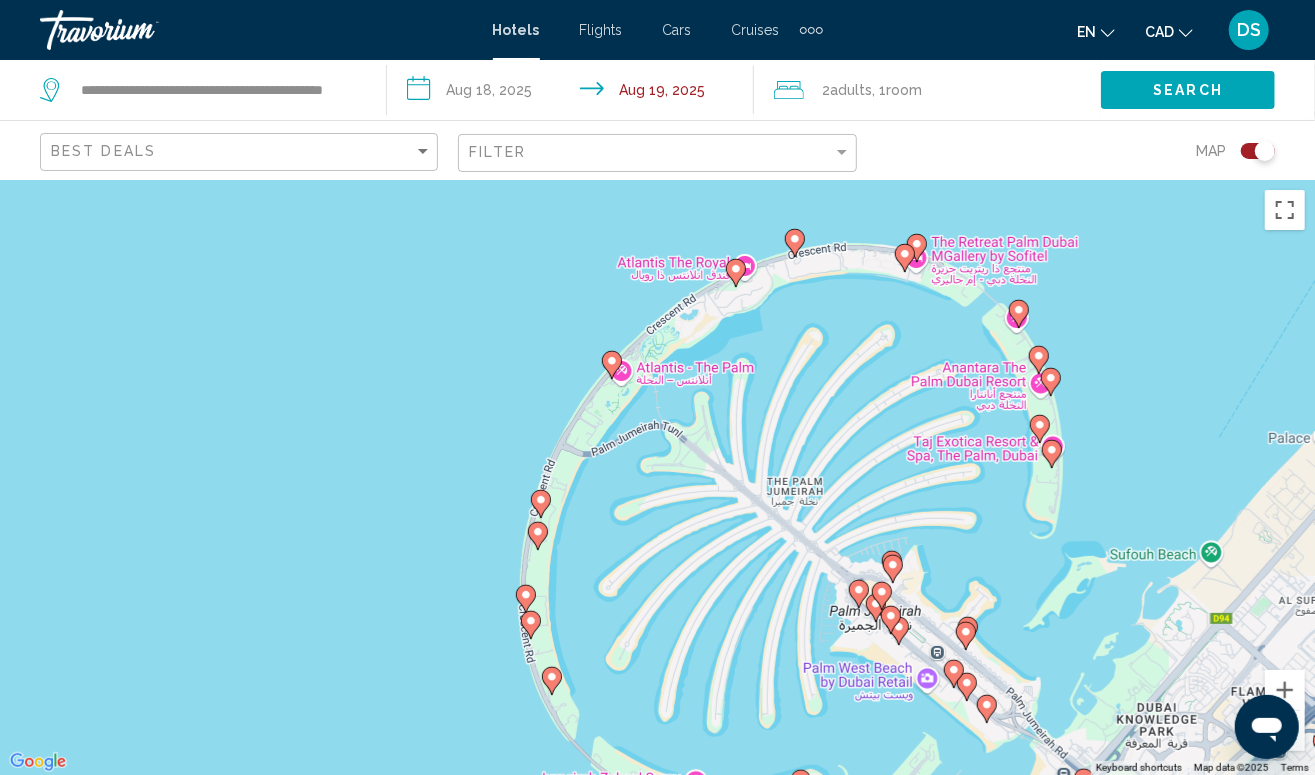 click 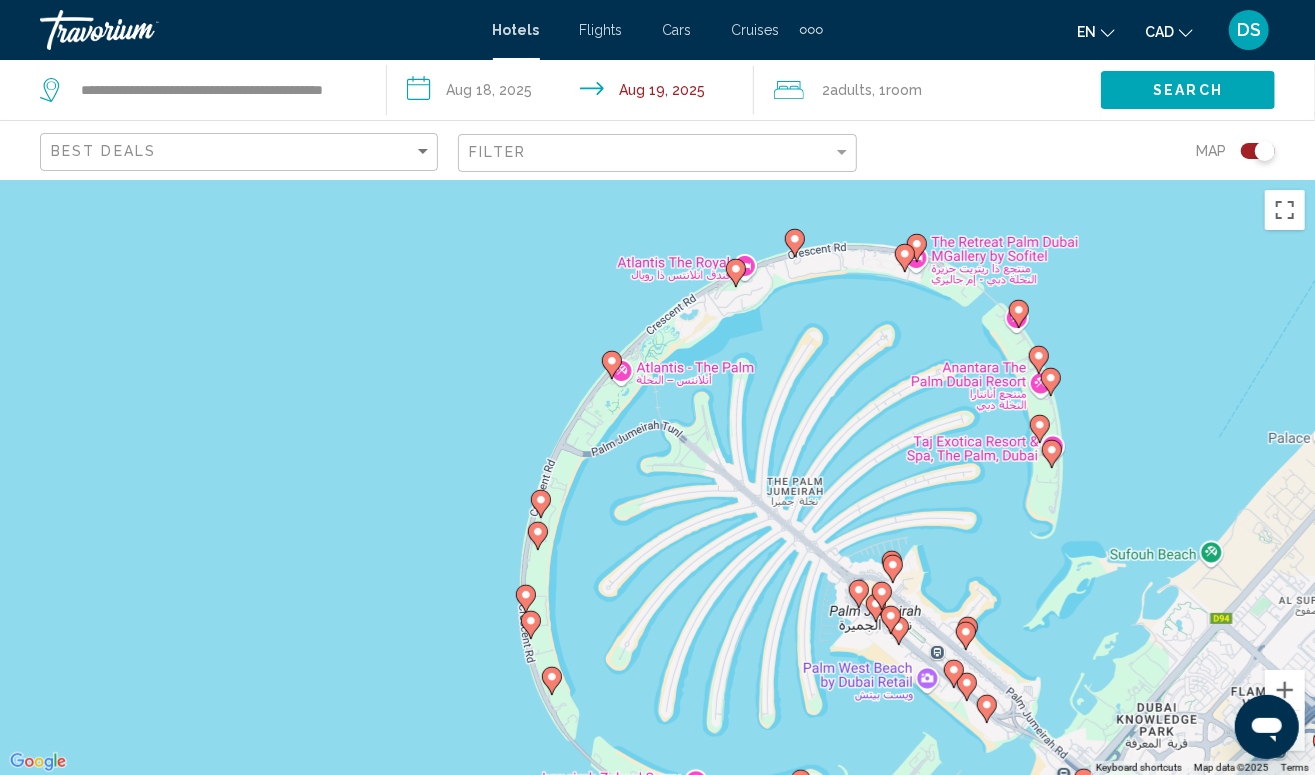 click 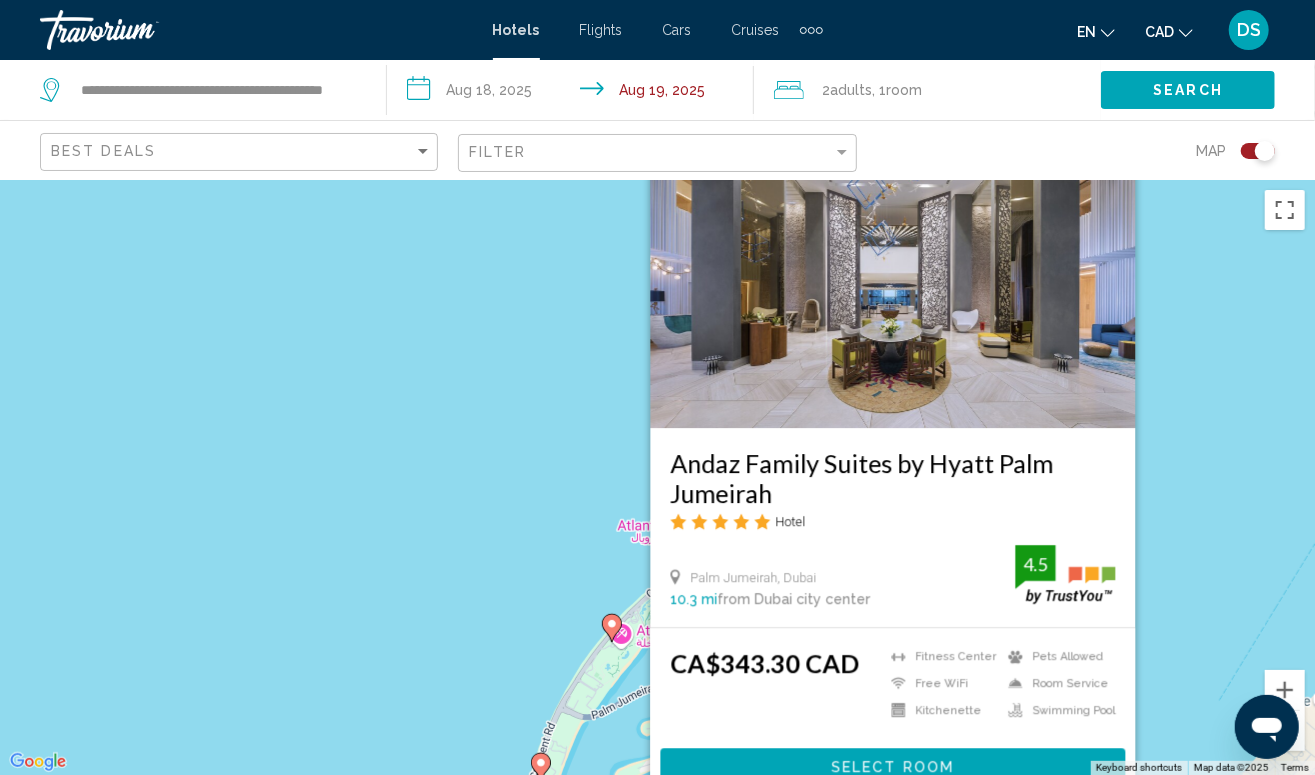 click on "Andaz Family Suites by Hyatt Palm Jumeirah
Hotel
Palm Jumeirah, Dubai 10.3 mi  from Dubai city center from hotel 4.5 CA$343.30 CAD
Fitness Center
Free WiFi
Kitchenette
Pets Allowed
Room Service
Swimming Pool  4.5 Select Room" at bounding box center [657, 477] 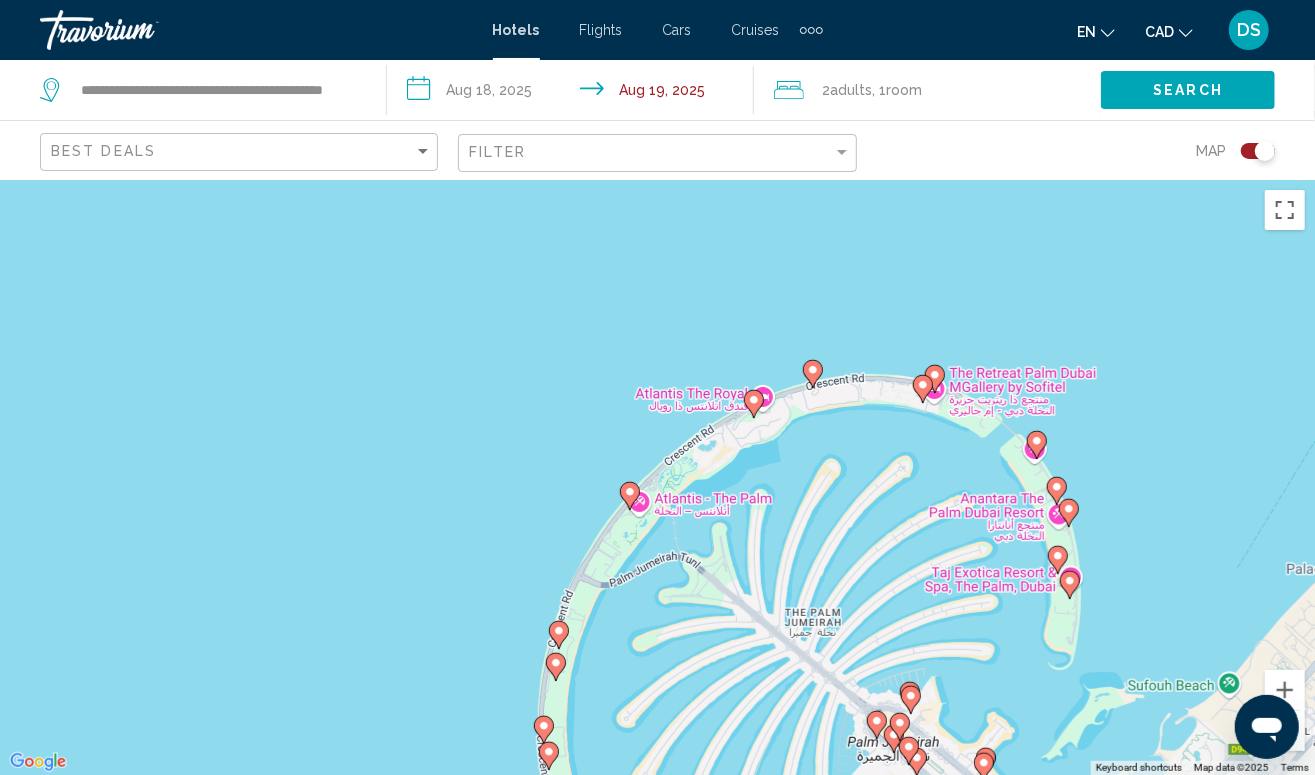drag, startPoint x: 822, startPoint y: 560, endPoint x: 820, endPoint y: 485, distance: 75.026665 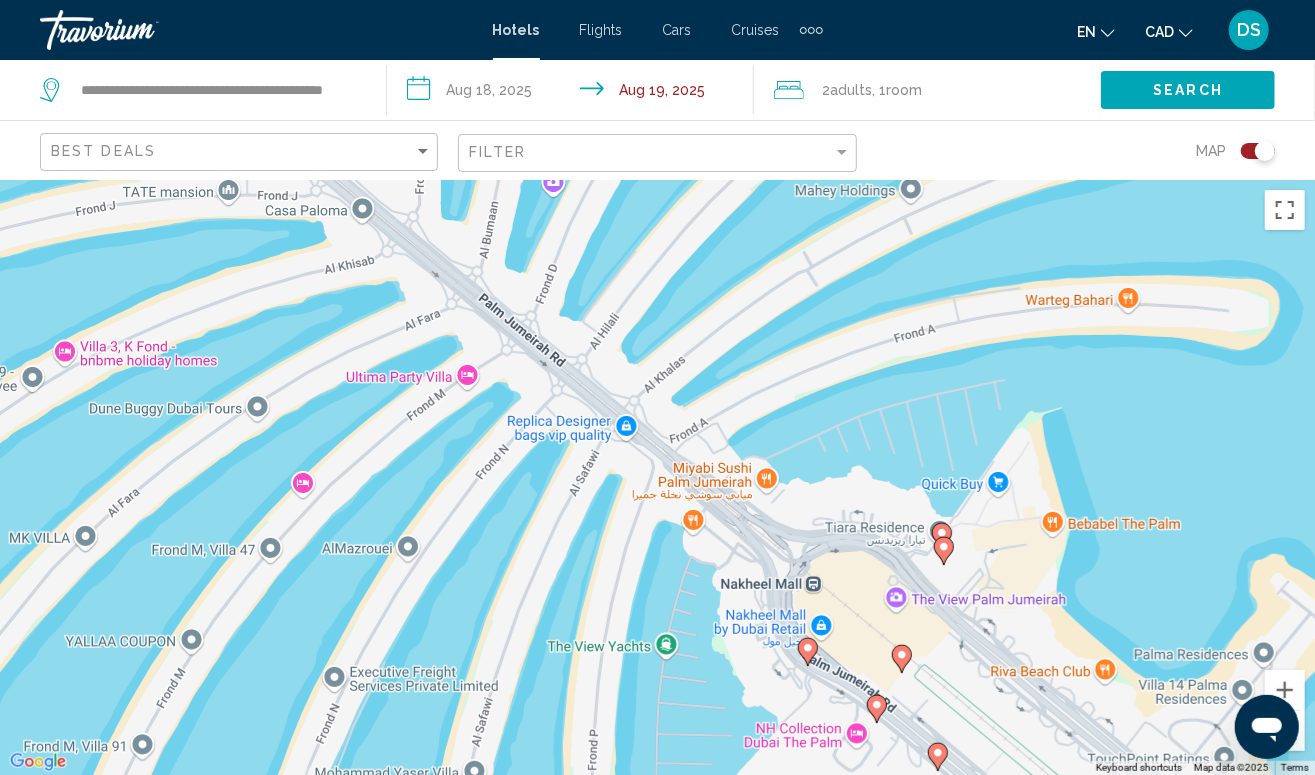 click 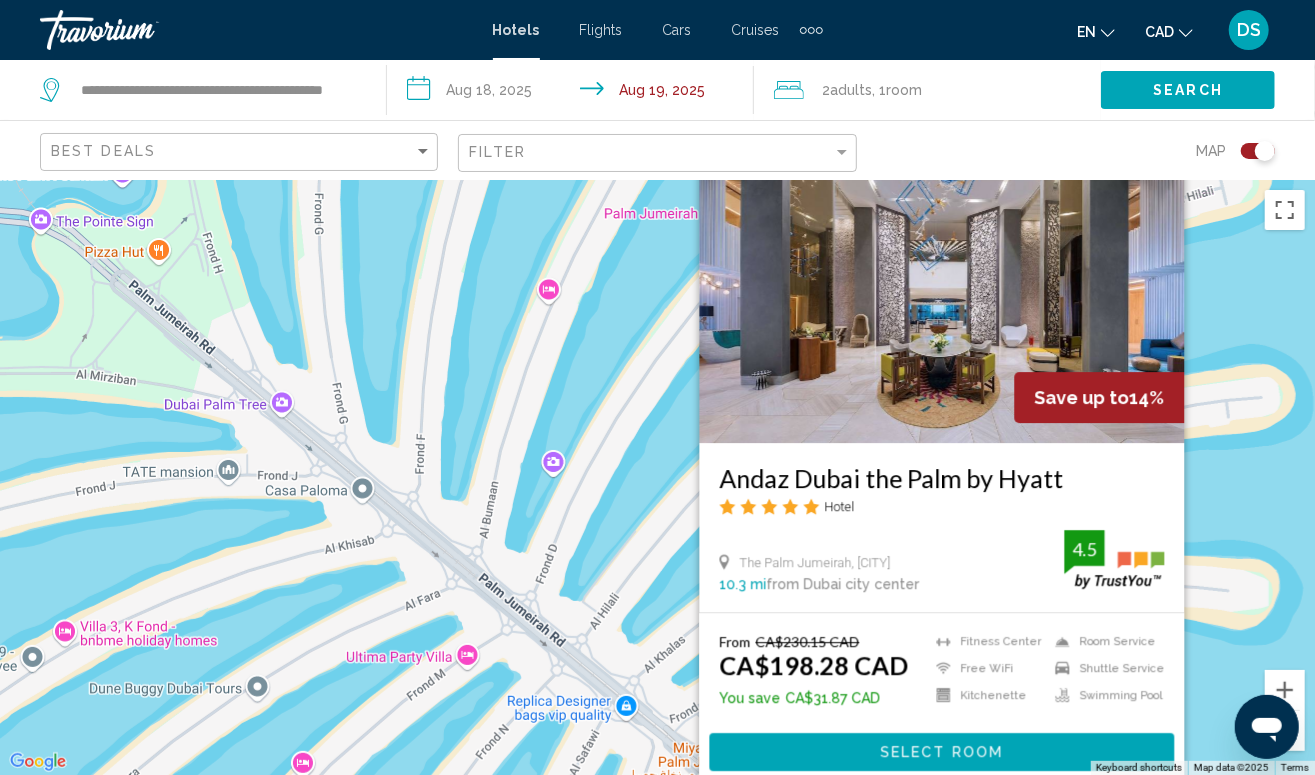 click on "Andaz Dubai the Palm by Hyatt Hotel The Palm Jumeirah, Dubai 10.3 mi from Dubai city center from hotel 4.5 From CA$230.15 CAD CA$198.28 CAD You save CA$31.87 CAD Fitness Center Free WiFi Kitchenette Room Service Shuttle Service Swimming Pool 4.5 Select Room" at bounding box center [657, 477] 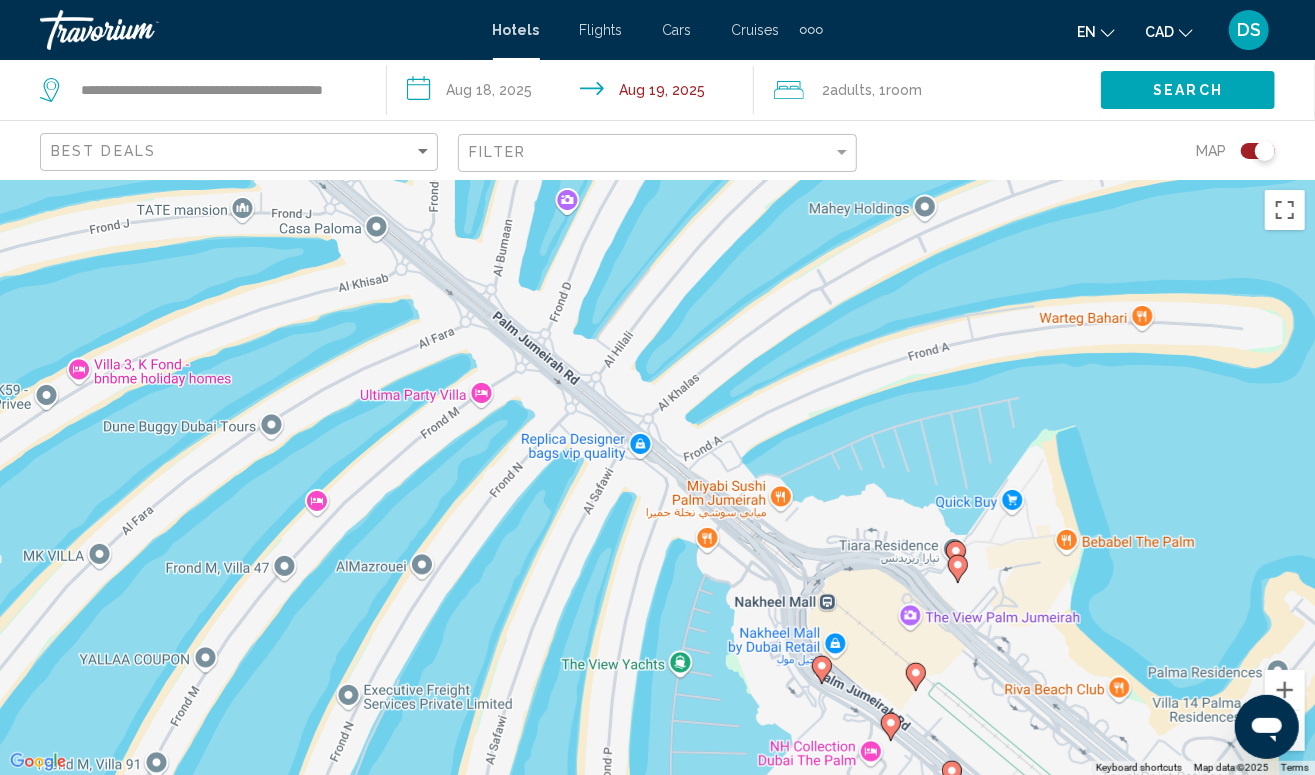 drag, startPoint x: 844, startPoint y: 464, endPoint x: 826, endPoint y: 322, distance: 143.13629 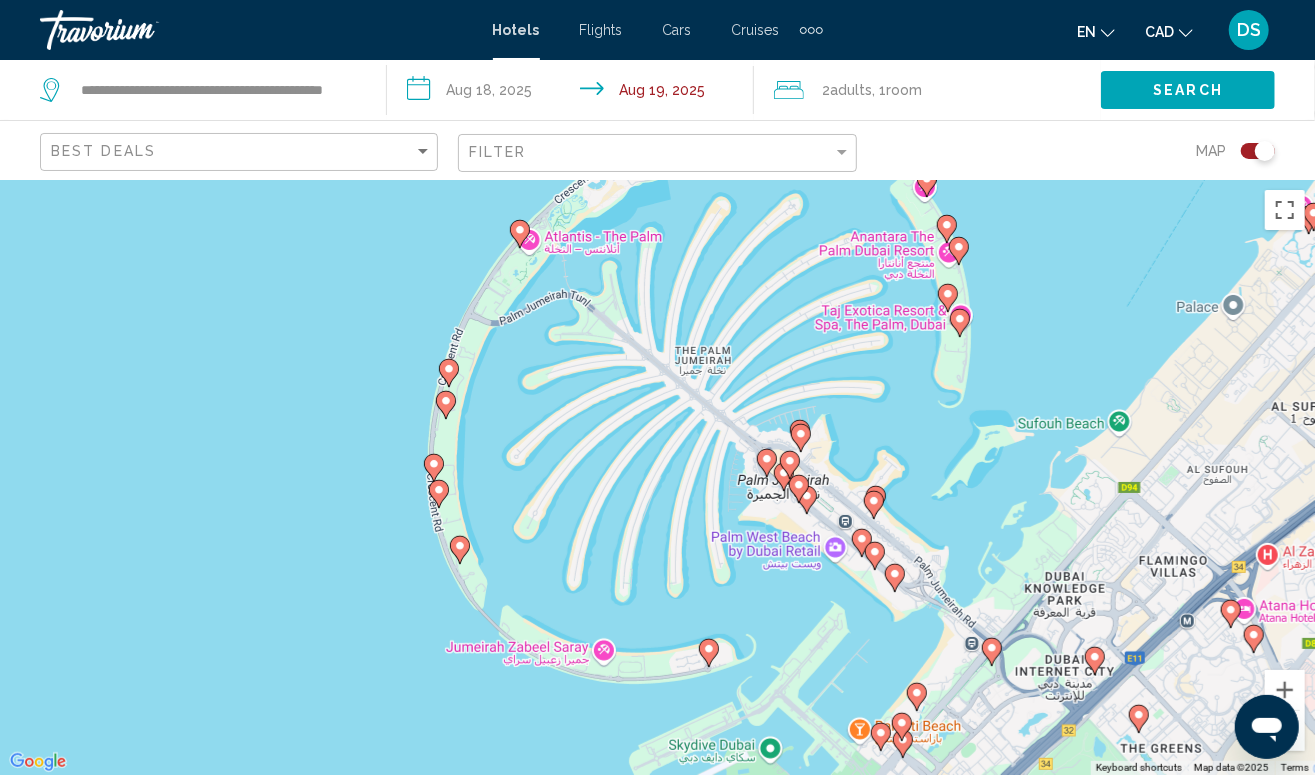 drag, startPoint x: 914, startPoint y: 336, endPoint x: 924, endPoint y: 375, distance: 40.261642 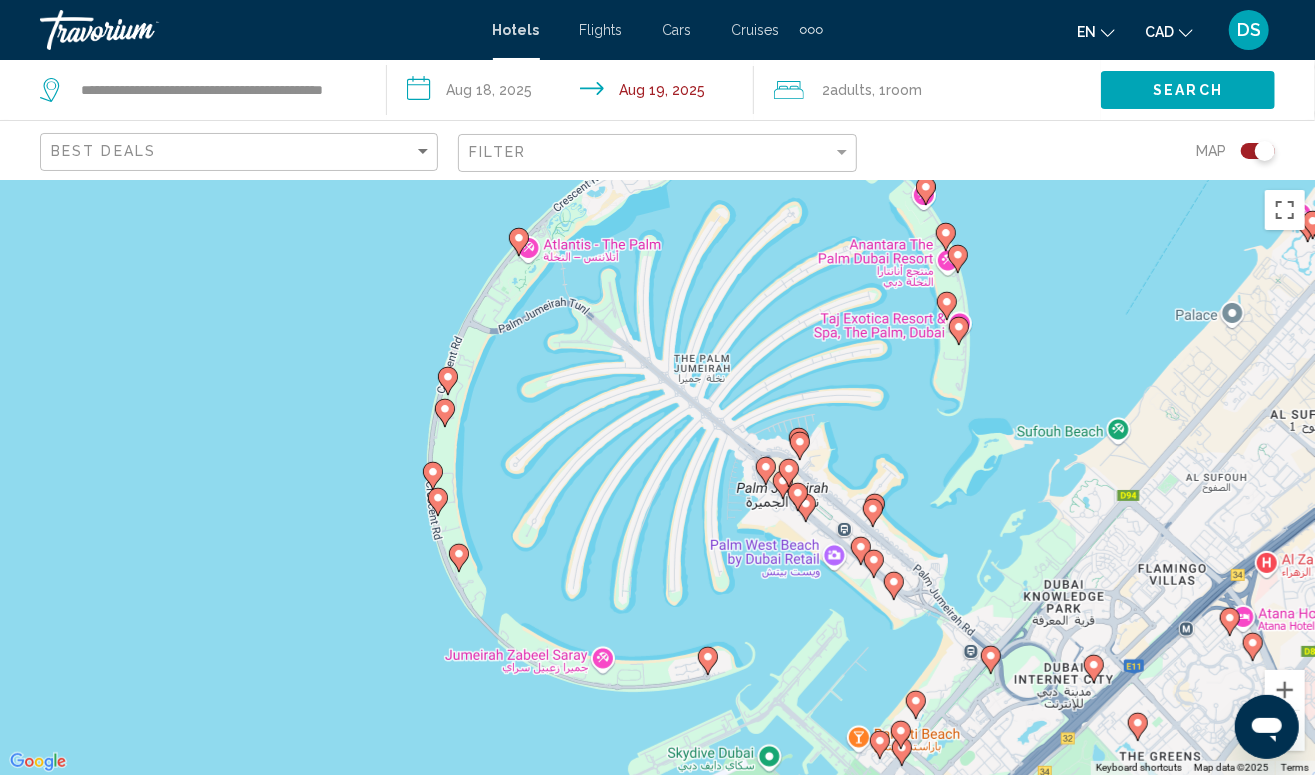 click 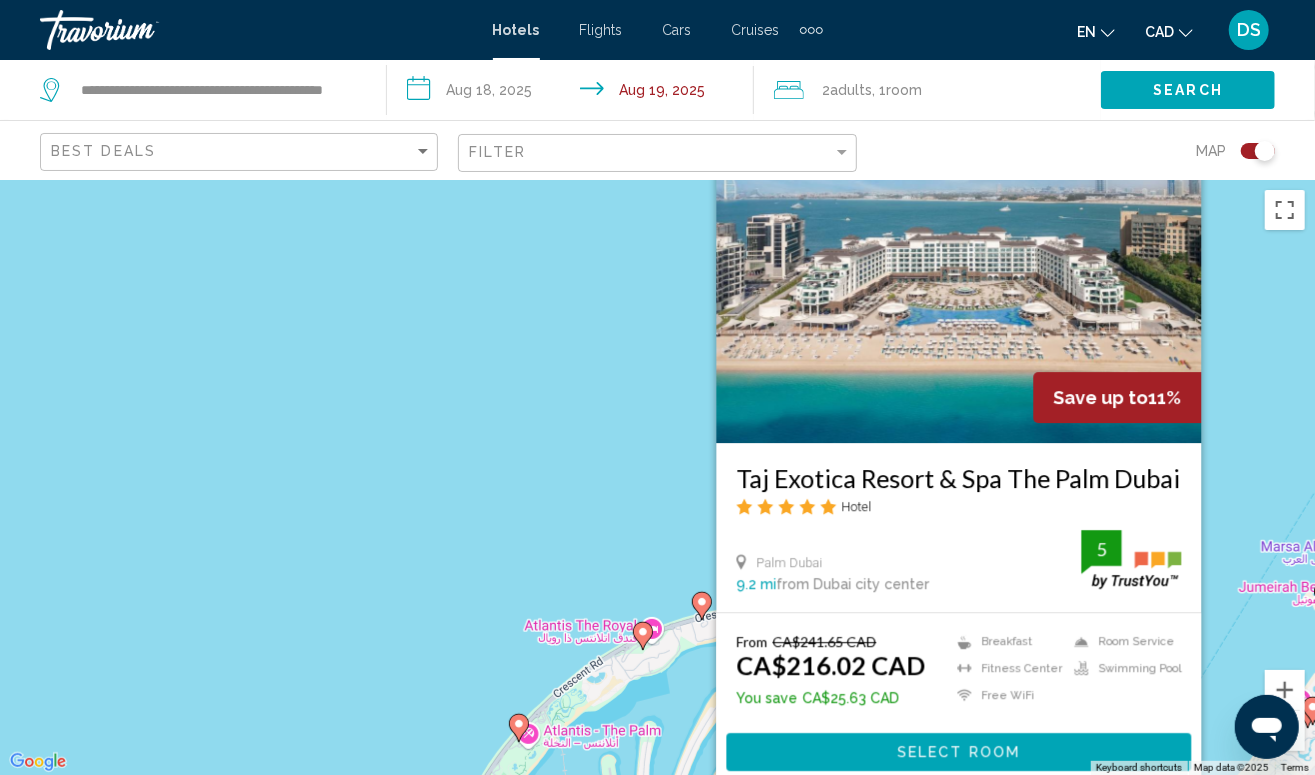click on "To activate drag with keyboard, press Alt + Enter. Once in keyboard drag state, use the arrow keys to move the marker. To complete the drag, press the Enter key. To cancel, press Escape. Save up to  [PERCENTAGE]%   Taj Exotica Resort & Spa The Palm [CITY]
Hotel
Palm [CITY] [DISTANCE]  from [CITY] city center from hotel [RATING] From [CURRENCY][PRICE] [CURRENCY][PRICE]  You save  [CURRENCY][PRICE]
Breakfast
Fitness Center
Free WiFi
Room Service
Swimming Pool  [RATING] Select Room" at bounding box center (657, 477) 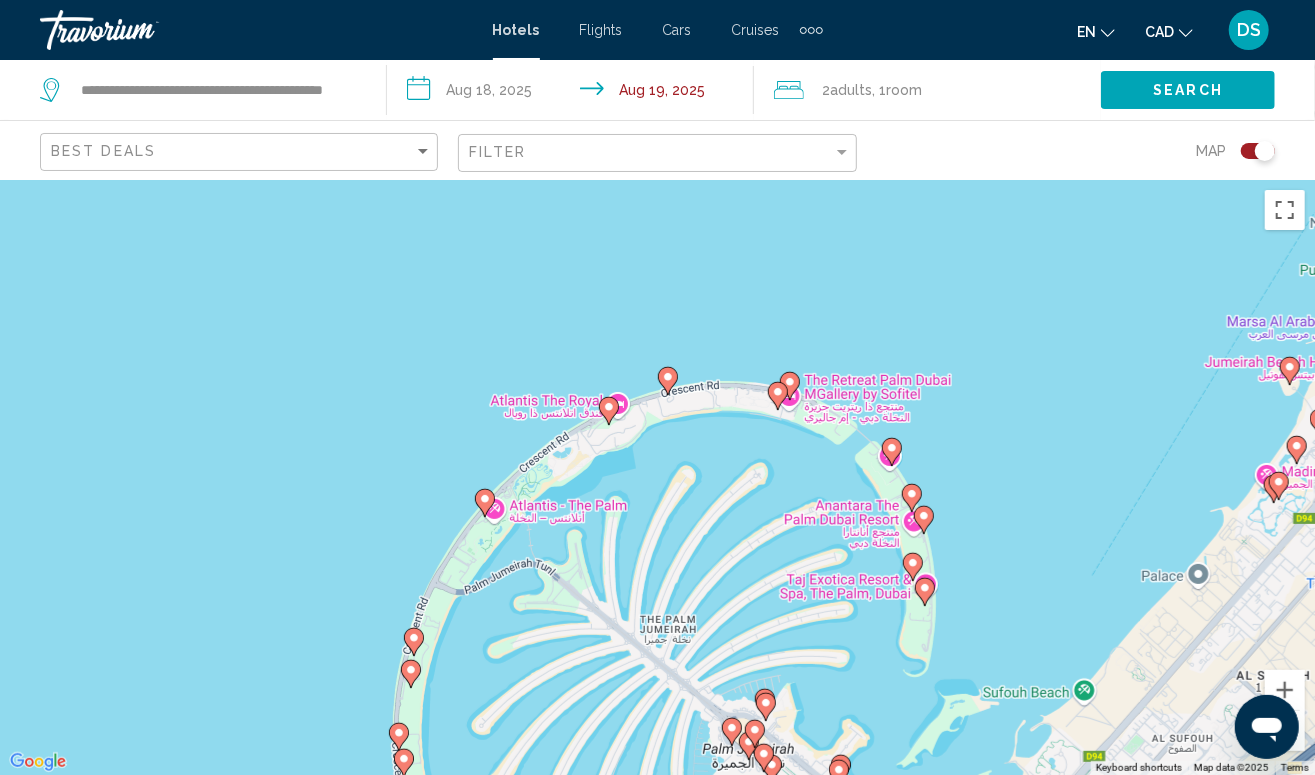 drag, startPoint x: 688, startPoint y: 328, endPoint x: 660, endPoint y: 243, distance: 89.49302 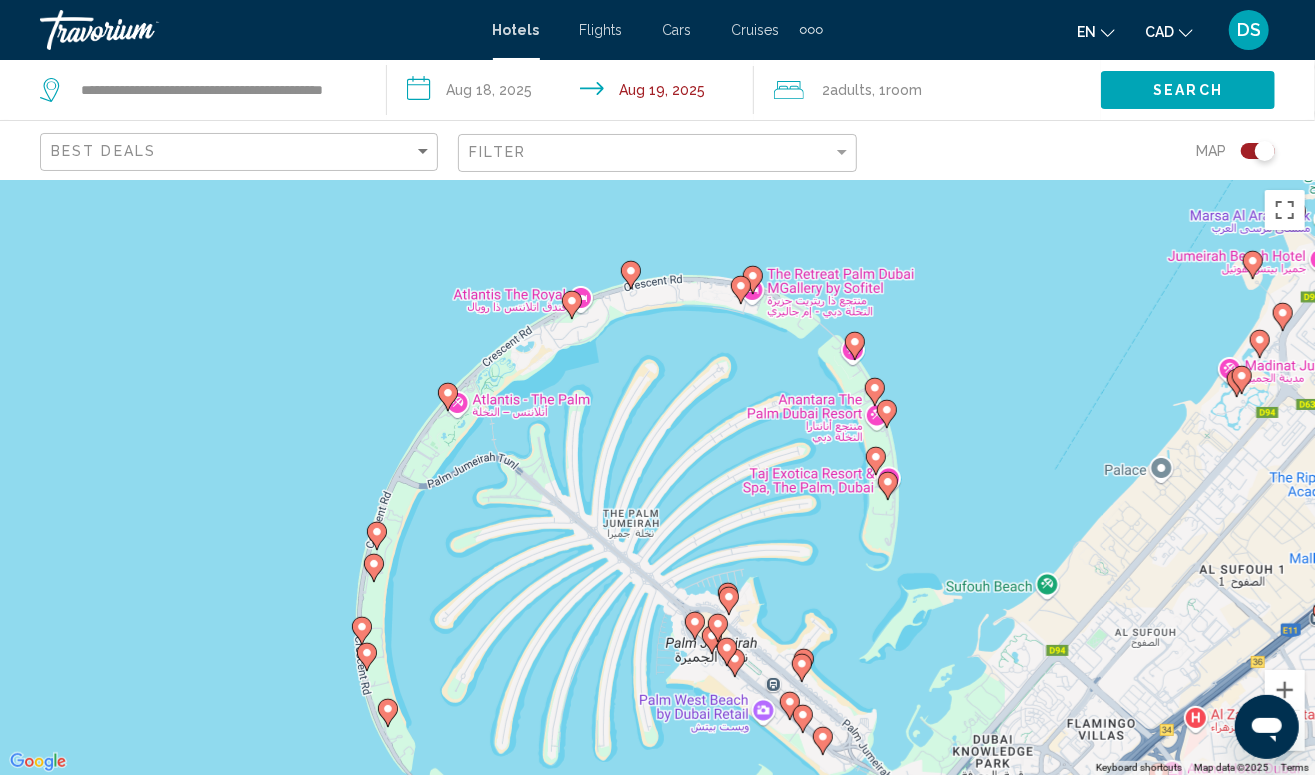 click 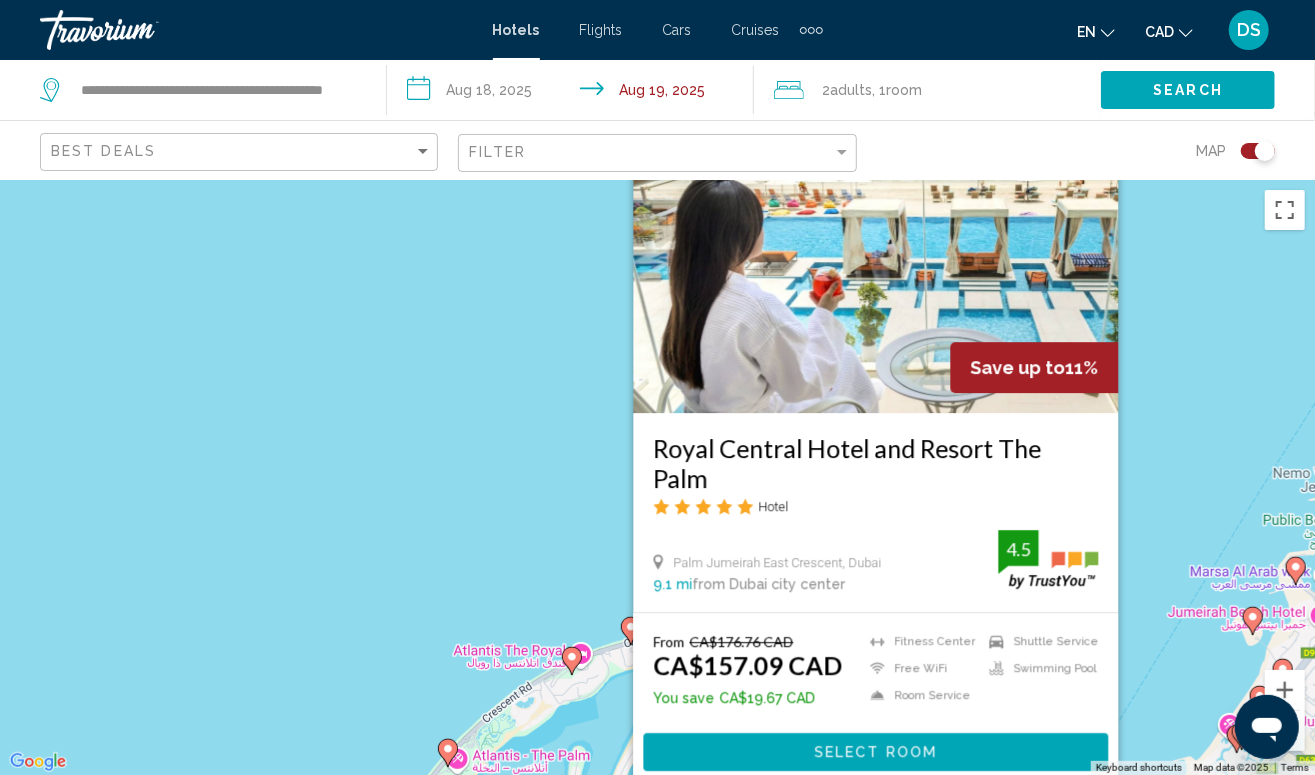 click on "Save up to  11%   Royal Central Hotel and Resort The Palm
Hotel
Palm Jumeirah East Crescent, Dubai 9.1 mi  from Dubai city center from hotel 4.5 From CA$176.76 CAD CA$157.09 CAD  You save  CA$19.67 CAD
Fitness Center
Free WiFi
Room Service
Shuttle Service
Swimming Pool  4.5 Select Room" at bounding box center (657, 477) 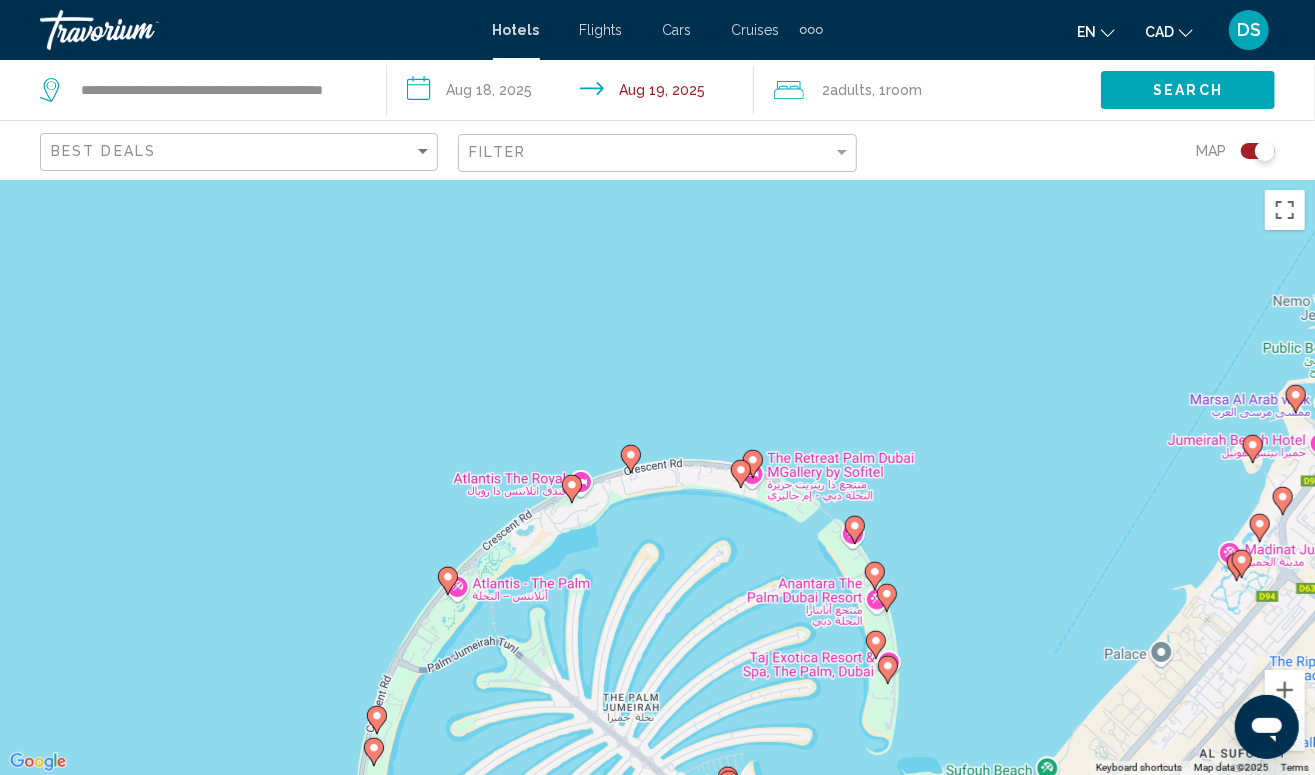 drag, startPoint x: 957, startPoint y: 423, endPoint x: 920, endPoint y: 333, distance: 97.308784 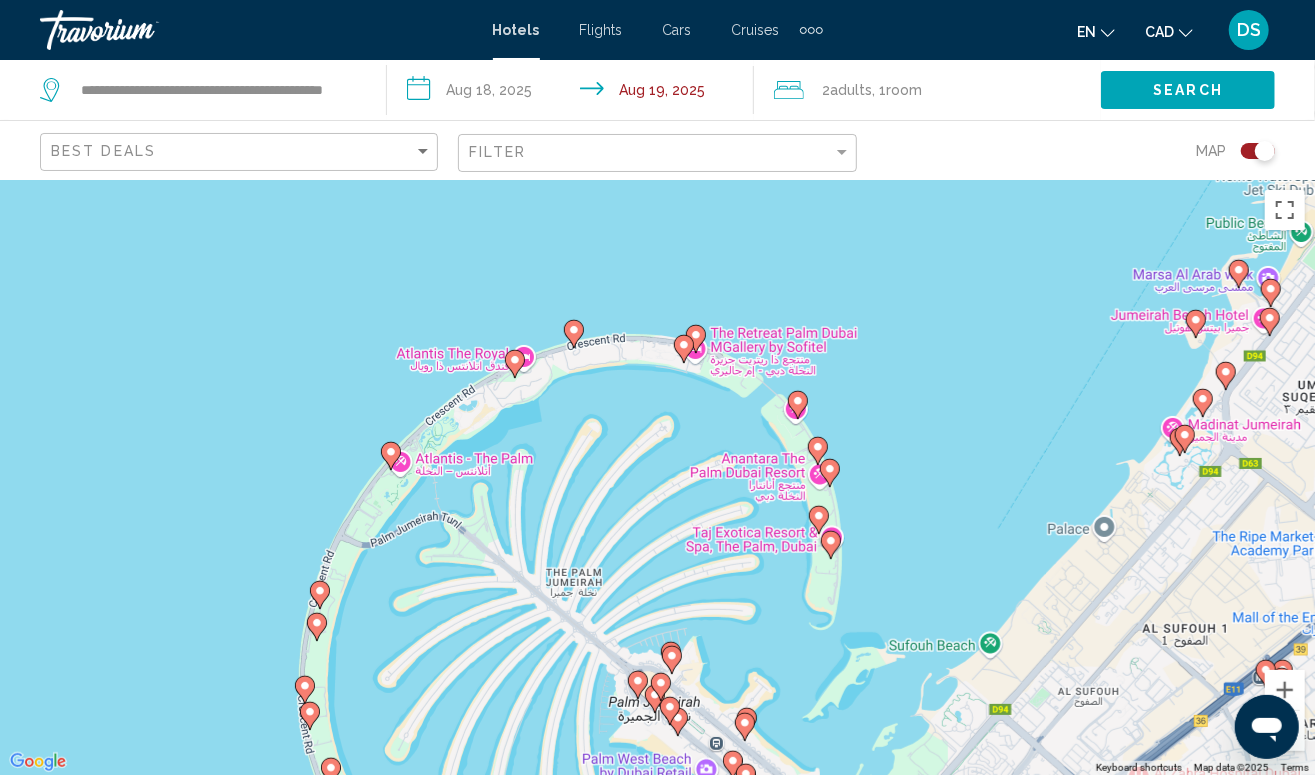 click 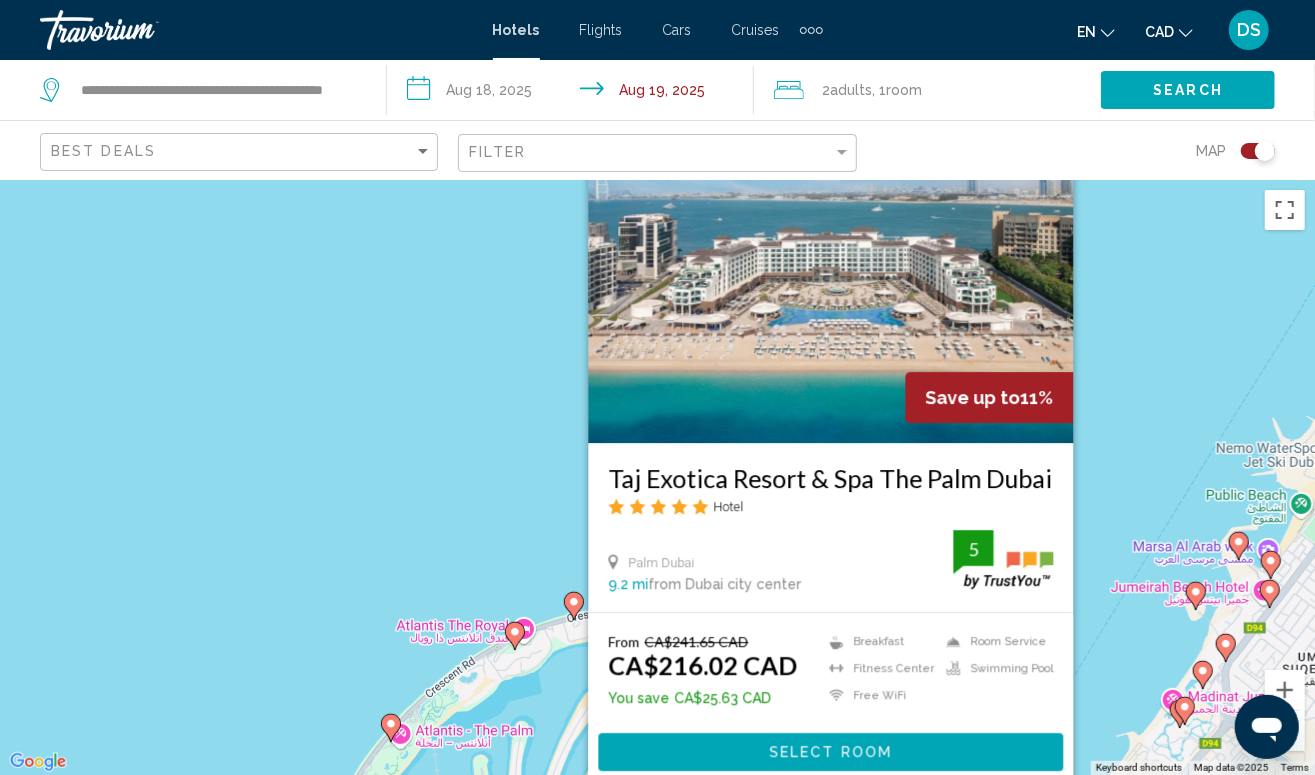 click on "To activate drag with keyboard, press Alt + Enter. Once in keyboard drag state, use the arrow keys to move the marker. To complete the drag, press the Enter key. To cancel, press Escape. Save up to  [PERCENTAGE]%   Taj Exotica Resort & Spa The Palm [CITY]
Hotel
Palm [CITY] [DISTANCE]  from [CITY] city center from hotel [RATING] From [CURRENCY][PRICE] [CURRENCY][PRICE]  You save  [CURRENCY][PRICE]
Breakfast
Fitness Center
Free WiFi
Room Service
Swimming Pool  [RATING] Select Room" at bounding box center [657, 477] 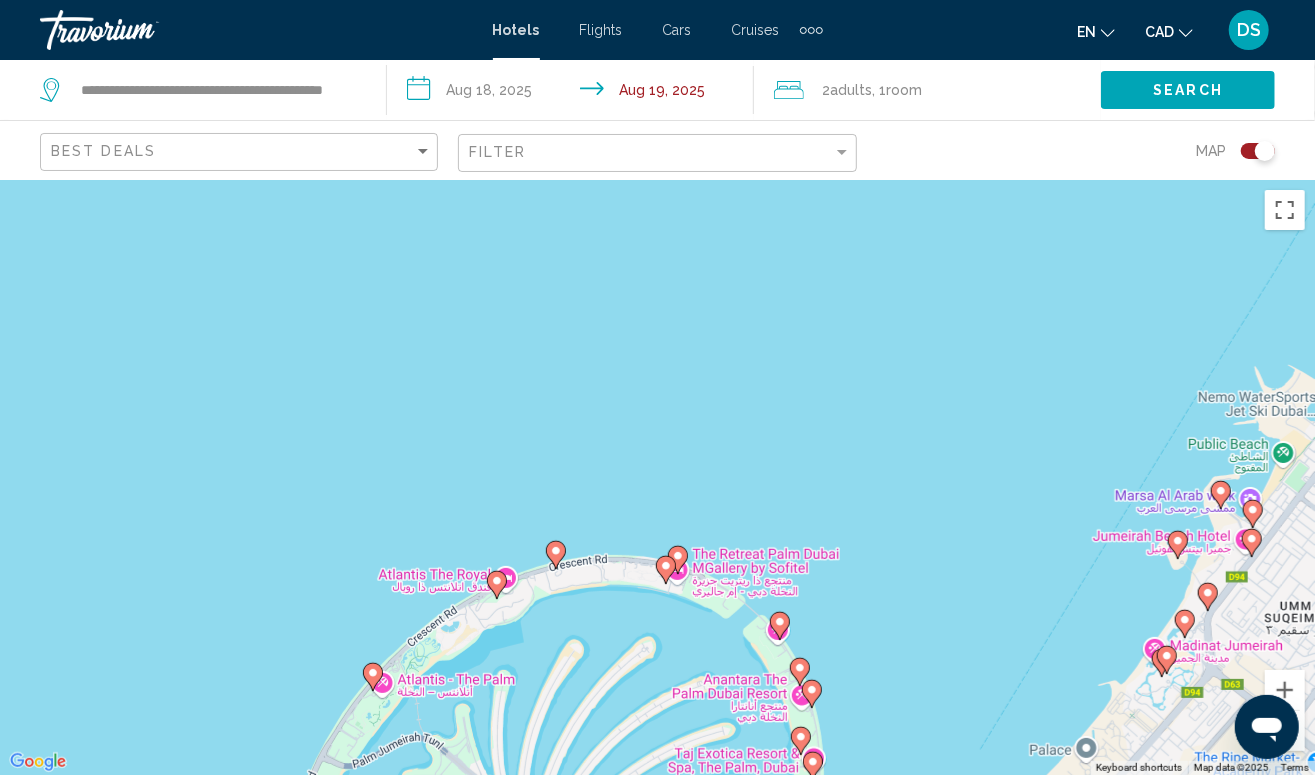 drag, startPoint x: 938, startPoint y: 490, endPoint x: 828, endPoint y: 328, distance: 195.81624 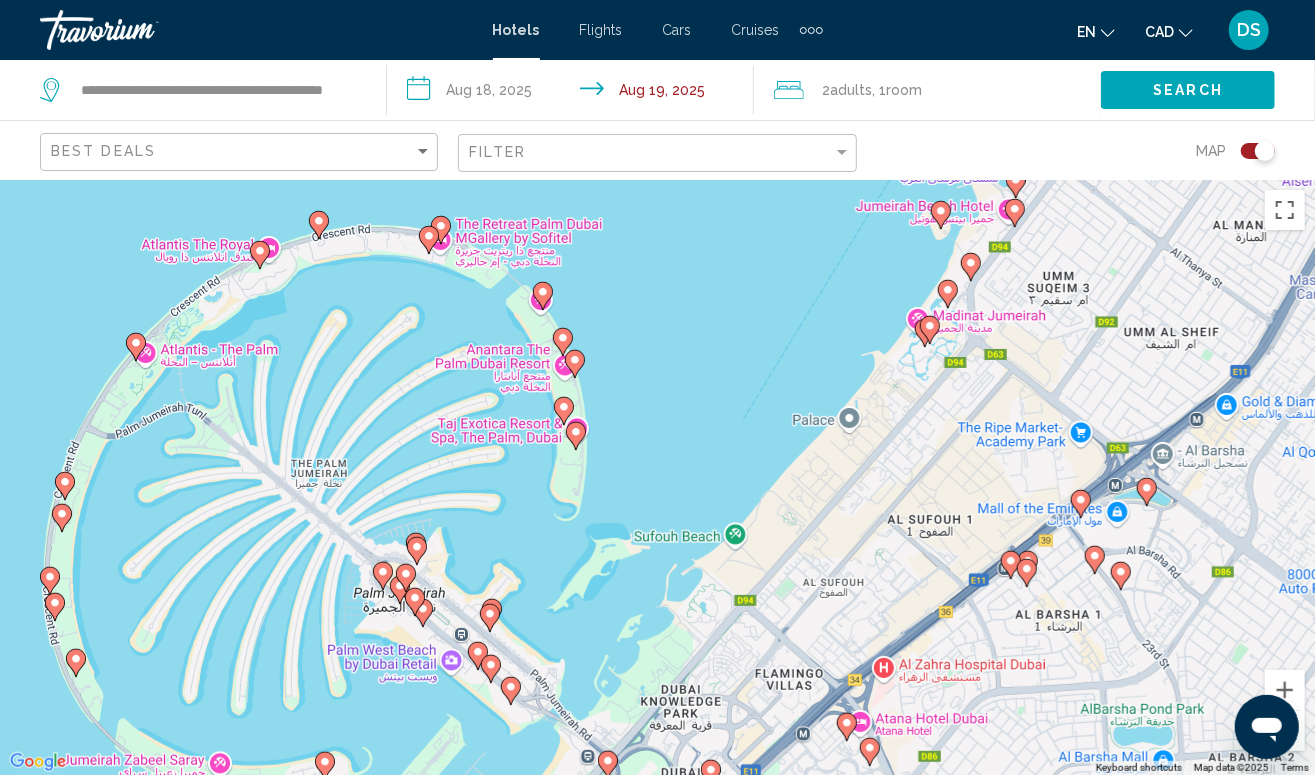click 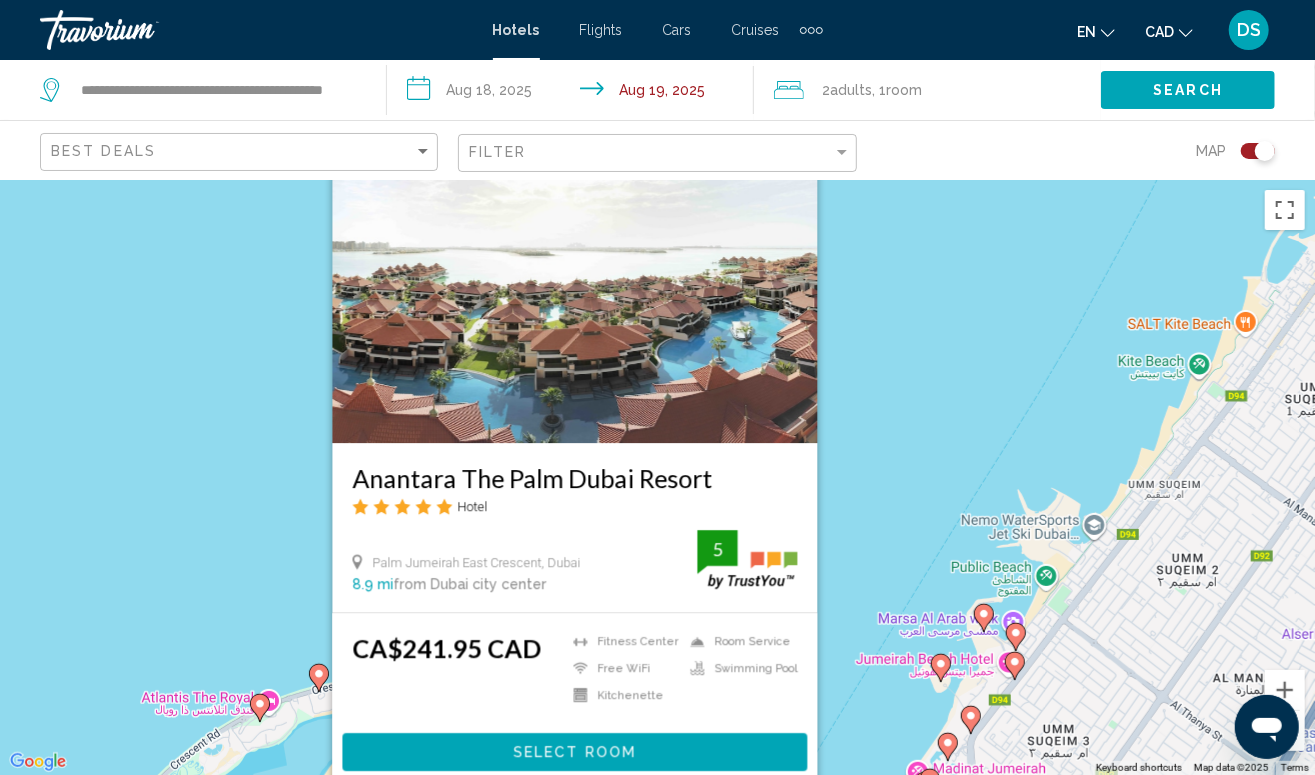 click on "Anantara The Palm Dubai Resort
Hotel
Palm Jumeirah East Crescent, [CITY] 8.9 mi  from [CITY] city center from hotel 5 CA$241.95 CAD
Fitness Center
Free WiFi
Kitchenette
Room Service
Swimming Pool  5 Select Room" at bounding box center [657, 477] 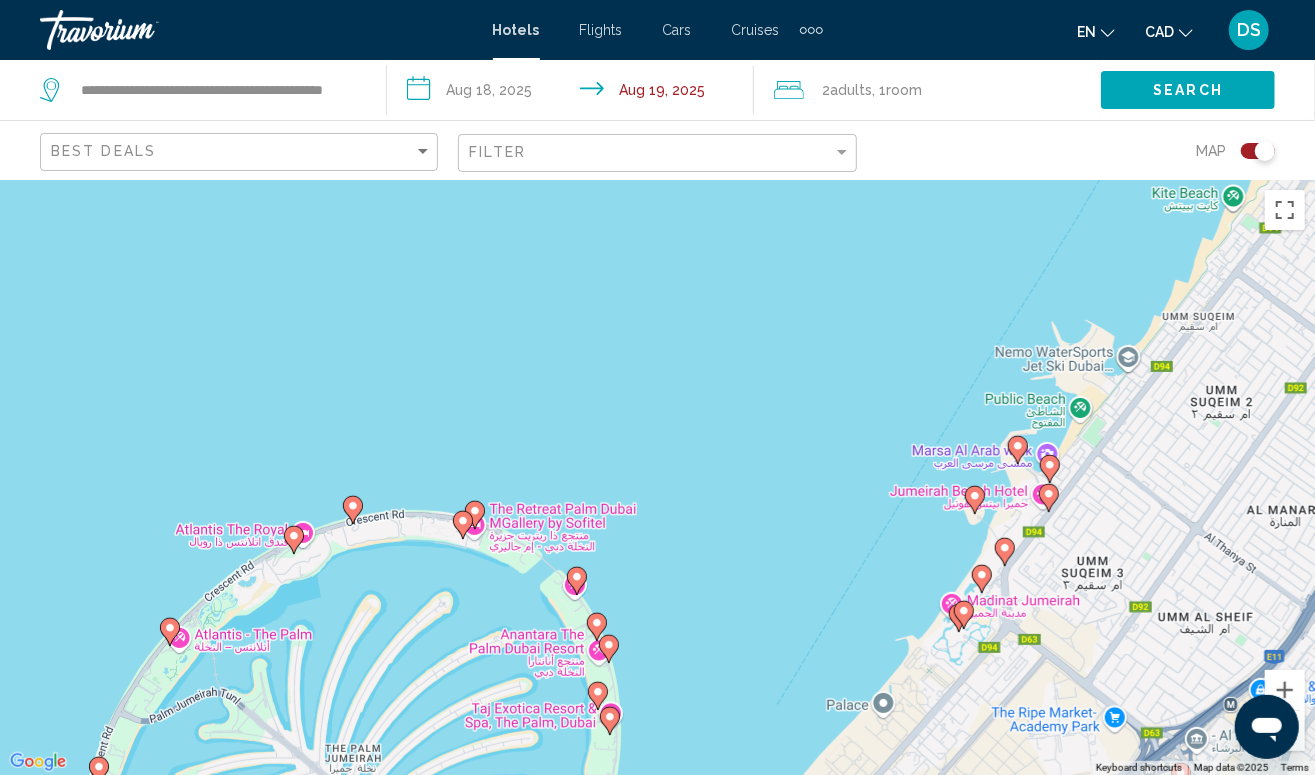 drag, startPoint x: 764, startPoint y: 428, endPoint x: 772, endPoint y: 368, distance: 60.530983 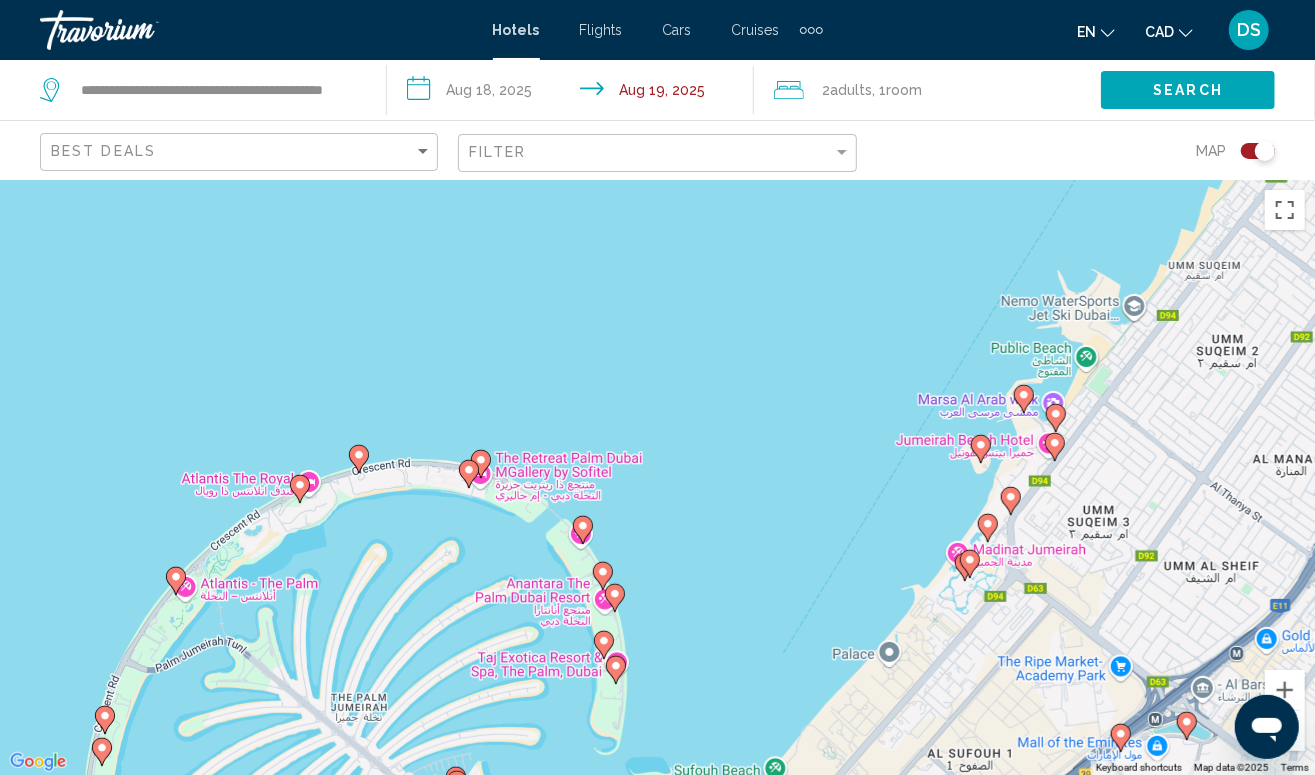 click 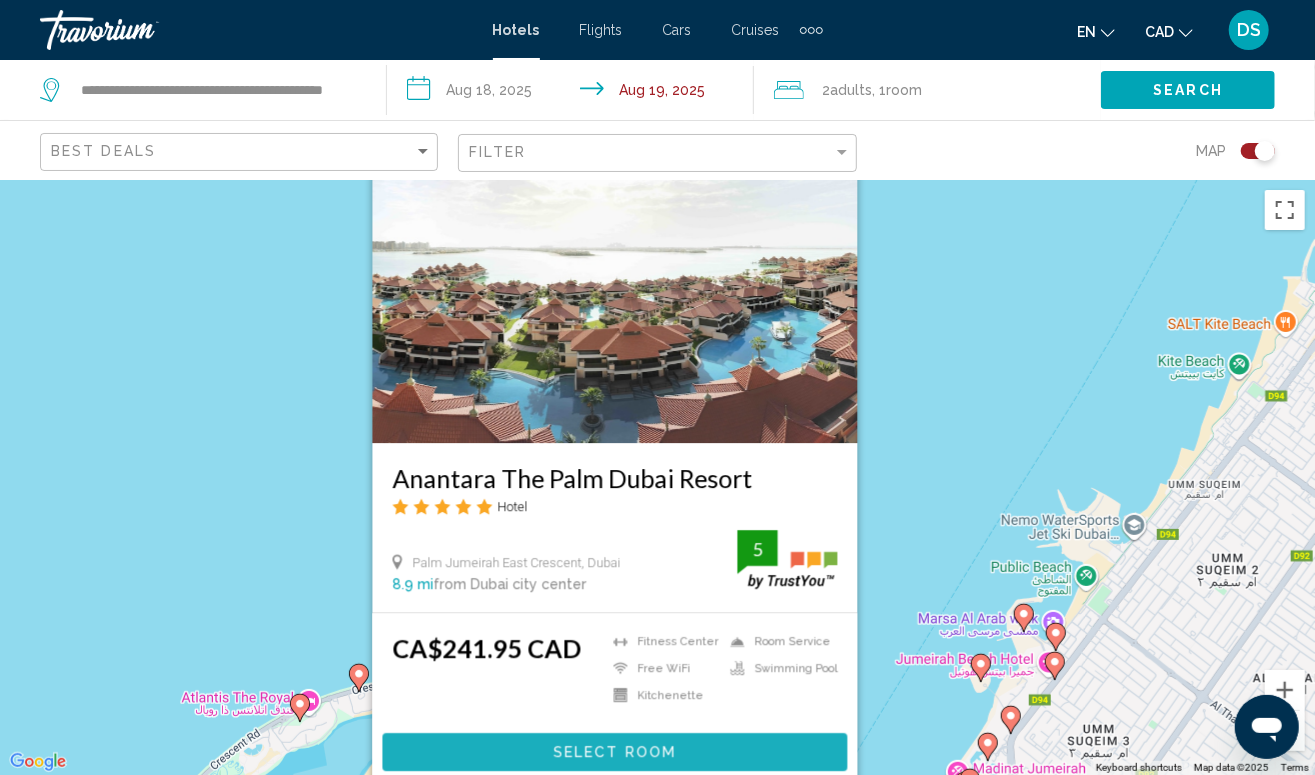 click on "Select Room" at bounding box center (614, 751) 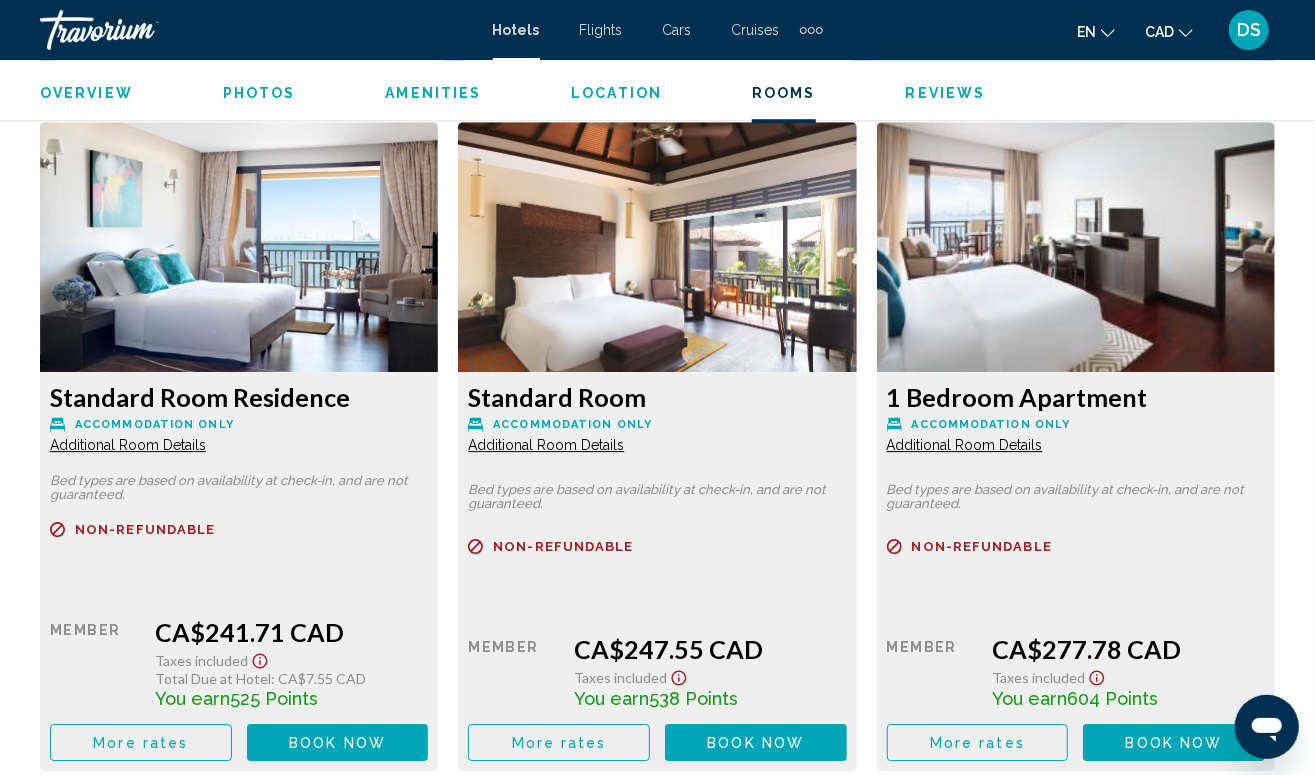 scroll, scrollTop: 3059, scrollLeft: 0, axis: vertical 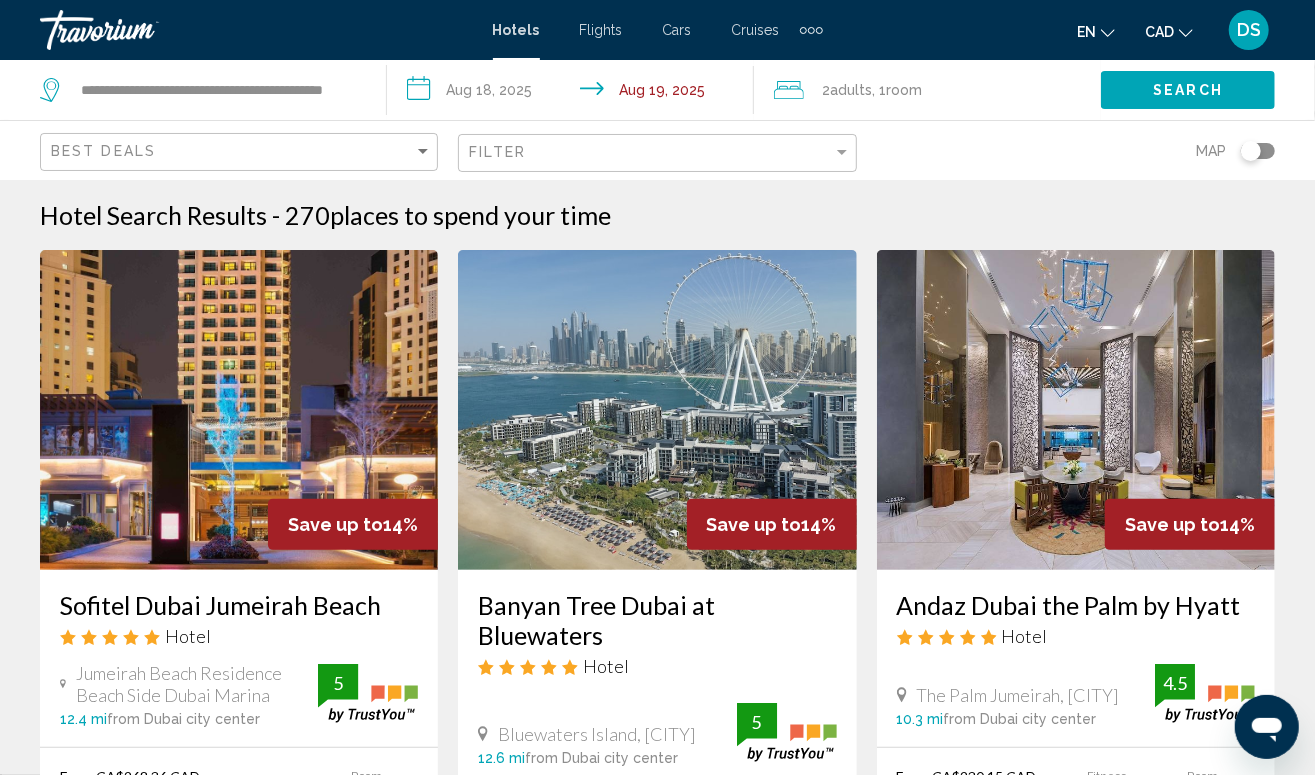click 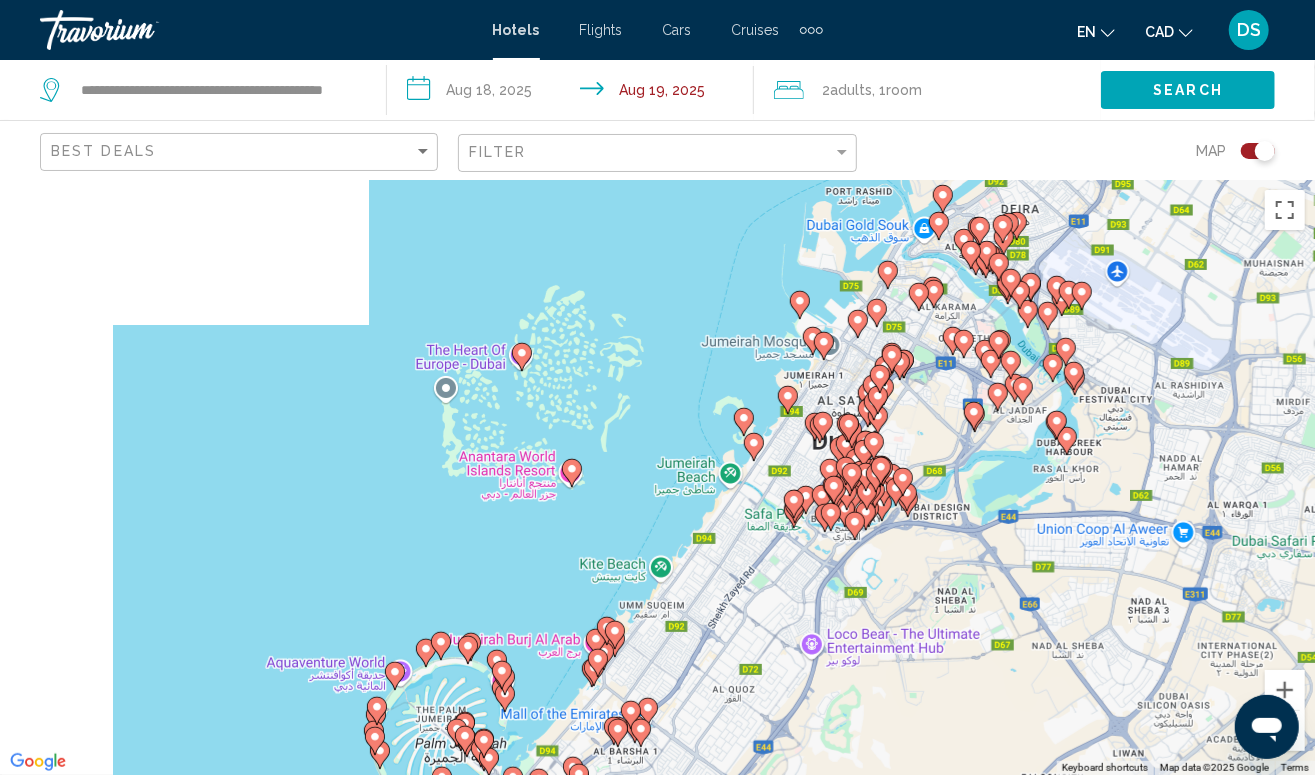 drag, startPoint x: 451, startPoint y: 371, endPoint x: 1055, endPoint y: 305, distance: 607.5953 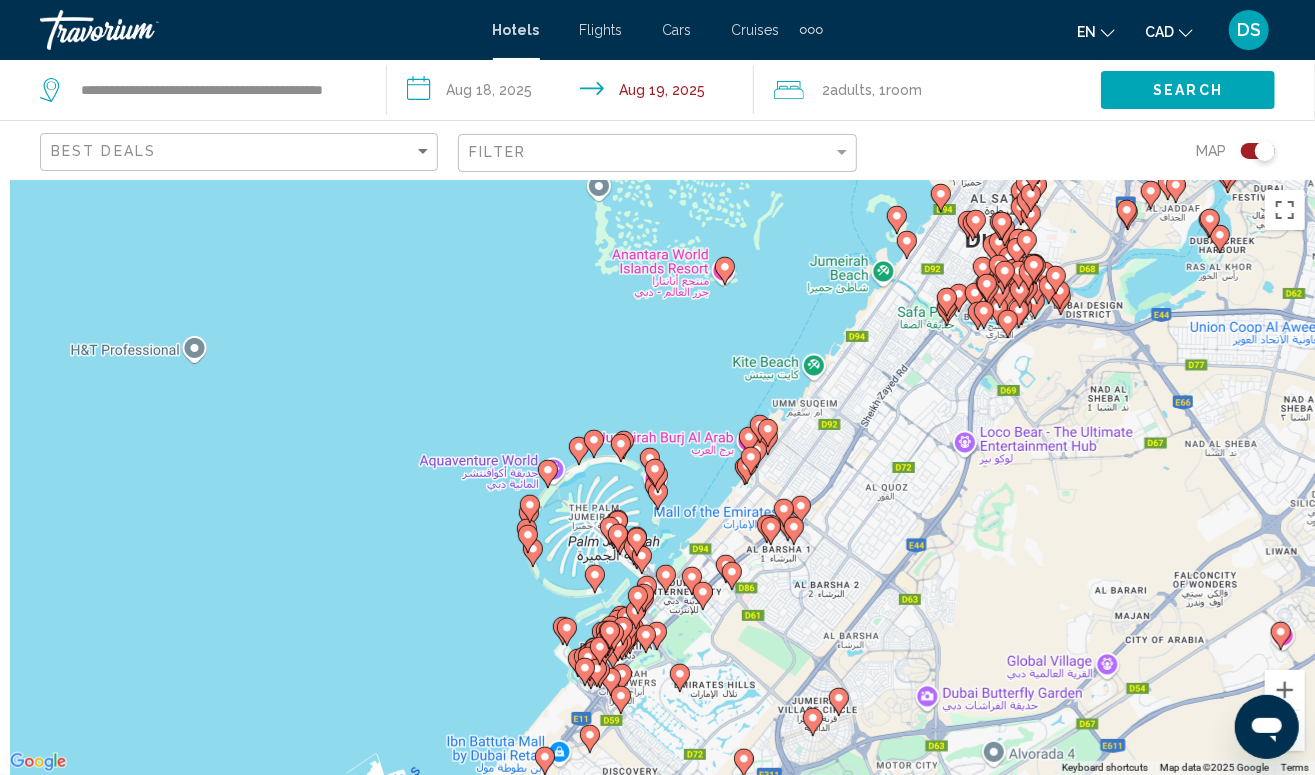 drag, startPoint x: 796, startPoint y: 378, endPoint x: 830, endPoint y: 319, distance: 68.09552 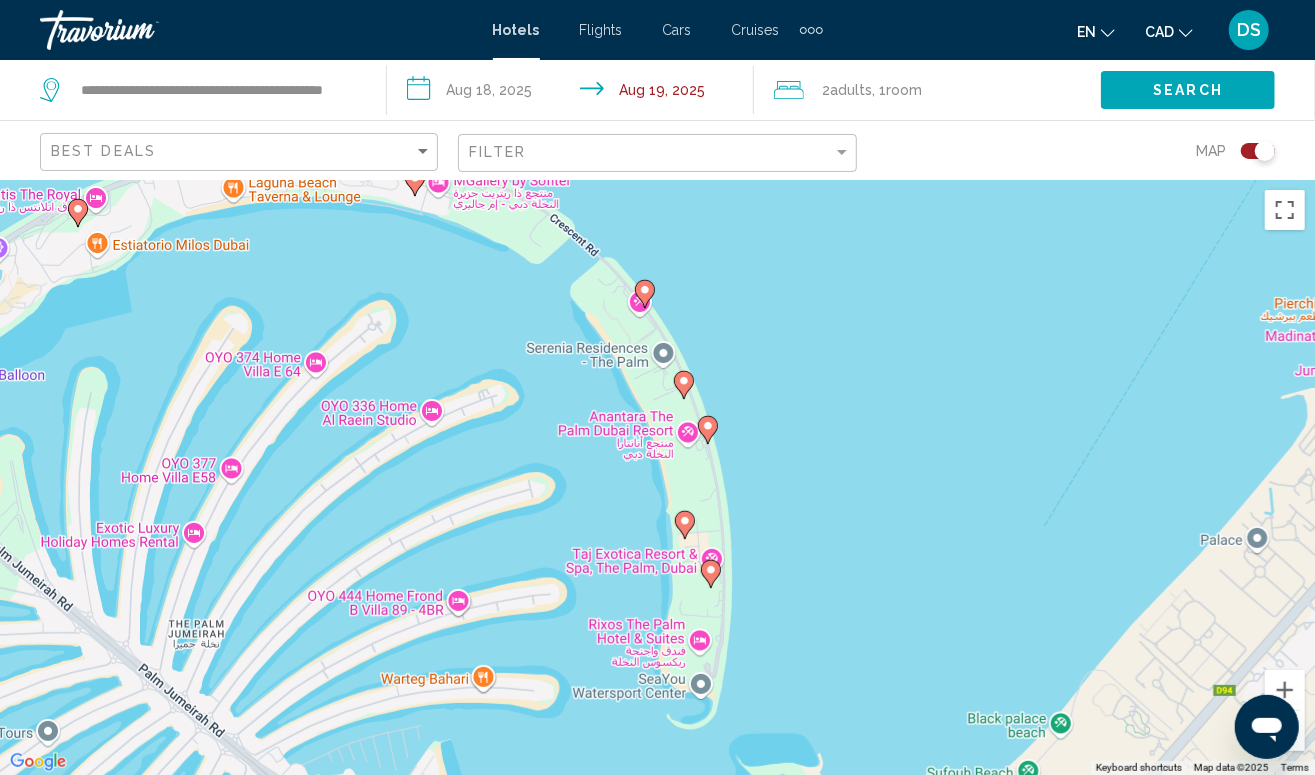click 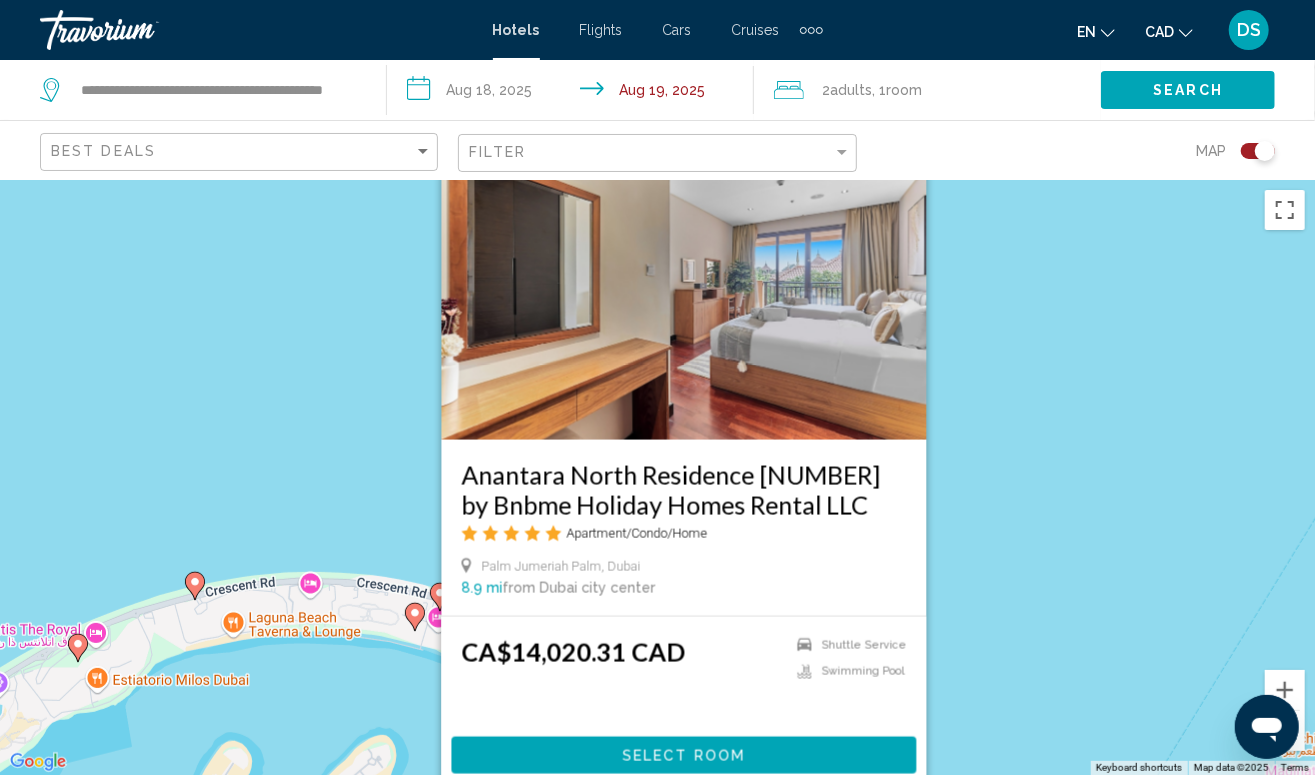 click on "To activate drag with keyboard, press Alt + Enter. Once in keyboard drag state, use the arrow keys to move the marker. To complete the drag, press the Enter key. To cancel, press Escape.  Anantara North Residence 102 by Bnbme Holiday Homes Rental LLC
Apartment/Condo/Home
Palm Jumeriah Palm, [CITY] [DISTANCE]  from [CITY] city center from hotel [CURRENCY][PRICE]
Shuttle Service
Swimming Pool  Select Room" at bounding box center [657, 477] 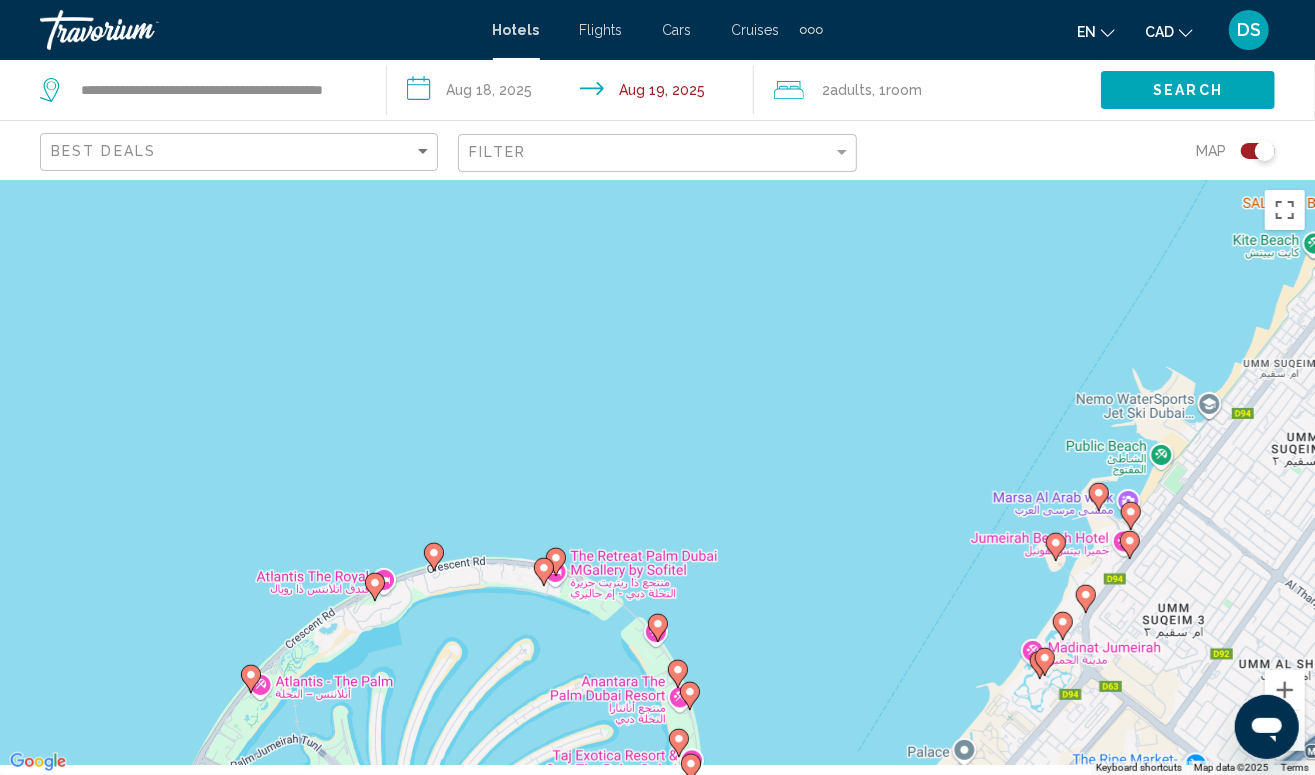 drag, startPoint x: 646, startPoint y: 586, endPoint x: 673, endPoint y: 486, distance: 103.58089 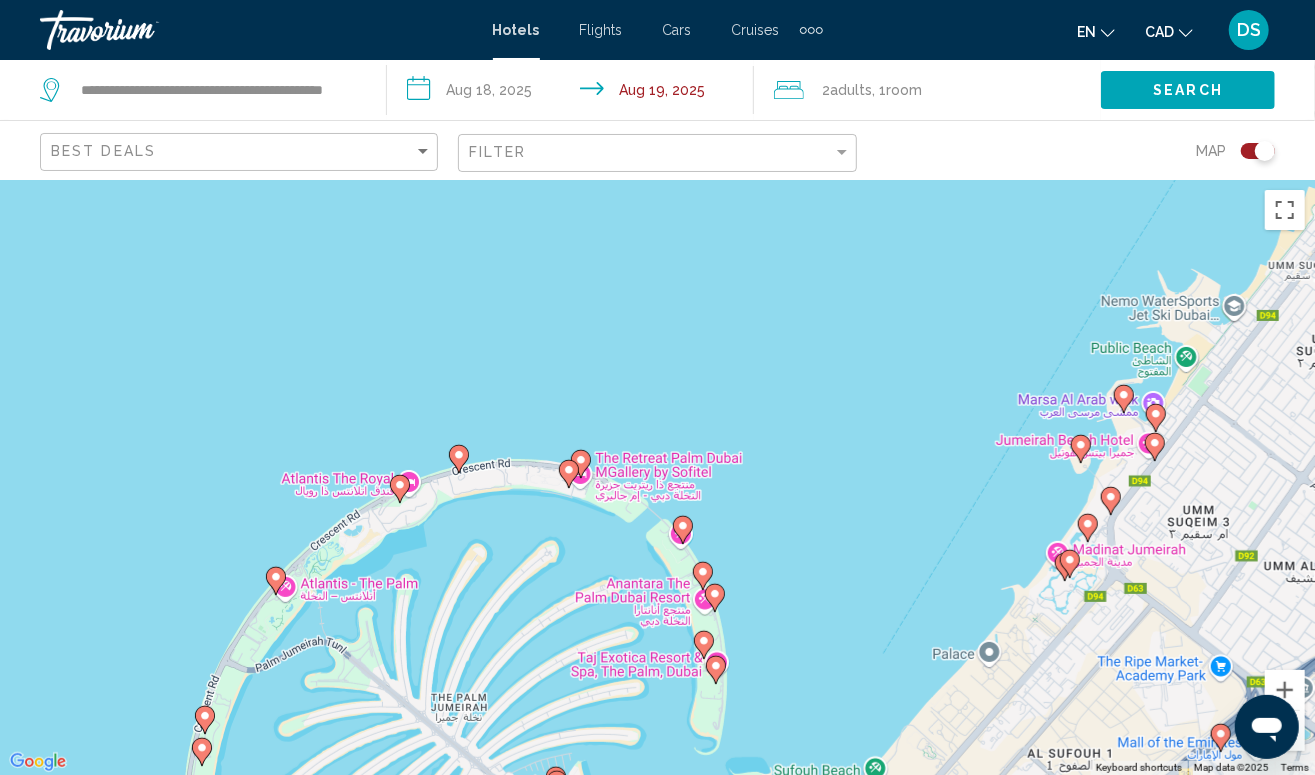 click 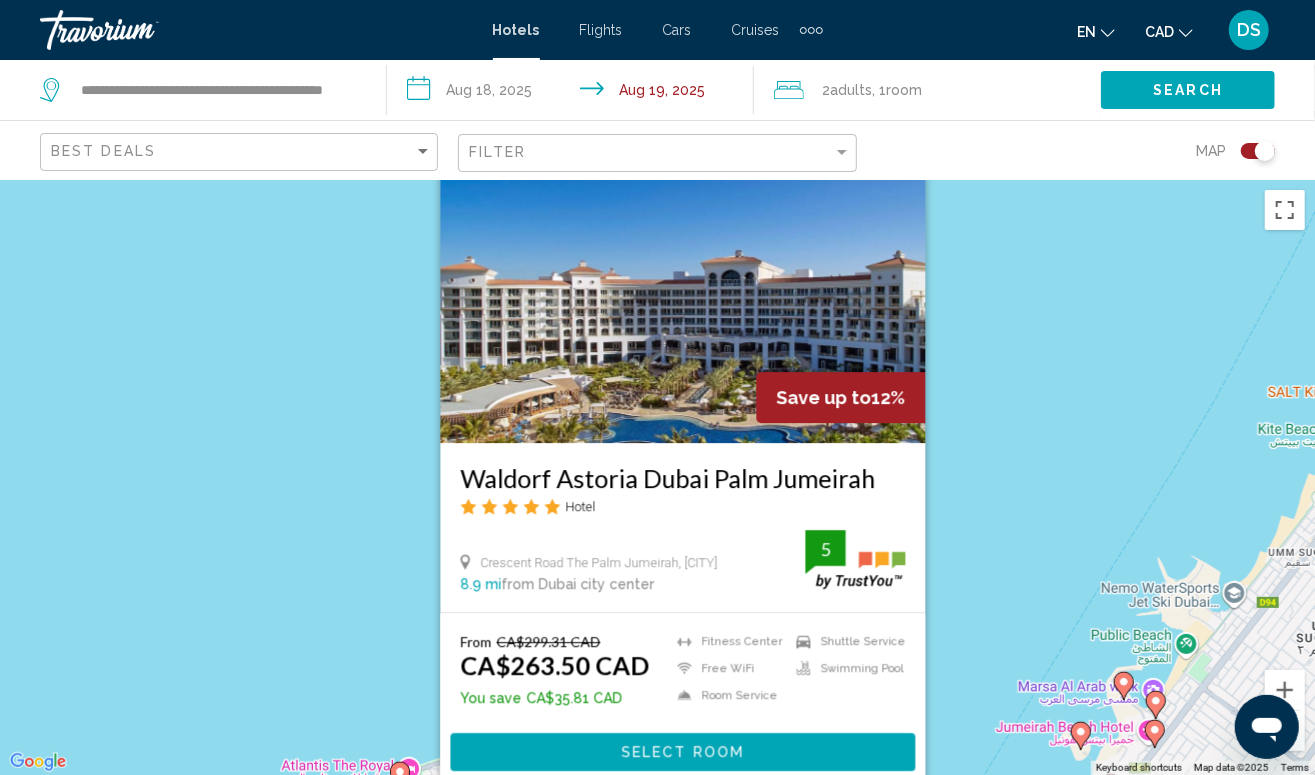click on "Save up to  12%   Waldorf Astoria Dubai Palm Jumeirah
Hotel
Crescent Road The Palm Jumeirah, Dubai 8.9 mi  from Dubai city center from hotel 5 From CA$299.31 CAD CA$263.50 CAD  You save  CA$35.81 CAD
Fitness Center
Free WiFi
Room Service
Shuttle Service
Swimming Pool  5 Select Room" at bounding box center [657, 477] 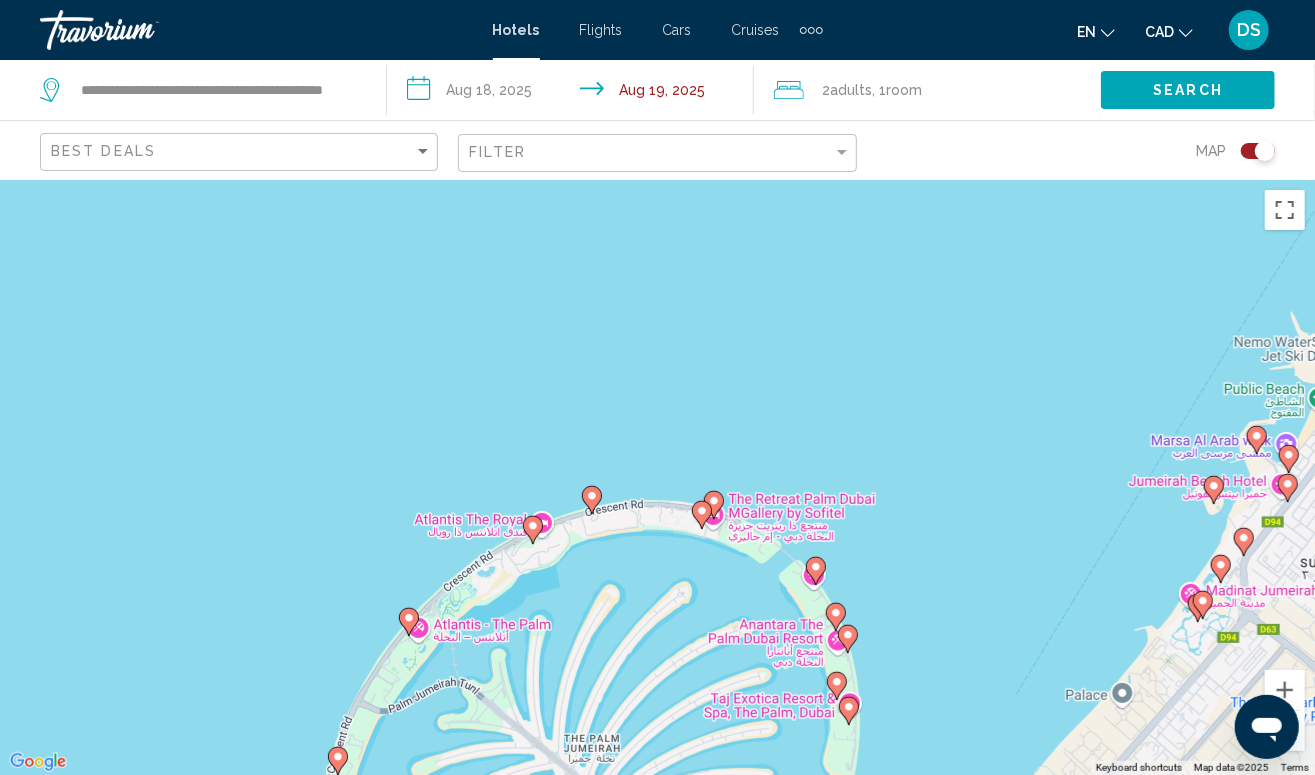 drag, startPoint x: 506, startPoint y: 572, endPoint x: 647, endPoint y: 318, distance: 290.51163 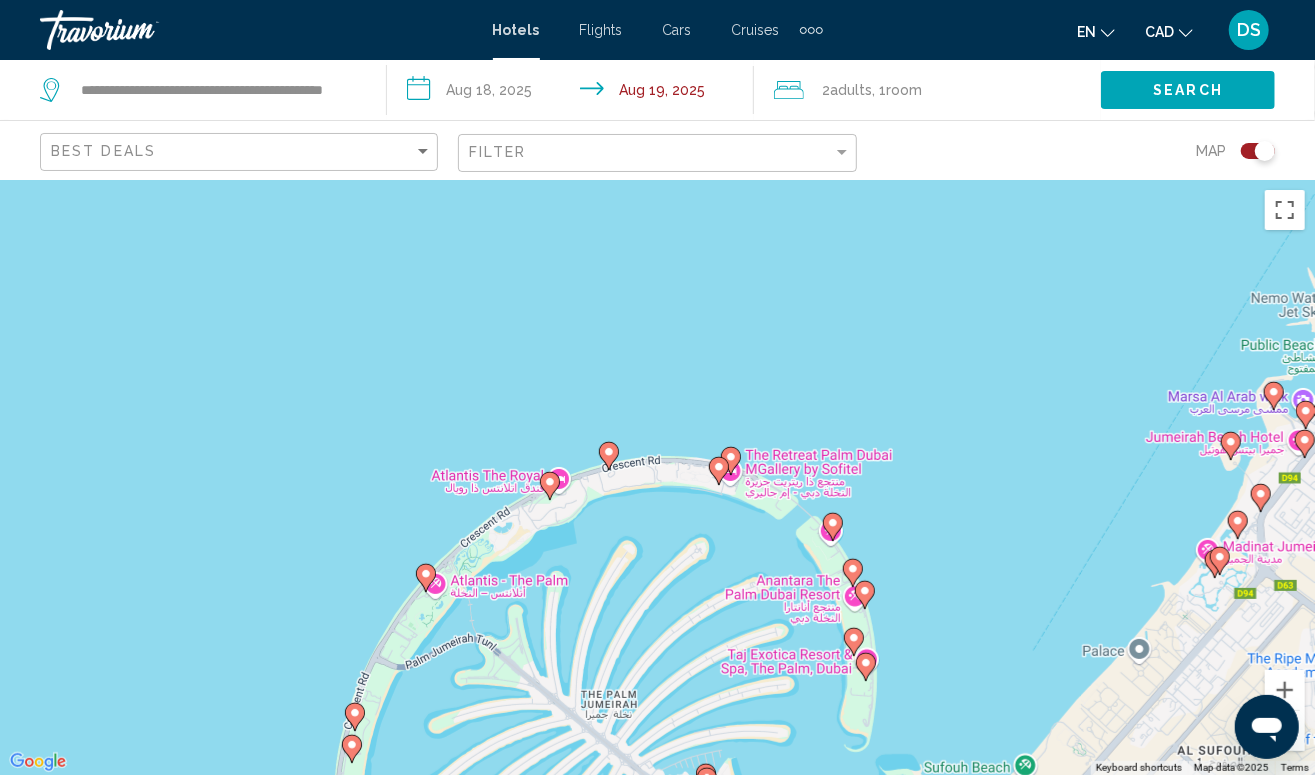 click 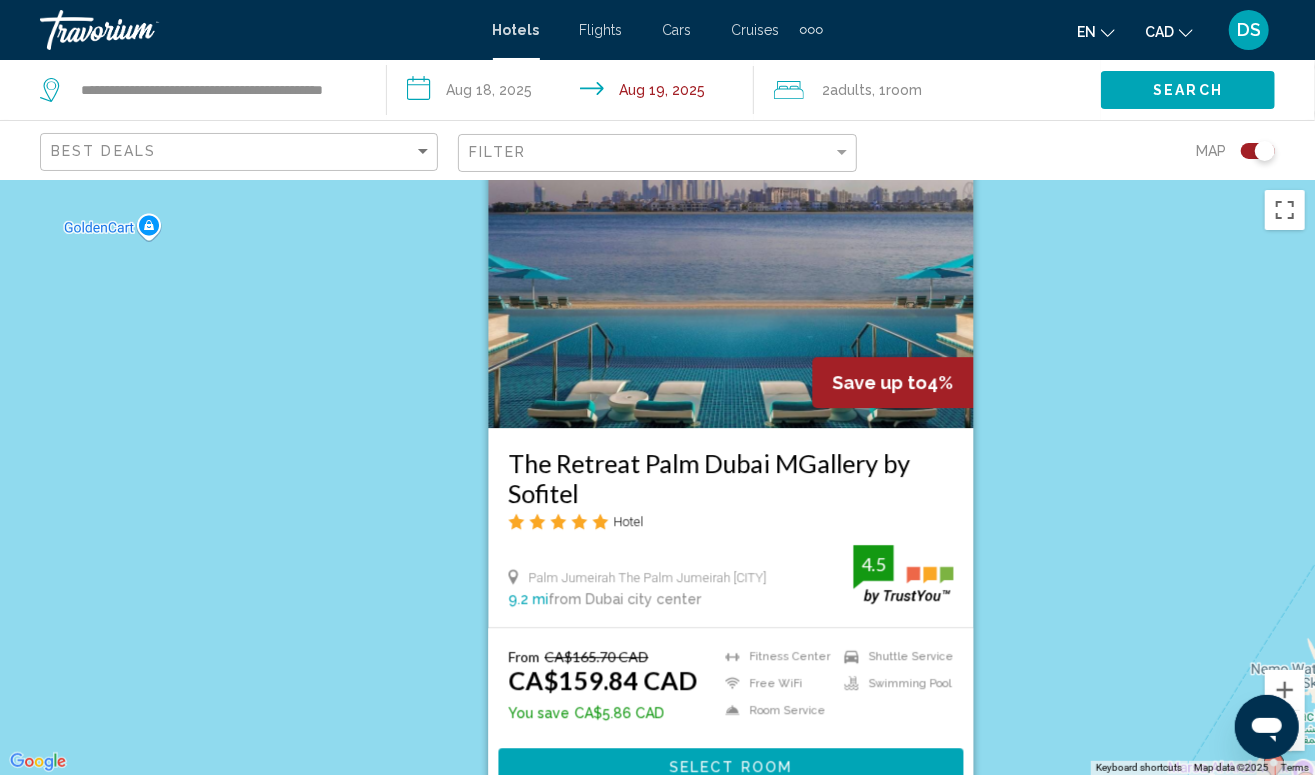 click on "To activate drag with keyboard, press Alt + Enter. Once in keyboard drag state, use the arrow keys to move the marker. To complete the drag, press the Enter key. To cancel, press Escape. Save up to  [PERCENTAGE]%   The Retreat Palm Dubai MGallery by Sofitel
Hotel
Palm Jumeirah The Palm Jumeirah [CITY] [DISTANCE]  from [CITY] city center from hotel [RATING] From [CURRENCY][PRICE] [CURRENCY][PRICE]  You save  [CURRENCY][PRICE]
Fitness Center
Free WiFi
Room Service
Shuttle Service
Swimming Pool  [RATING] Select Room" at bounding box center [657, 477] 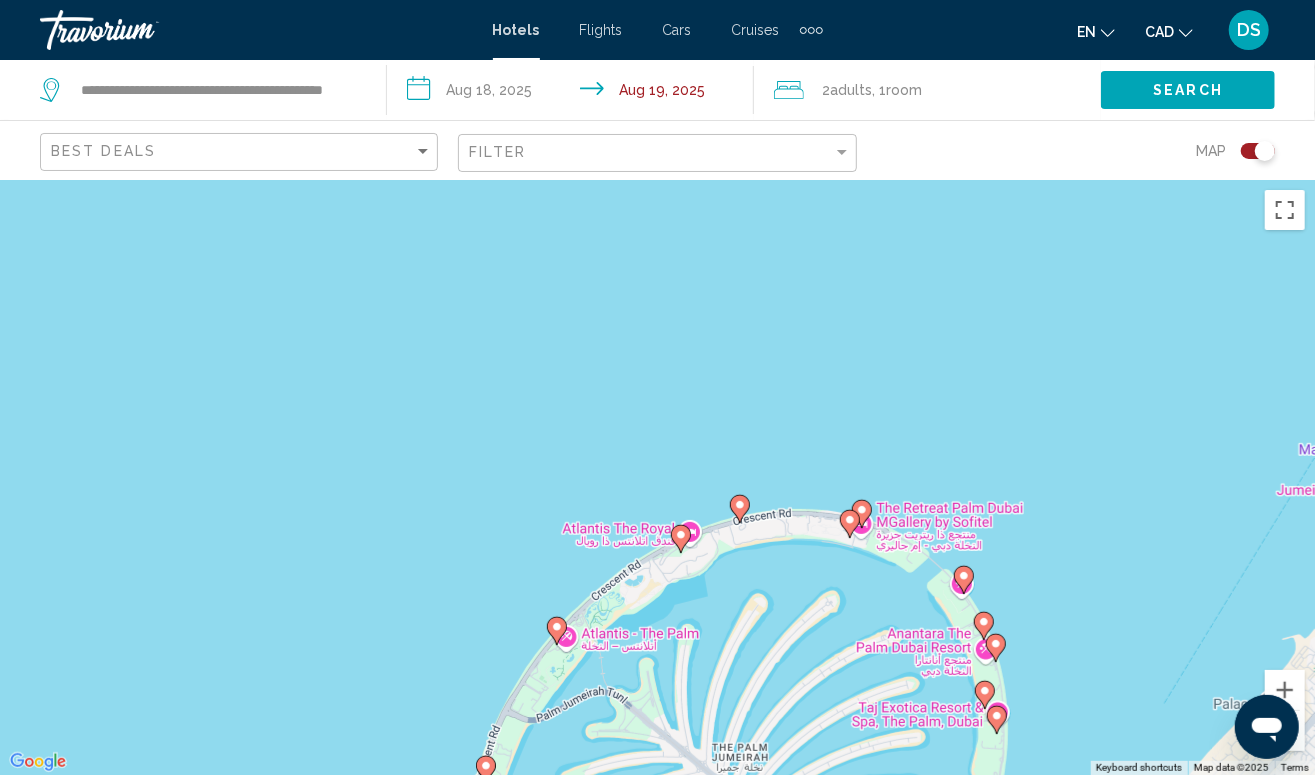 drag, startPoint x: 579, startPoint y: 590, endPoint x: 711, endPoint y: 294, distance: 324.09875 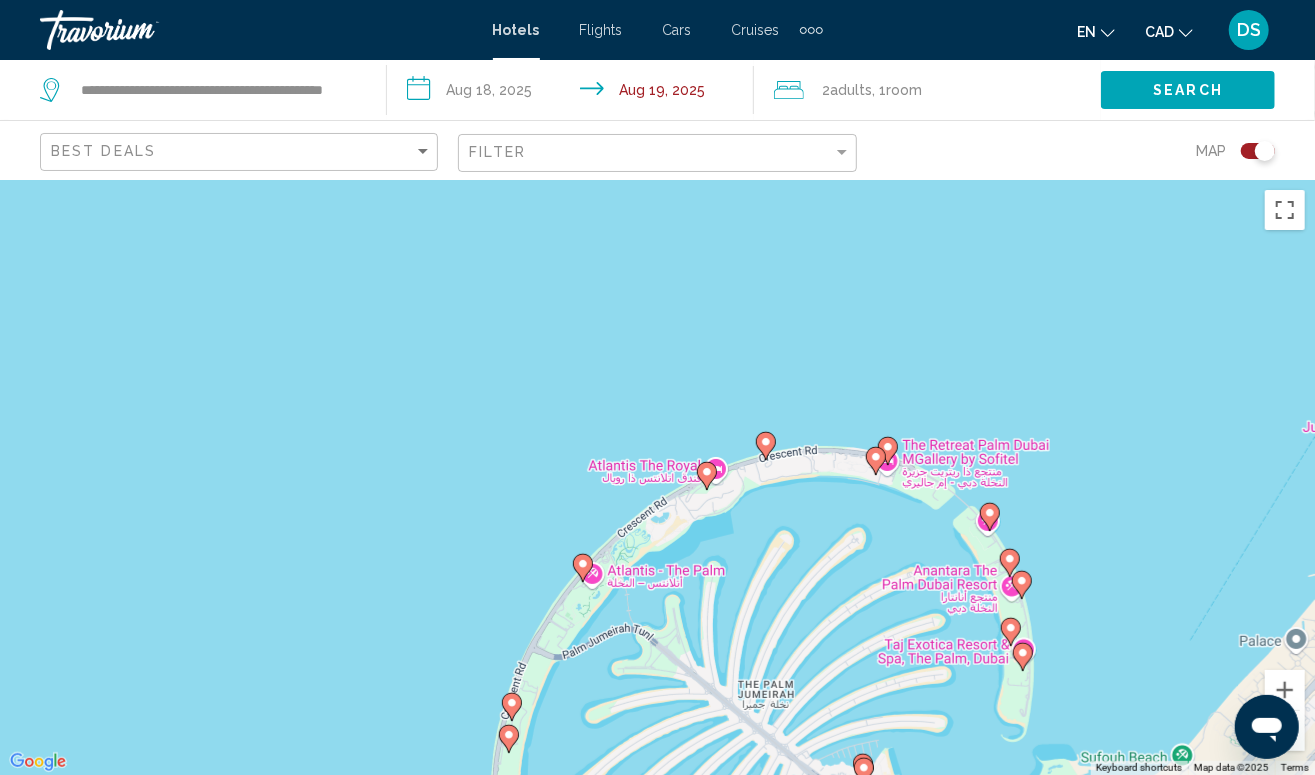 click 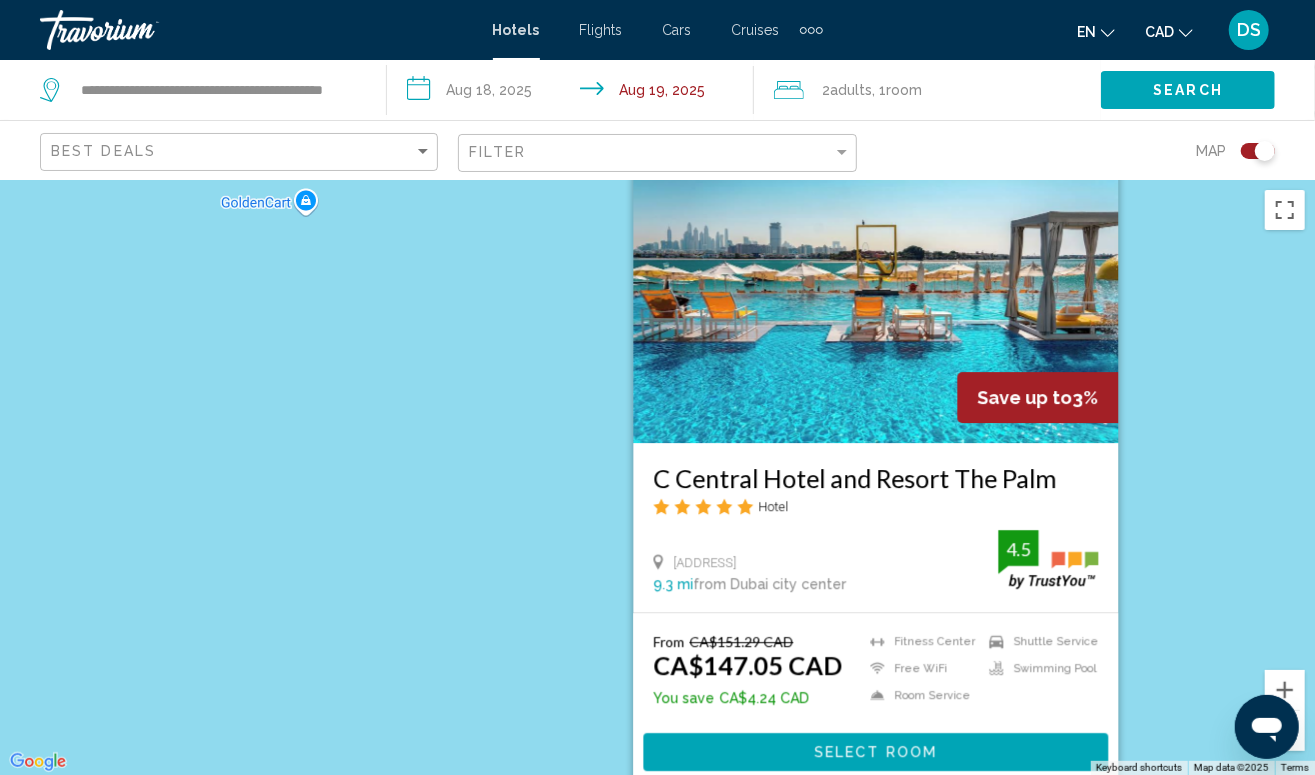 click on "To activate drag with keyboard, press Alt + Enter. Once in keyboard drag state, use the arrow keys to move the marker. To complete the drag, press the Enter key. To cancel, press Escape. Save up to  [PERCENTAGE]%   C Central Hotel and Resort The Palm
Hotel
Palm Islands East Crescent Road, [CITY] [DISTANCE]  from [CITY] city center from hotel [RATING] From [CURRENCY][PRICE] [CURRENCY][PRICE]  You save  [CURRENCY][PRICE]
Fitness Center
Free WiFi
Room Service
Shuttle Service
Swimming Pool  [RATING] Select Room" at bounding box center (657, 477) 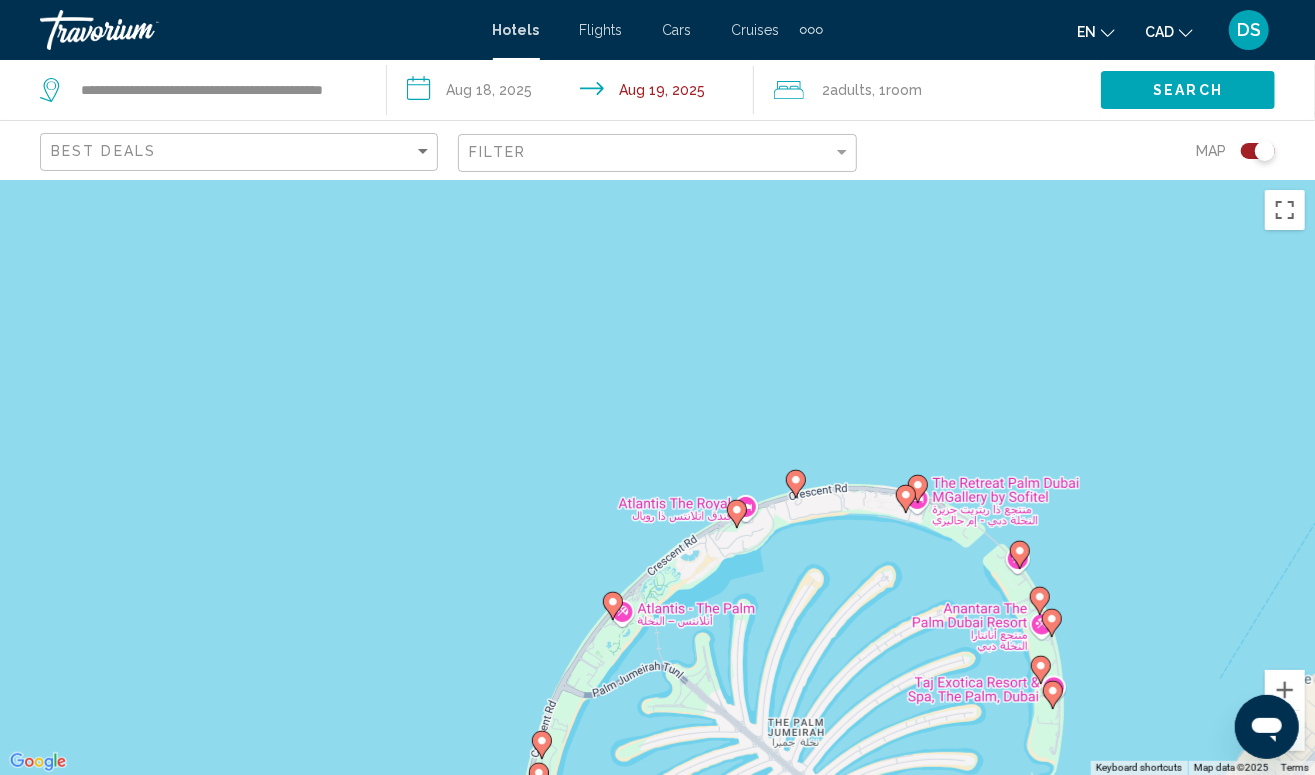 drag, startPoint x: 568, startPoint y: 560, endPoint x: 600, endPoint y: 240, distance: 321.596 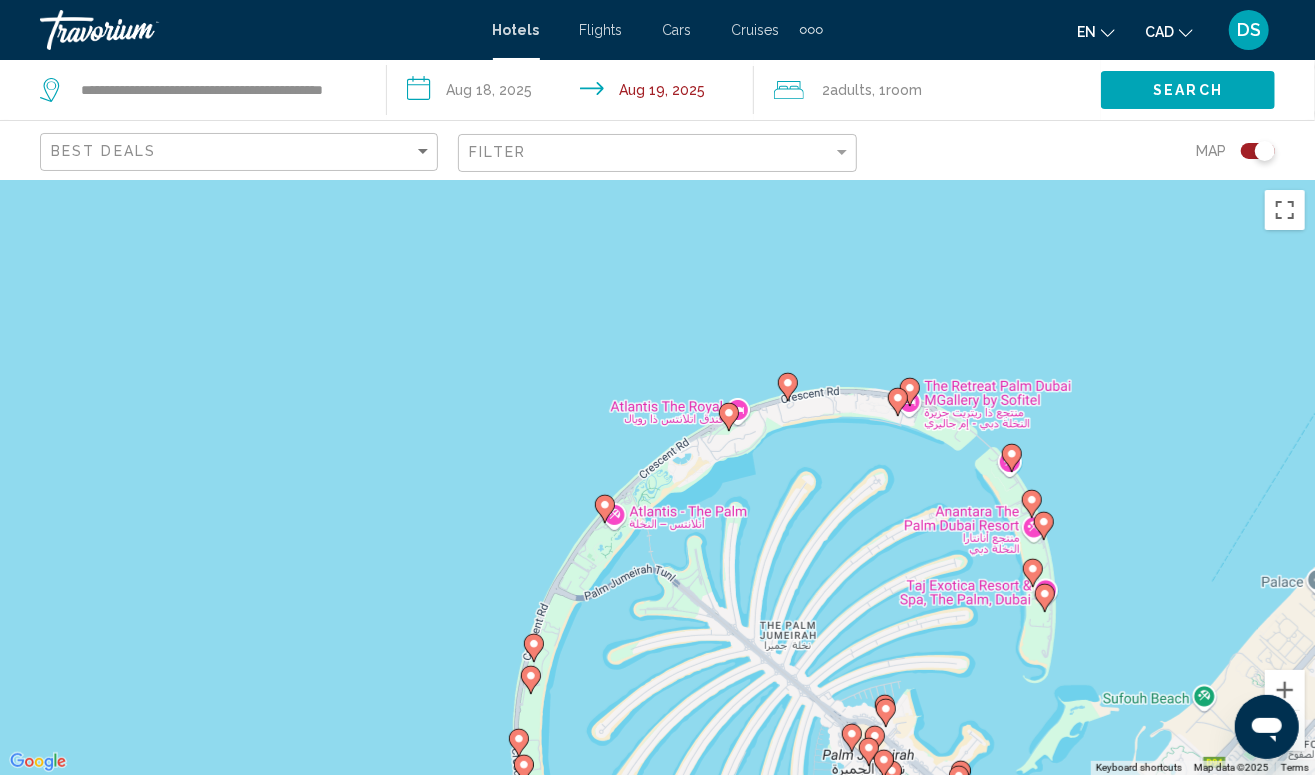 click 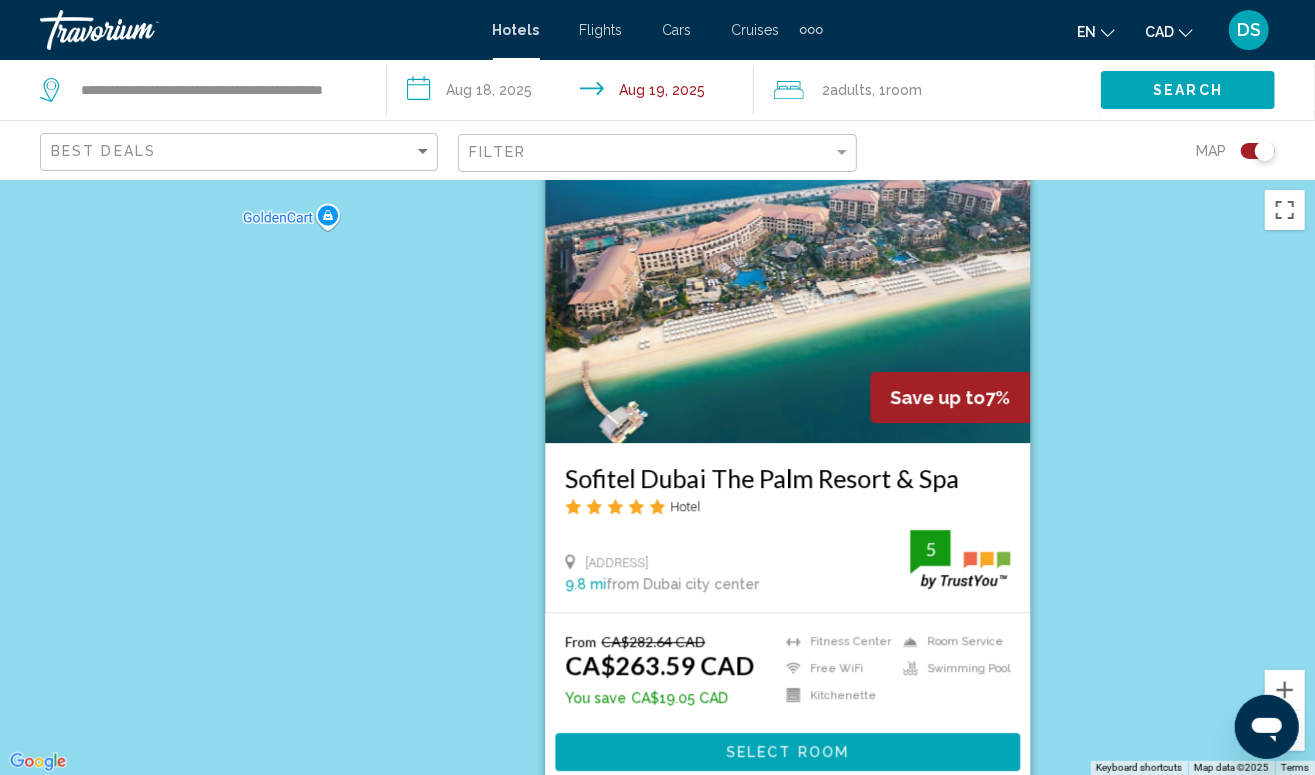 click on "Save up to  7%   Sofitel Dubai The Palm Resort & Spa
Hotel
The Palm Jumeirah, East Crescent Road, Dubai 9.8 mi  from Dubai city center from hotel 5 From CA$282.64 CAD CA$263.59 CAD  You save  CA$19.05 CAD
Fitness Center
Free WiFi
Kitchenette
Room Service
Swimming Pool  5 Select Room" at bounding box center (657, 477) 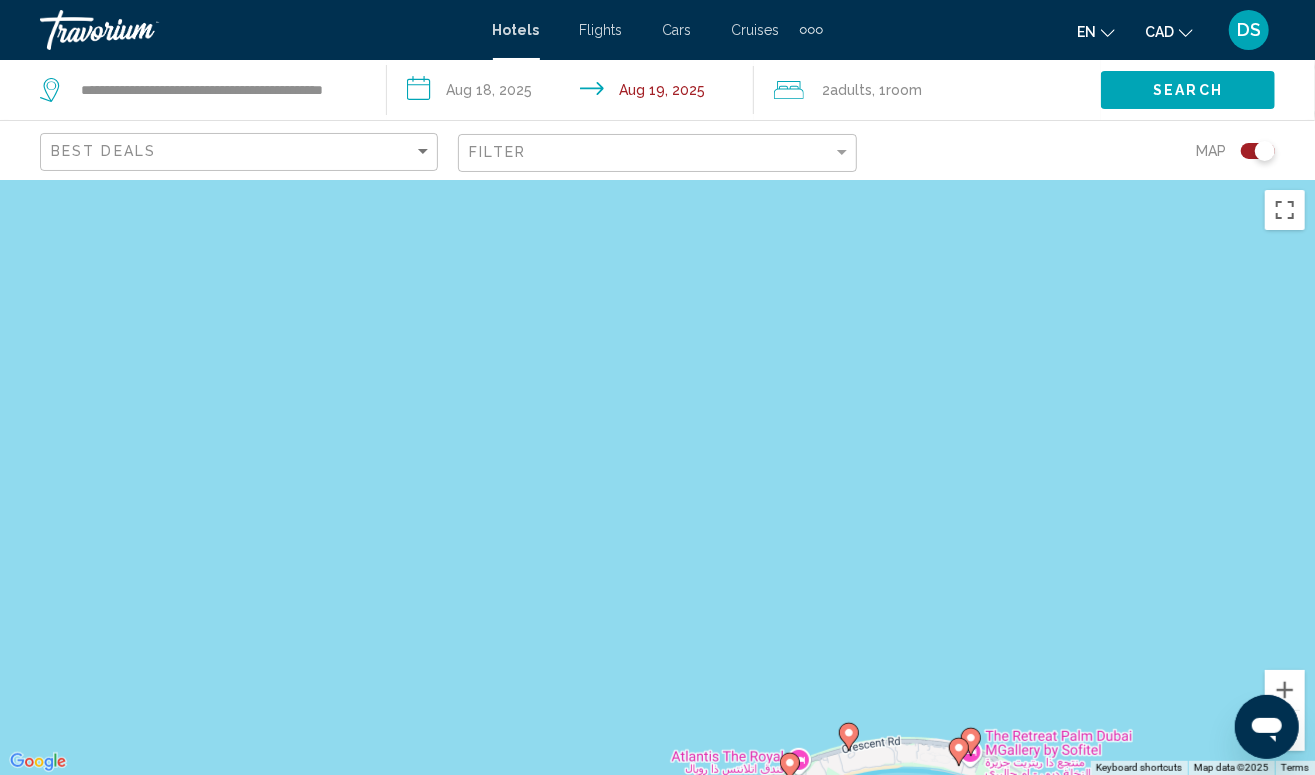drag, startPoint x: 502, startPoint y: 558, endPoint x: 576, endPoint y: 244, distance: 322.60193 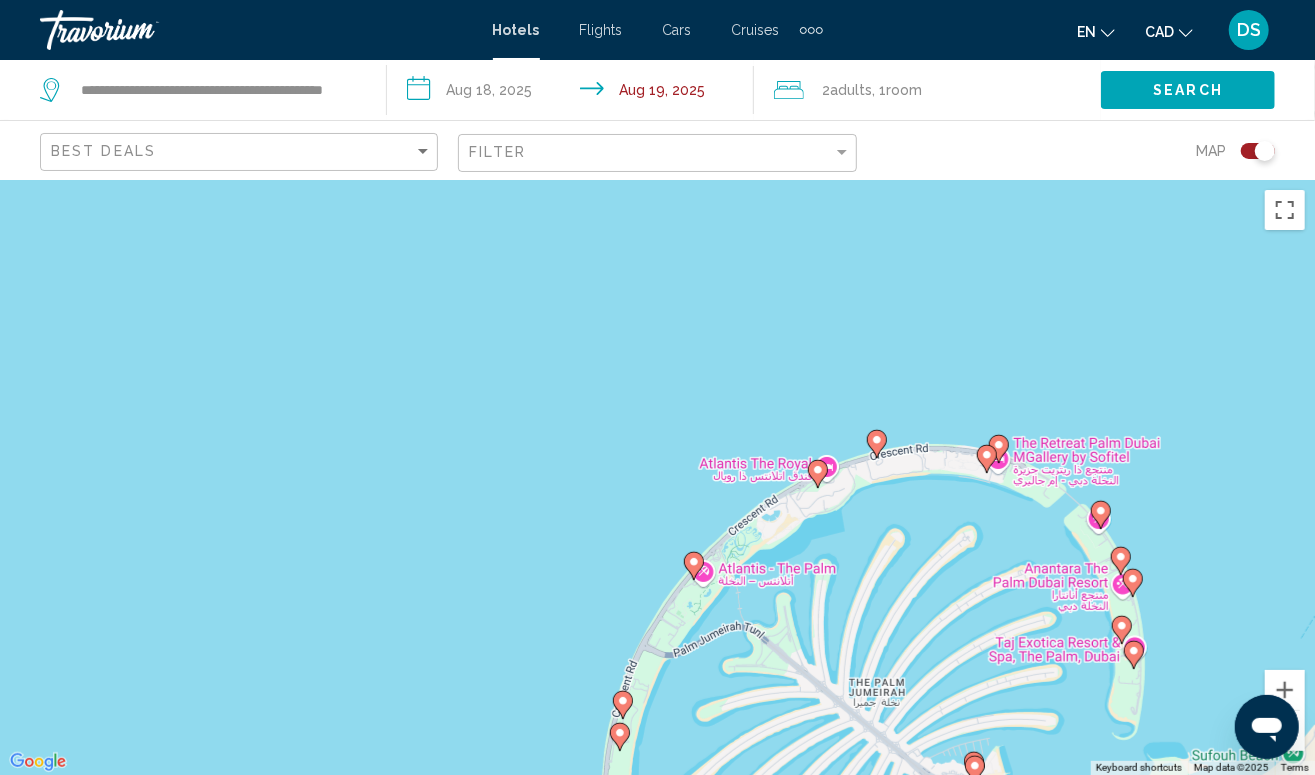 click 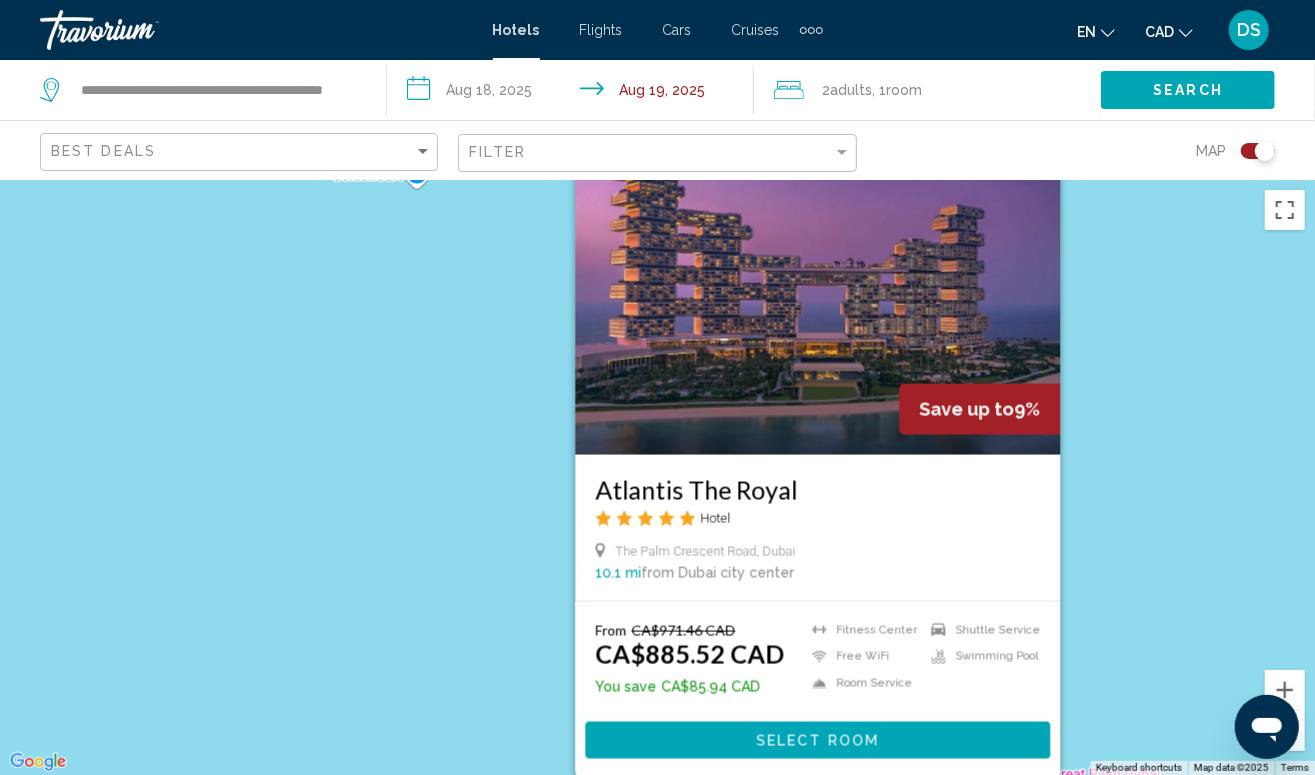 click on "Save up to  9%   Atlantis The Royal
Hotel
The Palm Crescent Road, Dubai 10.1 mi  from Dubai city center from hotel From CA$971.46 CAD CA$885.52 CAD  You save  CA$85.94 CAD
Fitness Center
Free WiFi
Room Service
Shuttle Service
Swimming Pool  Select Room" at bounding box center [657, 477] 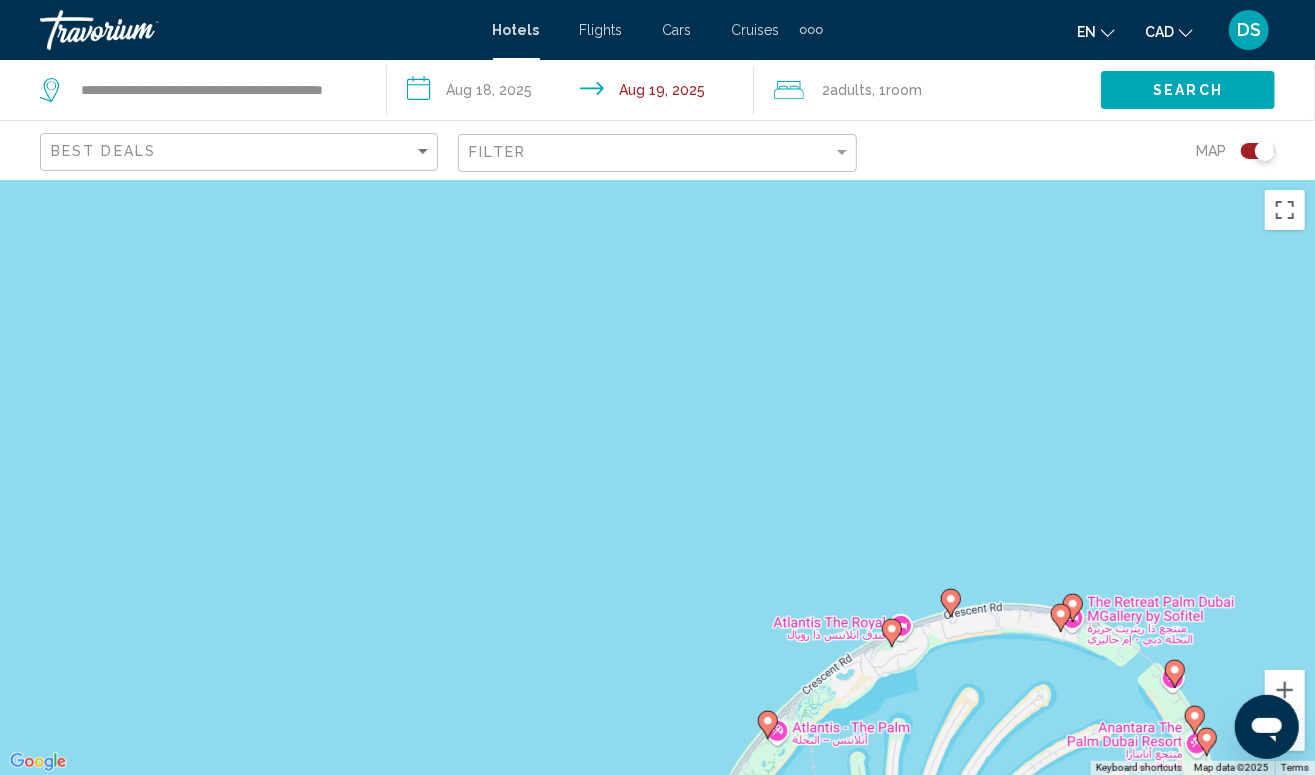 drag, startPoint x: 459, startPoint y: 524, endPoint x: 571, endPoint y: 282, distance: 266.66083 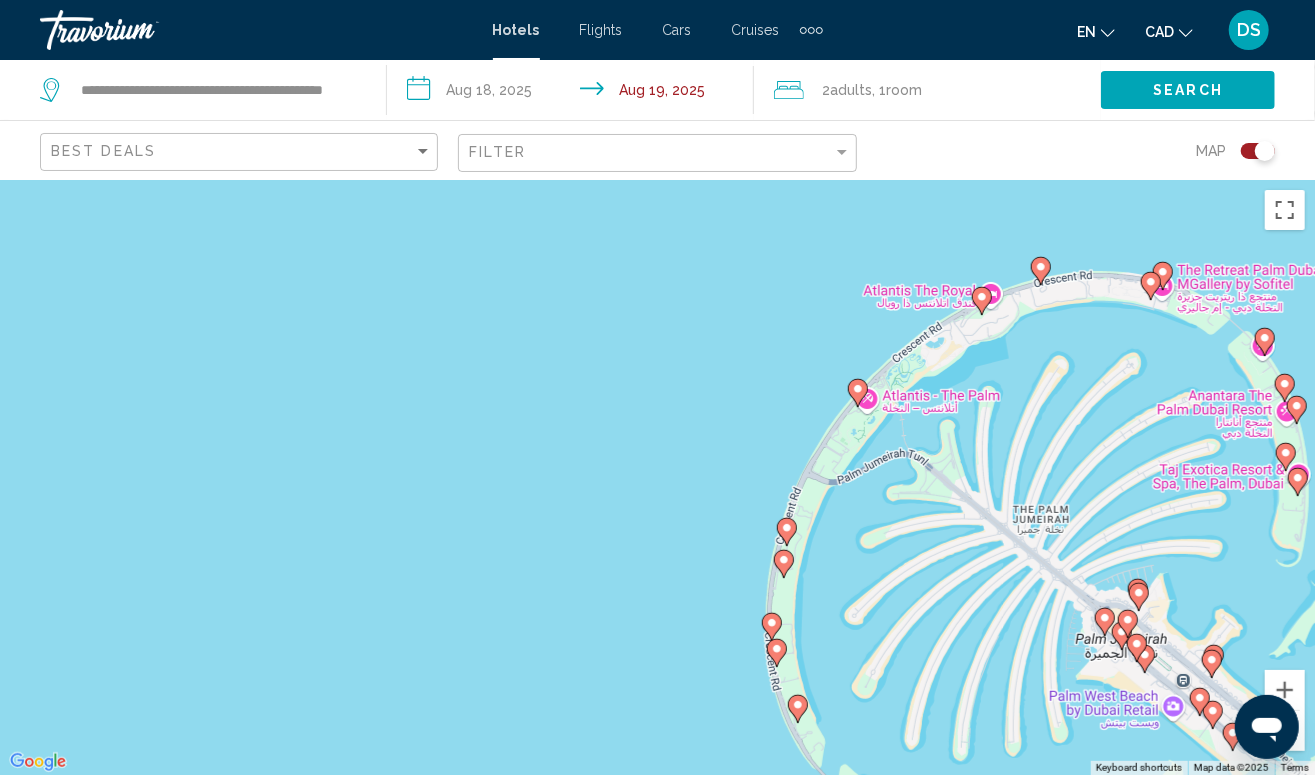 click 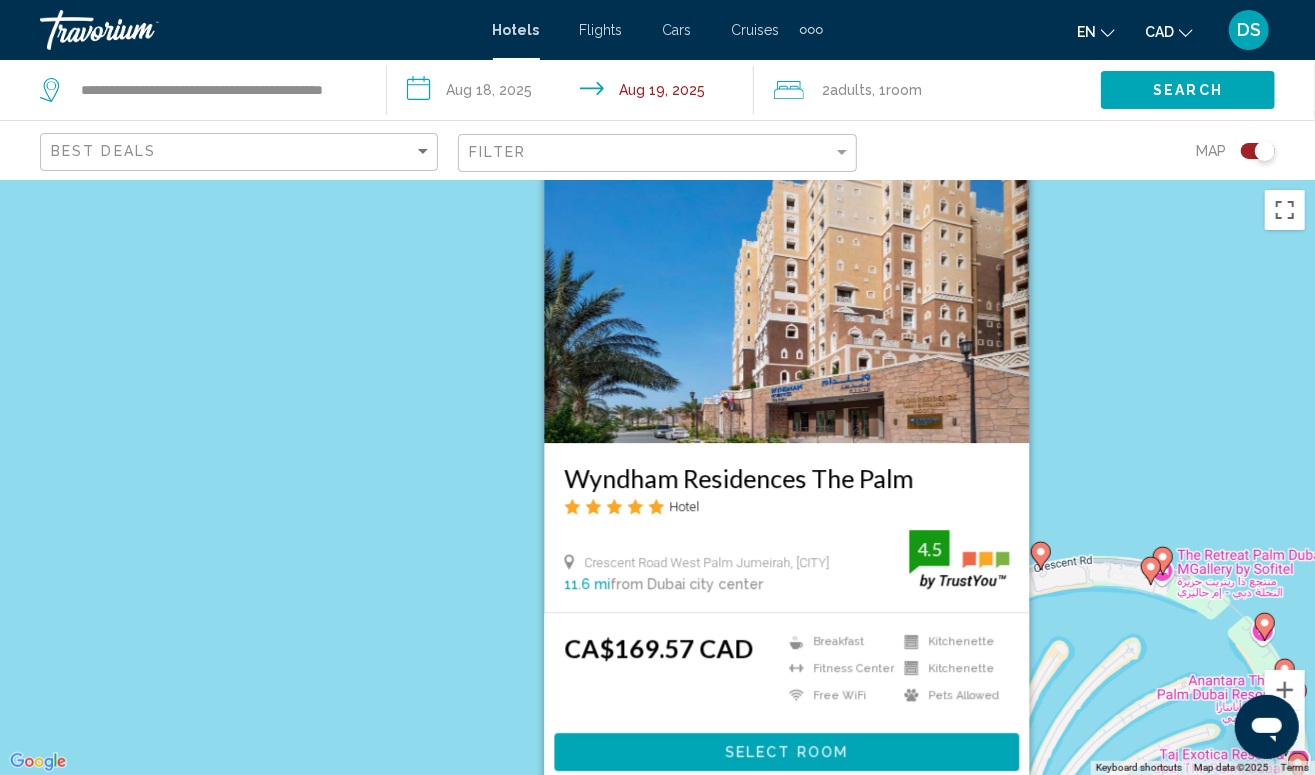 drag, startPoint x: 500, startPoint y: 565, endPoint x: 640, endPoint y: 380, distance: 232.00215 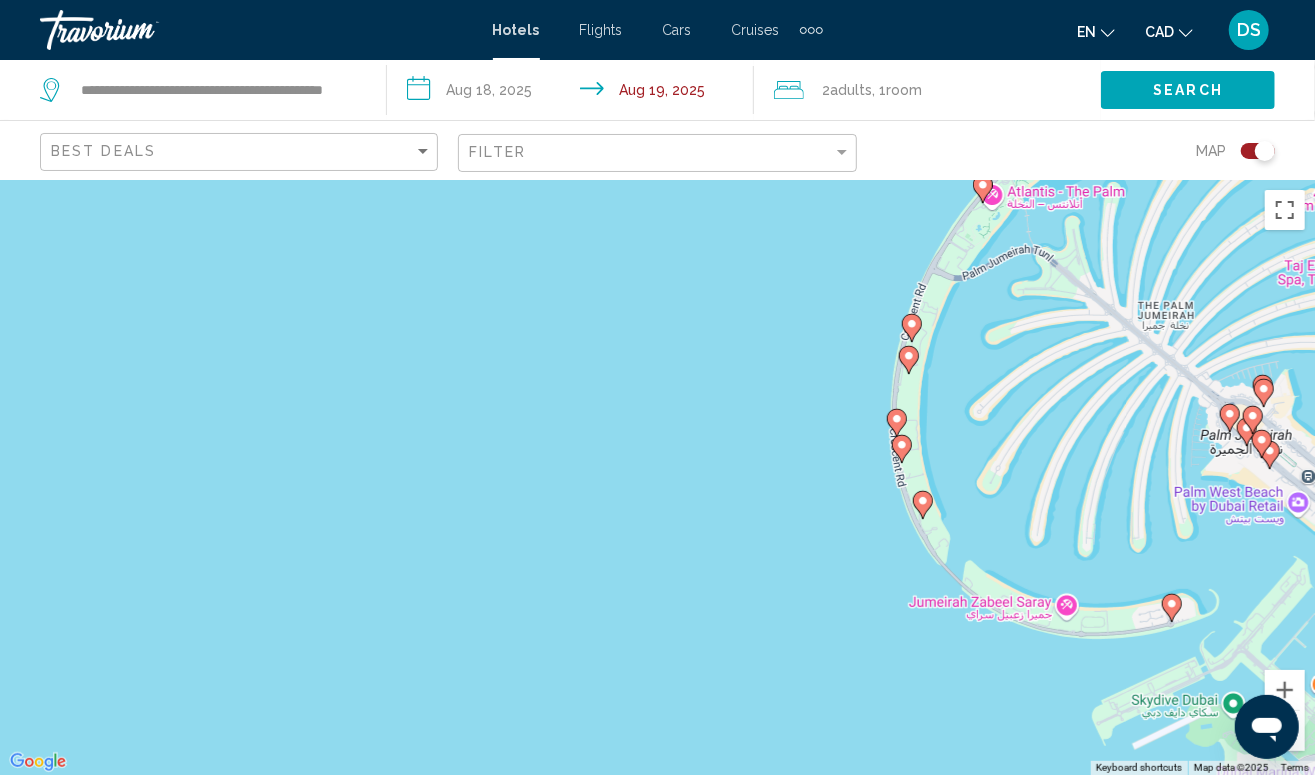 drag, startPoint x: 757, startPoint y: 635, endPoint x: 879, endPoint y: 152, distance: 498.16965 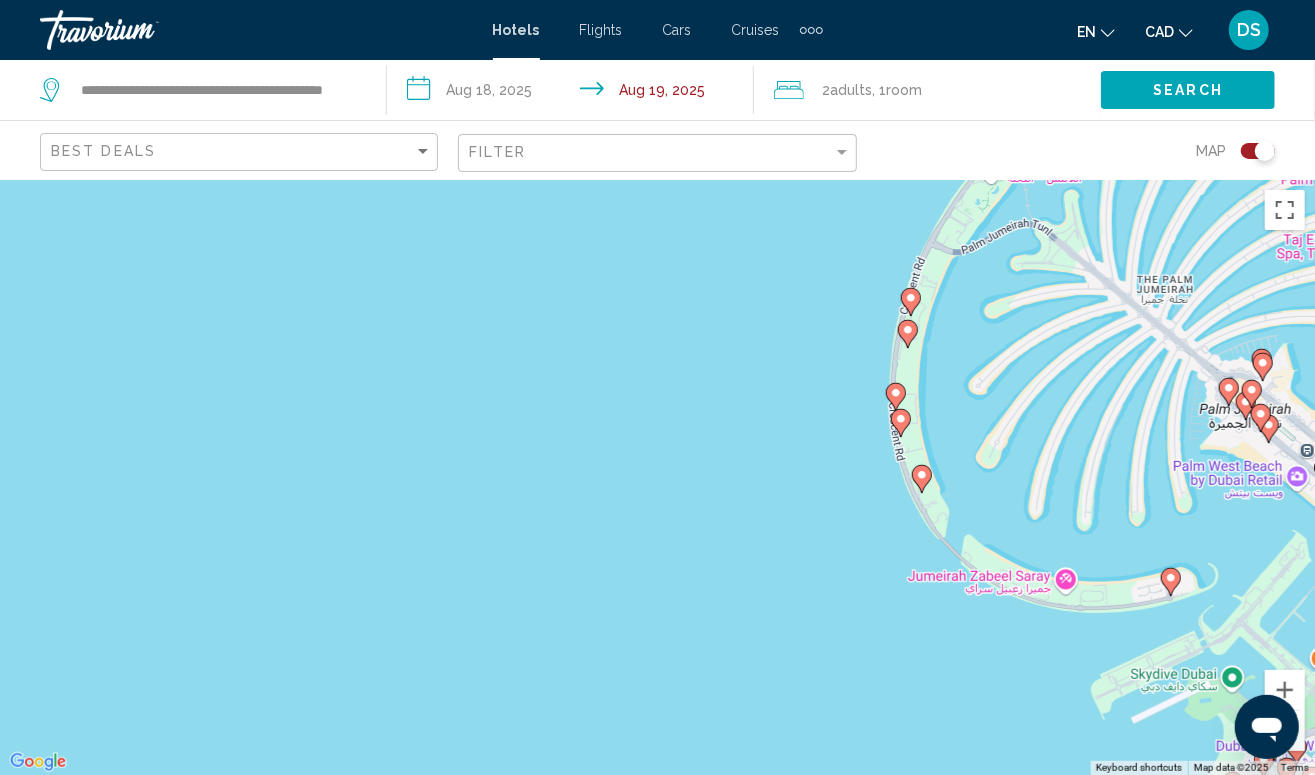 click 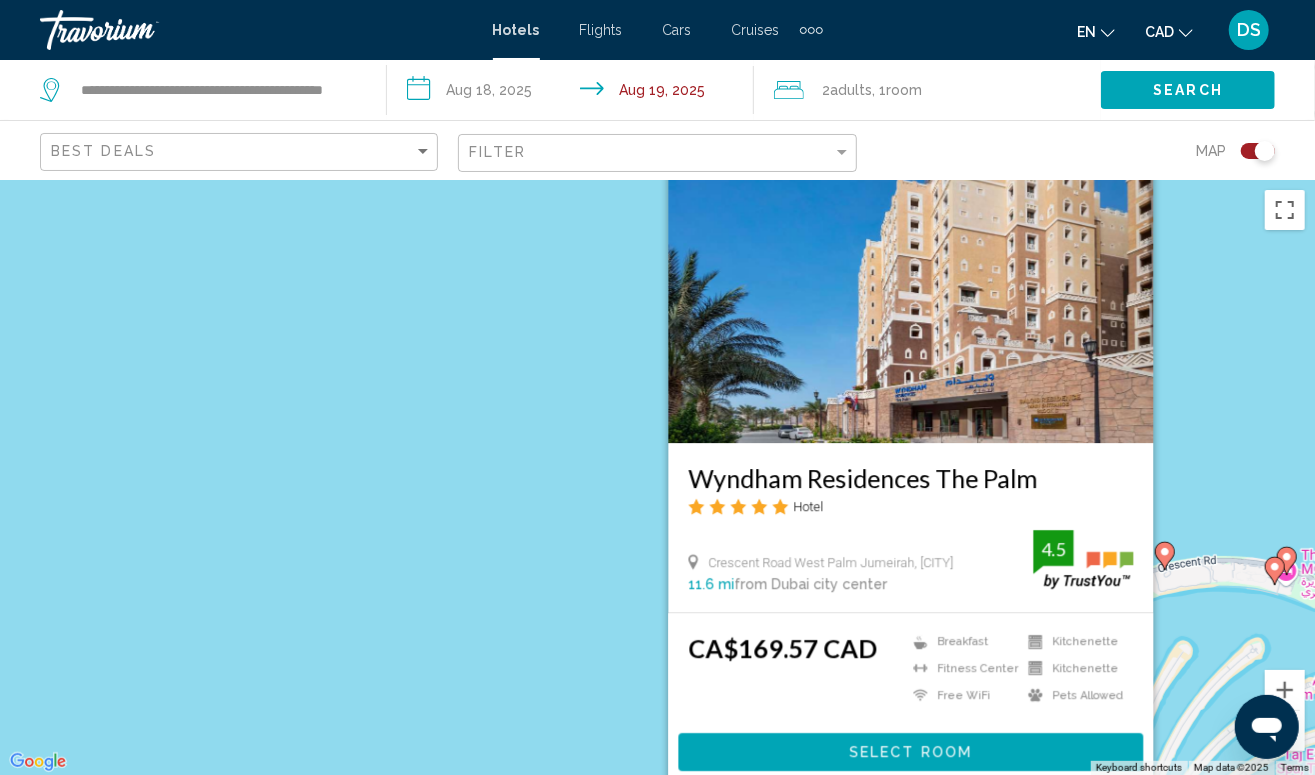 click on "To activate drag with keyboard, press Alt + Enter. Once in keyboard drag state, use the arrow keys to move the marker. To complete the drag, press the Enter key. To cancel, press Escape.  Wyndham Residences The Palm
Hotel
Crescent Road West Palm Jumeirah, [CITY] [DISTANCE]  from [CITY] city center from hotel [RATING] From [CURRENCY][PRICE]
Breakfast
Fitness Center
Free WiFi
Kitchenette
Kitchenette
Pets Allowed  [RATING] Select Room" at bounding box center [657, 477] 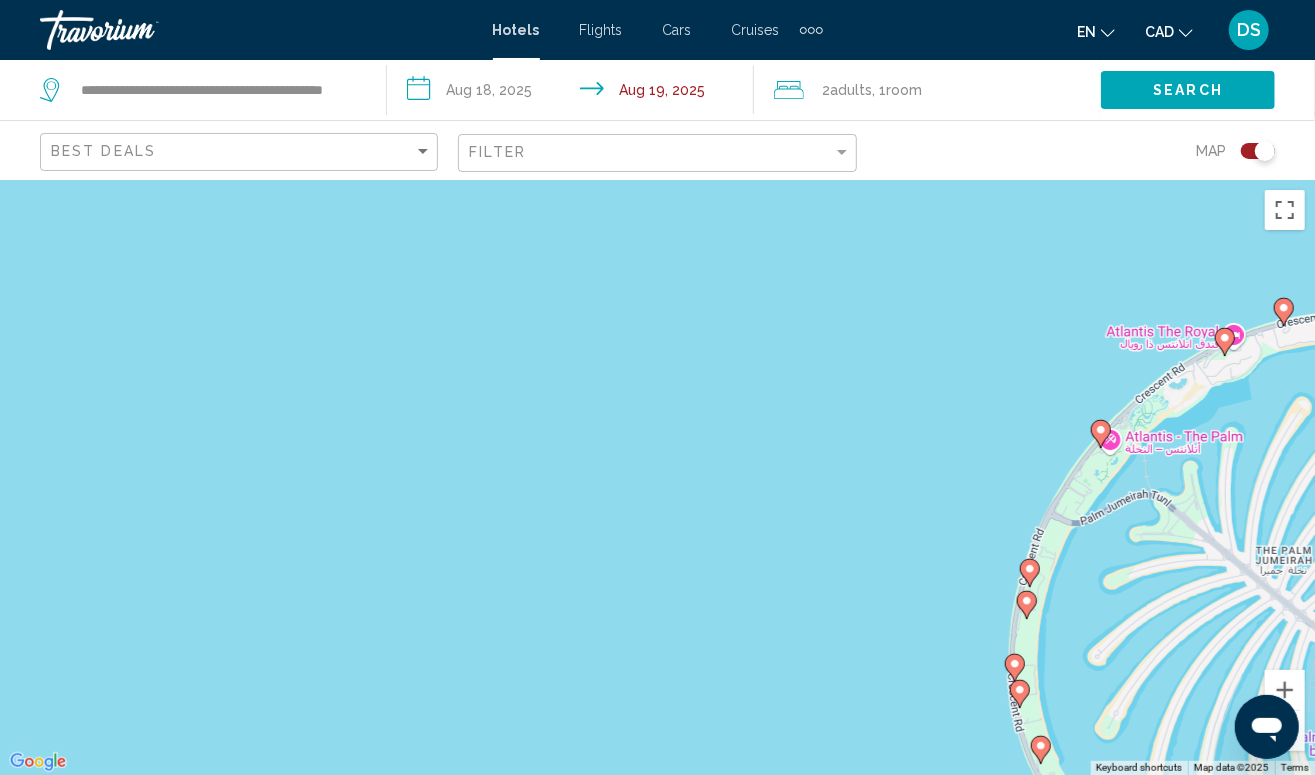 drag, startPoint x: 683, startPoint y: 414, endPoint x: 761, endPoint y: 264, distance: 169.06804 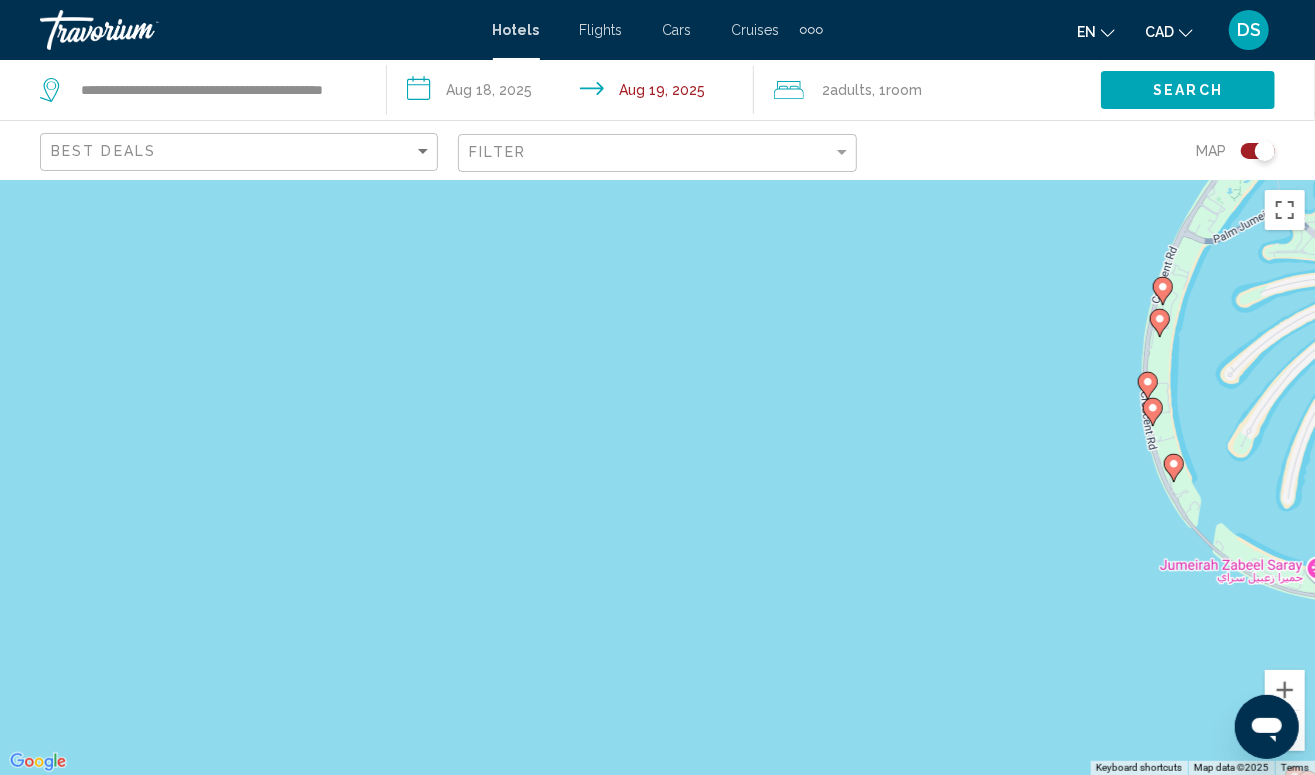 click 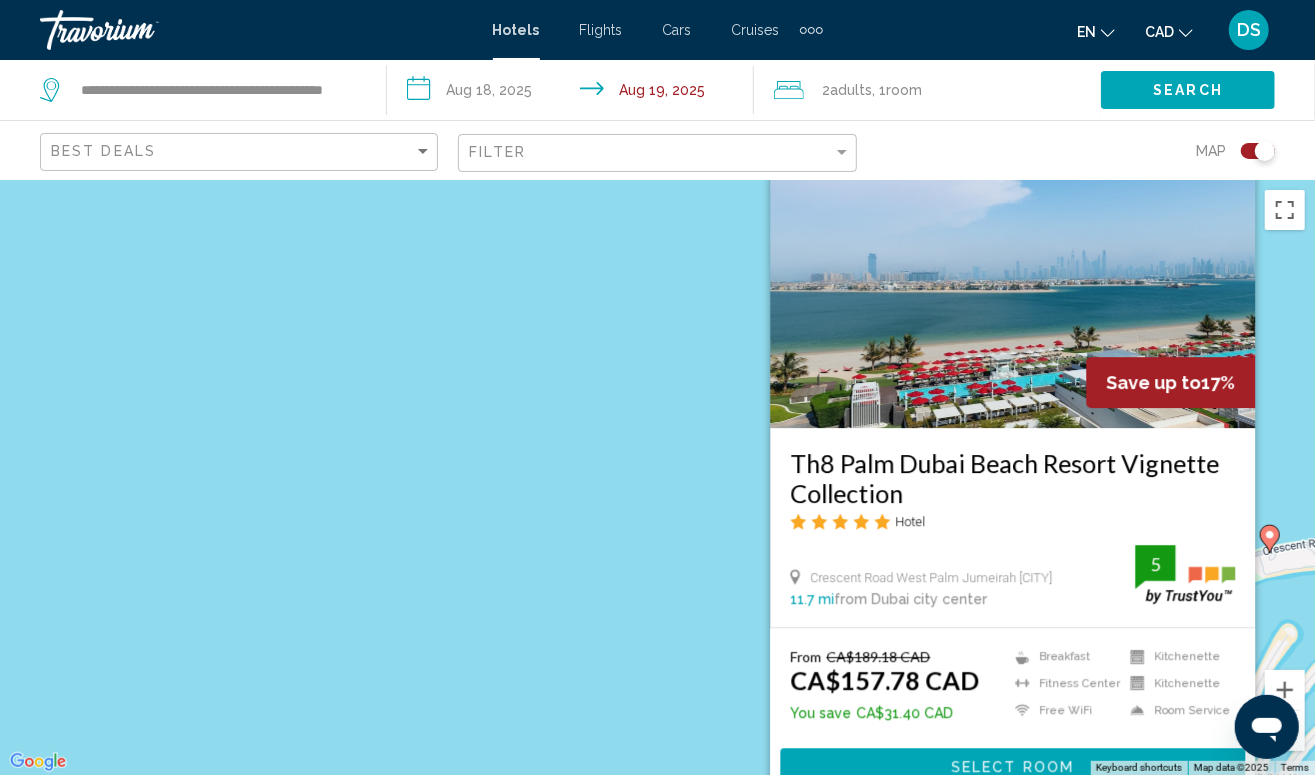 click on "Save up to  17%   Th8 Palm Dubai Beach Resort Vignette Collection
Hotel
Crescent Road West Palm Jumeirah Dubai 11.7 mi  from Dubai city center from hotel 5 From CA$189.18 CAD CA$157.78 CAD  You save  CA$31.40 CAD
Breakfast
Fitness Center
Free WiFi
Kitchenette
Kitchenette
5" at bounding box center [657, 477] 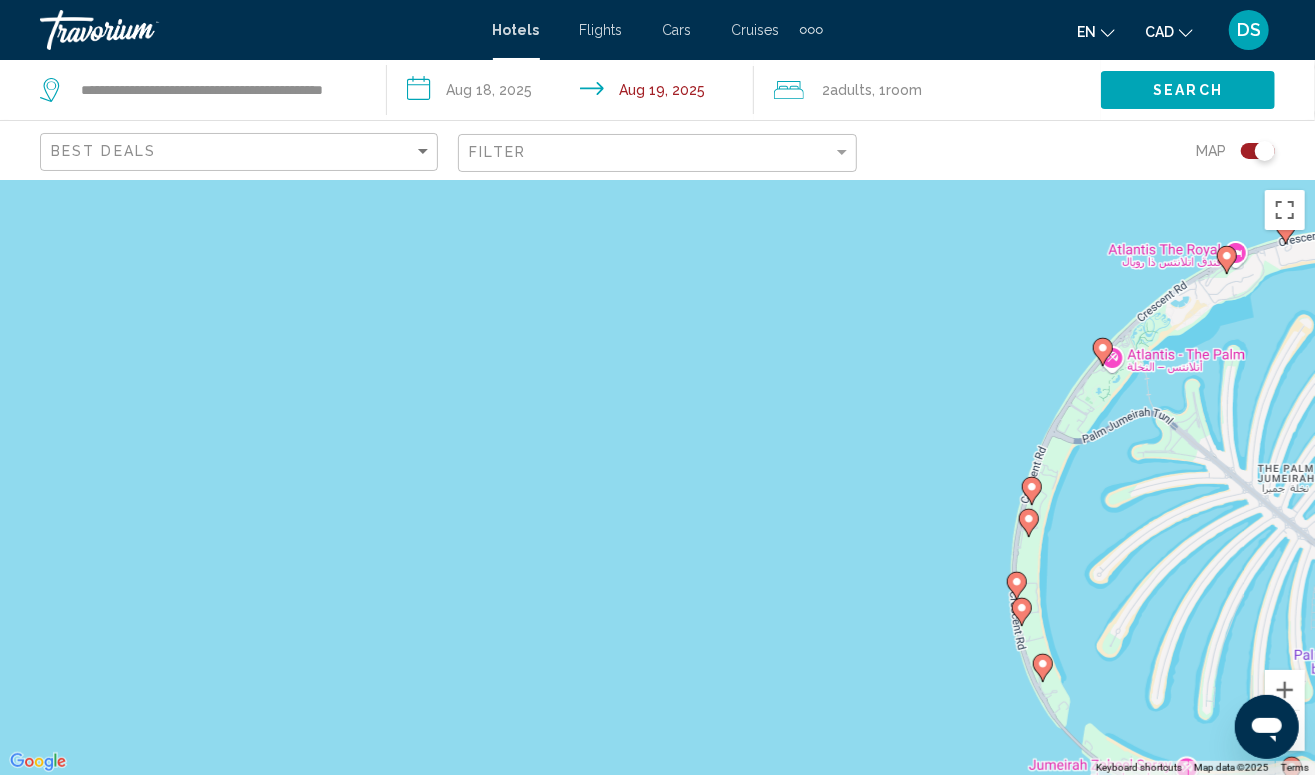 drag, startPoint x: 856, startPoint y: 578, endPoint x: 864, endPoint y: 281, distance: 297.10773 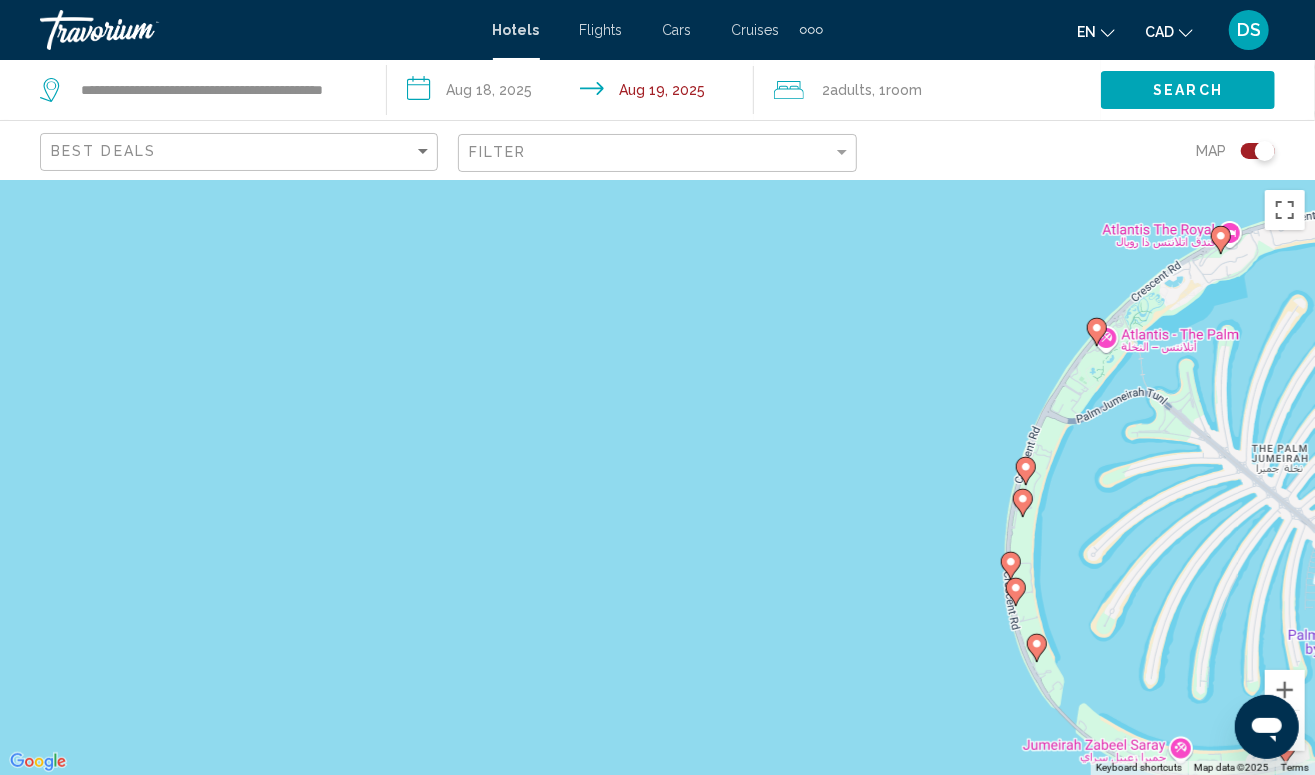 click 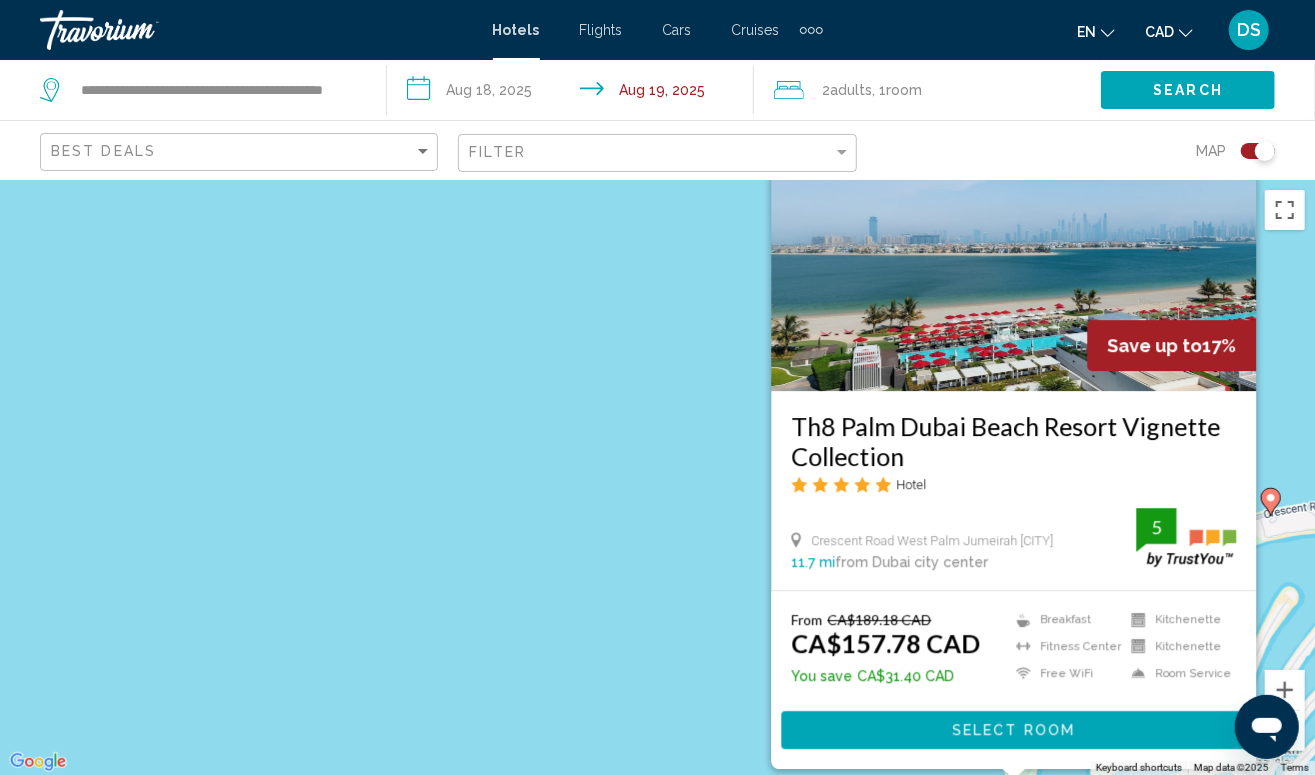click on "Save up to  17%   Th8 Palm Dubai Beach Resort Vignette Collection
Hotel
Crescent Road West Palm Jumeirah Dubai 11.7 mi  from Dubai city center from hotel 5 From CA$189.18 CAD CA$157.78 CAD  You save  CA$31.40 CAD
Breakfast
Fitness Center
Free WiFi
Kitchenette
Kitchenette
5" at bounding box center (657, 477) 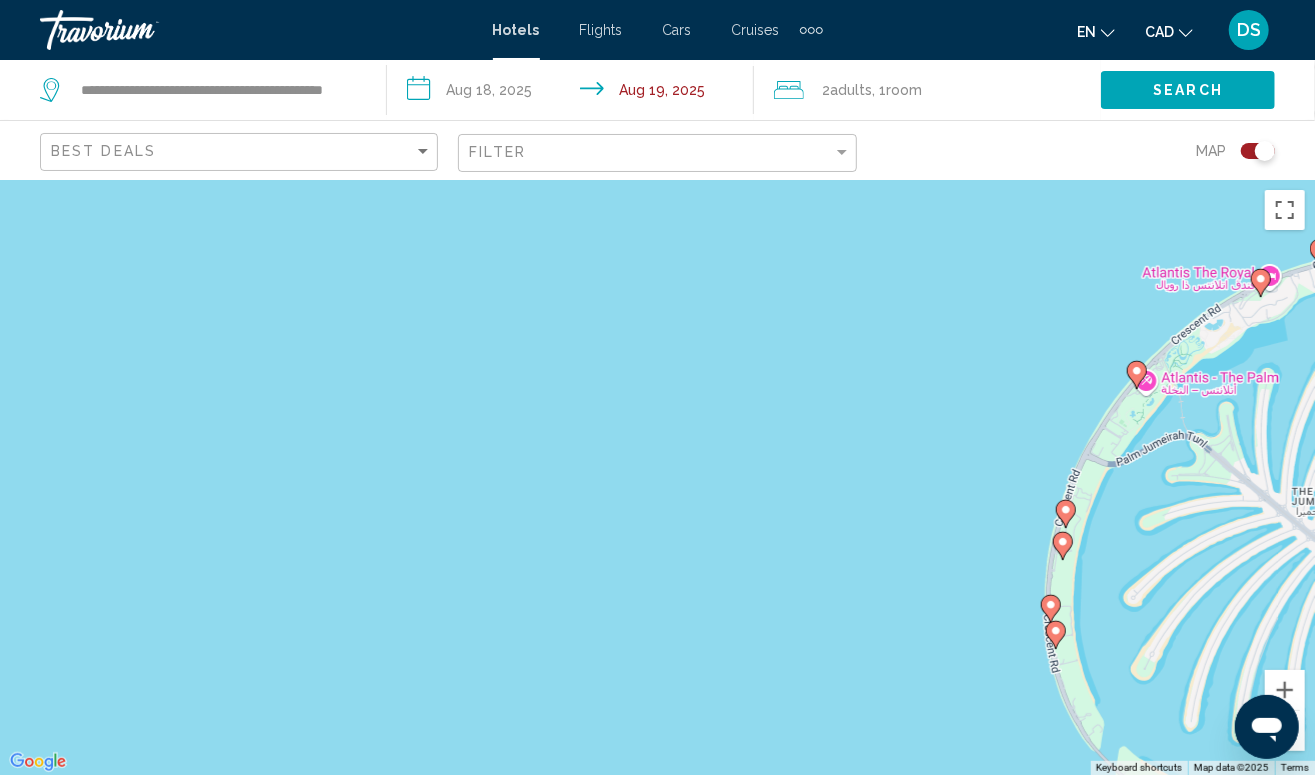 drag, startPoint x: 769, startPoint y: 580, endPoint x: 822, endPoint y: 296, distance: 288.9031 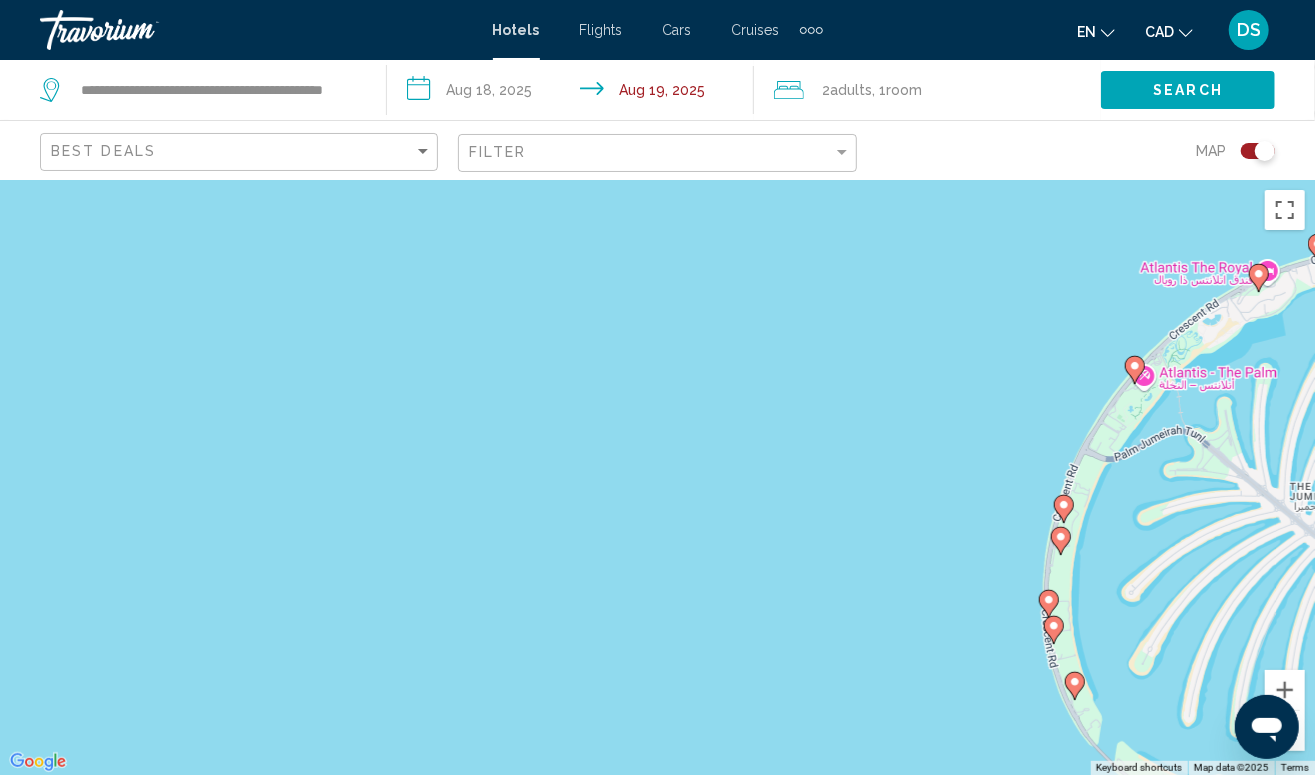 drag, startPoint x: 1046, startPoint y: 602, endPoint x: 1022, endPoint y: 600, distance: 24.083189 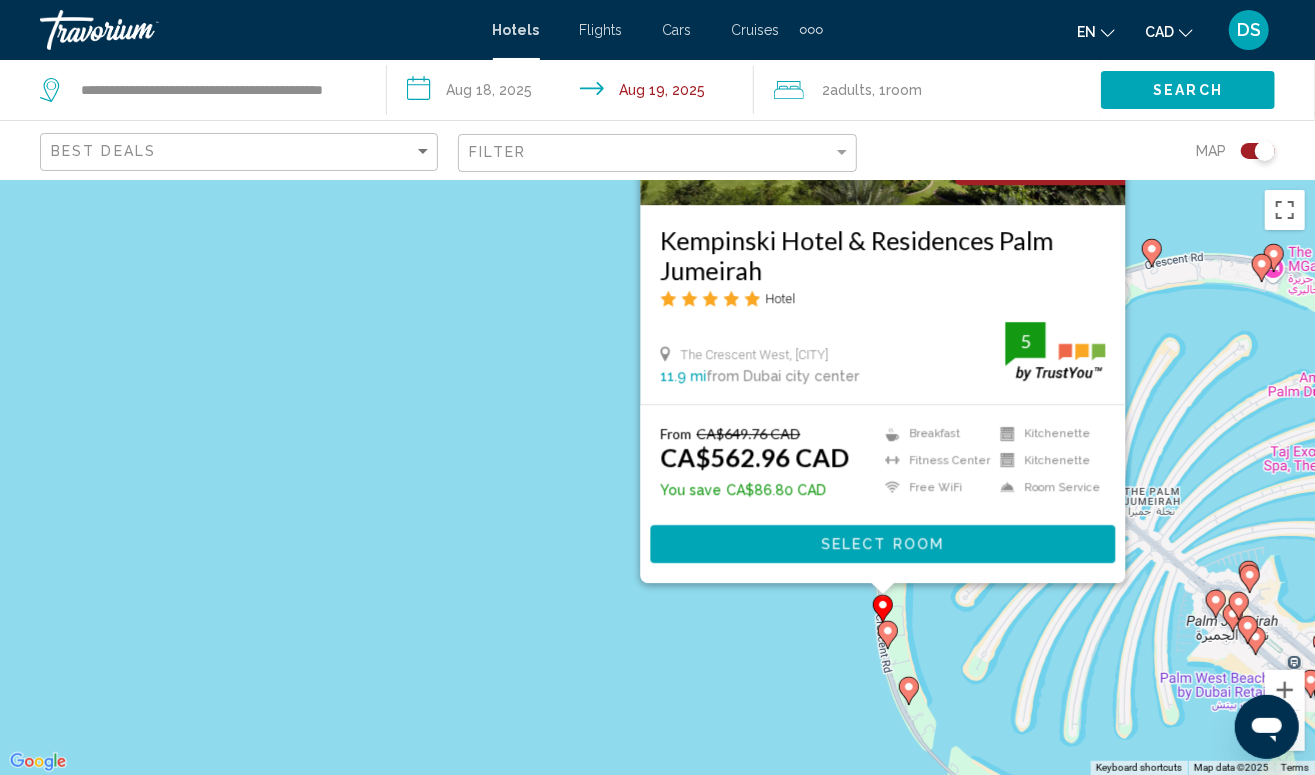 drag, startPoint x: 682, startPoint y: 498, endPoint x: 538, endPoint y: 282, distance: 259.5997 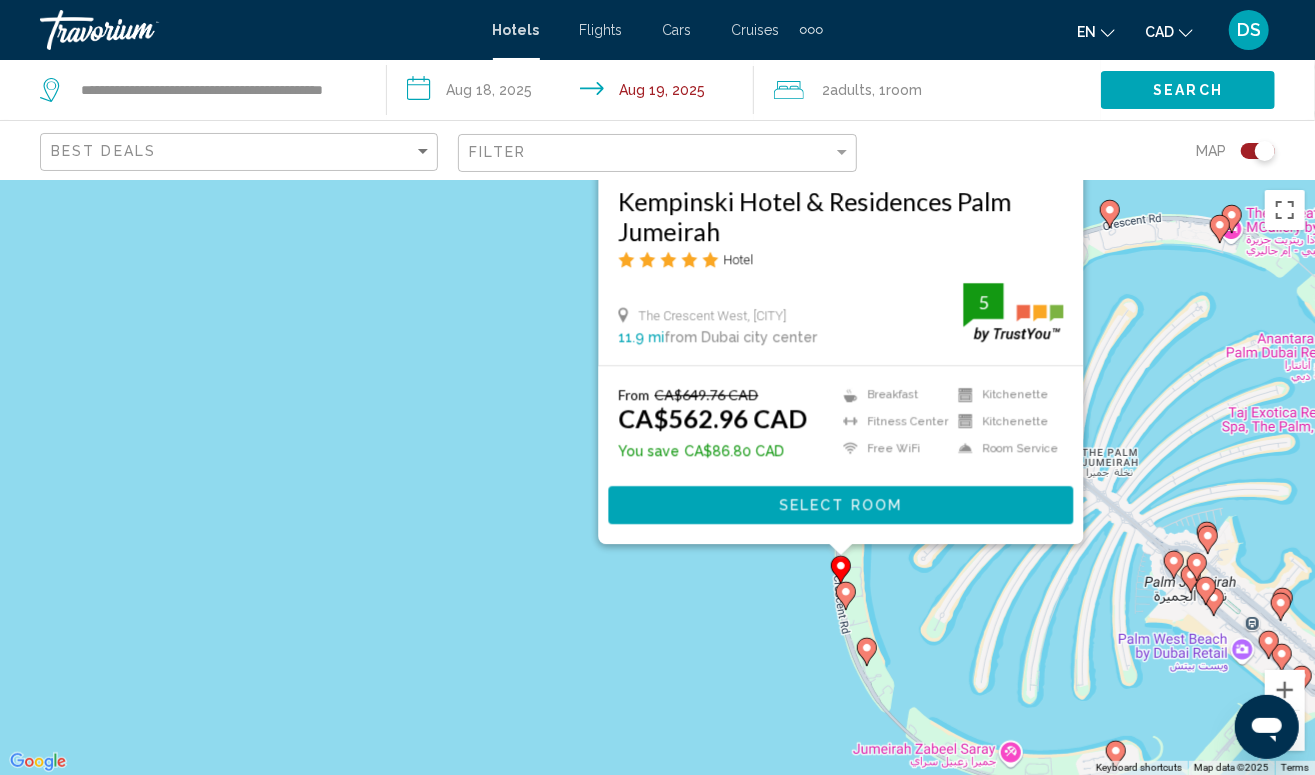 click 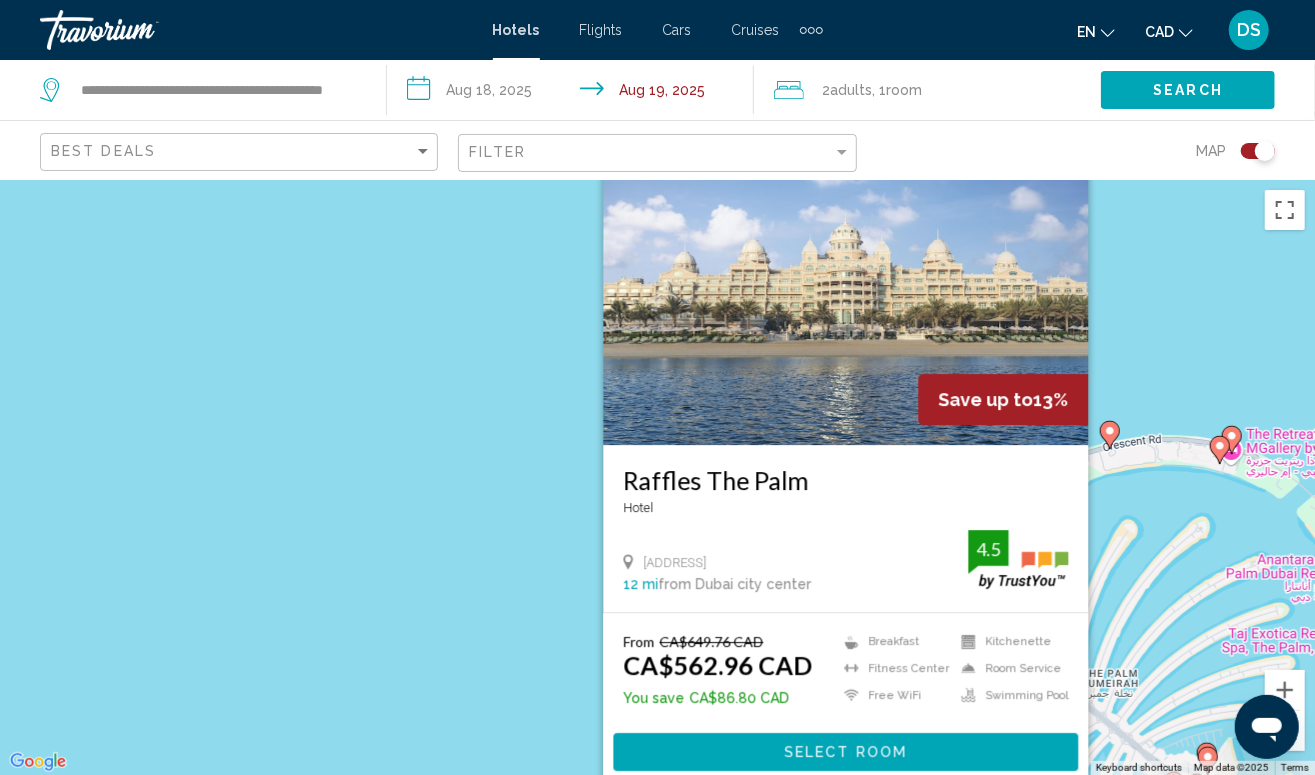 click on "Raffles The Palm Hotel West Cresent, Dubai 12 mi from Dubai city center from hotel 4.5 From CA$649.76 CAD CA$562.96 CAD You save CA$86.80 CAD Breakfast Fitness Center Free WiFi Kitchenette Room Service Swimming Pool 4.5 Select Room" at bounding box center [657, 477] 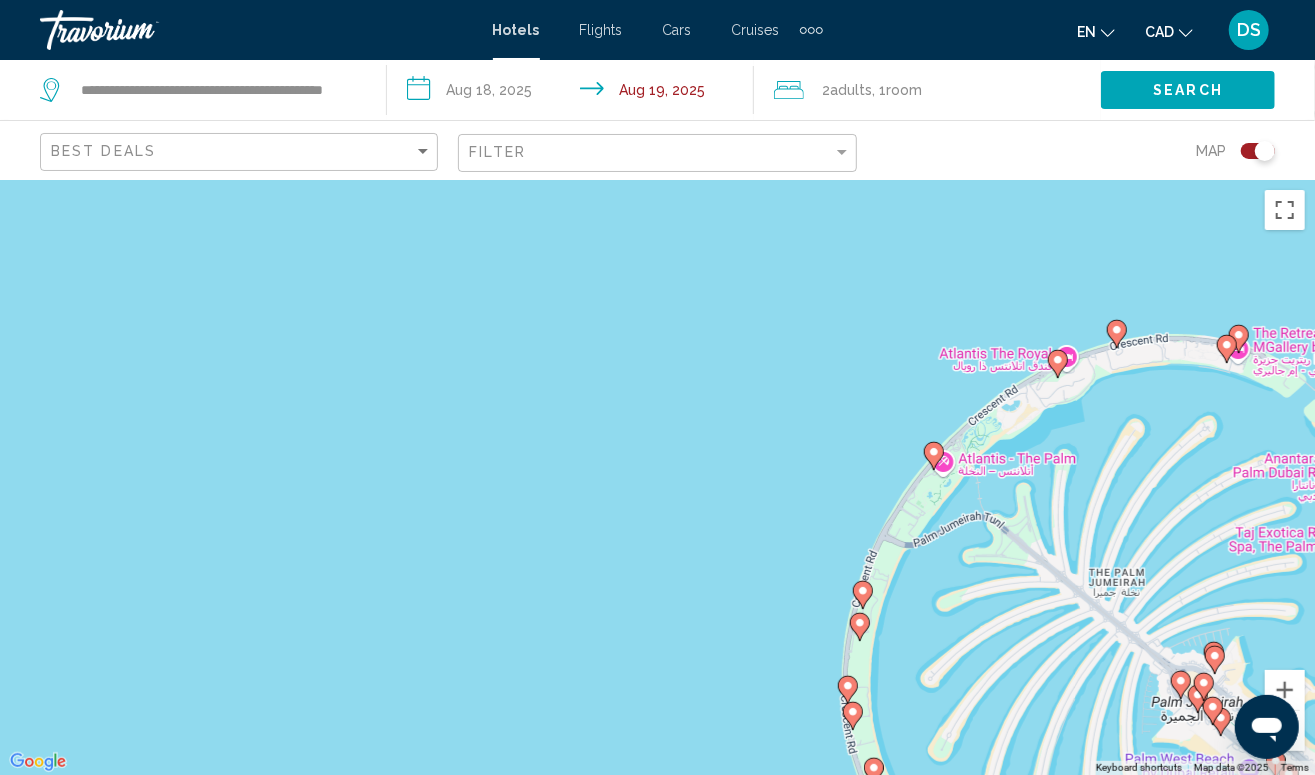 drag, startPoint x: 755, startPoint y: 585, endPoint x: 738, endPoint y: 383, distance: 202.71408 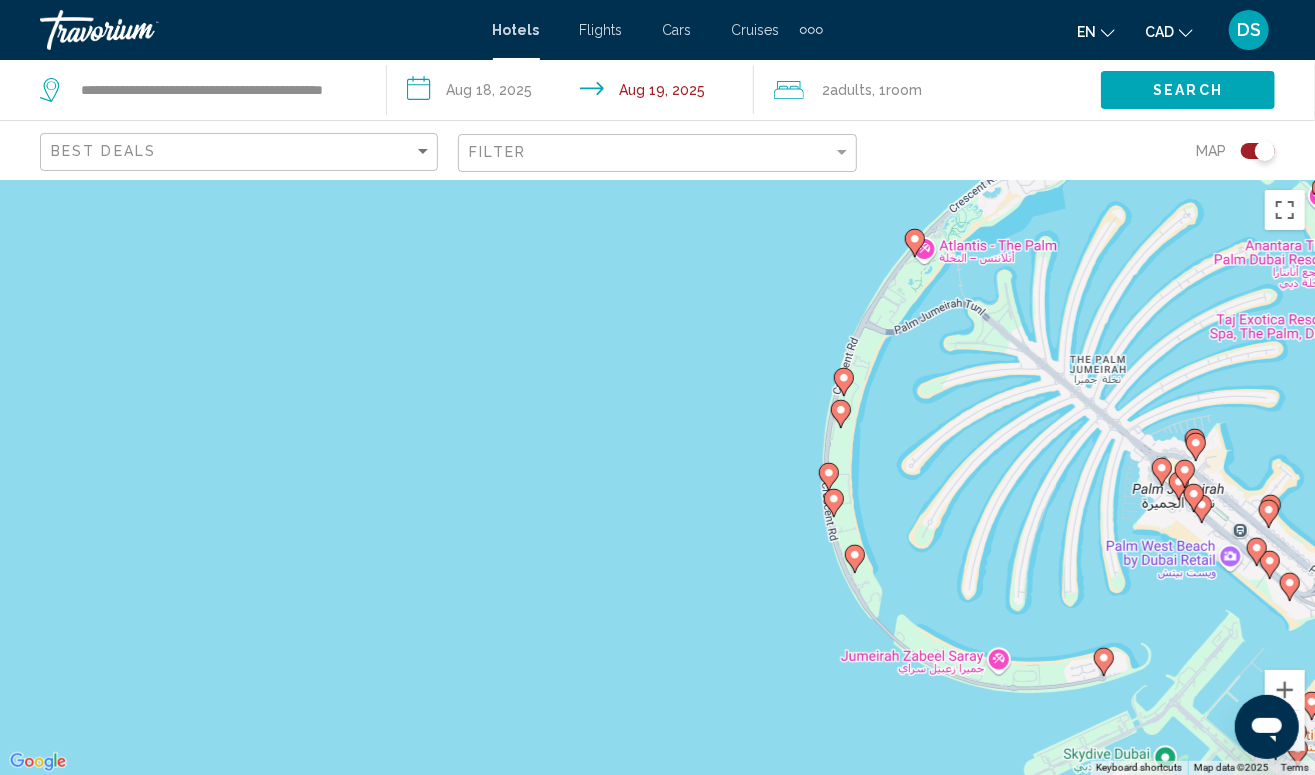 click 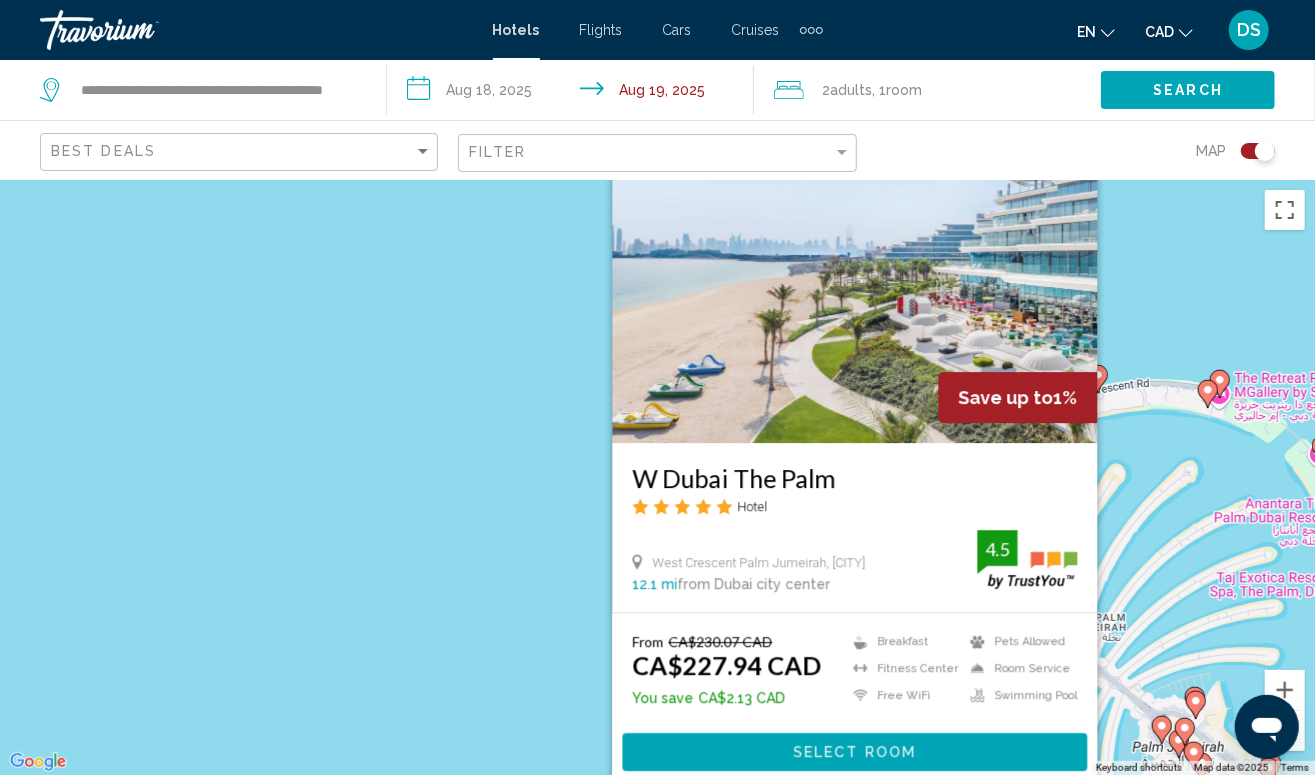 drag, startPoint x: 632, startPoint y: 456, endPoint x: 837, endPoint y: 455, distance: 205.00244 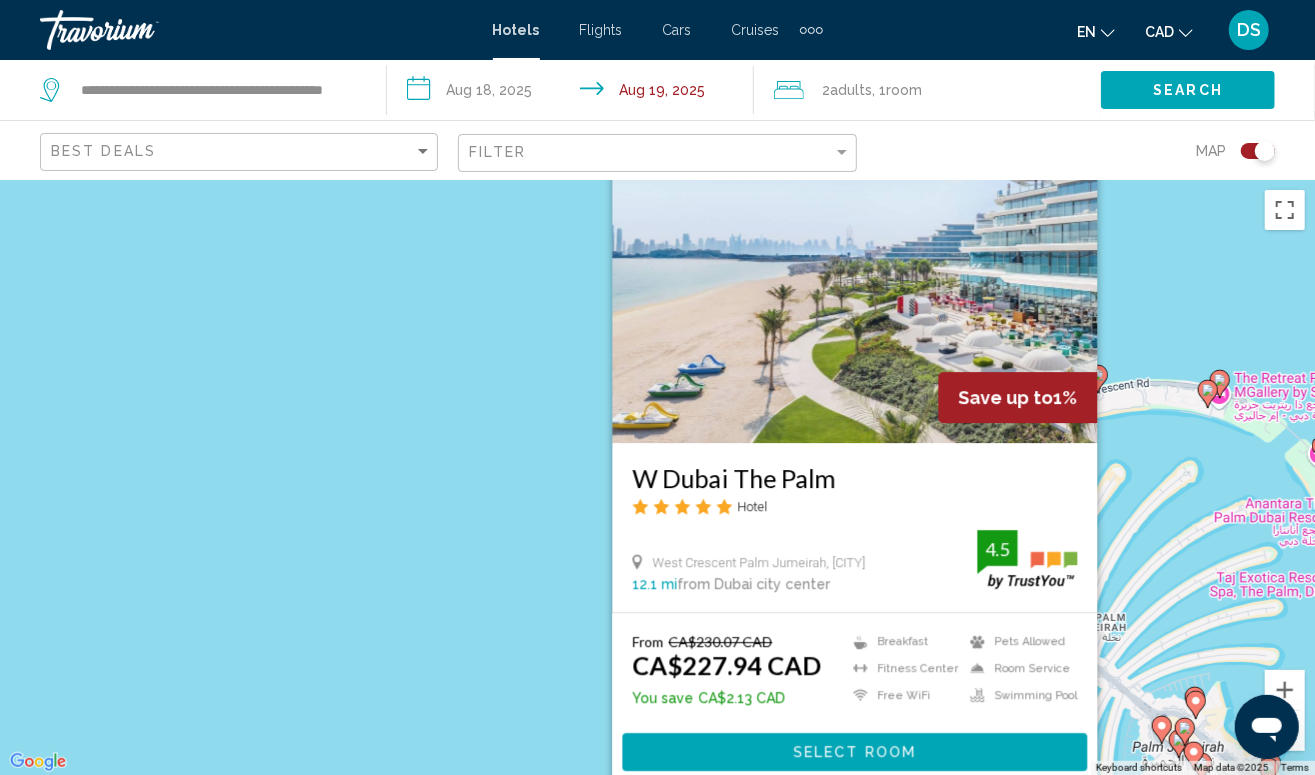 scroll, scrollTop: 0, scrollLeft: 0, axis: both 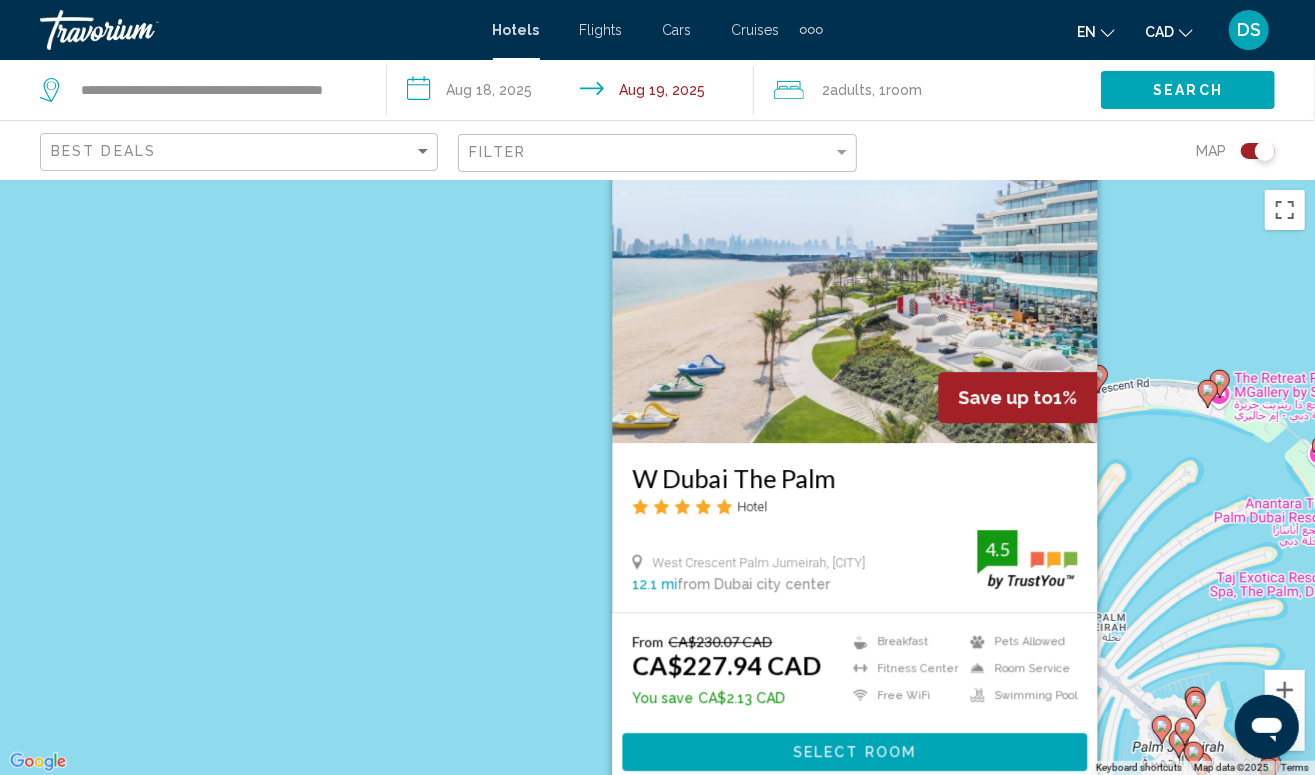 click on "W Dubai The Palm
Hotel
West Crescent Palm Jumeirah, [CITY] 12.1 mi  from [CITY] city center from hotel 4.5 From CA$230.07 CAD CA$227.94 CAD  You save  CA$2.13 CAD
Breakfast
Fitness Center
Free WiFi
Pets Allowed
Room Service
Swimming Pool  4.5 Select Room" at bounding box center (657, 477) 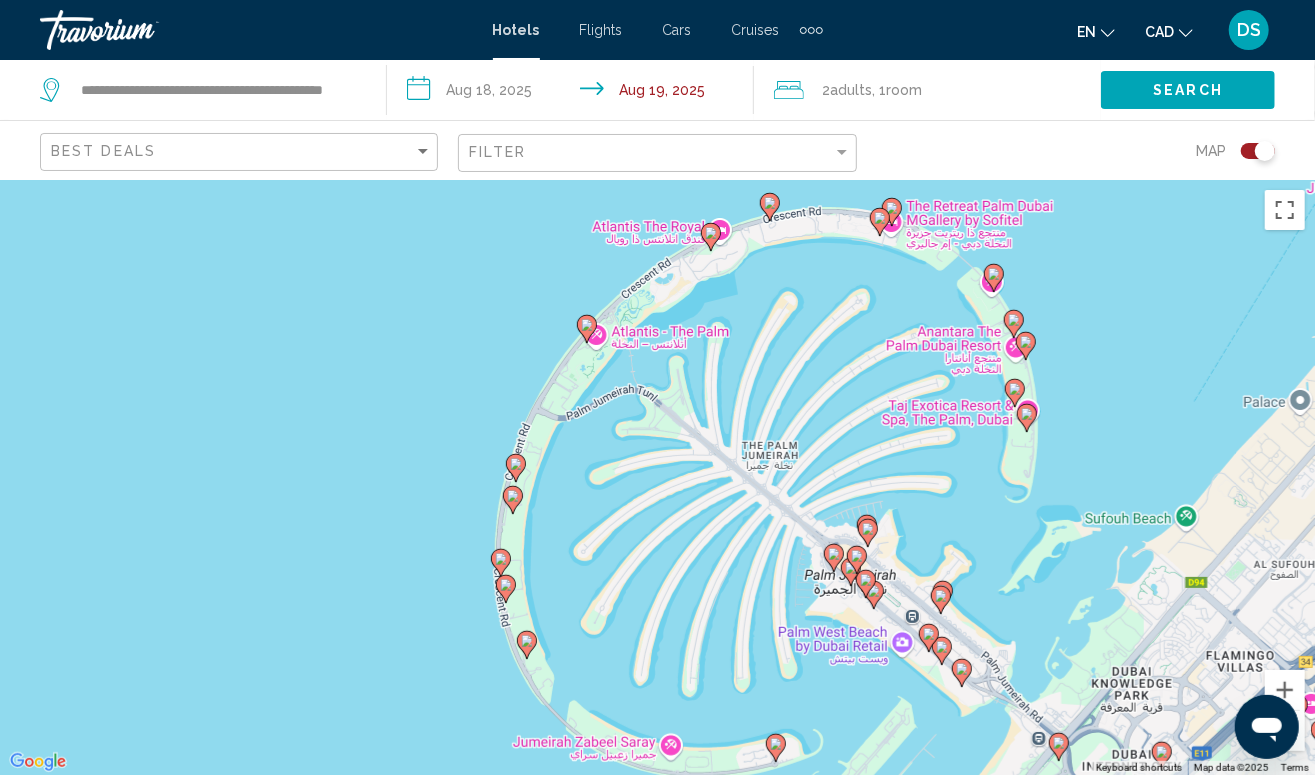 drag, startPoint x: 1190, startPoint y: 536, endPoint x: 850, endPoint y: 364, distance: 381.03018 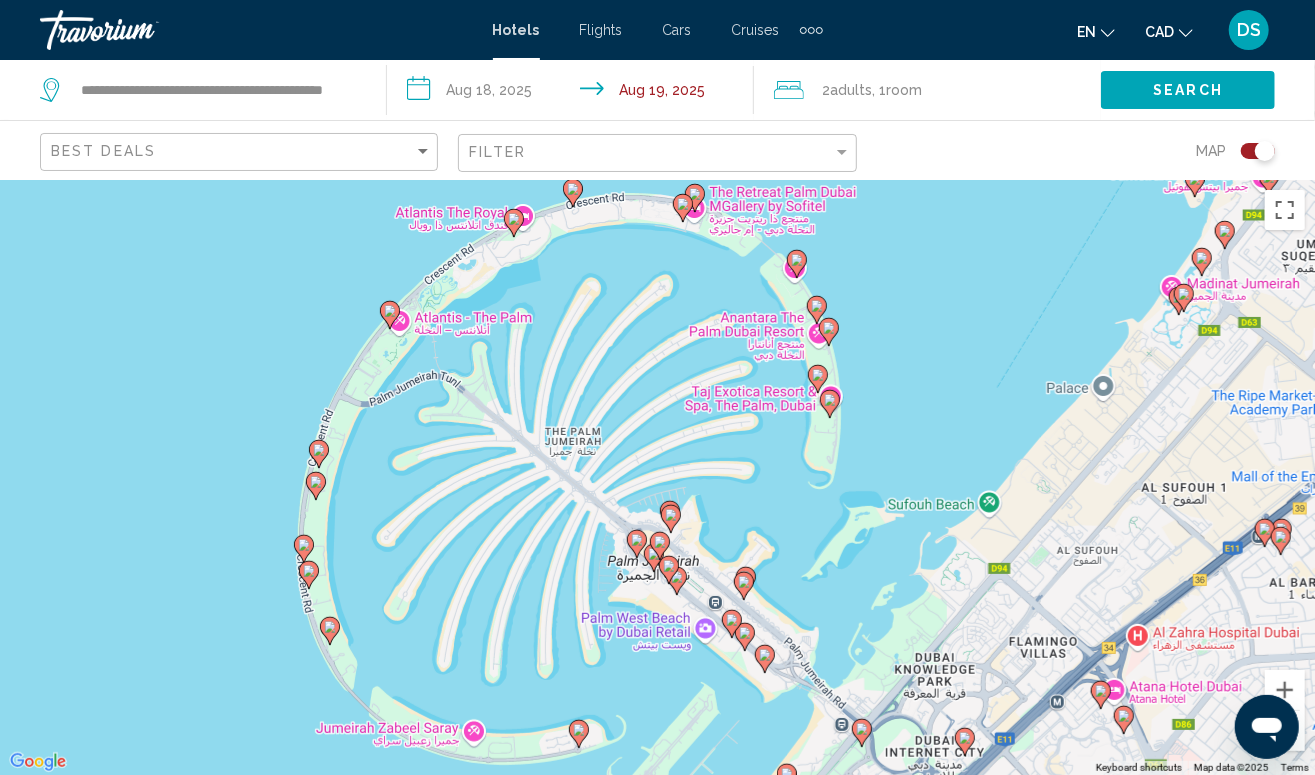 click 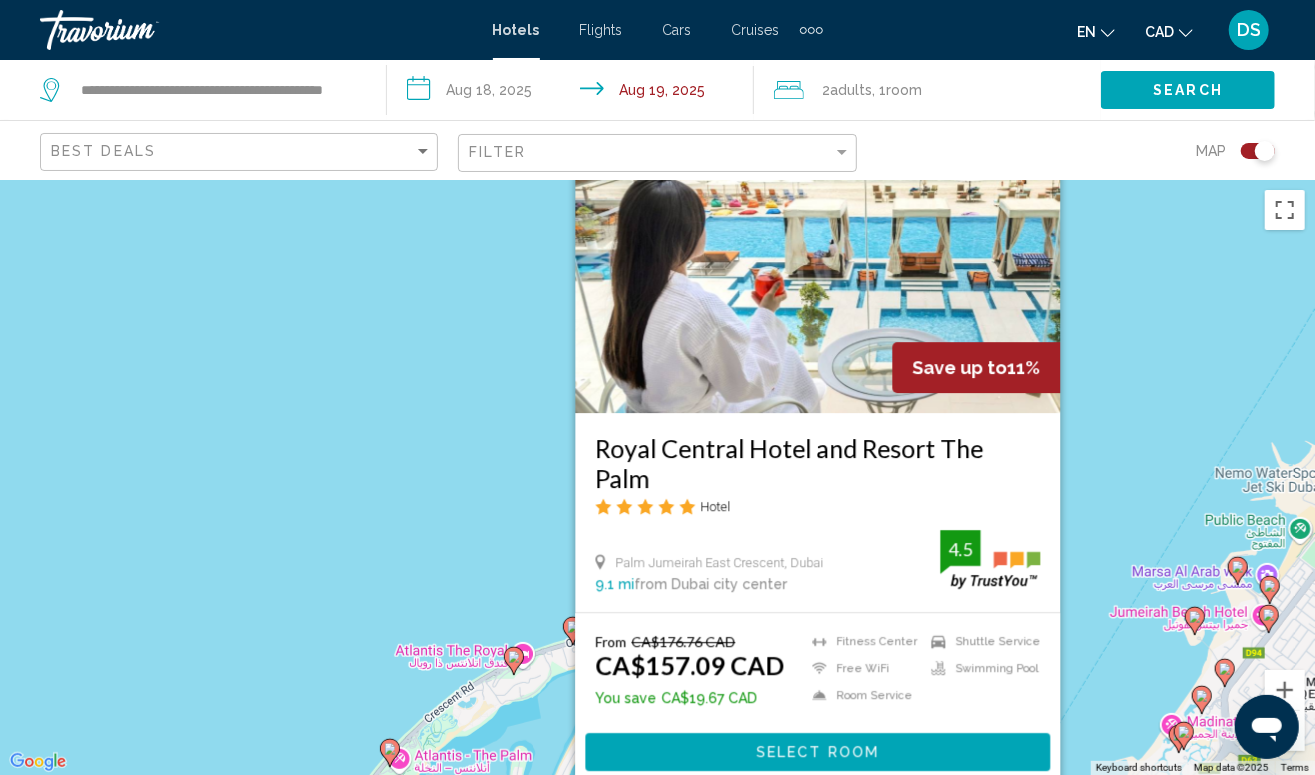 click on "Save up to  11%   Royal Central Hotel and Resort The Palm
Hotel
Palm Jumeirah East Crescent, Dubai 9.1 mi  from Dubai city center from hotel 4.5 From CA$176.76 CAD CA$157.09 CAD  You save  CA$19.67 CAD
Fitness Center
Free WiFi
Room Service
Shuttle Service
Swimming Pool  4.5 Select Room" at bounding box center [657, 477] 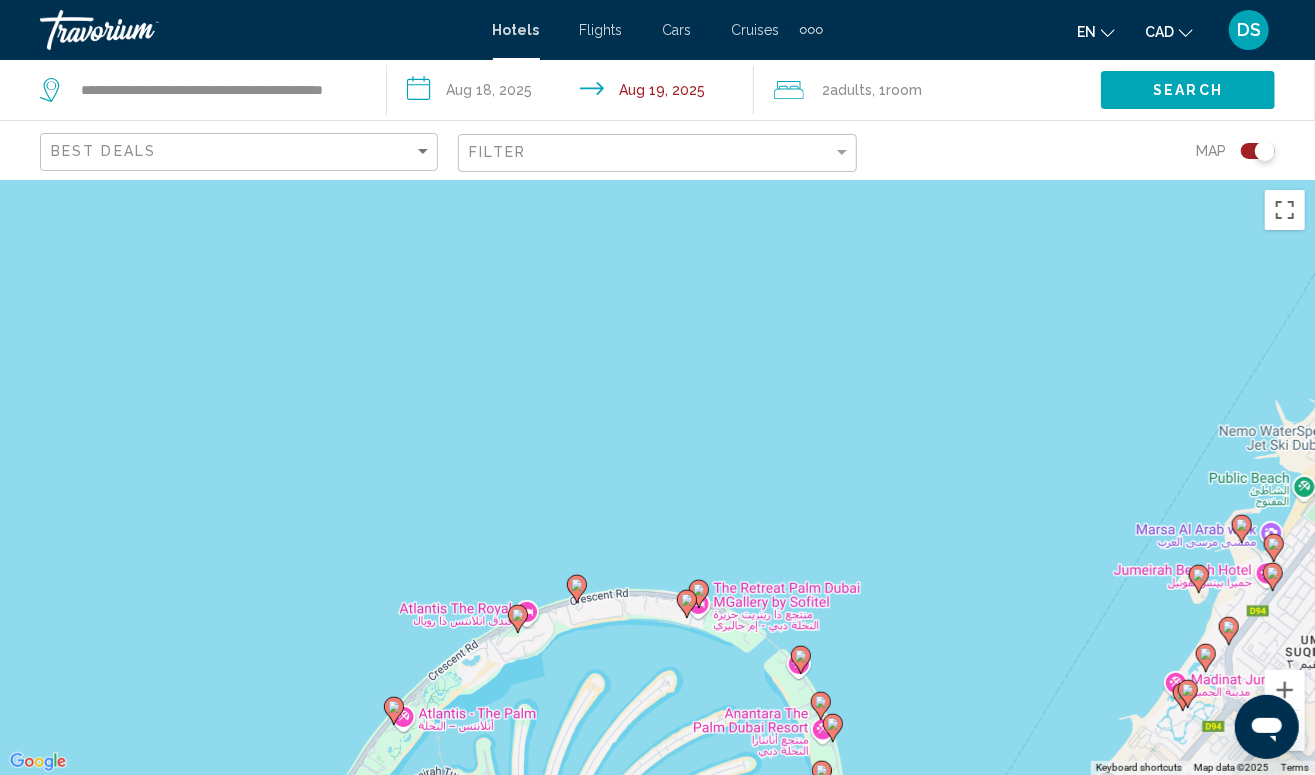 drag, startPoint x: 964, startPoint y: 581, endPoint x: 916, endPoint y: 337, distance: 248.6765 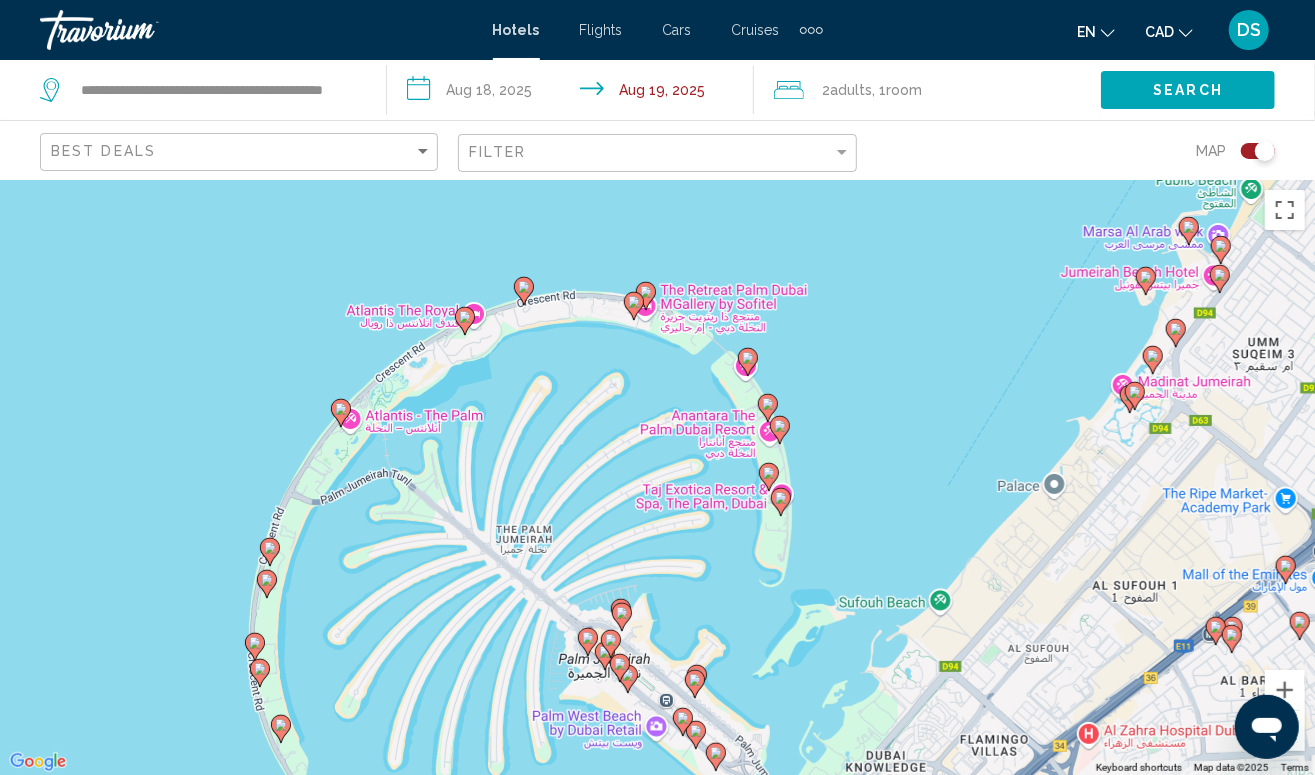 click 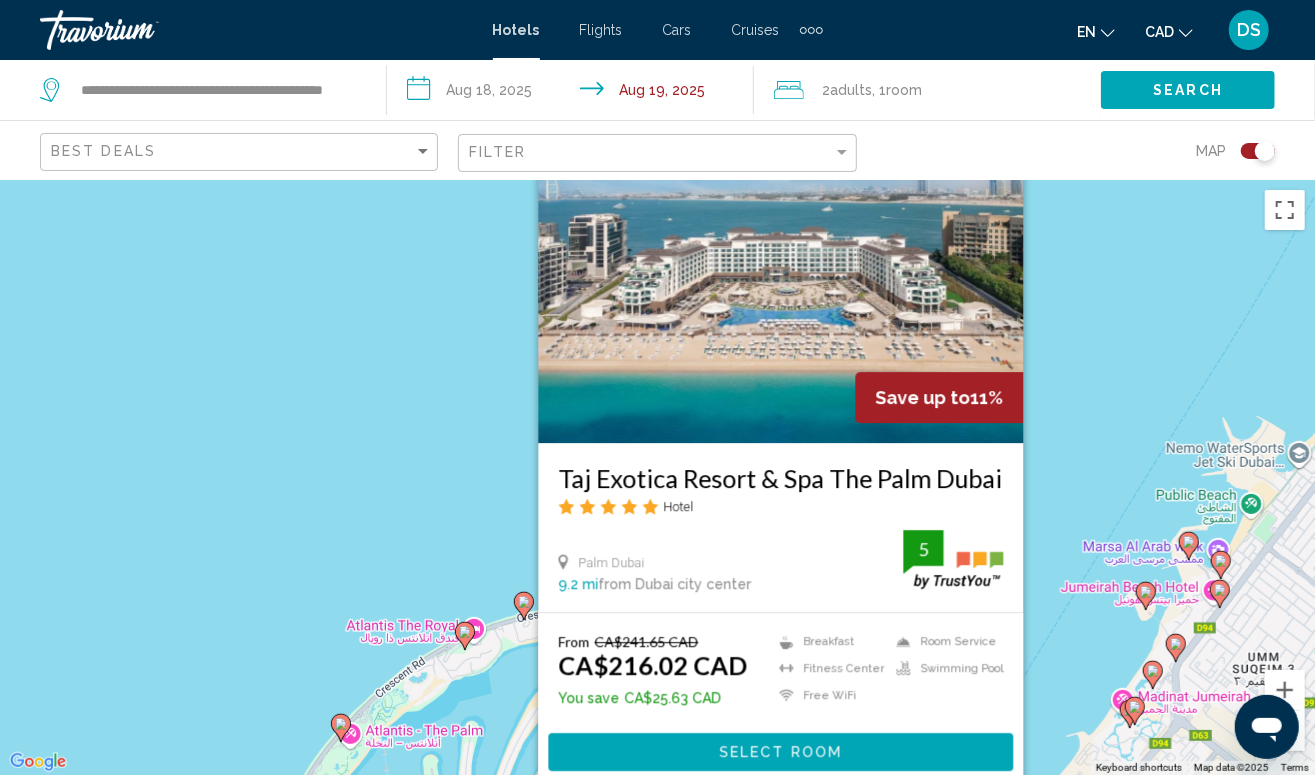 drag, startPoint x: 557, startPoint y: 456, endPoint x: 994, endPoint y: 468, distance: 437.16473 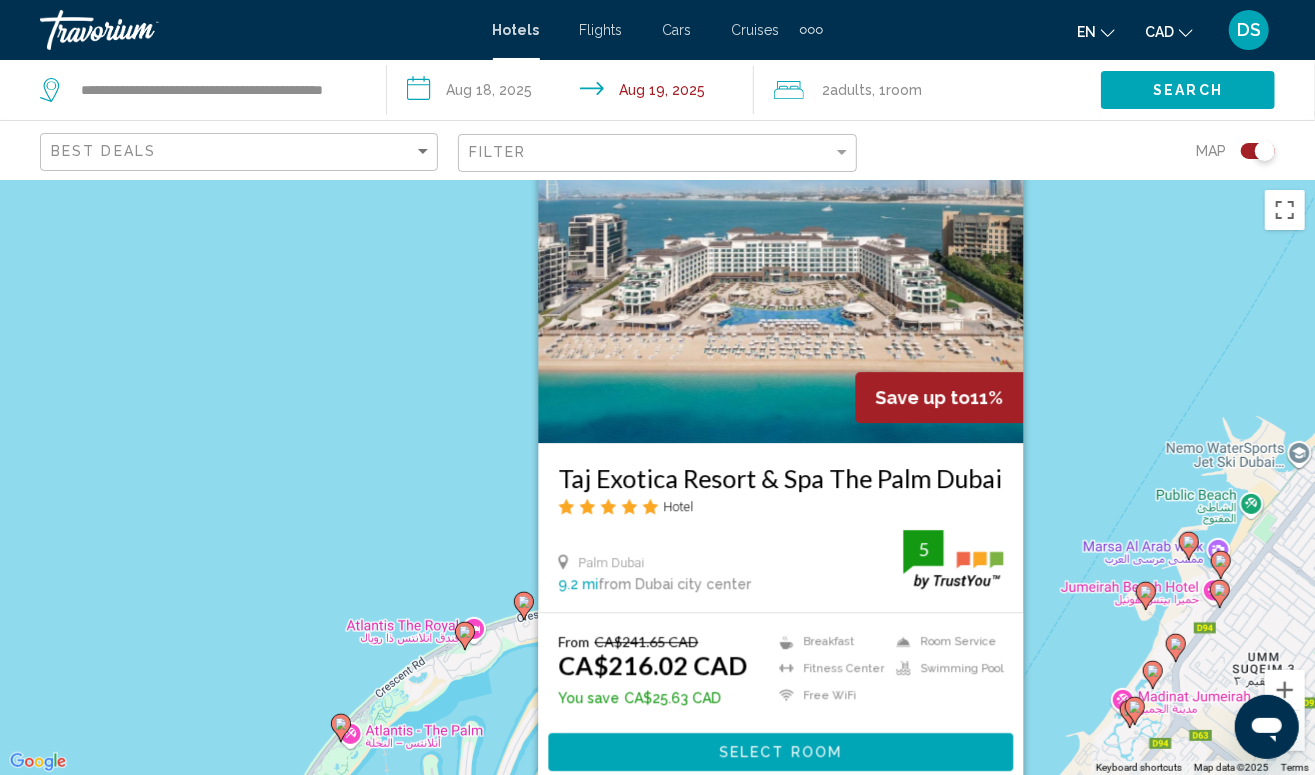 click on "To activate drag with keyboard, press Alt + Enter. Once in keyboard drag state, use the arrow keys to move the marker. To complete the drag, press the Enter key. To cancel, press Escape. Save up to  [PERCENTAGE]%   Taj Exotica Resort & Spa The Palm [CITY]
Hotel
Palm [CITY] [DISTANCE]  from [CITY] city center from hotel [RATING] From [CURRENCY][PRICE] [CURRENCY][PRICE]  You save  [CURRENCY][PRICE]
Breakfast
Fitness Center
Free WiFi
Room Service
Swimming Pool  [RATING] Select Room" at bounding box center (657, 477) 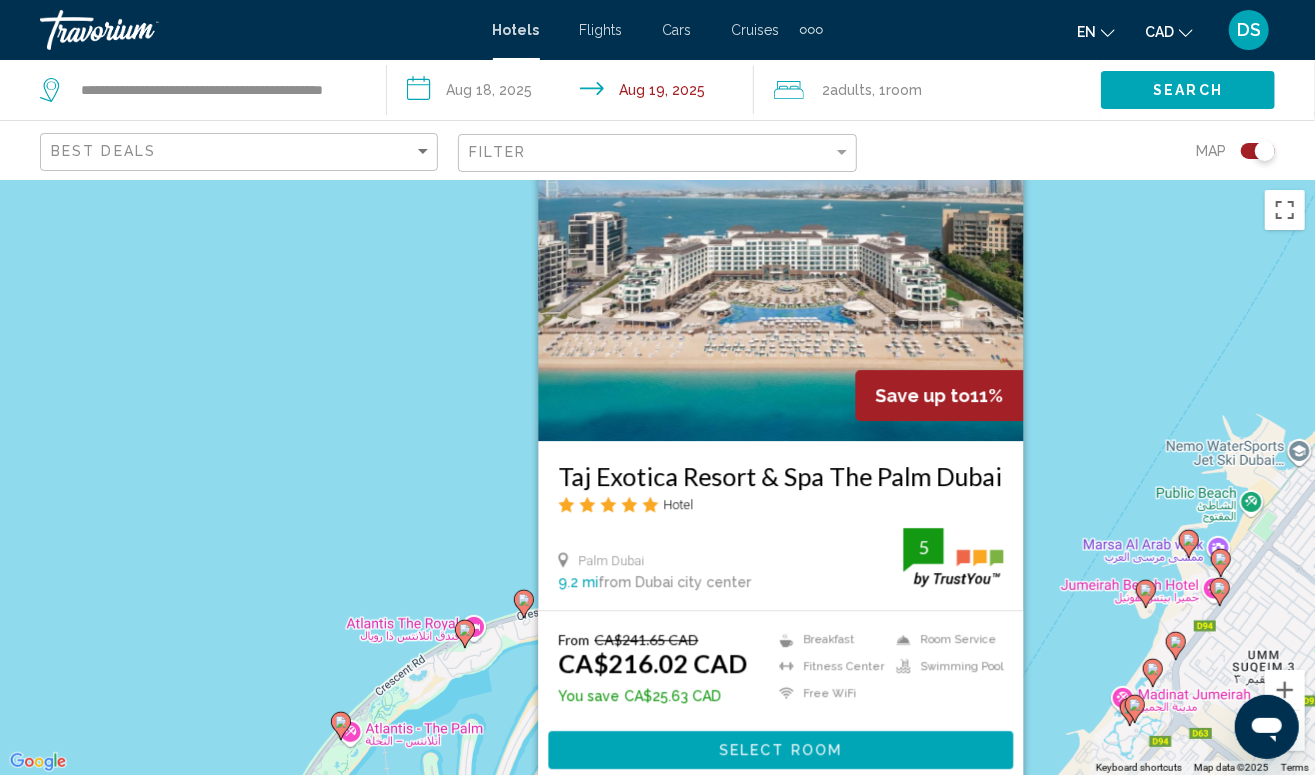 click on "To activate drag with keyboard, press Alt + Enter. Once in keyboard drag state, use the arrow keys to move the marker. To complete the drag, press the Enter key. To cancel, press Escape. Save up to  [PERCENTAGE]%   Taj Exotica Resort & Spa The Palm [CITY]
Hotel
Palm [CITY] [DISTANCE]  from [CITY] city center from hotel [RATING] From [CURRENCY][PRICE] [CURRENCY][PRICE]  You save  [CURRENCY][PRICE]
Breakfast
Fitness Center
Free WiFi
Room Service
Swimming Pool  [RATING] Select Room" at bounding box center (657, 477) 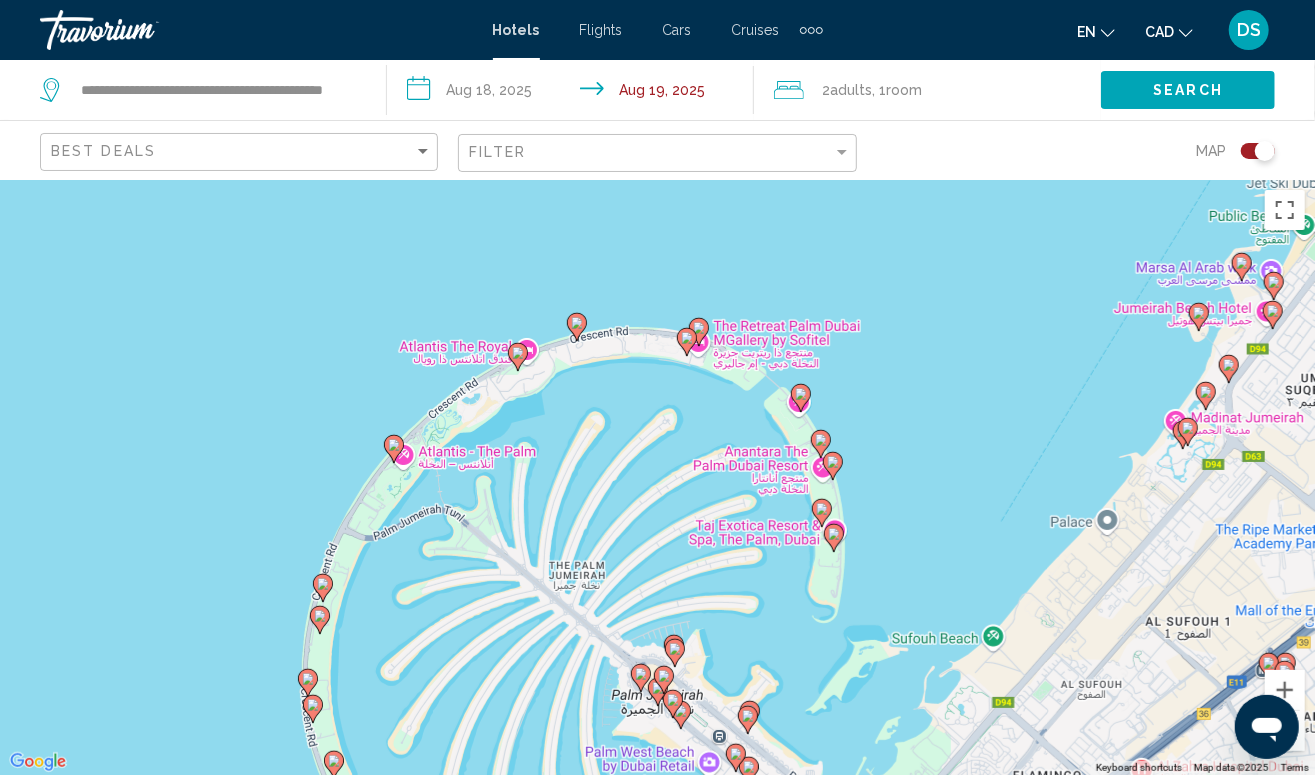 drag, startPoint x: 640, startPoint y: 392, endPoint x: 664, endPoint y: 288, distance: 106.733315 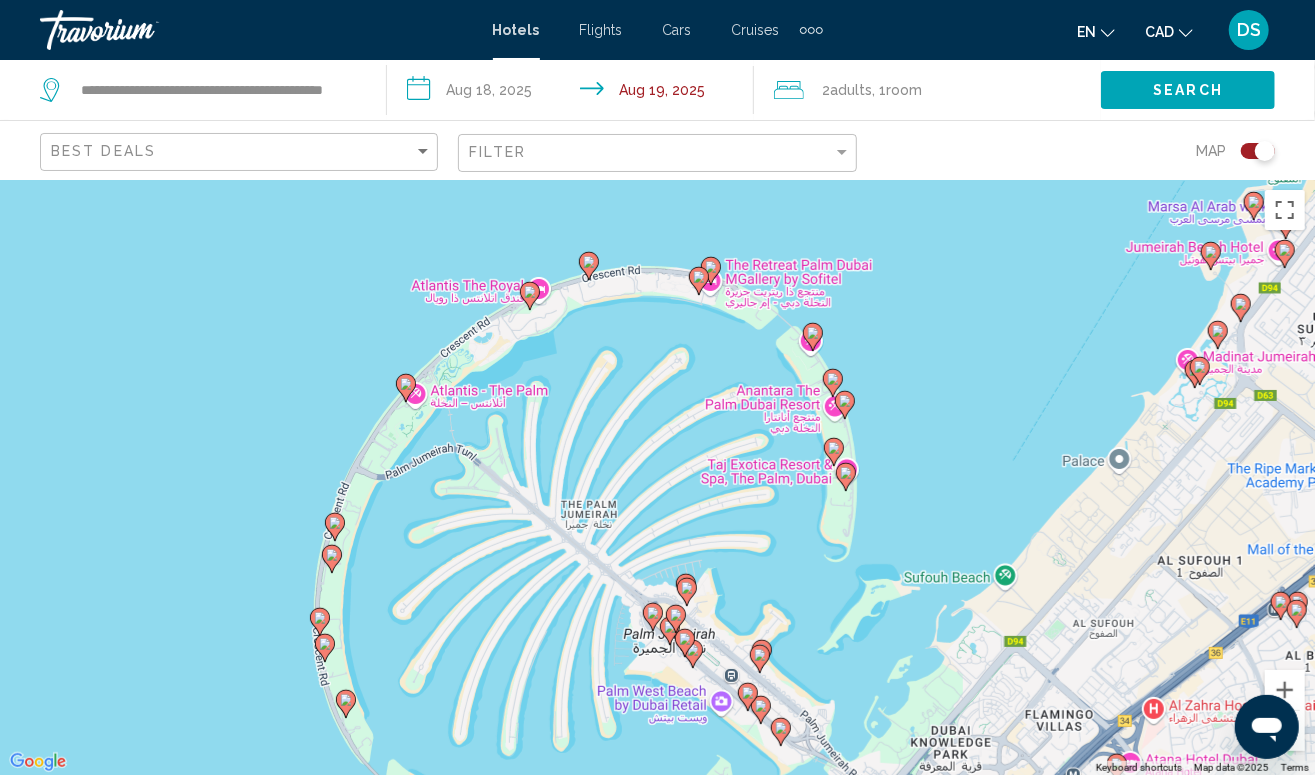 click 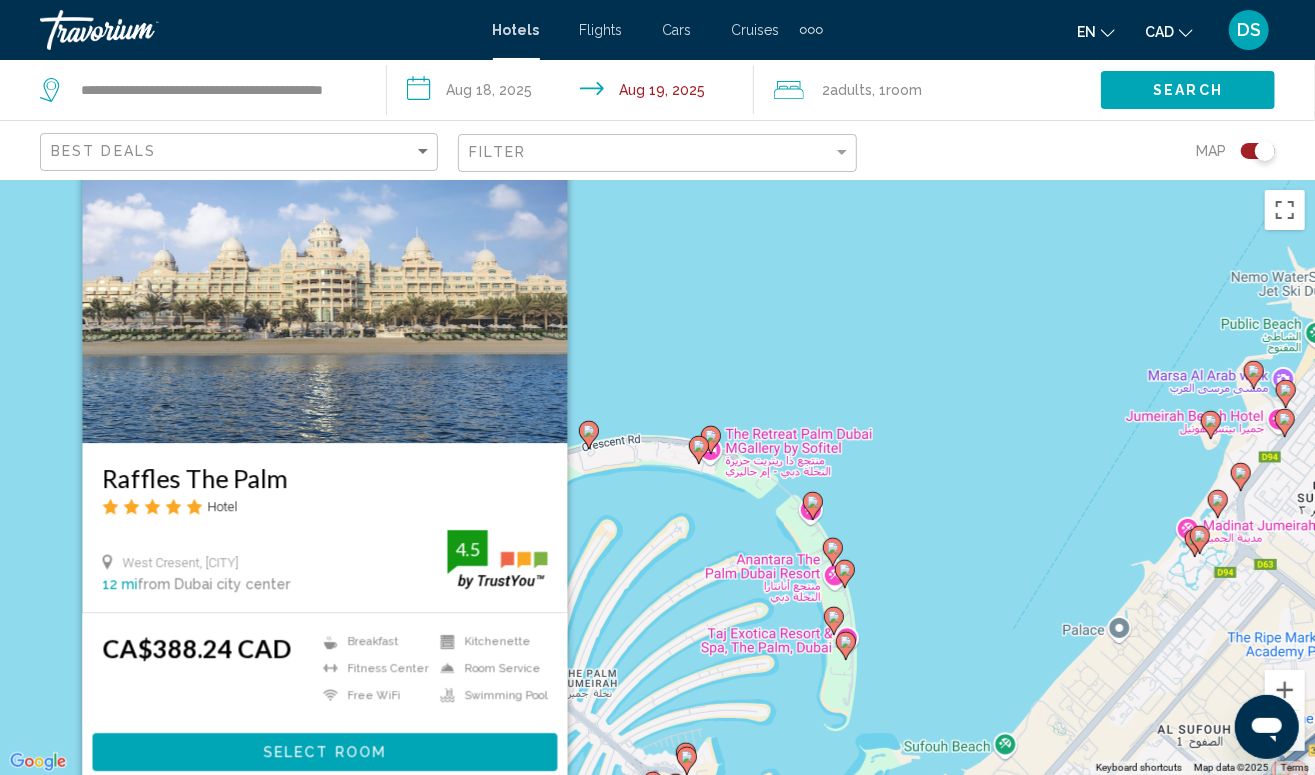 drag, startPoint x: 703, startPoint y: 314, endPoint x: 687, endPoint y: 337, distance: 28.01785 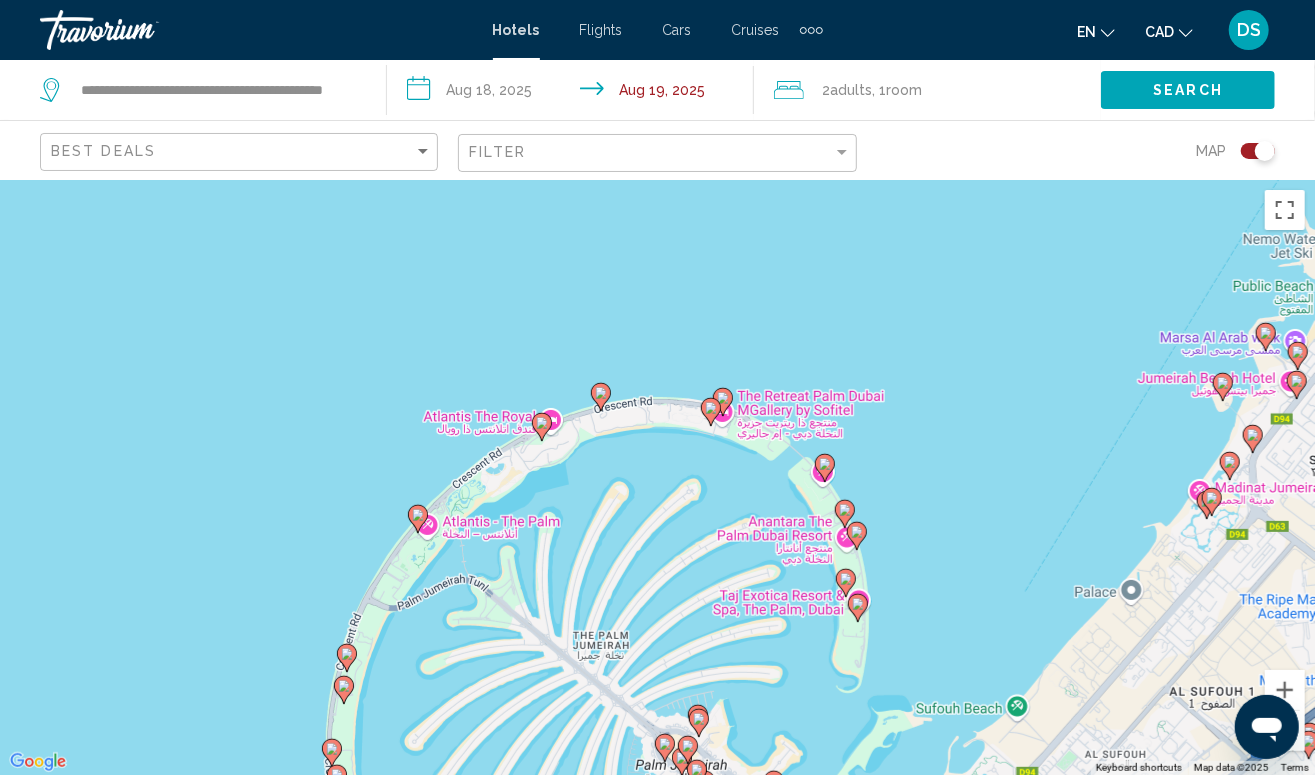 drag, startPoint x: 592, startPoint y: 545, endPoint x: 655, endPoint y: 286, distance: 266.55206 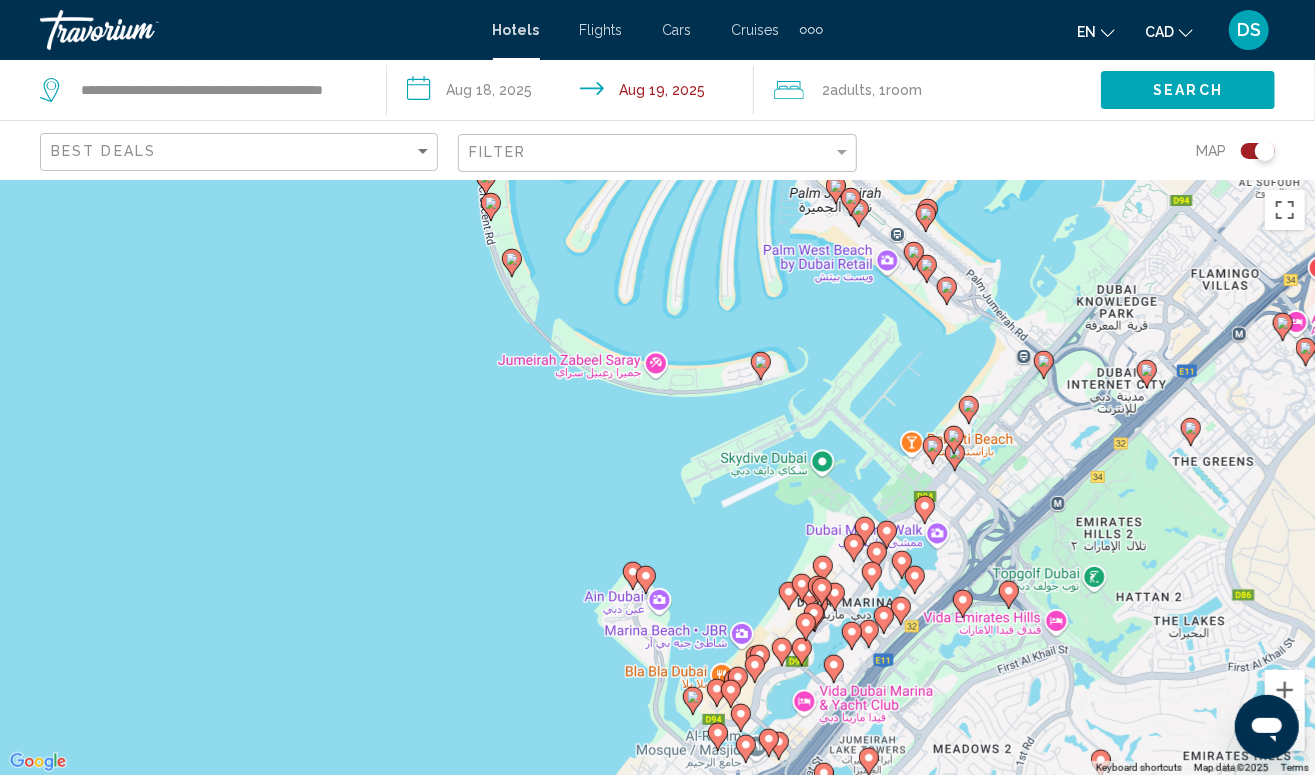 drag, startPoint x: 558, startPoint y: 312, endPoint x: 478, endPoint y: 539, distance: 240.68445 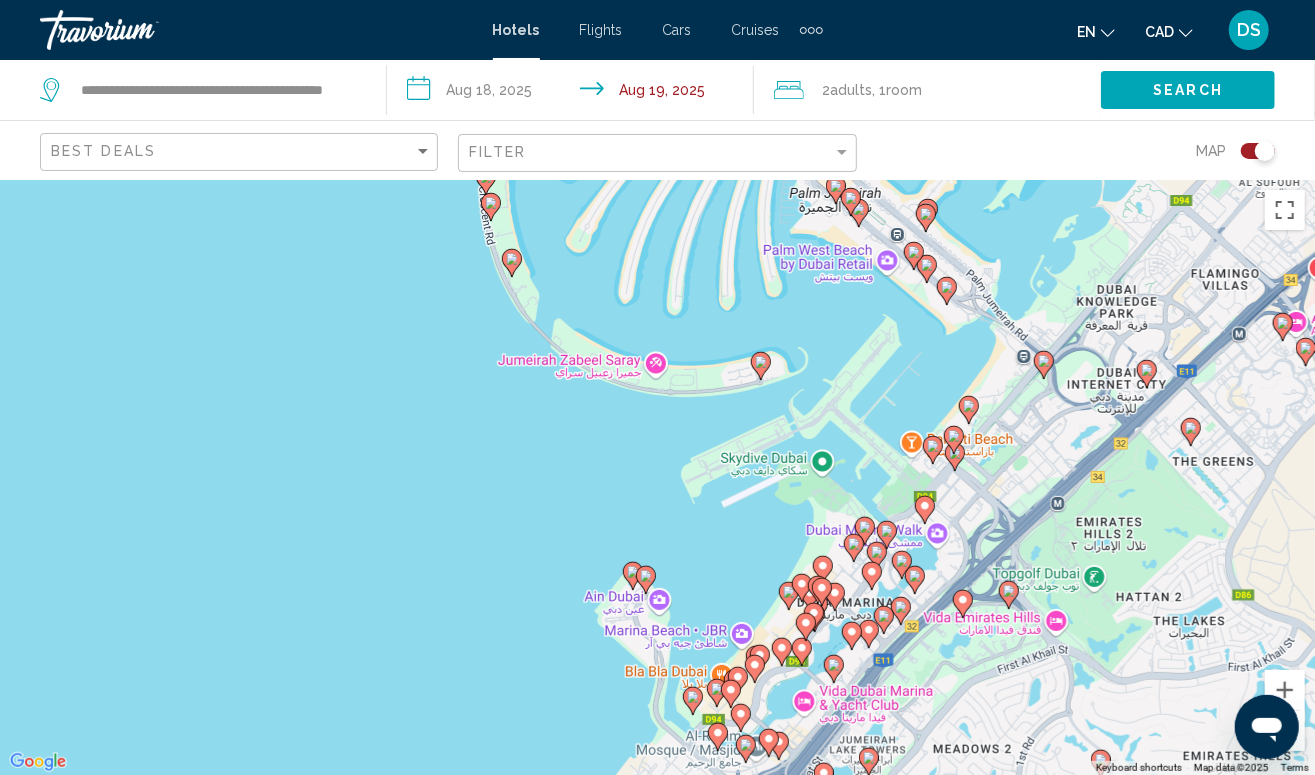 click on "To activate drag with keyboard, press Alt + Enter. Once in keyboard drag state, use the arrow keys to move the marker. To complete the drag, press the Enter key. To cancel, press Escape." at bounding box center [657, 477] 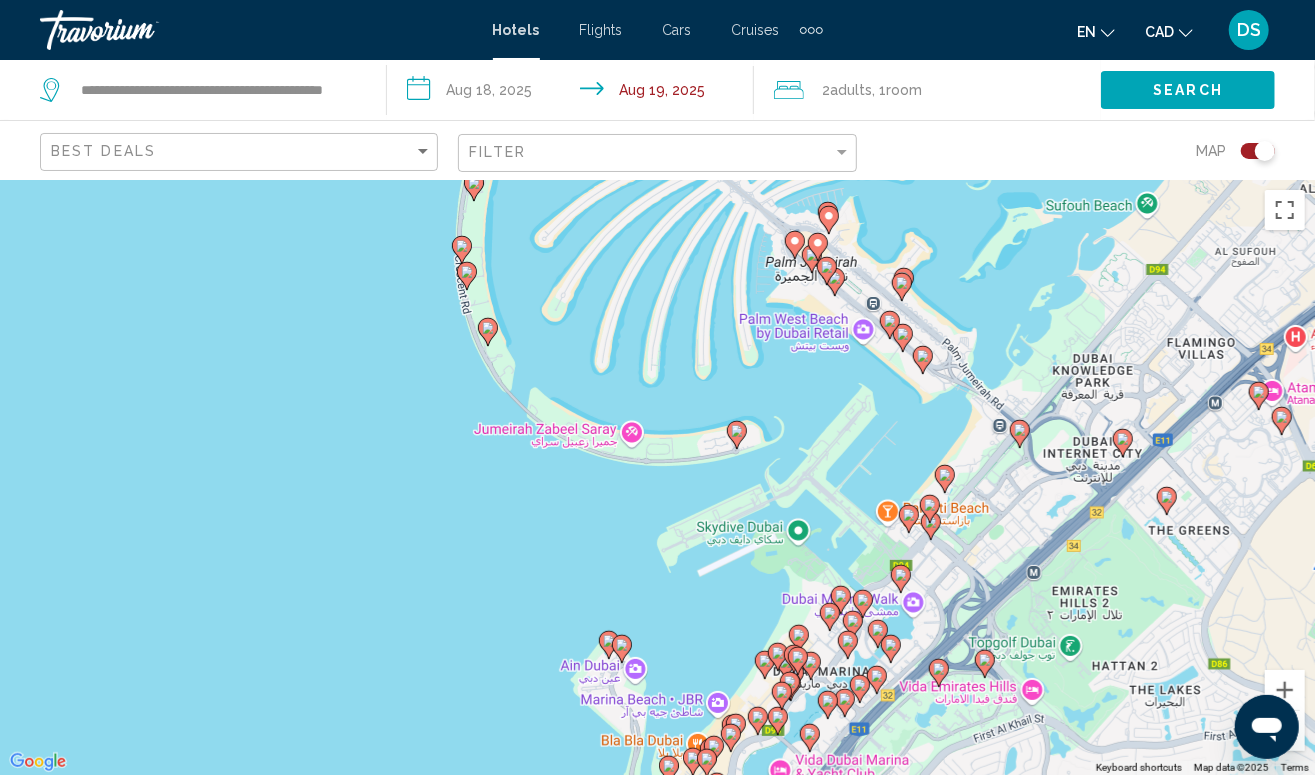 click 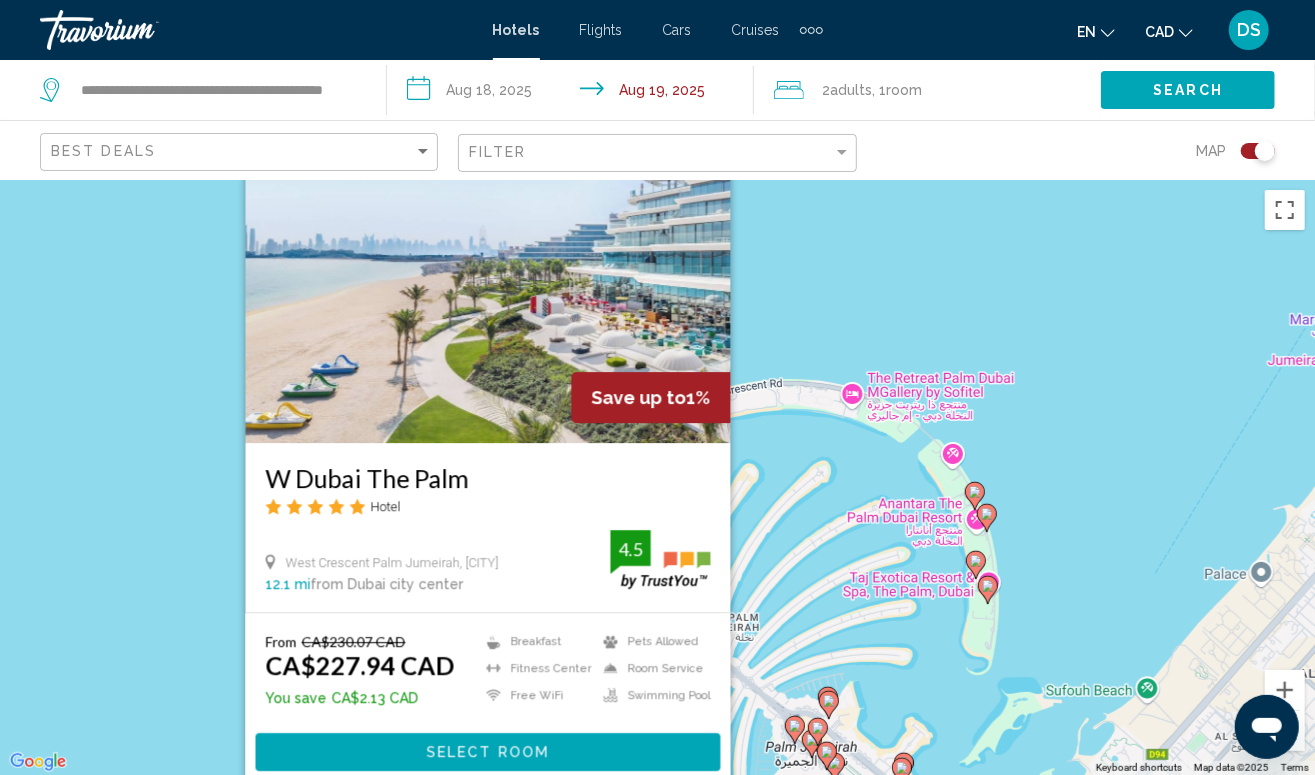 click on "Select Room" at bounding box center (487, 751) 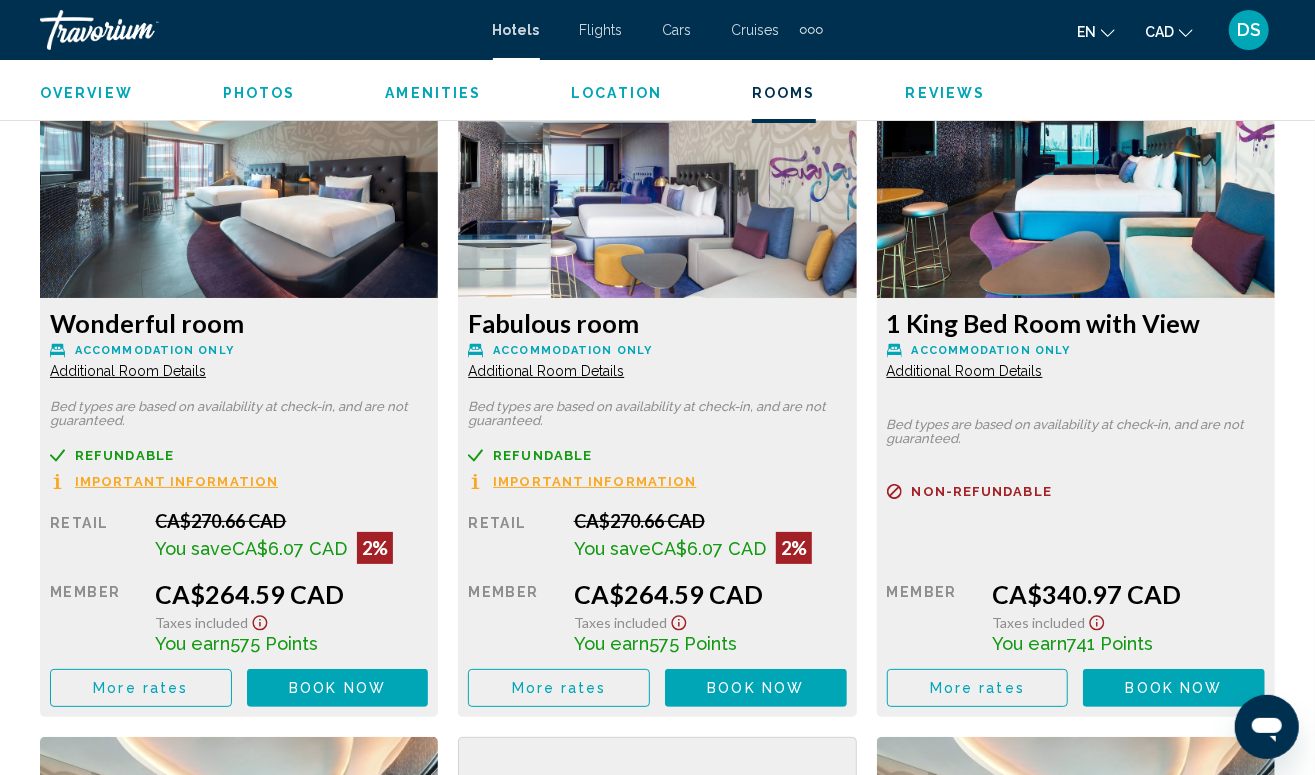 scroll, scrollTop: 3690, scrollLeft: 0, axis: vertical 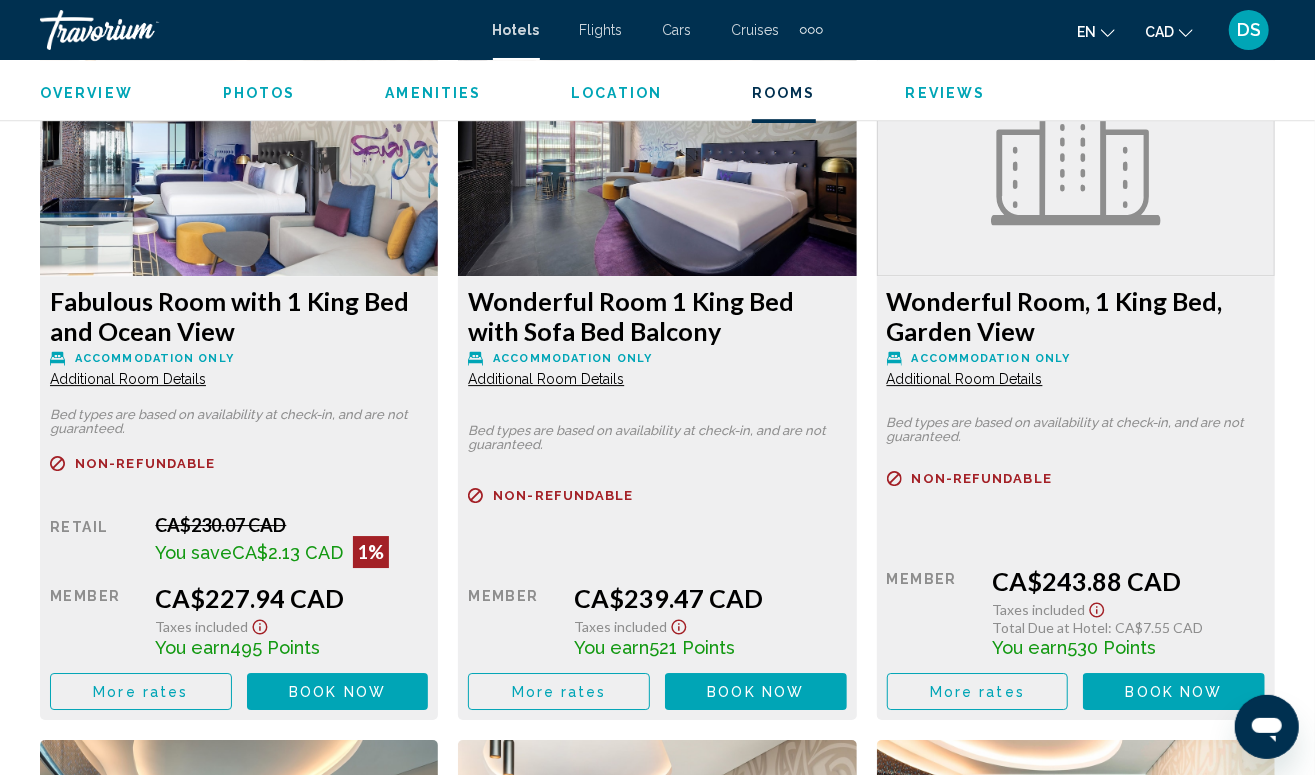 drag, startPoint x: 50, startPoint y: 288, endPoint x: 243, endPoint y: 326, distance: 196.70537 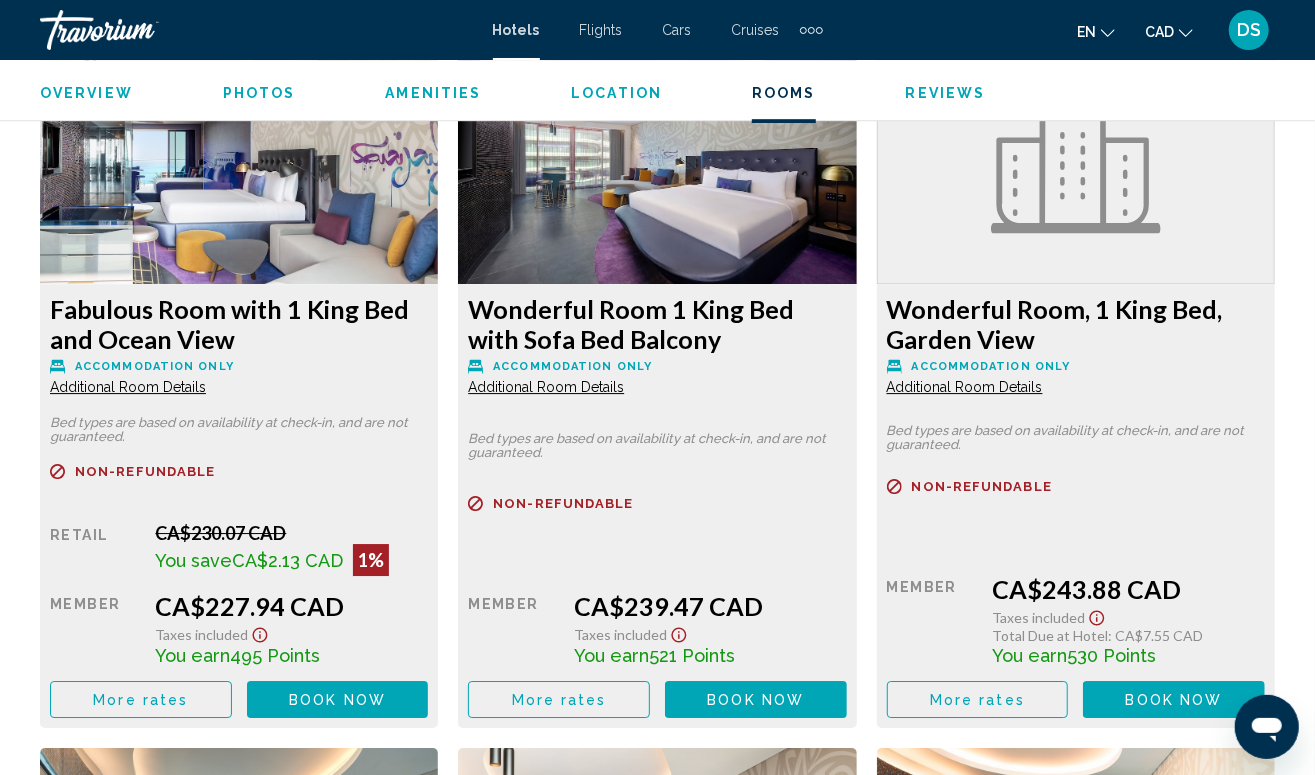 scroll, scrollTop: 3356, scrollLeft: 0, axis: vertical 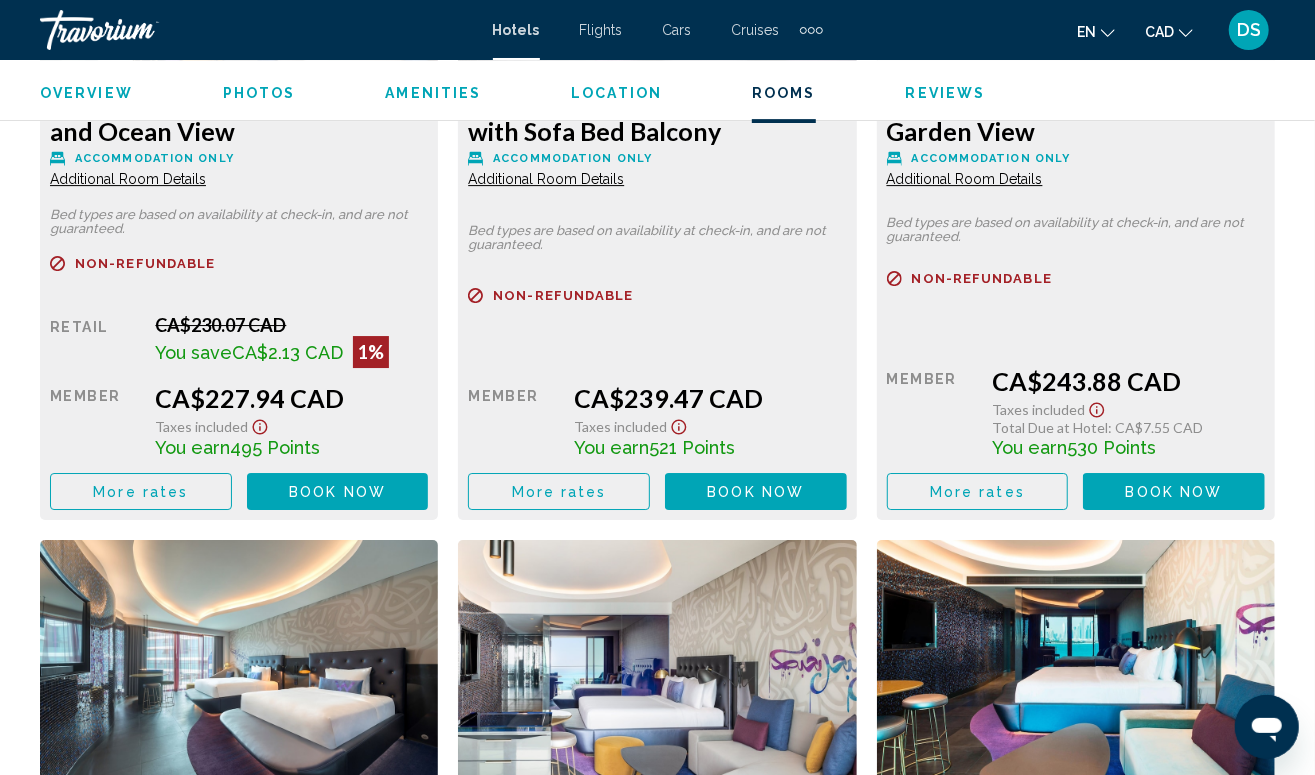 click on "Book now" at bounding box center [337, 492] 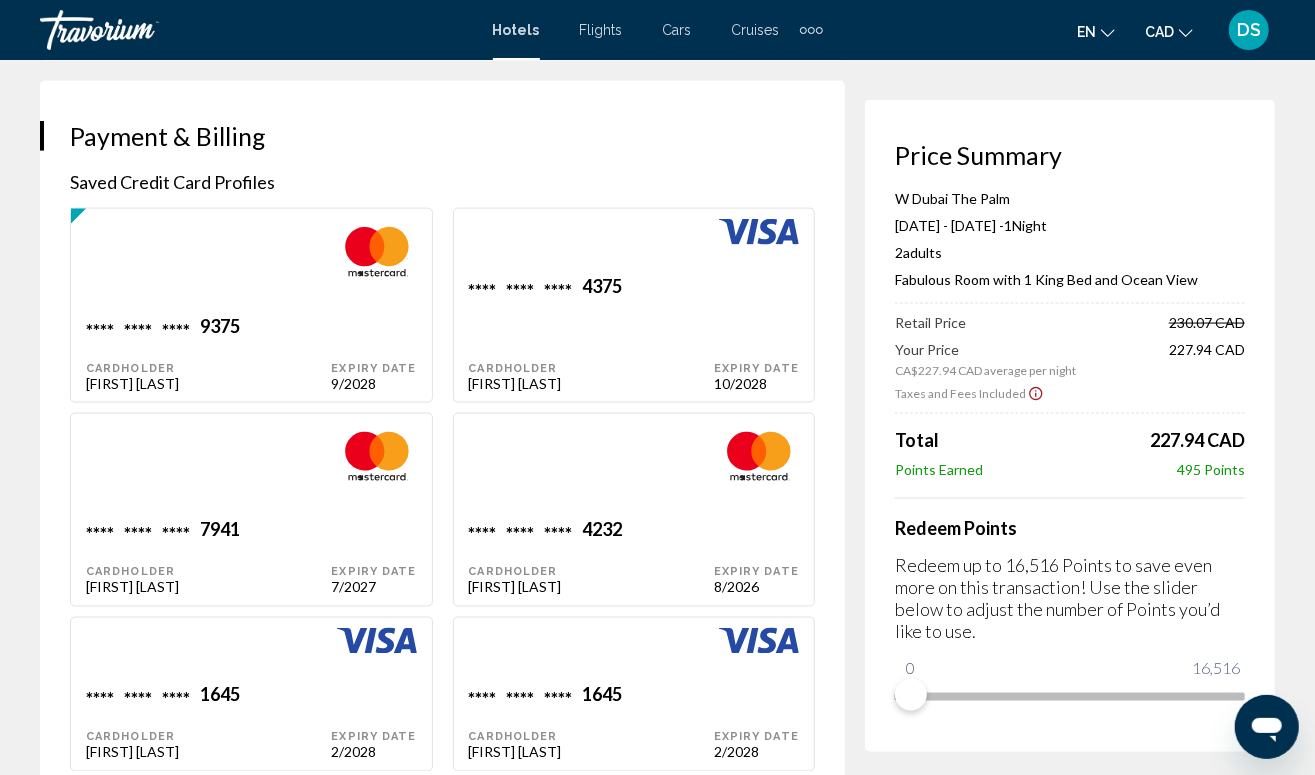 scroll, scrollTop: 1466, scrollLeft: 0, axis: vertical 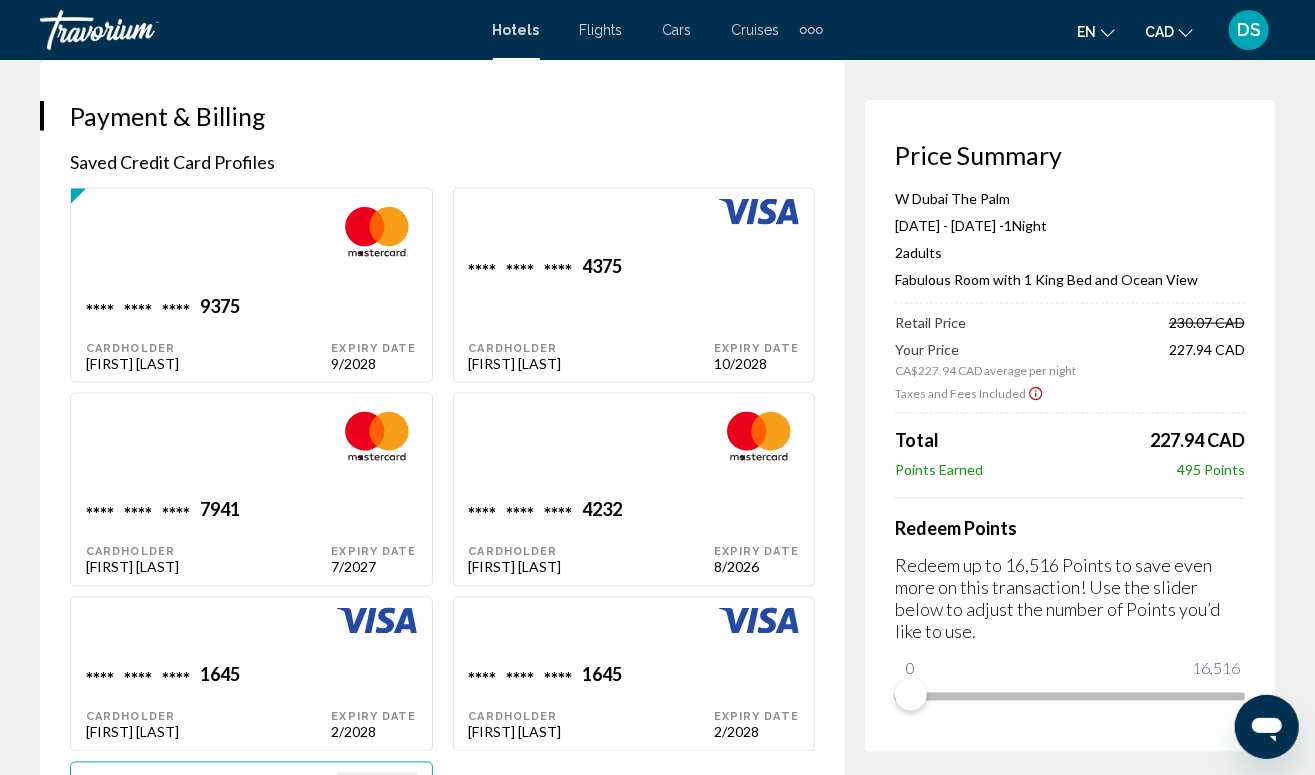 click on "**** **** **** [NUMBER] Cardholder [FIRST] [LAST]" at bounding box center [208, 333] 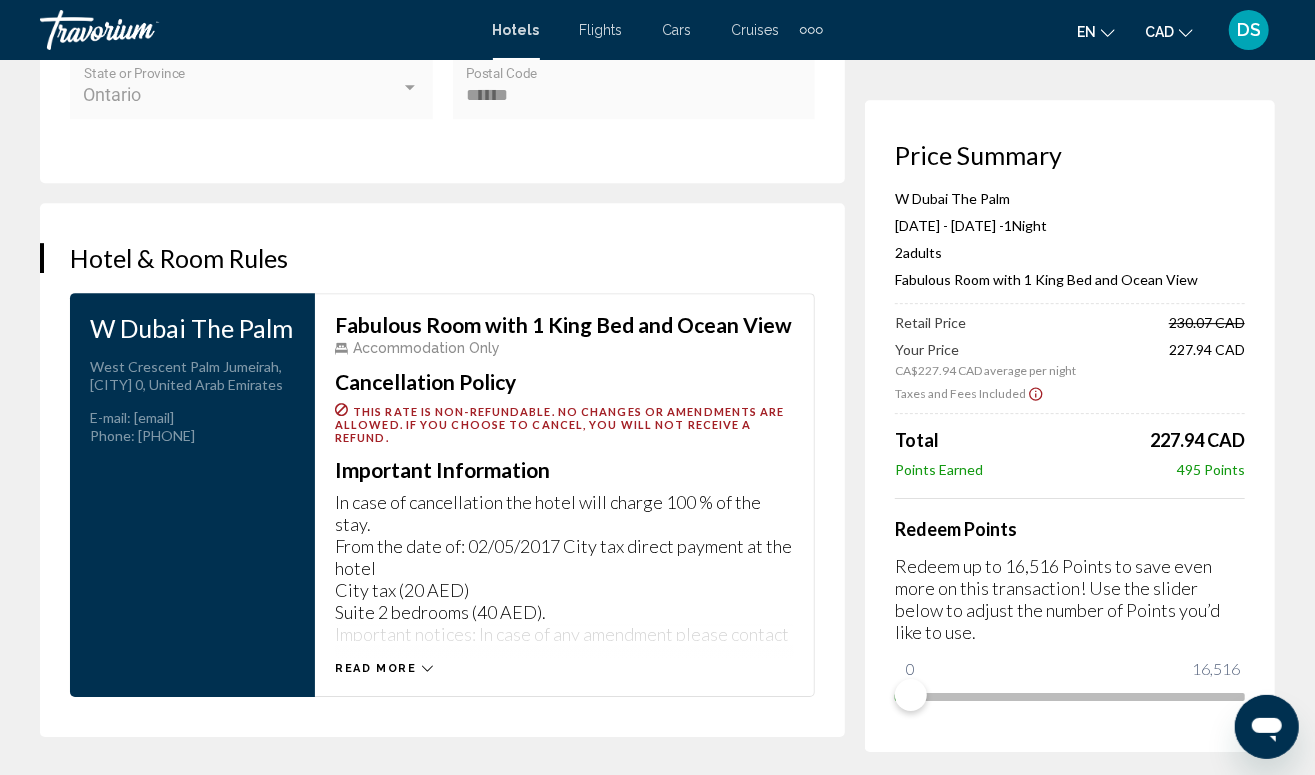 scroll, scrollTop: 3266, scrollLeft: 0, axis: vertical 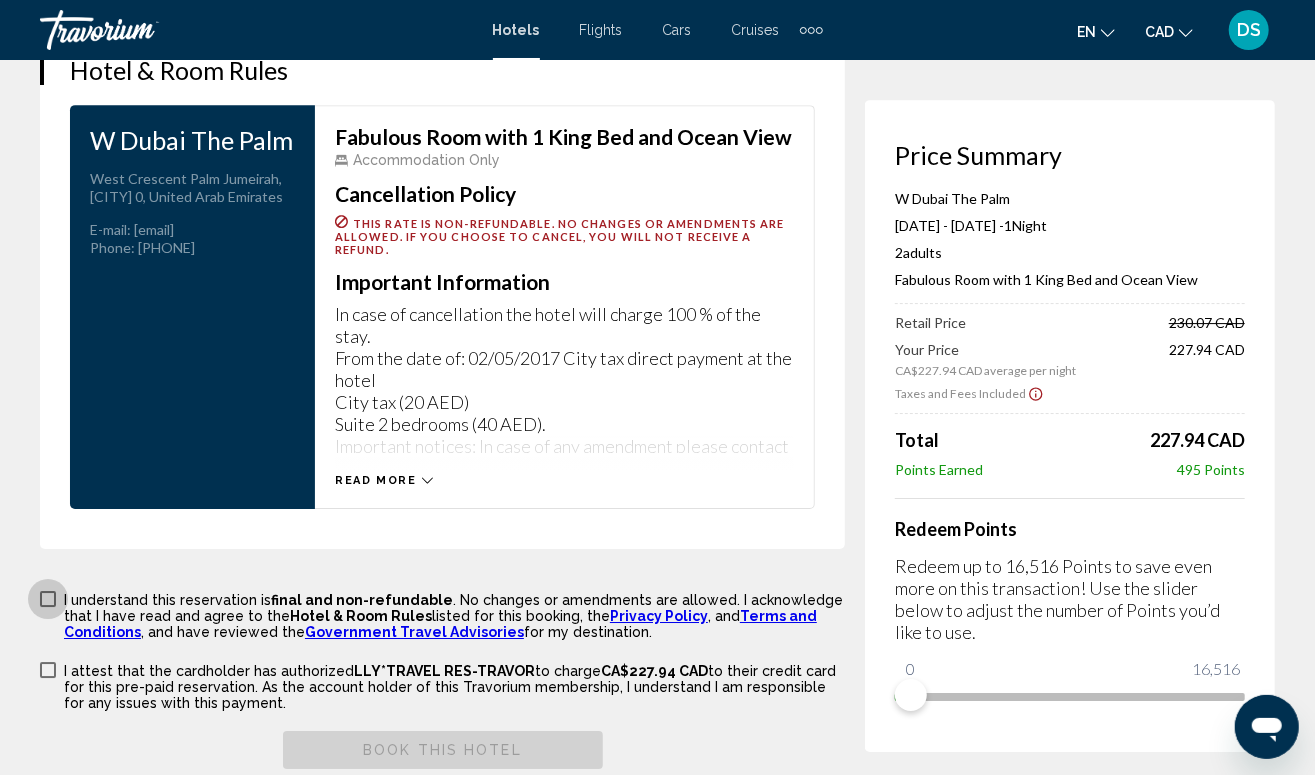 click at bounding box center [48, 599] 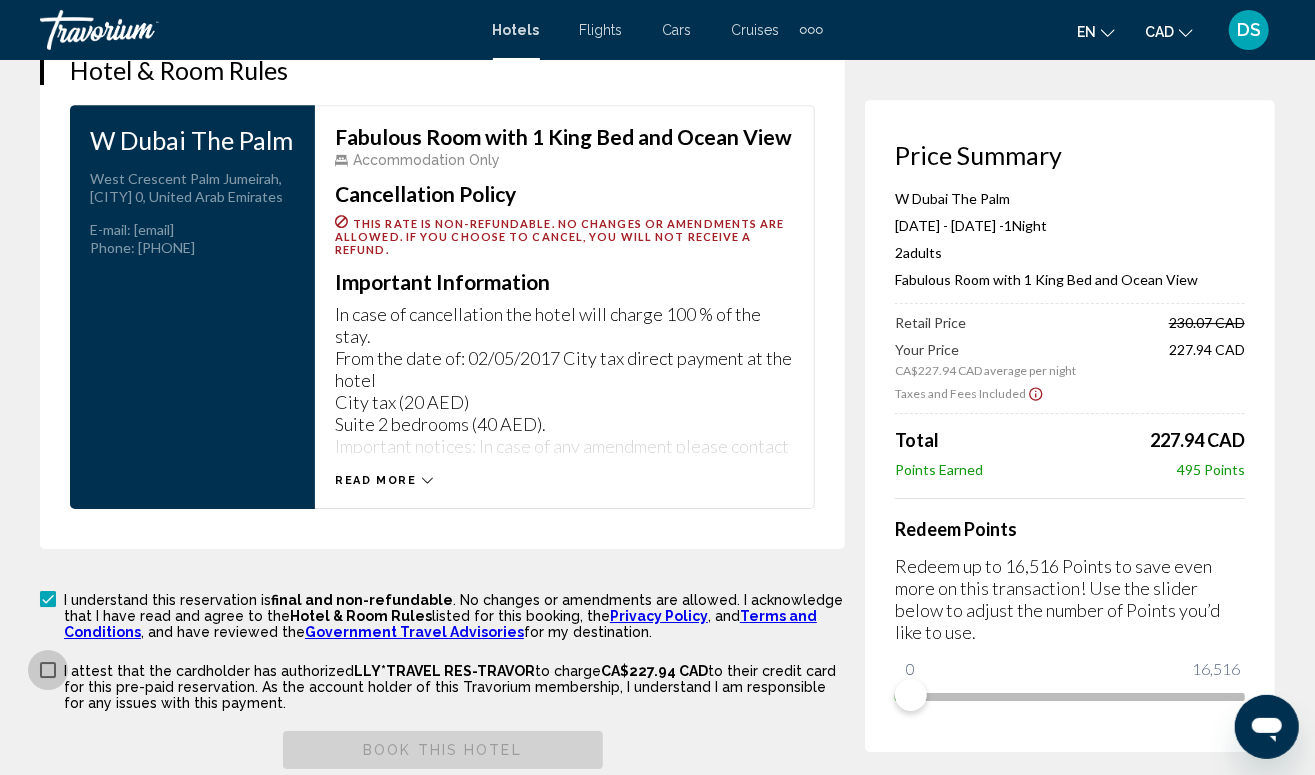 click at bounding box center [48, 670] 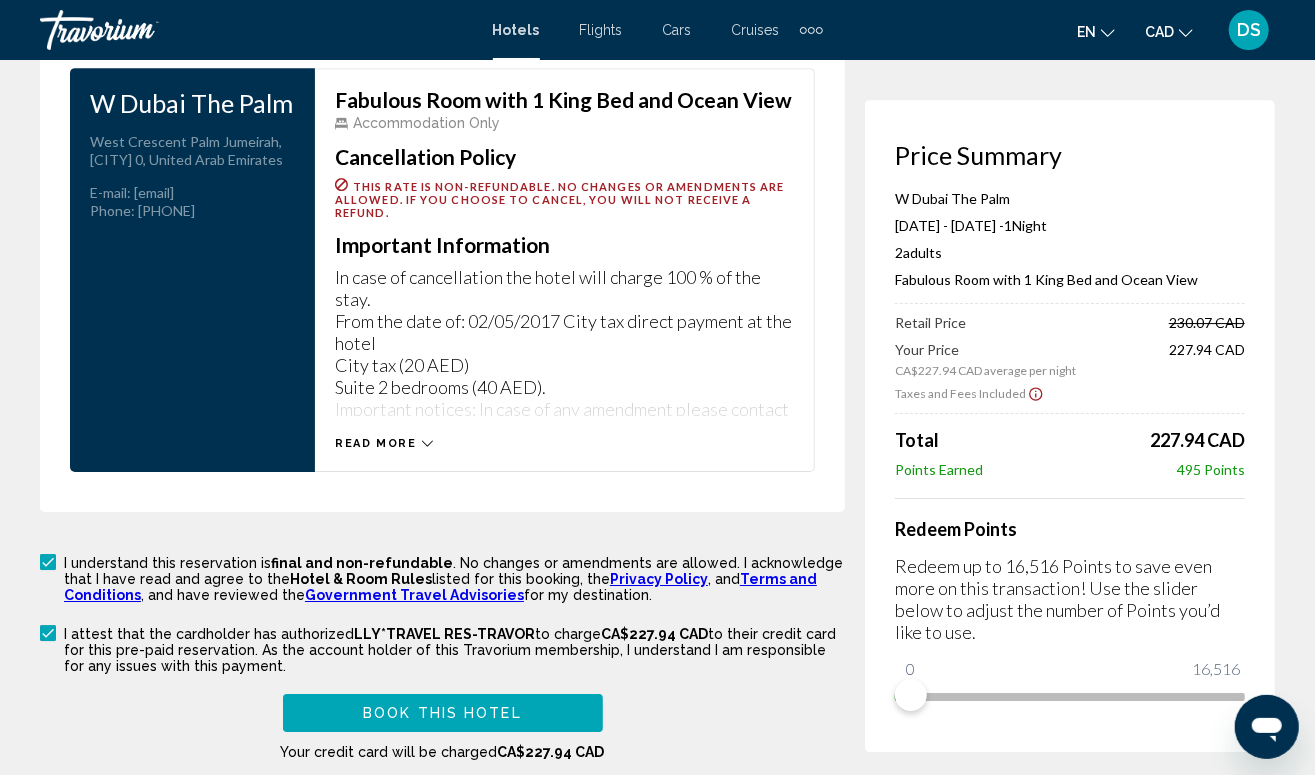 scroll, scrollTop: 3322, scrollLeft: 0, axis: vertical 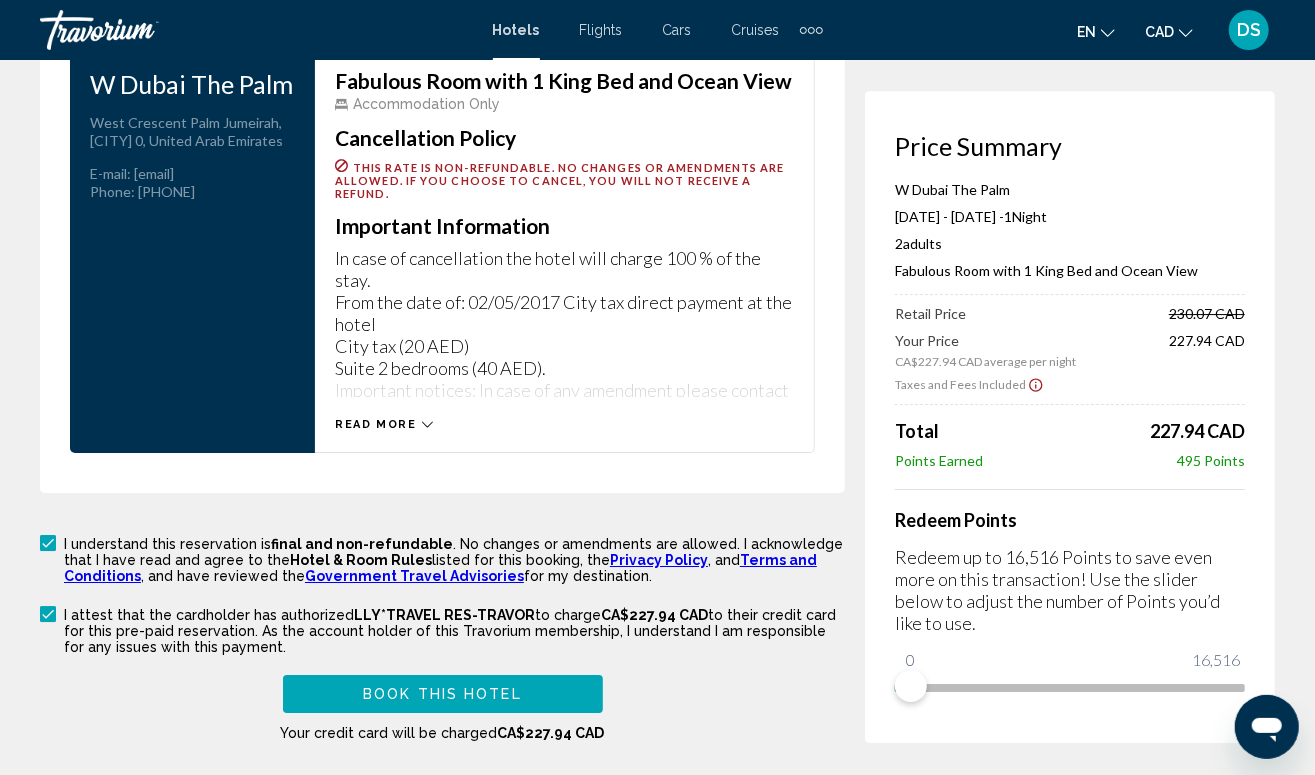 click on "Book this hotel" at bounding box center (443, 693) 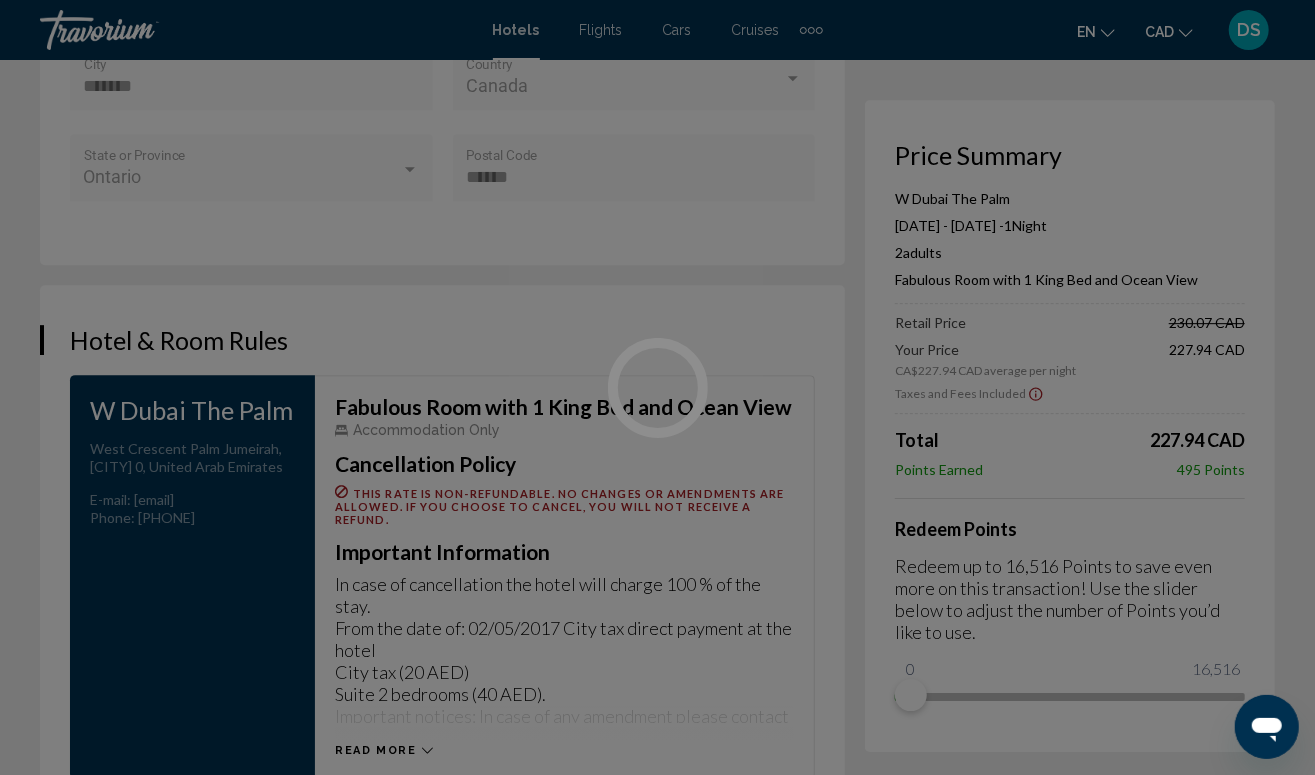 scroll, scrollTop: 2989, scrollLeft: 0, axis: vertical 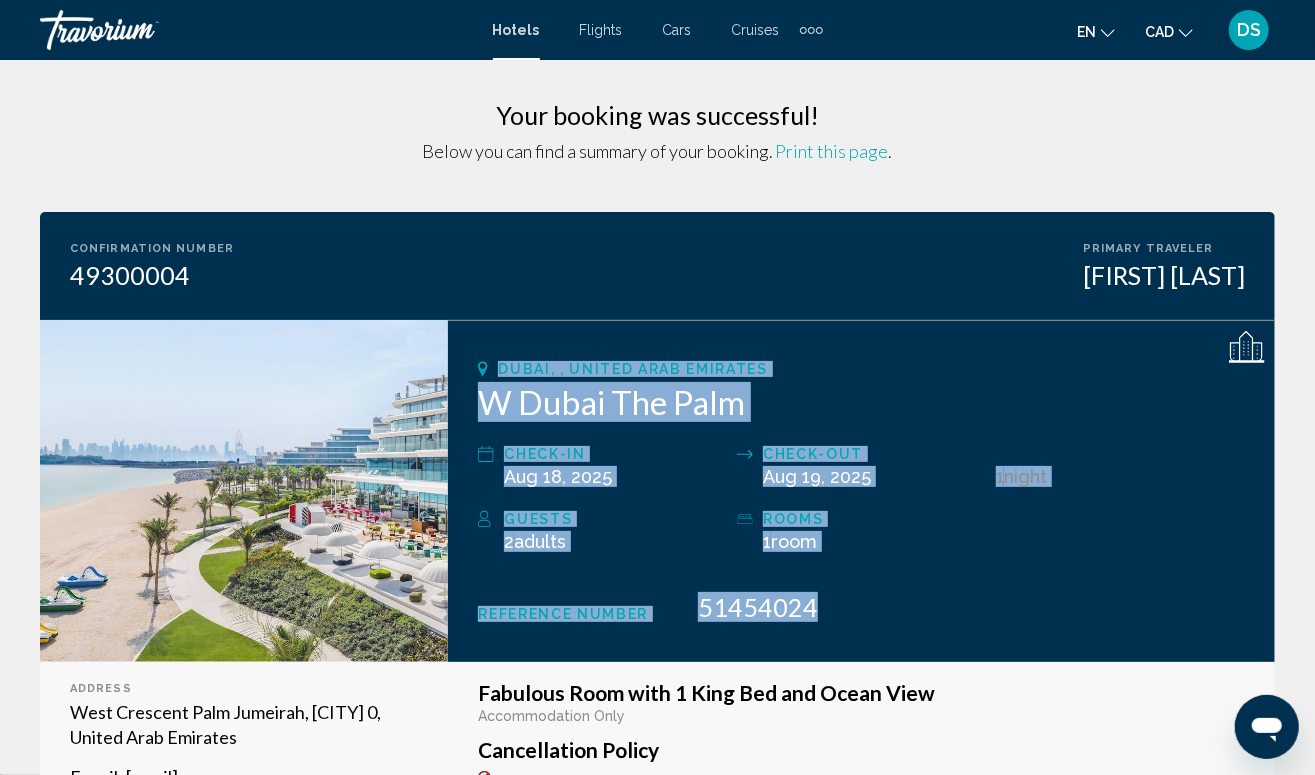 drag, startPoint x: 468, startPoint y: 350, endPoint x: 866, endPoint y: 608, distance: 474.30792 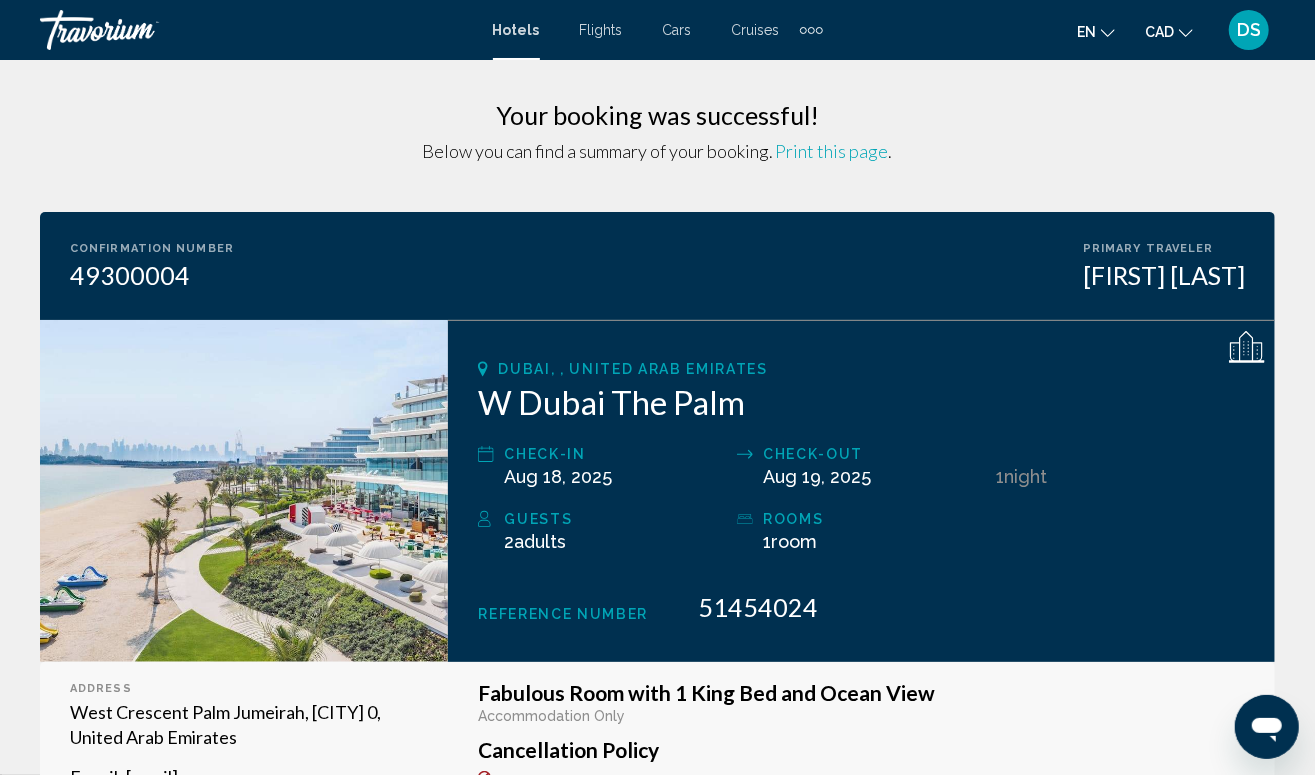 click on "Dubai, , United Arab Emirates W Dubai The Palm
Check-in Aug 18, 2025
Check-out Aug 19, 2025 1  Night Nights
Guests 2  Adult Adults ,   Child Children  ( ages   )
rooms 1  Room rooms Reference Number 51454024" at bounding box center (861, 491) 